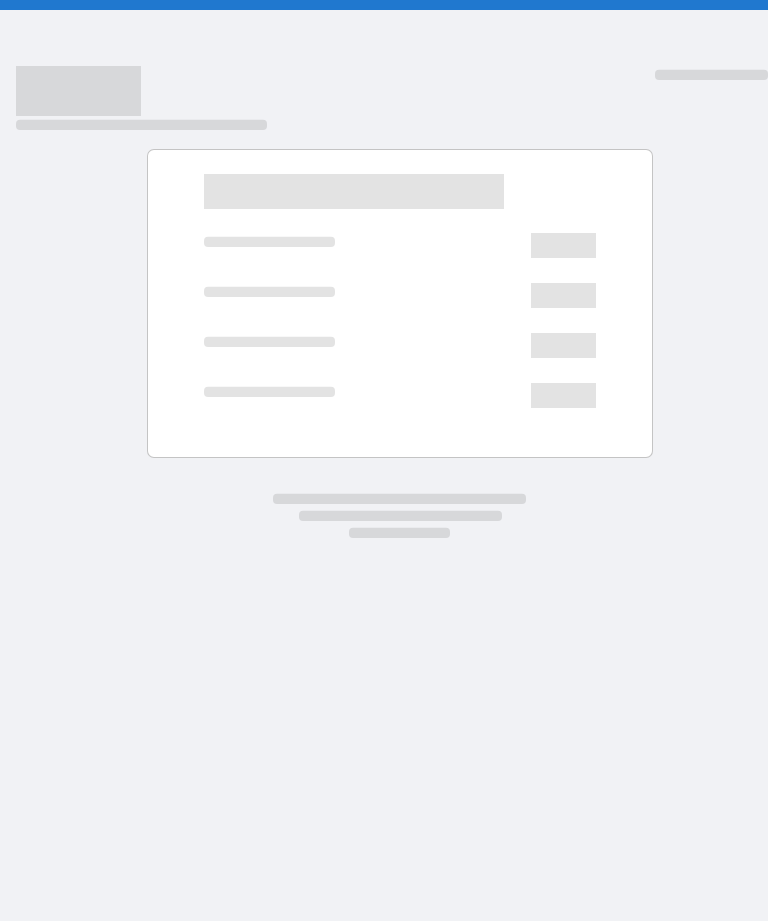 scroll, scrollTop: 0, scrollLeft: 0, axis: both 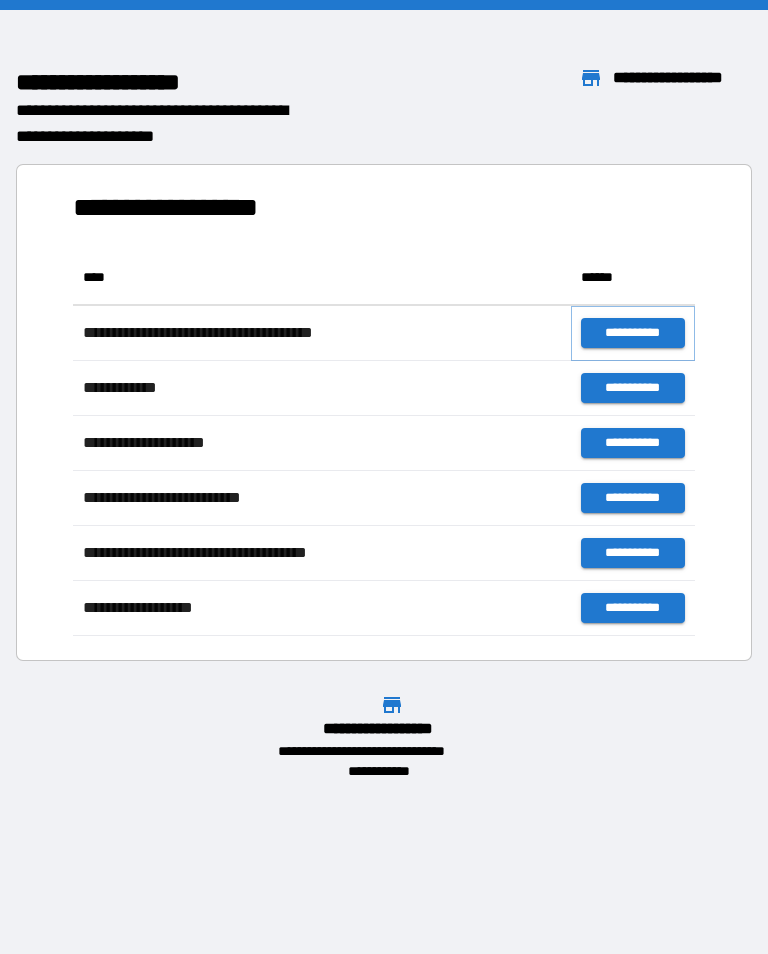 click on "**********" at bounding box center (633, 333) 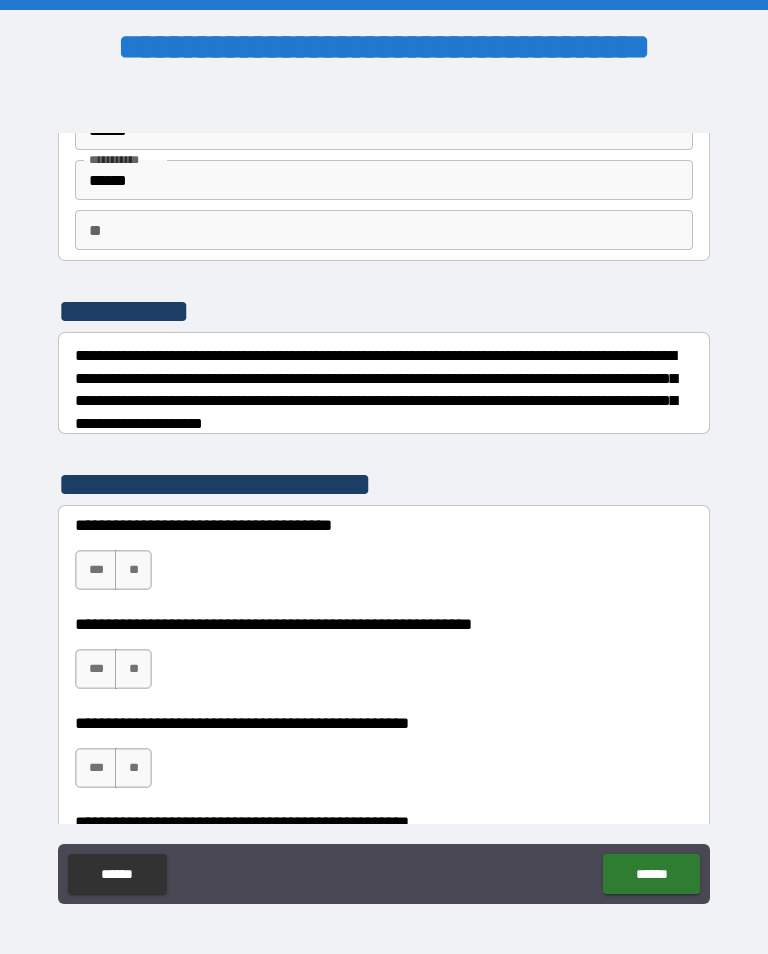 scroll, scrollTop: 118, scrollLeft: 0, axis: vertical 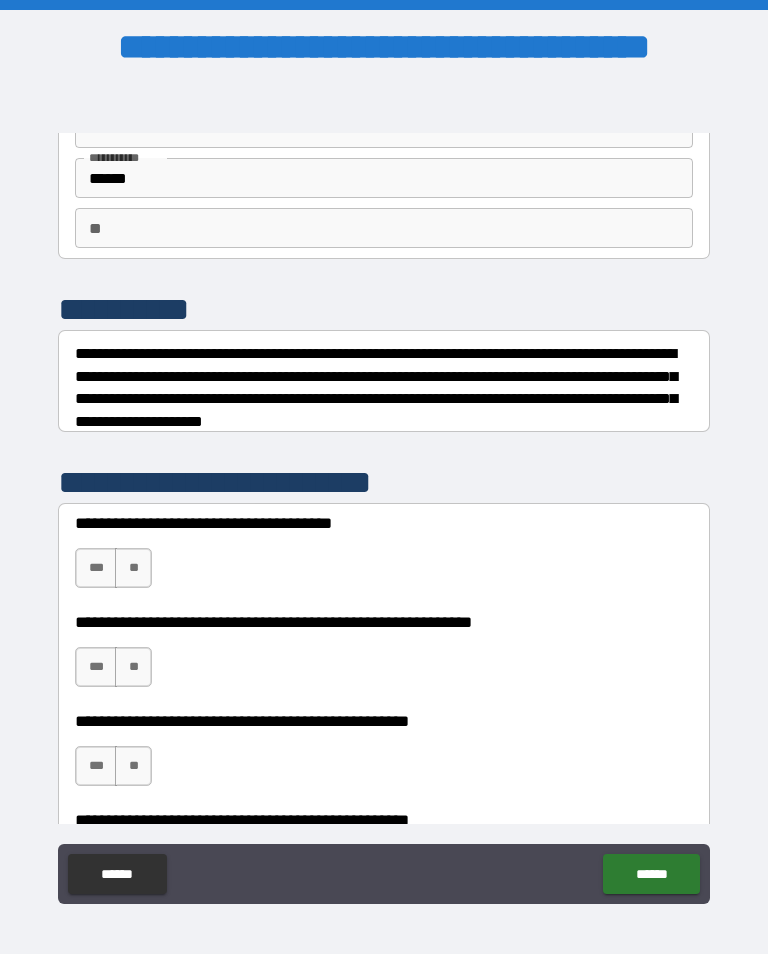 click on "**" at bounding box center (133, 568) 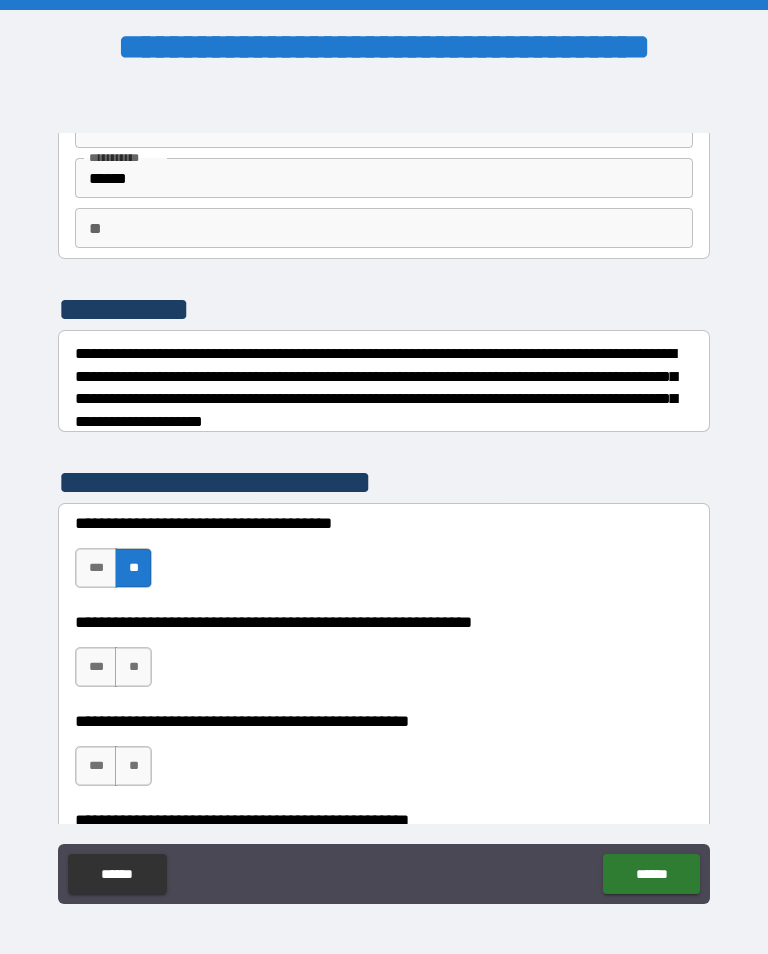 click on "**" at bounding box center [133, 667] 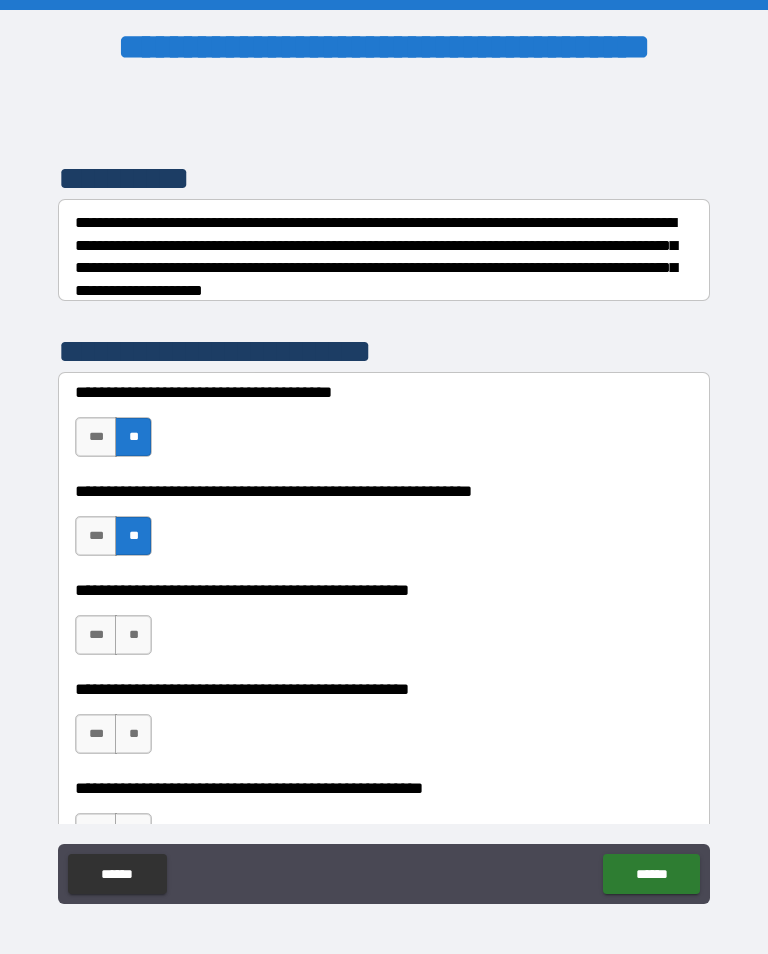 scroll, scrollTop: 255, scrollLeft: 0, axis: vertical 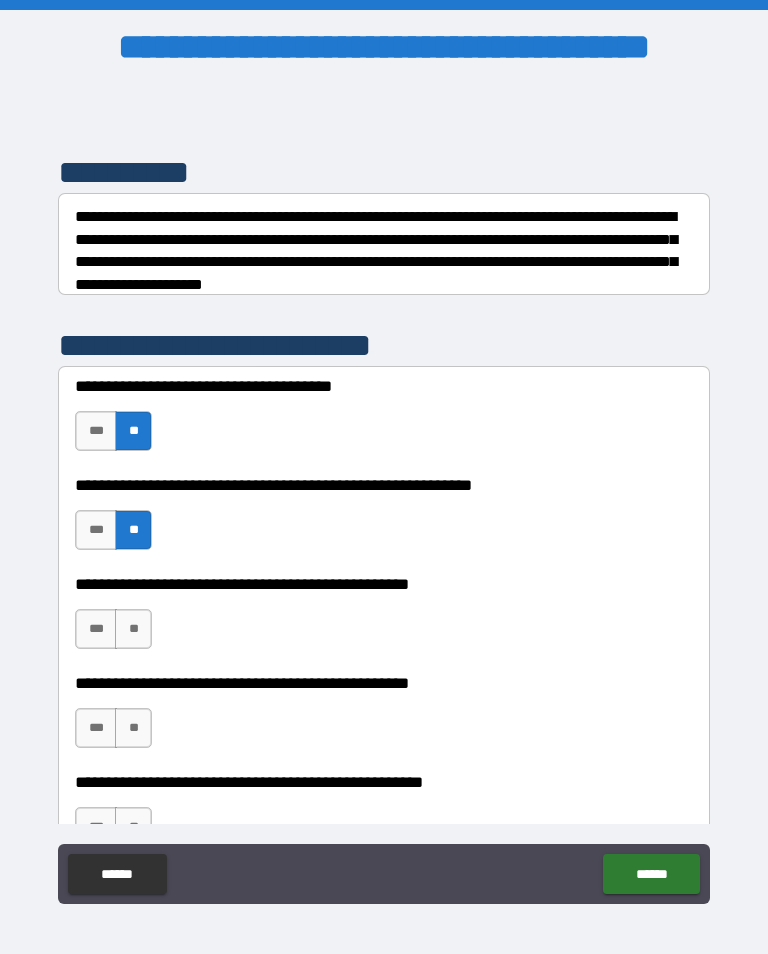 click on "**" at bounding box center (133, 629) 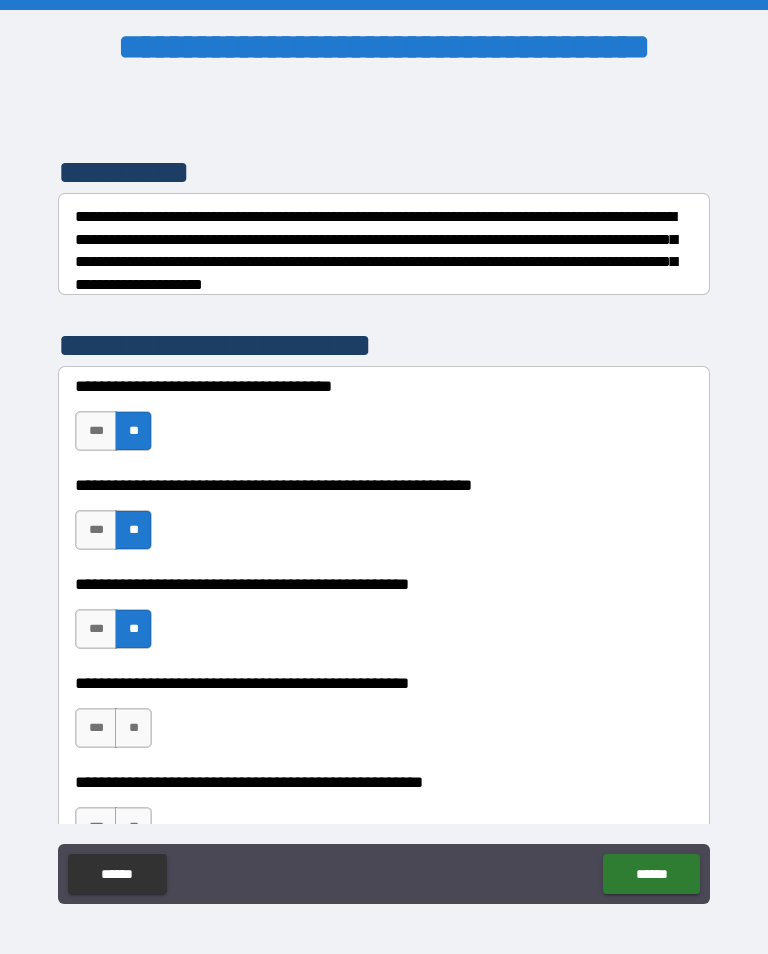 click on "**" at bounding box center [133, 728] 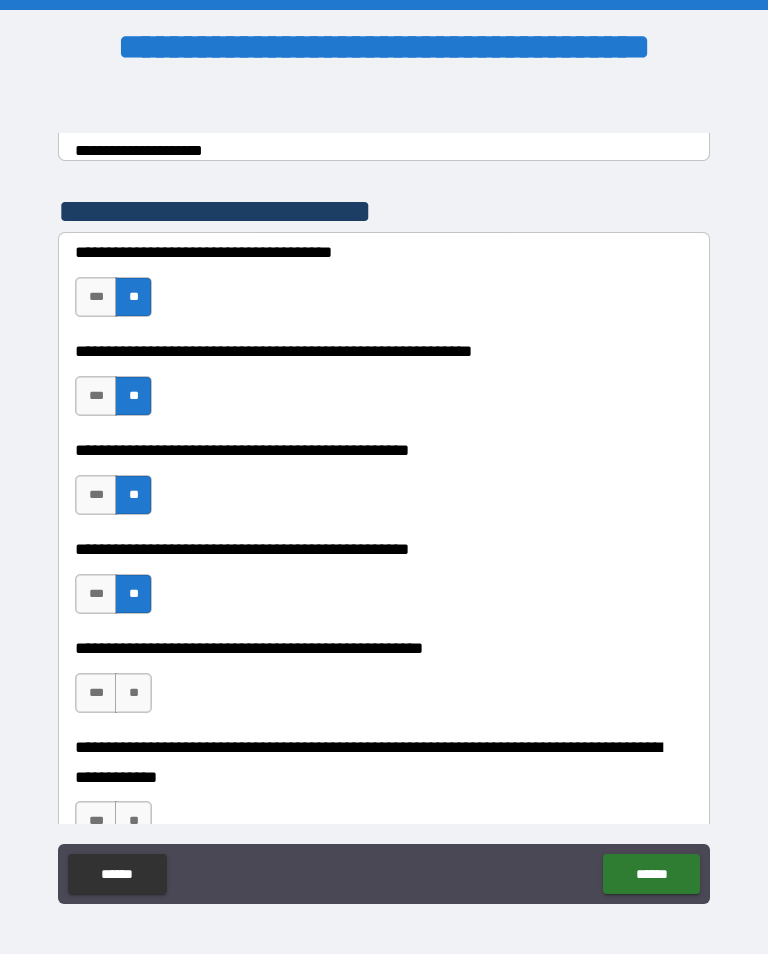 scroll, scrollTop: 390, scrollLeft: 0, axis: vertical 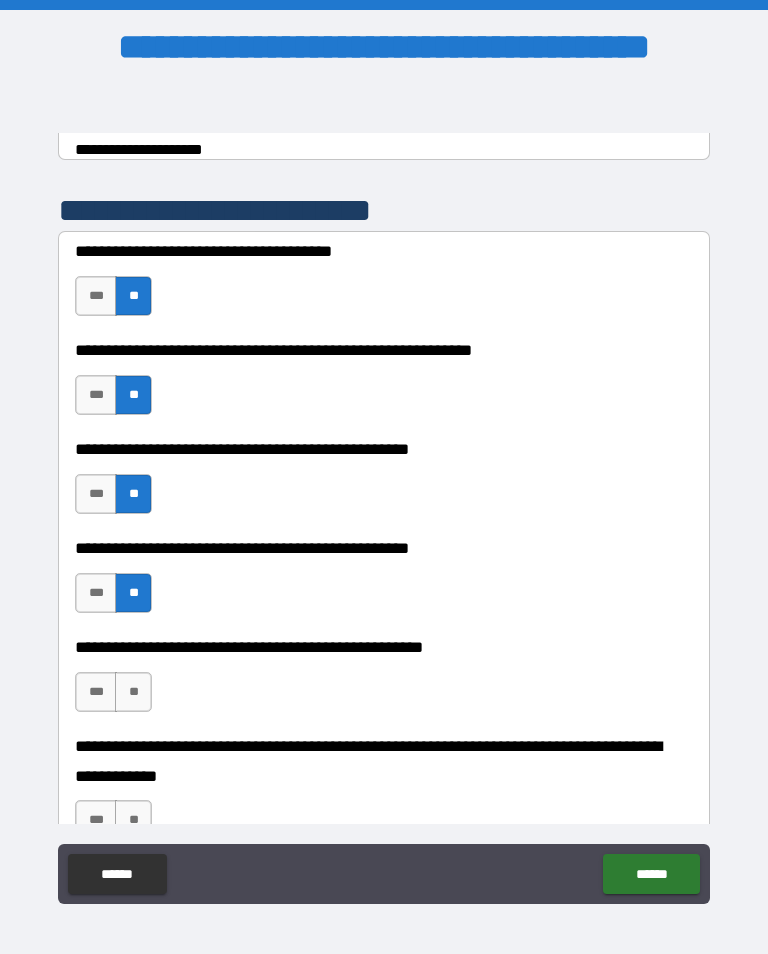 click on "**" at bounding box center [133, 692] 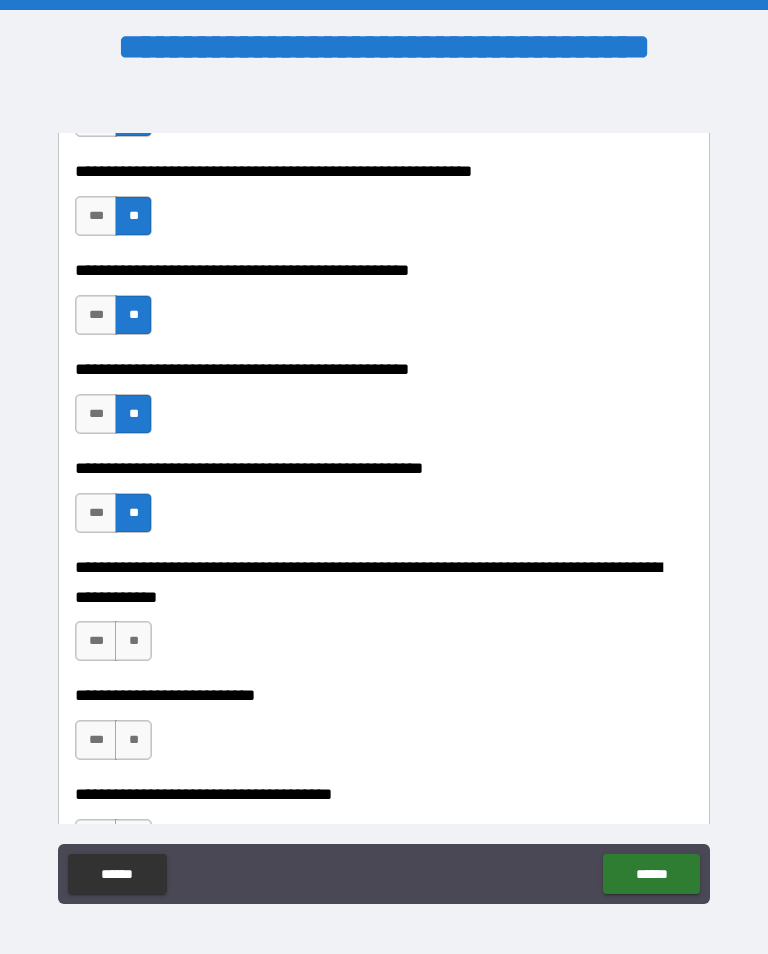 scroll, scrollTop: 573, scrollLeft: 0, axis: vertical 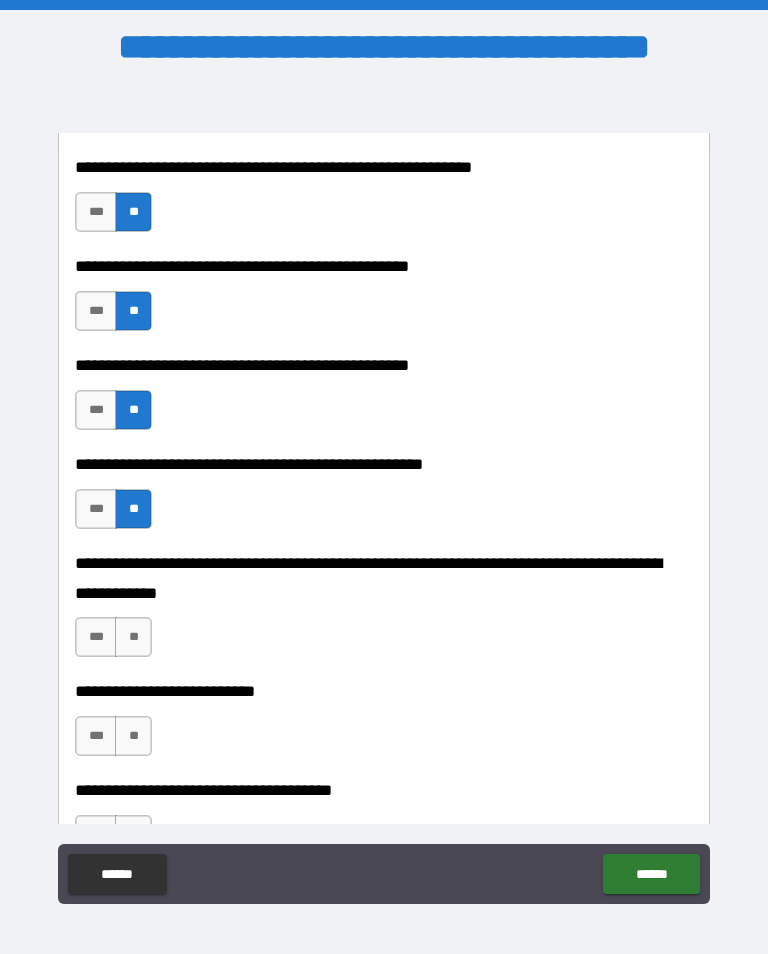 click on "**" at bounding box center (133, 637) 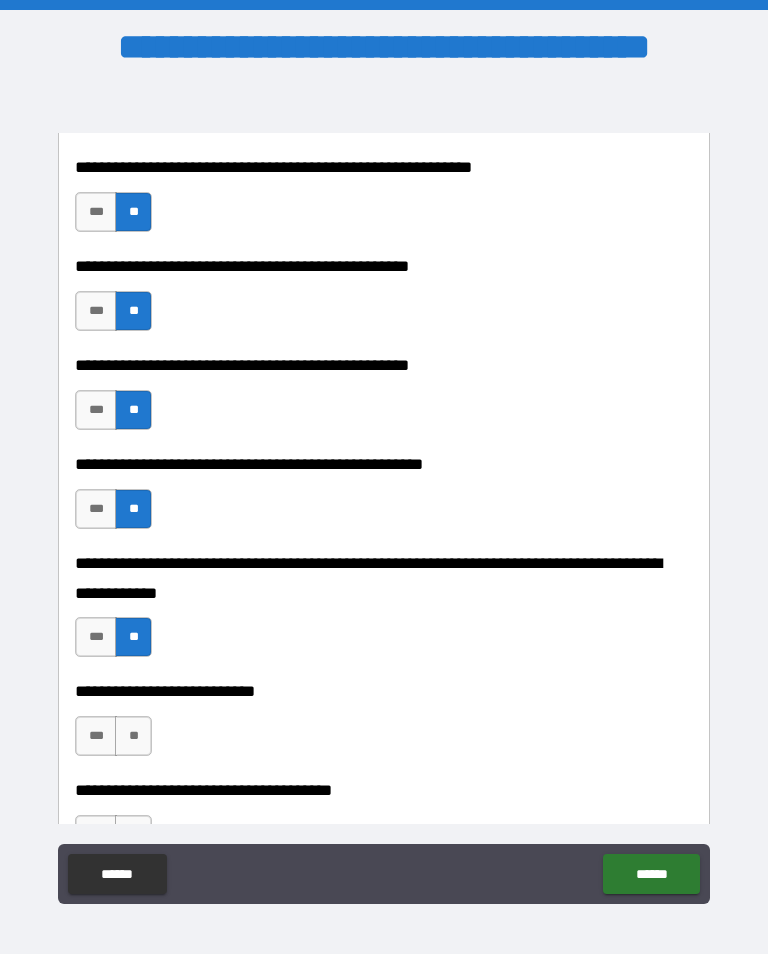 click on "**" at bounding box center [133, 736] 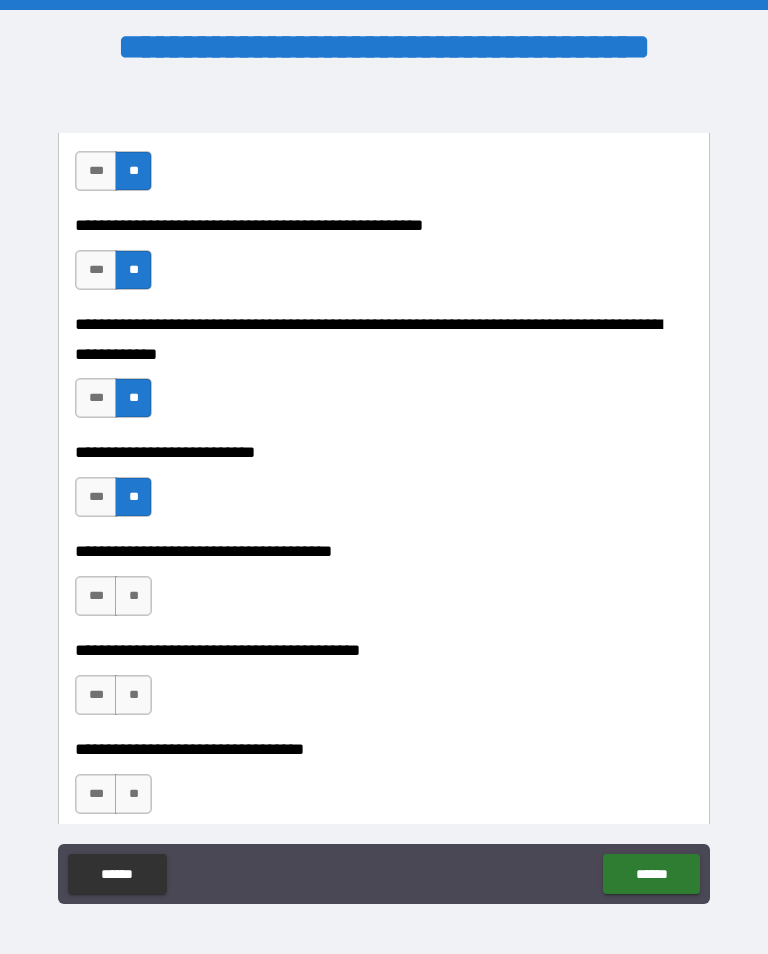 scroll, scrollTop: 813, scrollLeft: 0, axis: vertical 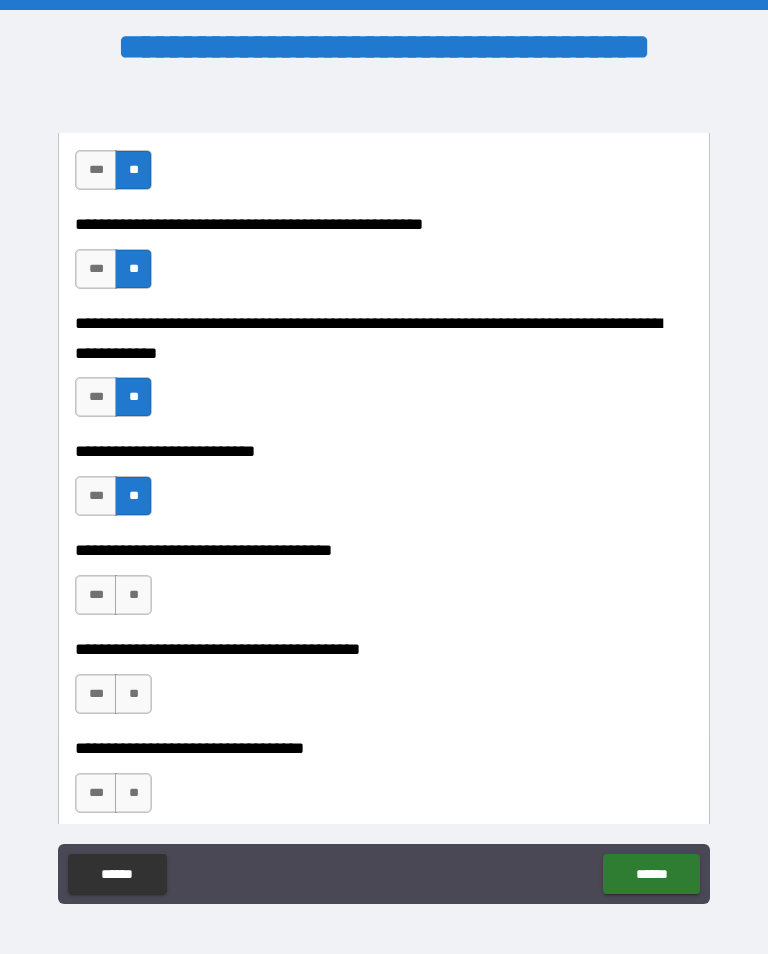 click on "**" at bounding box center [133, 595] 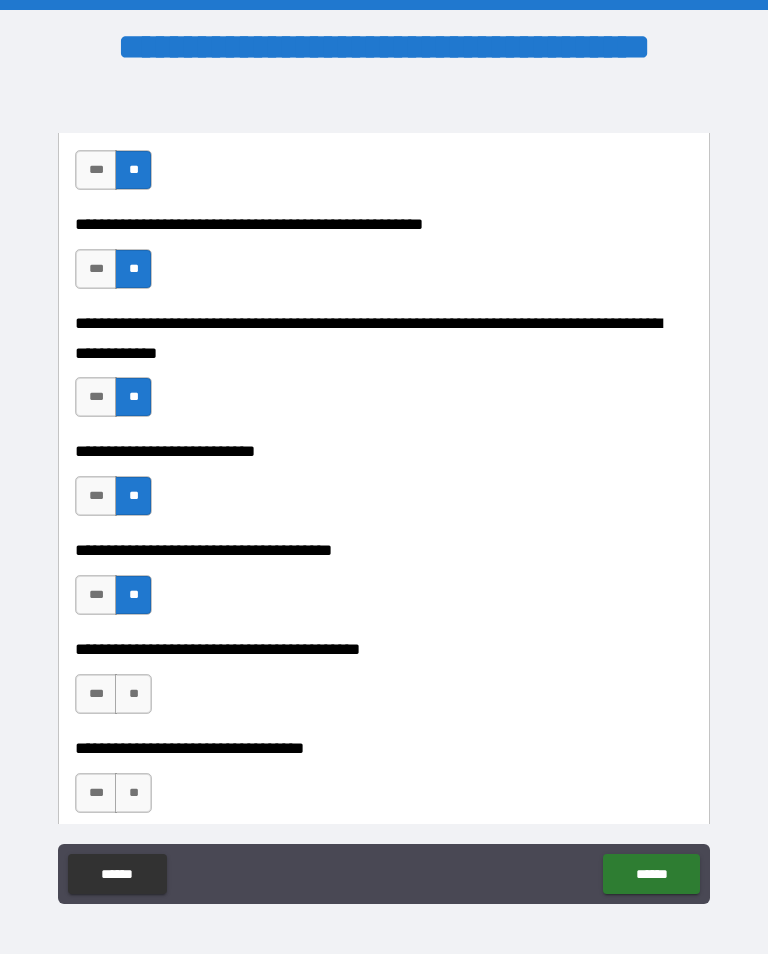 click on "***" at bounding box center [96, 694] 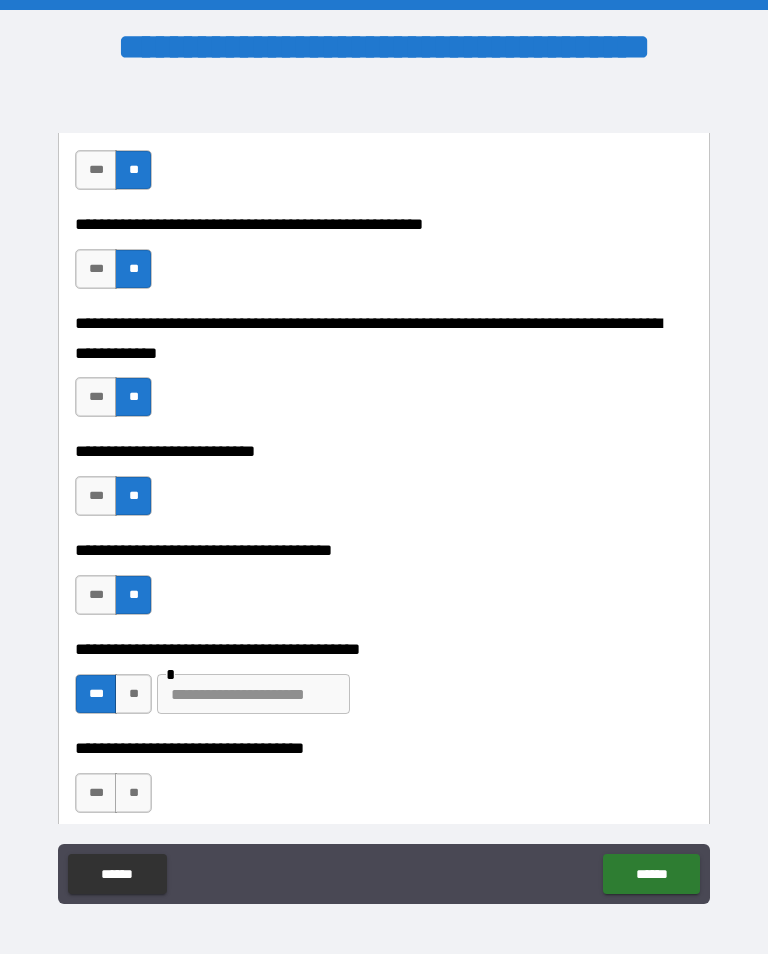 click on "**" at bounding box center [133, 793] 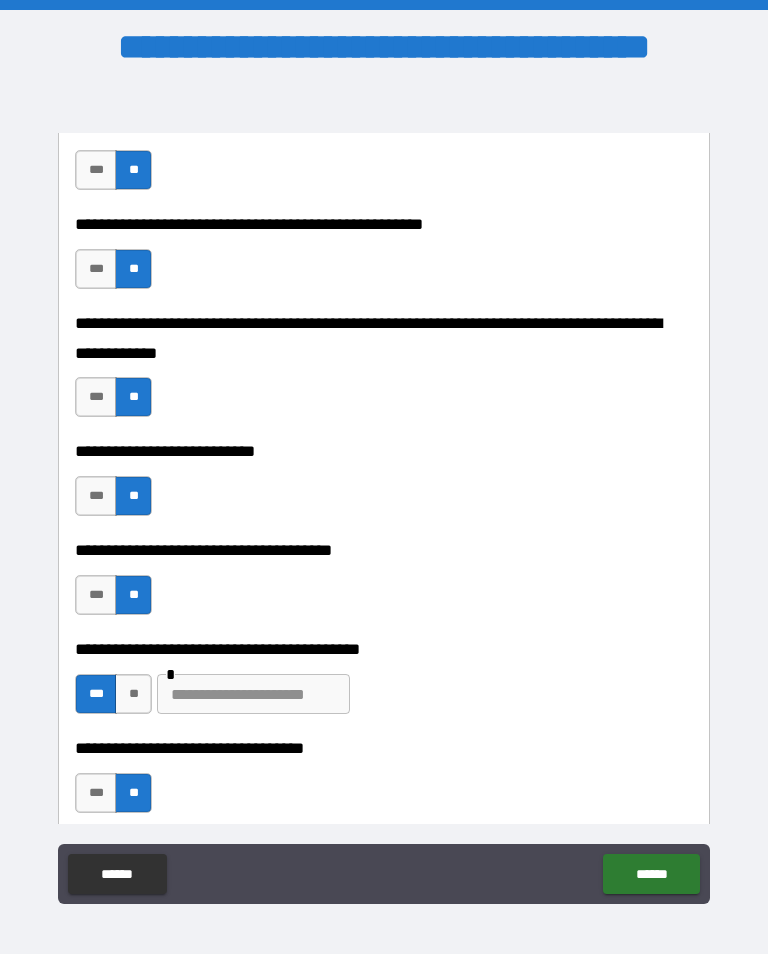 click on "***" at bounding box center (96, 793) 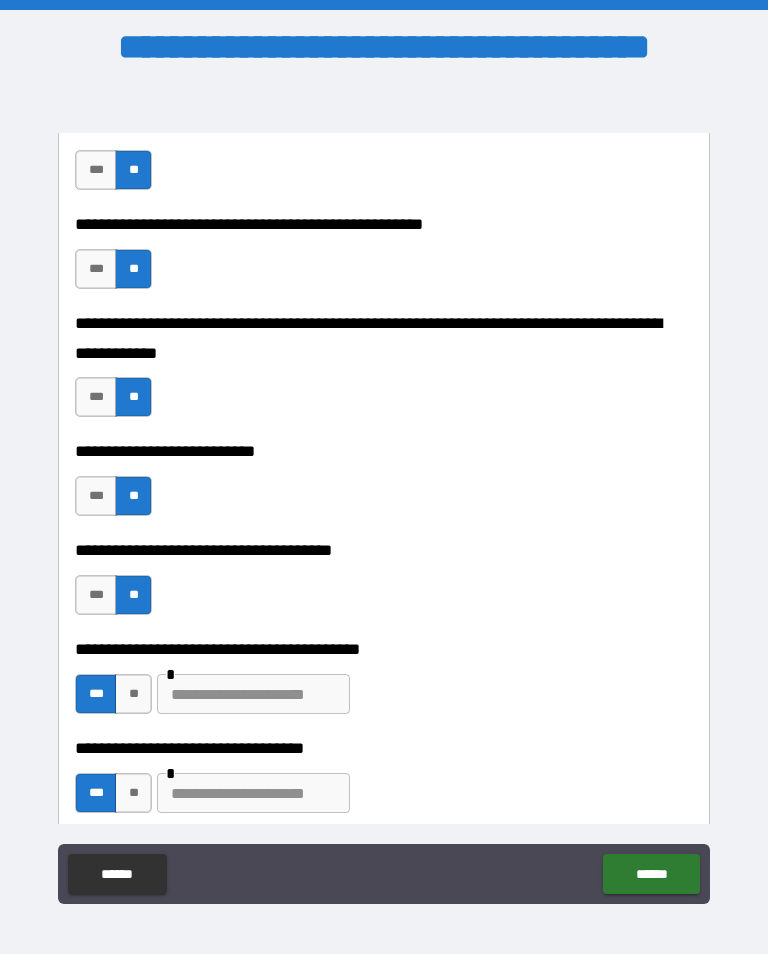 click at bounding box center [253, 793] 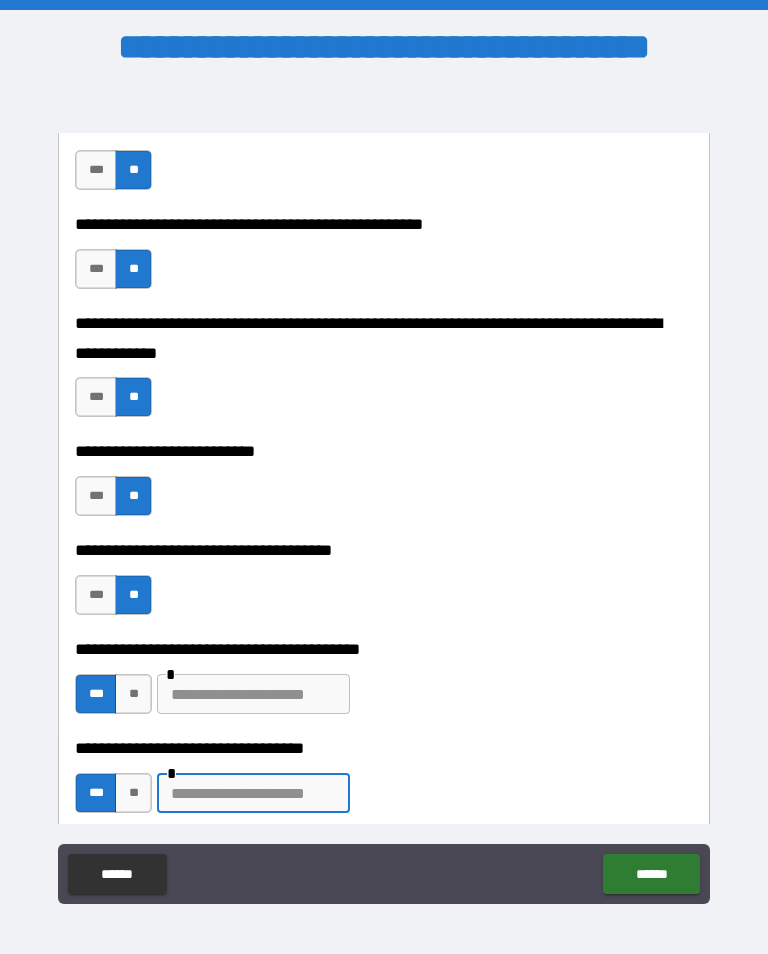 scroll, scrollTop: 31, scrollLeft: 0, axis: vertical 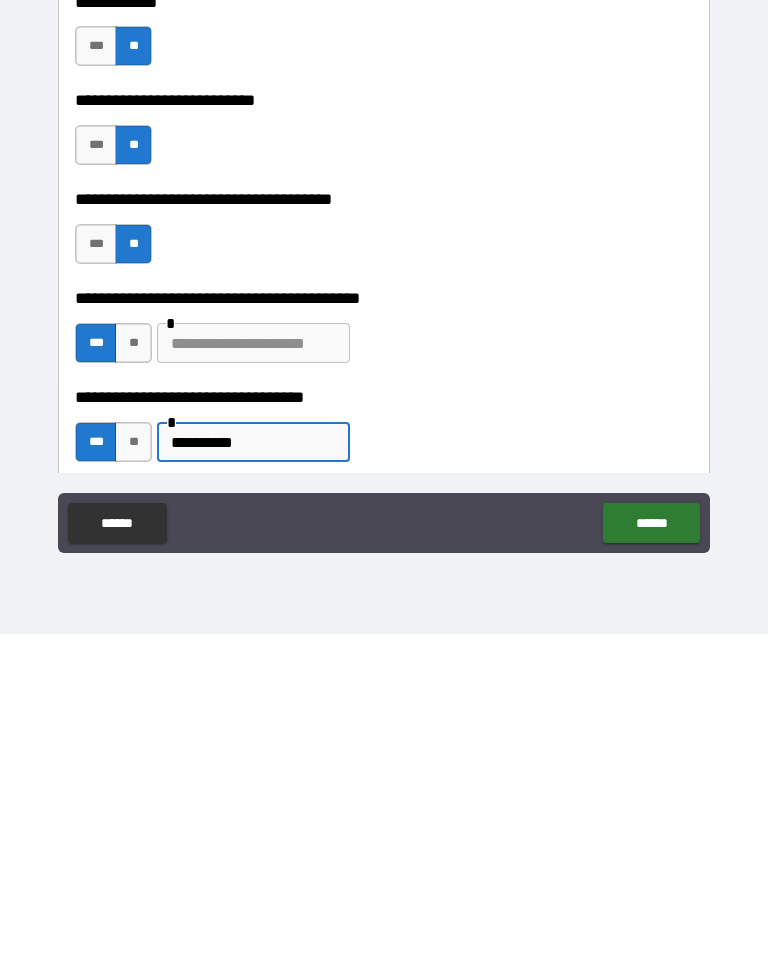 type on "*********" 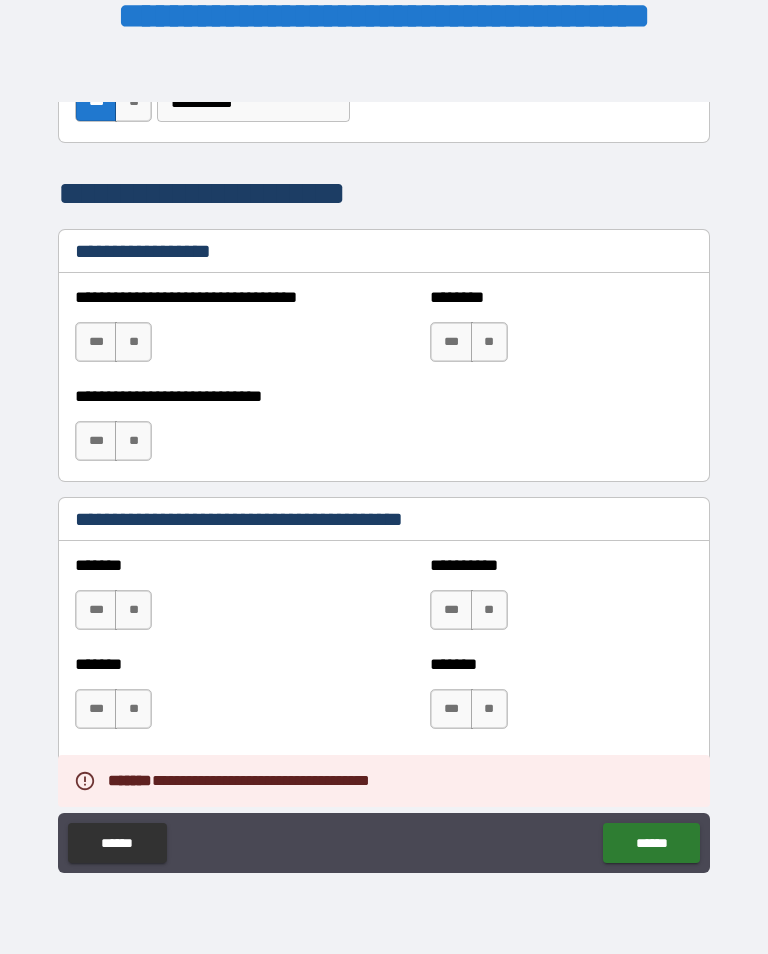 scroll, scrollTop: 1482, scrollLeft: 0, axis: vertical 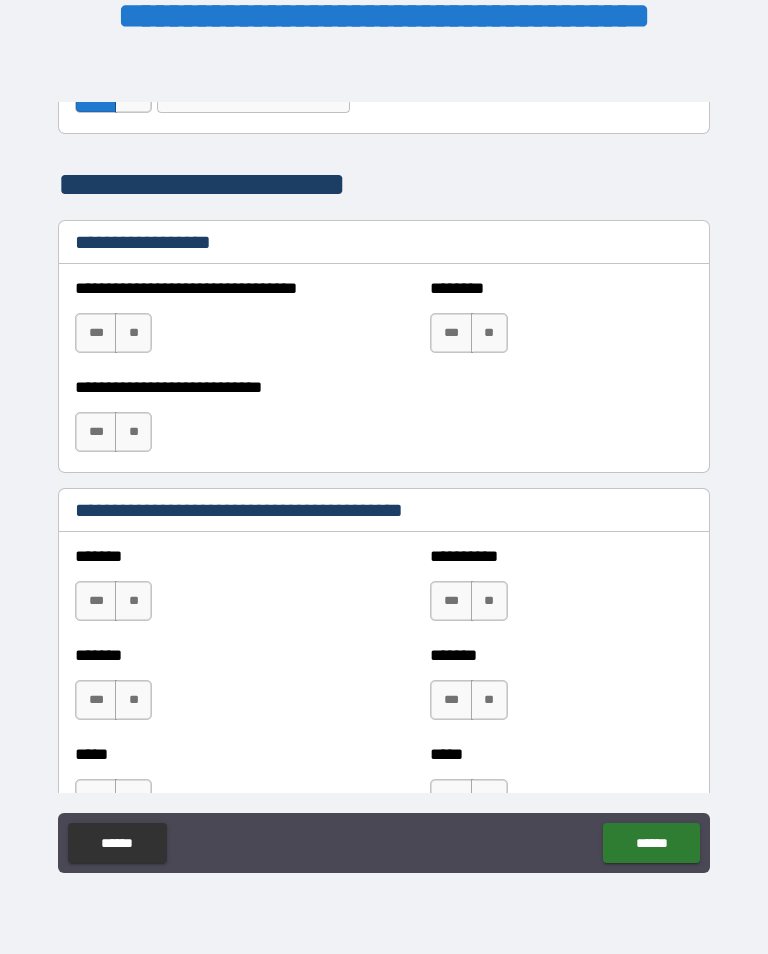 click on "**" at bounding box center [133, 333] 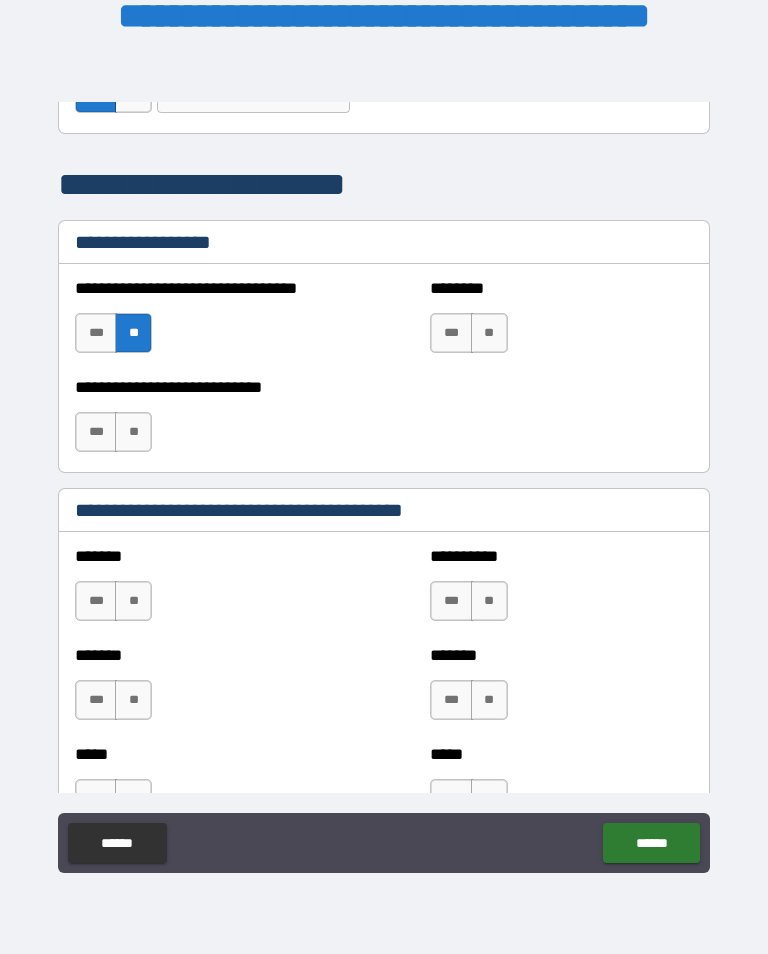 click on "**" at bounding box center [489, 333] 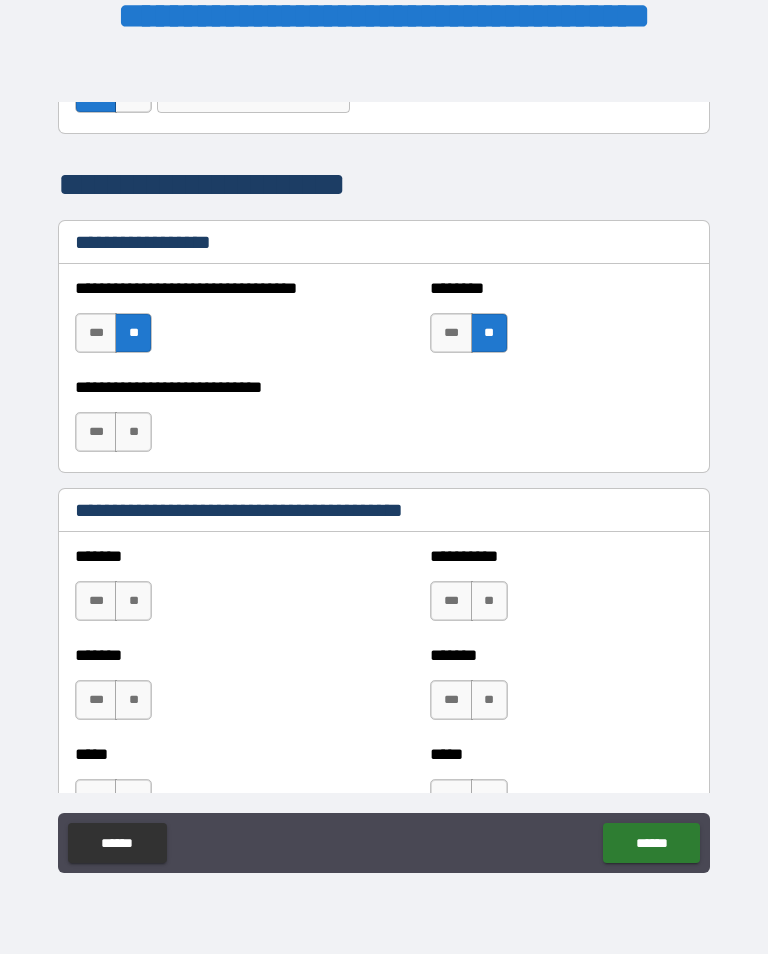 click on "**" at bounding box center [133, 432] 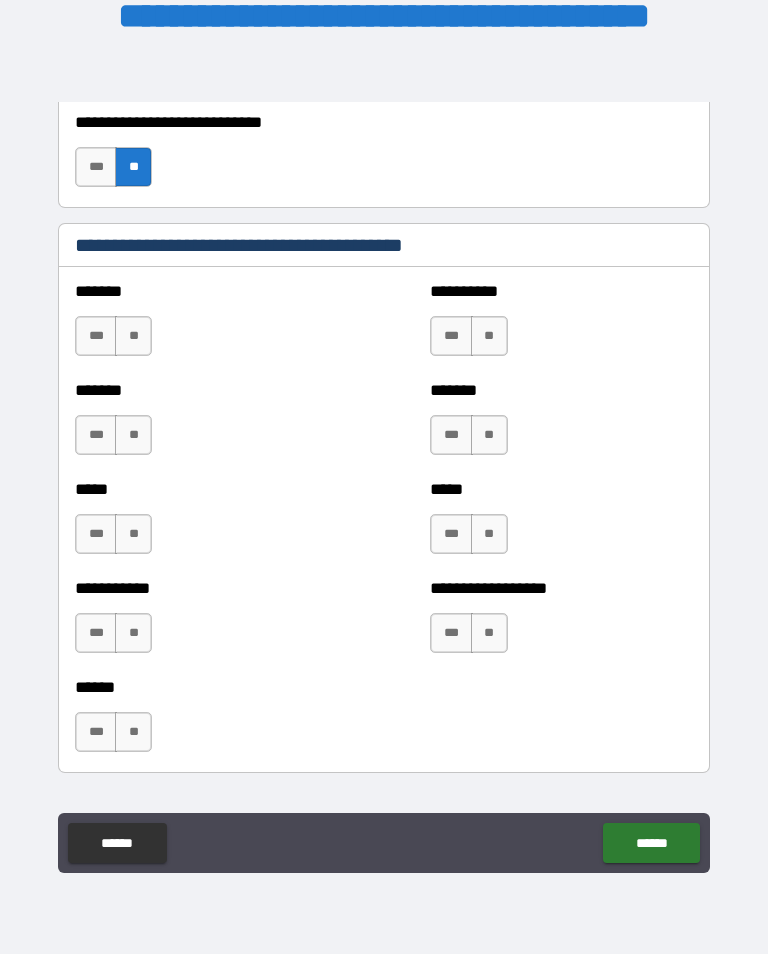 scroll, scrollTop: 1748, scrollLeft: 0, axis: vertical 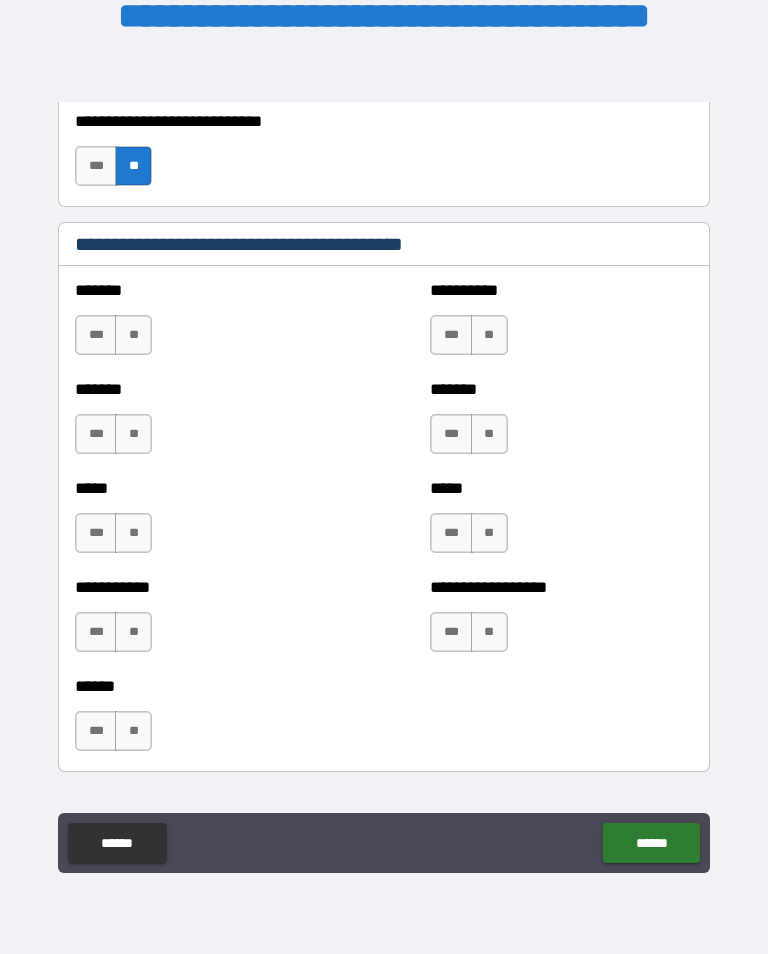 click on "**" at bounding box center (133, 632) 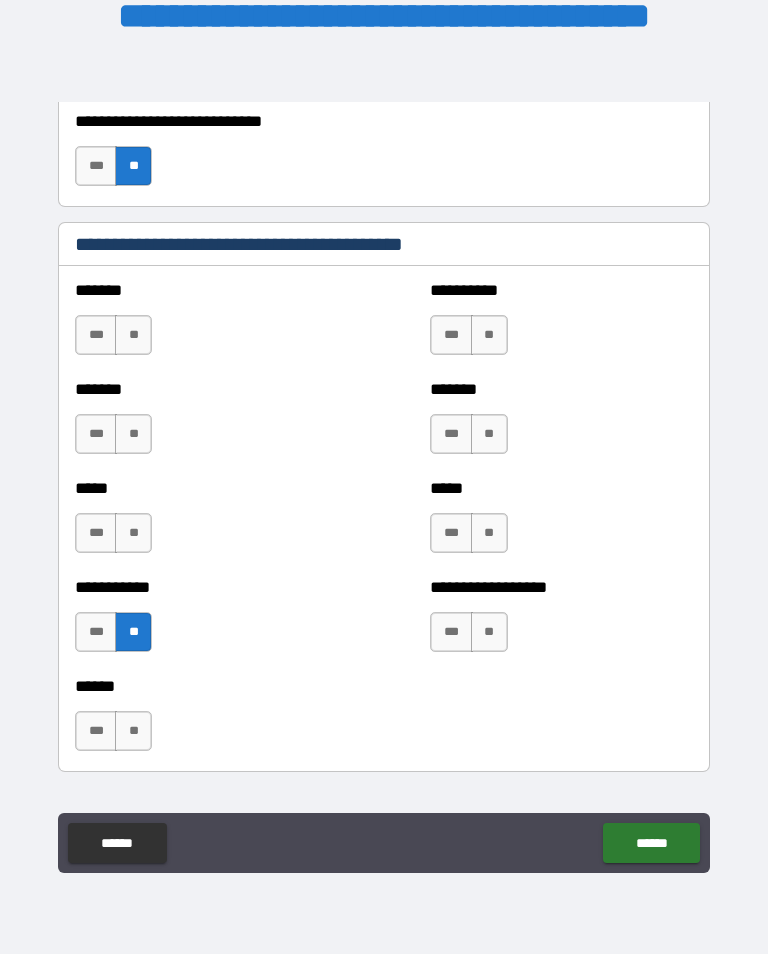 click on "**" at bounding box center (133, 533) 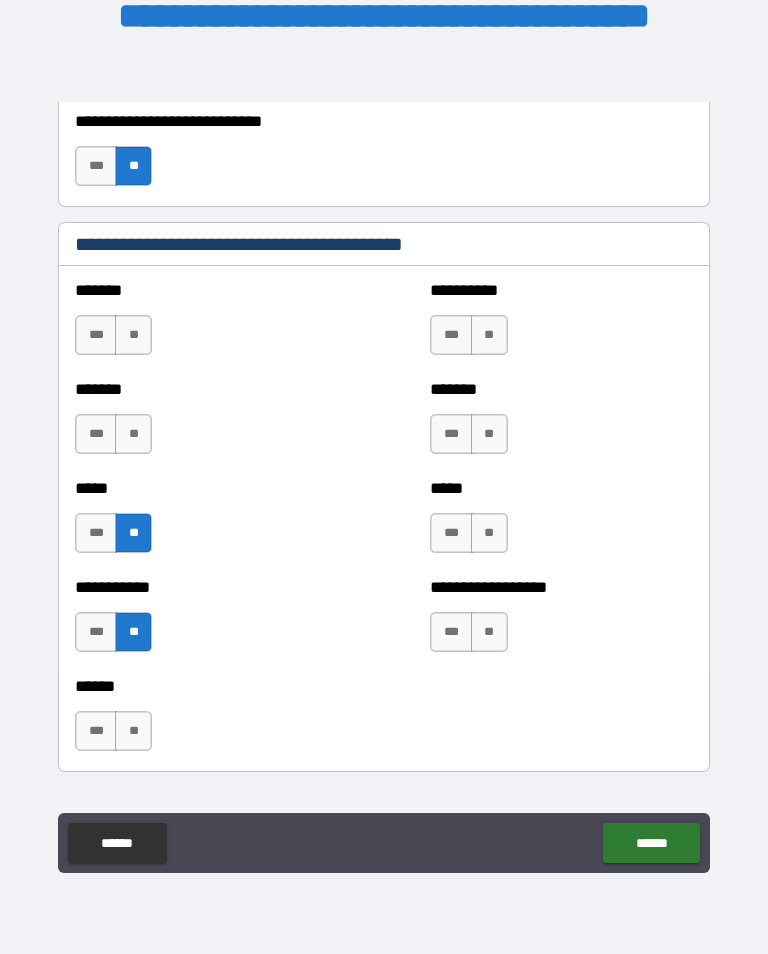 click on "**" at bounding box center (133, 434) 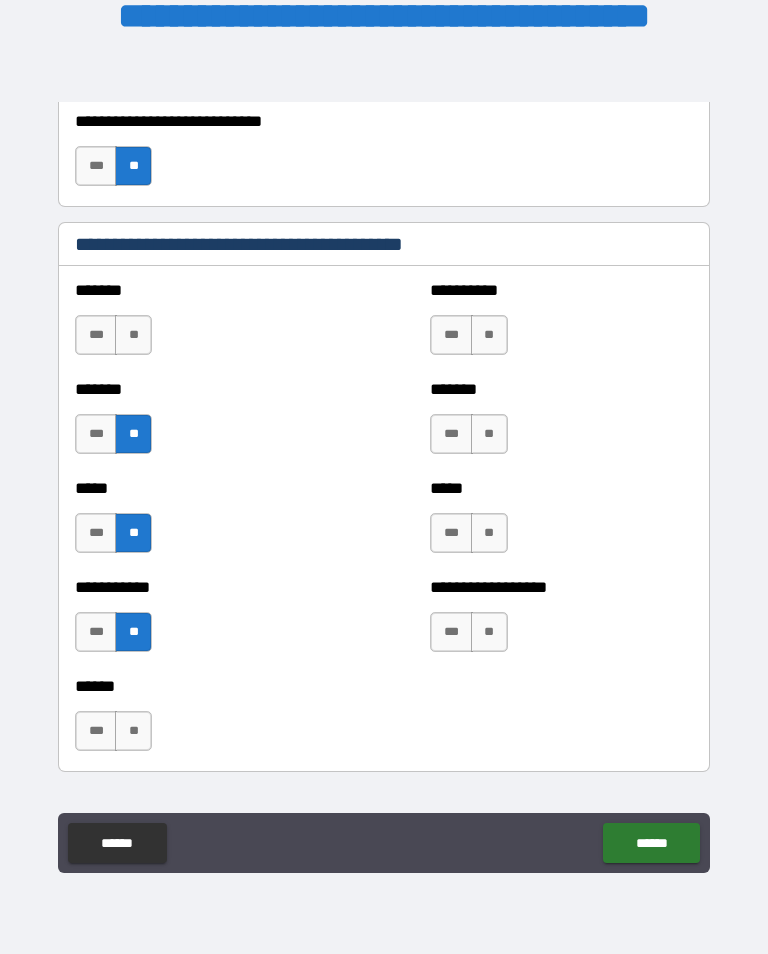 click on "**" at bounding box center [133, 335] 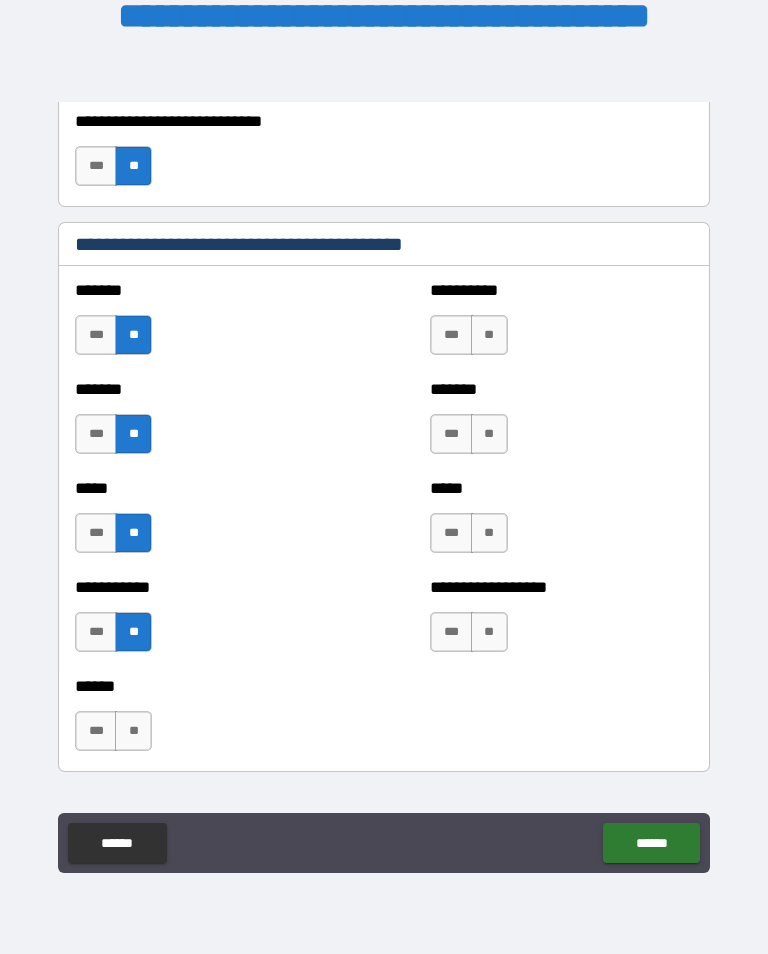 click on "**" at bounding box center [489, 335] 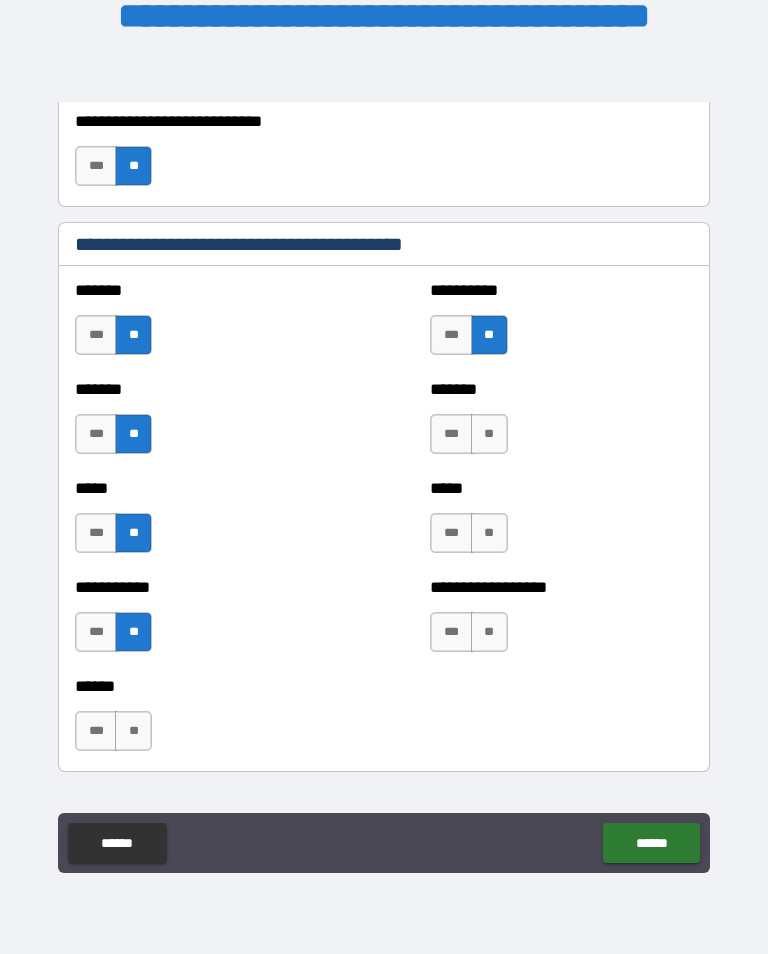 click on "**" at bounding box center [489, 434] 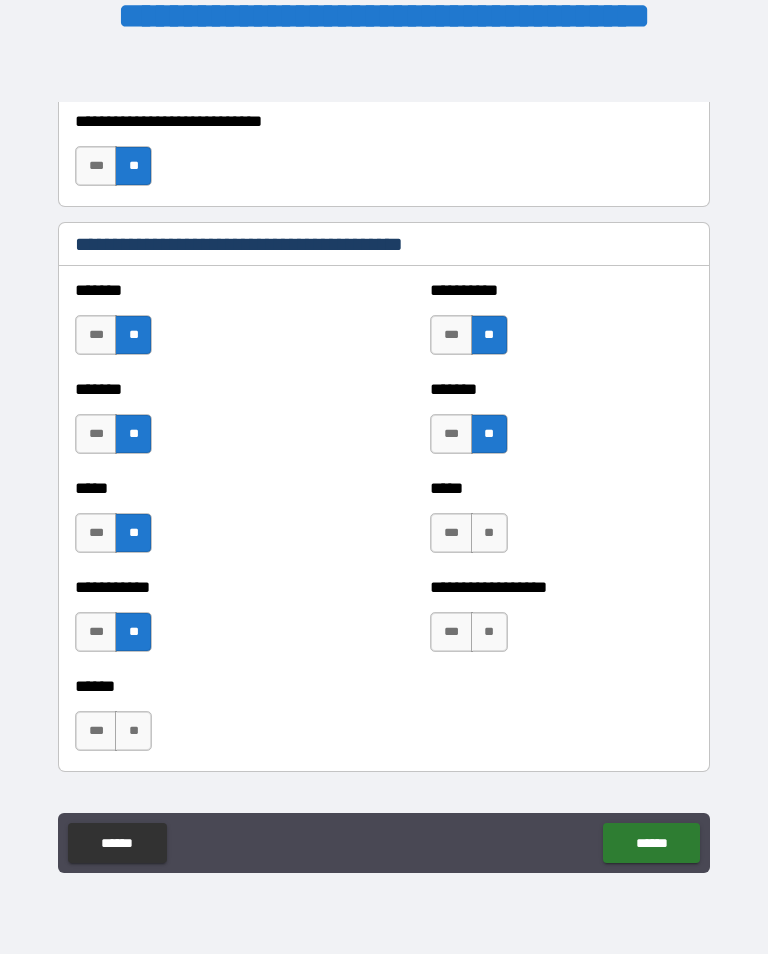 click on "**" at bounding box center (489, 533) 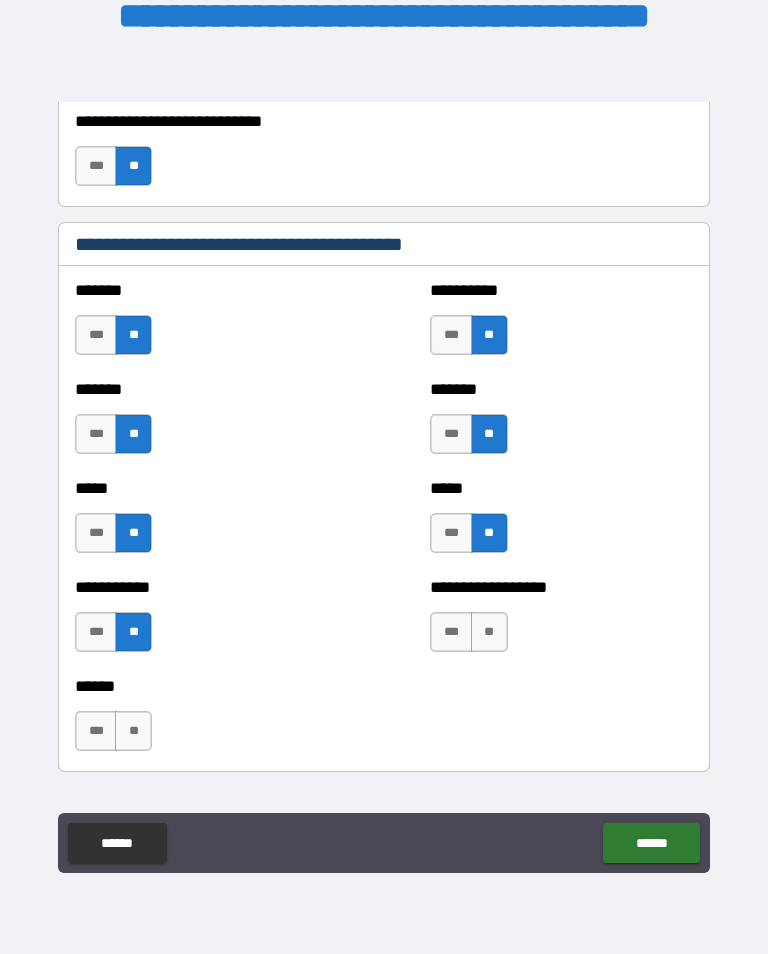 click on "**" at bounding box center (489, 632) 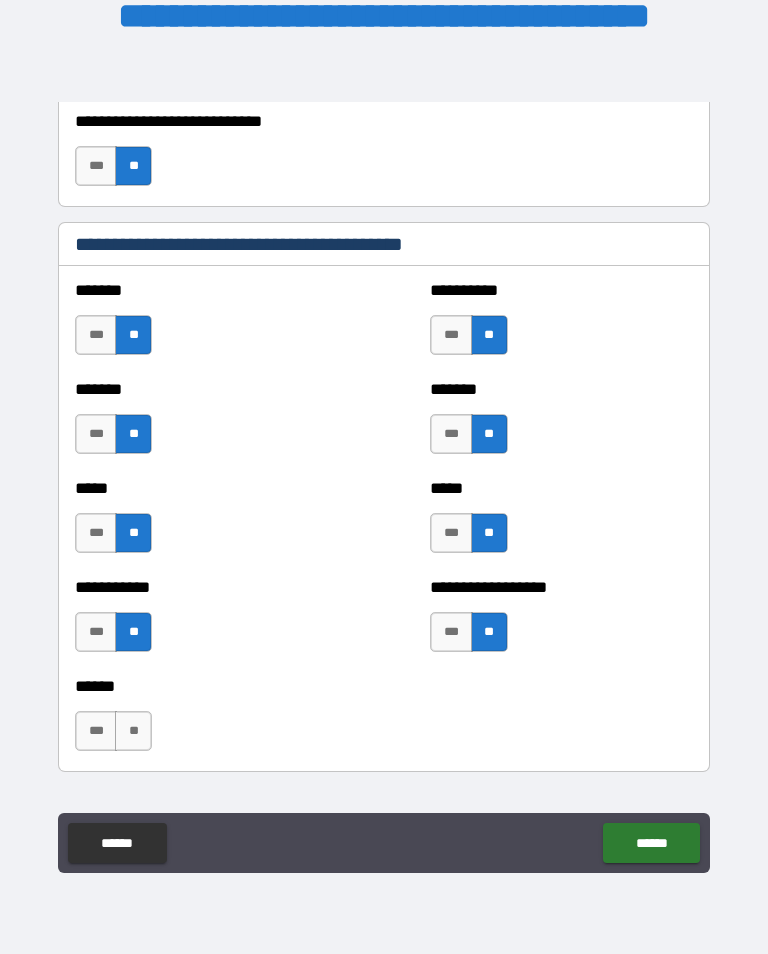 click on "**" at bounding box center (133, 731) 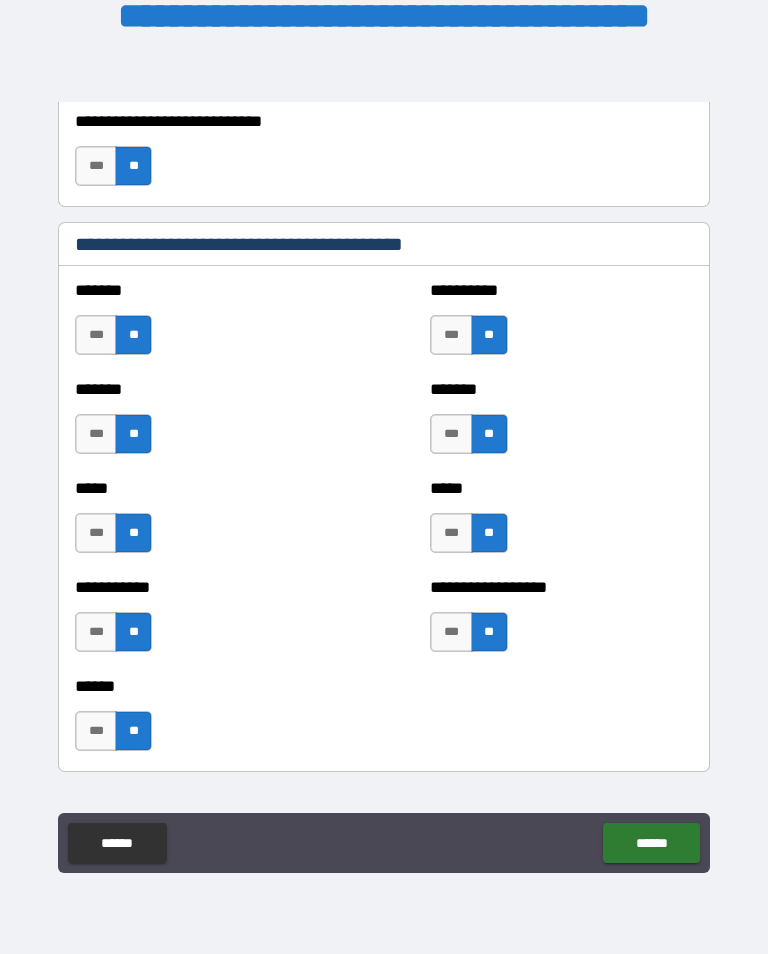 click on "******" at bounding box center (651, 843) 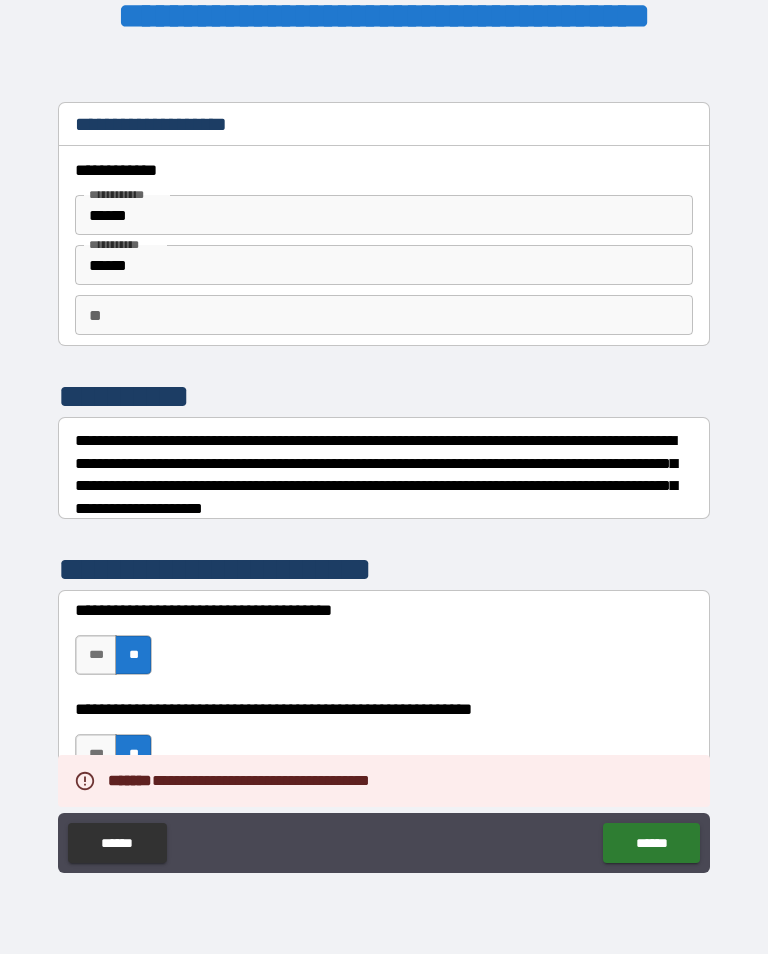 scroll, scrollTop: 0, scrollLeft: 0, axis: both 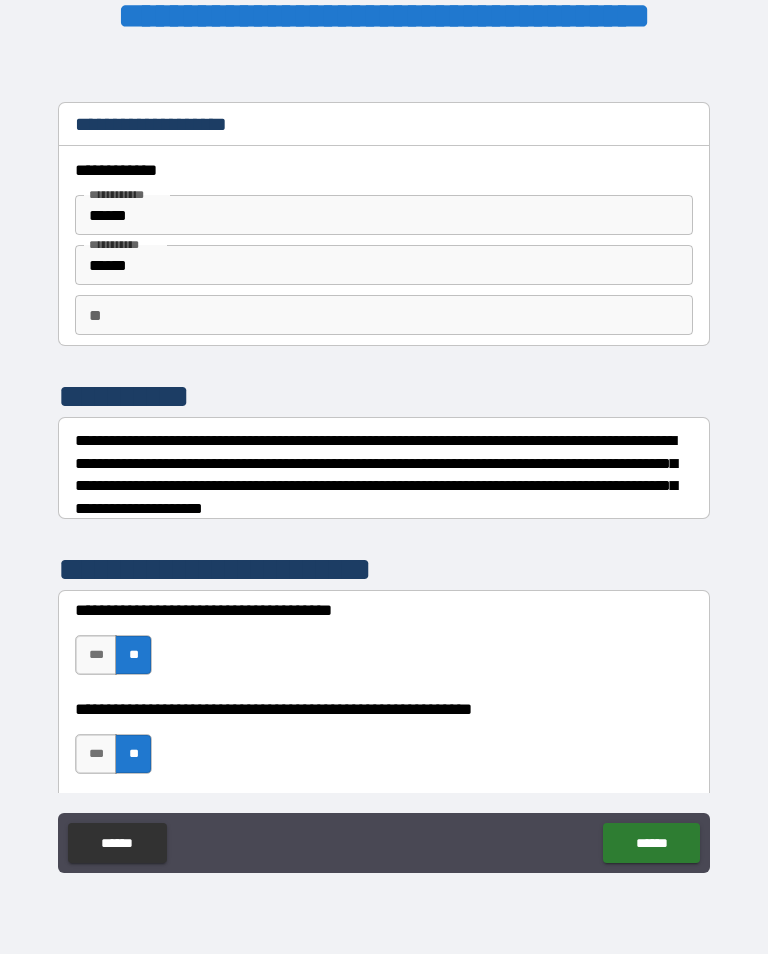click on "**" at bounding box center (384, 315) 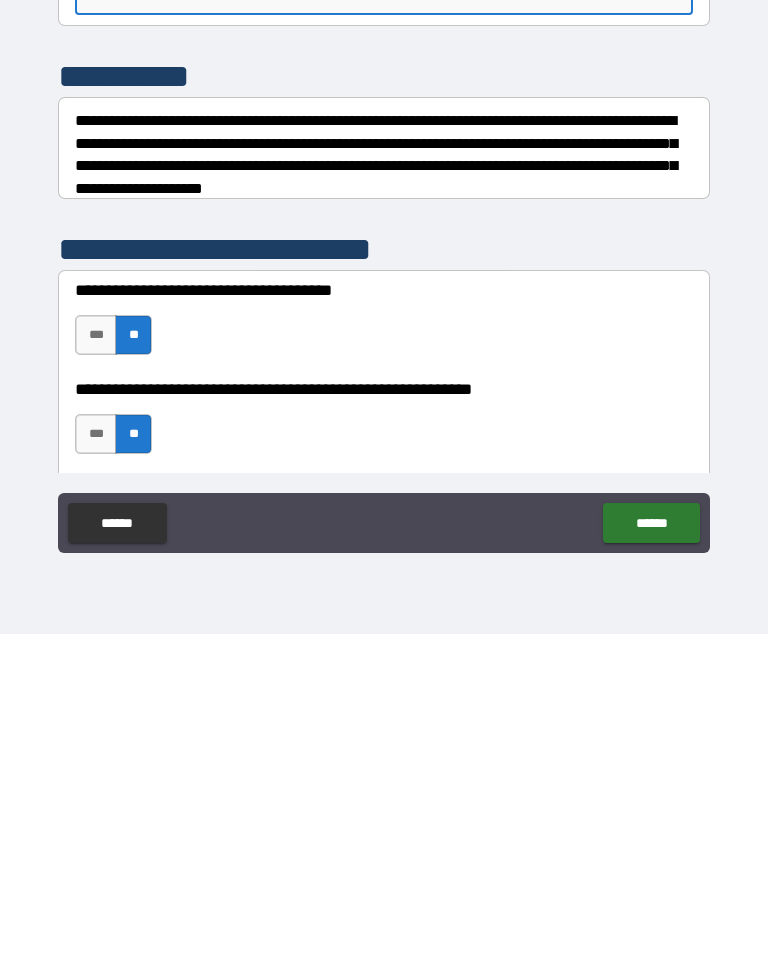 type on "*" 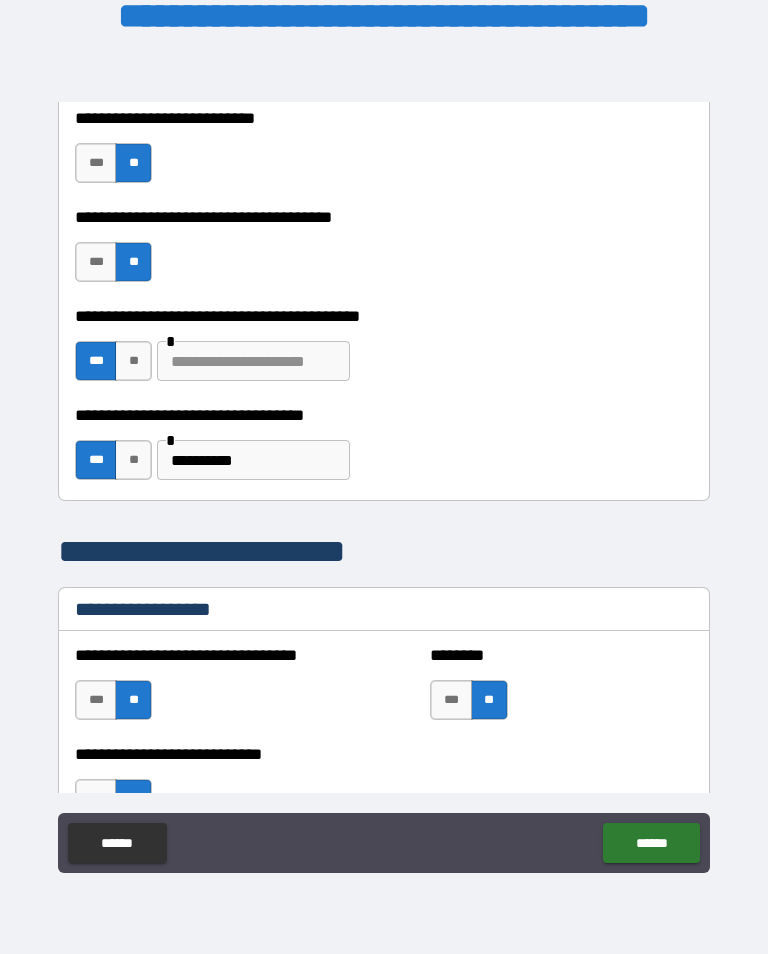 scroll, scrollTop: 1117, scrollLeft: 0, axis: vertical 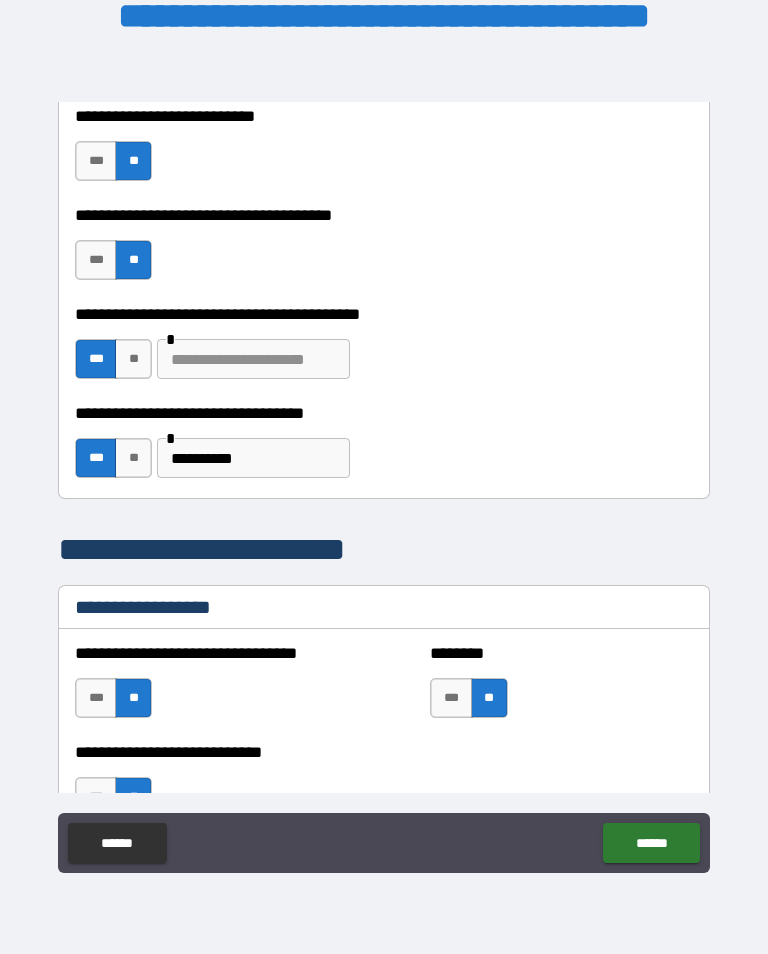 click at bounding box center [253, 359] 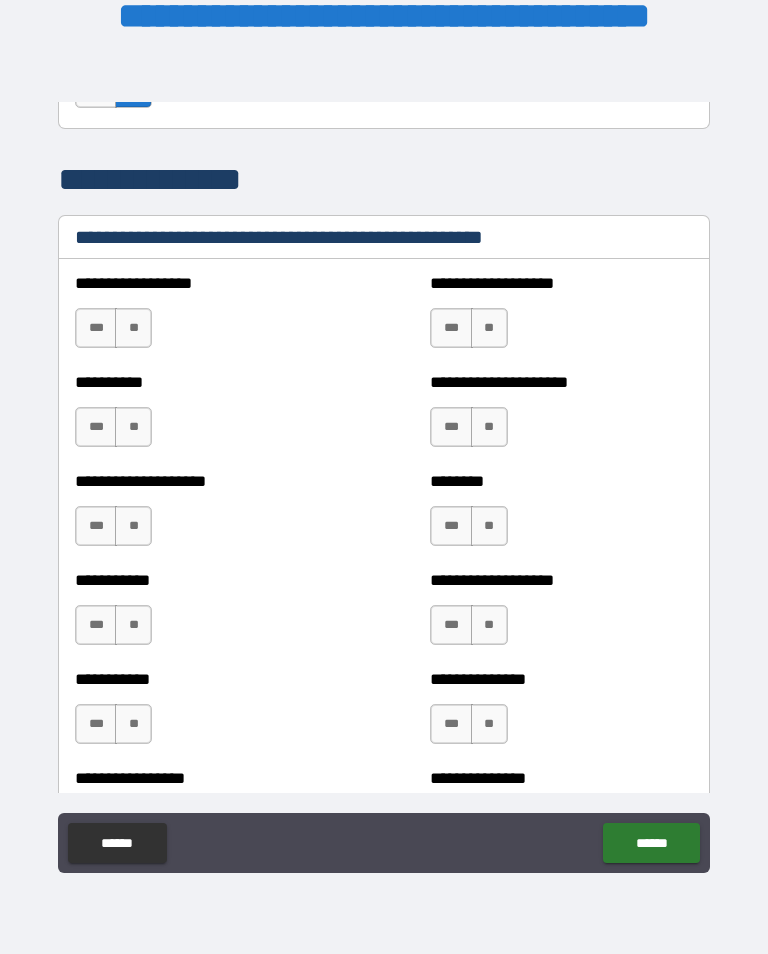 scroll, scrollTop: 2393, scrollLeft: 0, axis: vertical 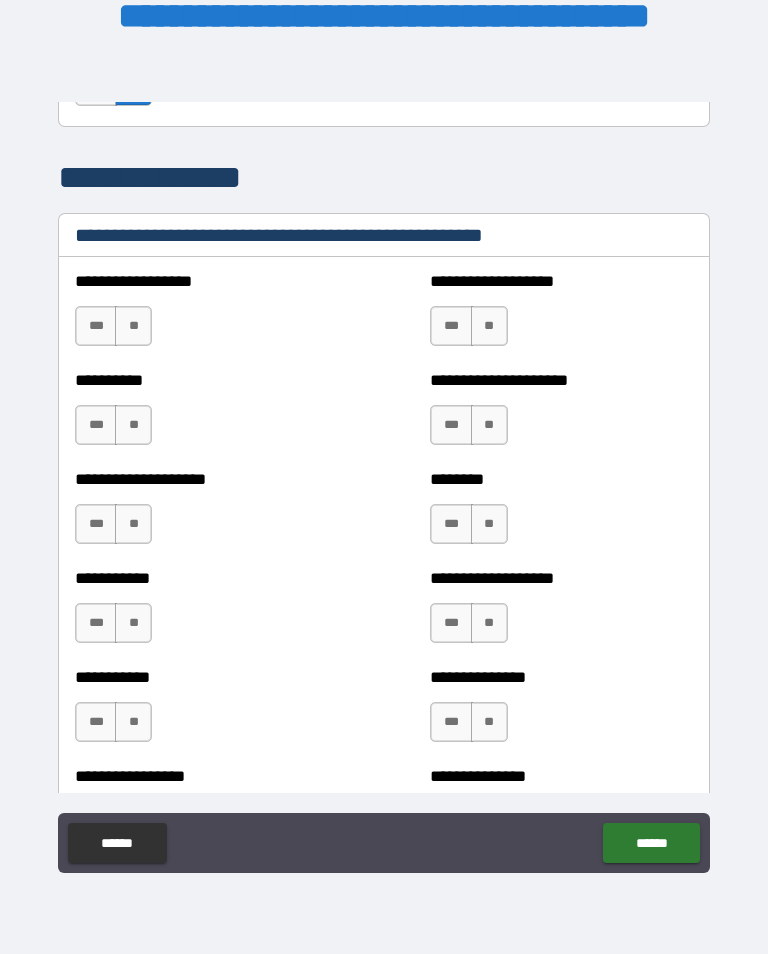 type on "**********" 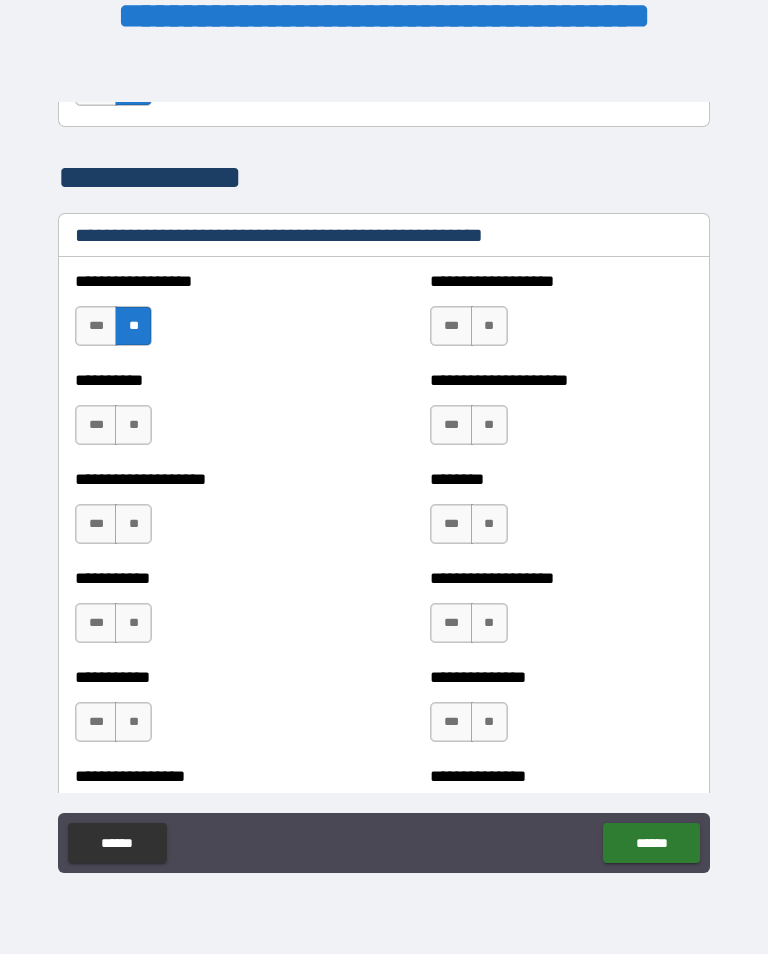 click on "**" at bounding box center (489, 326) 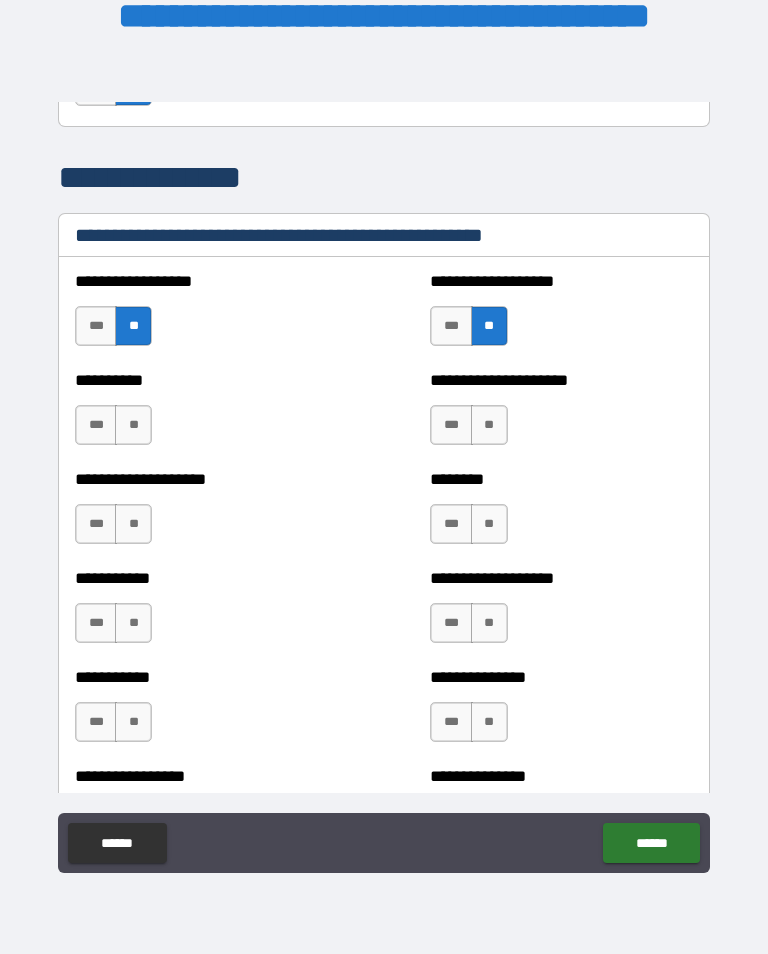 click on "**" at bounding box center (133, 425) 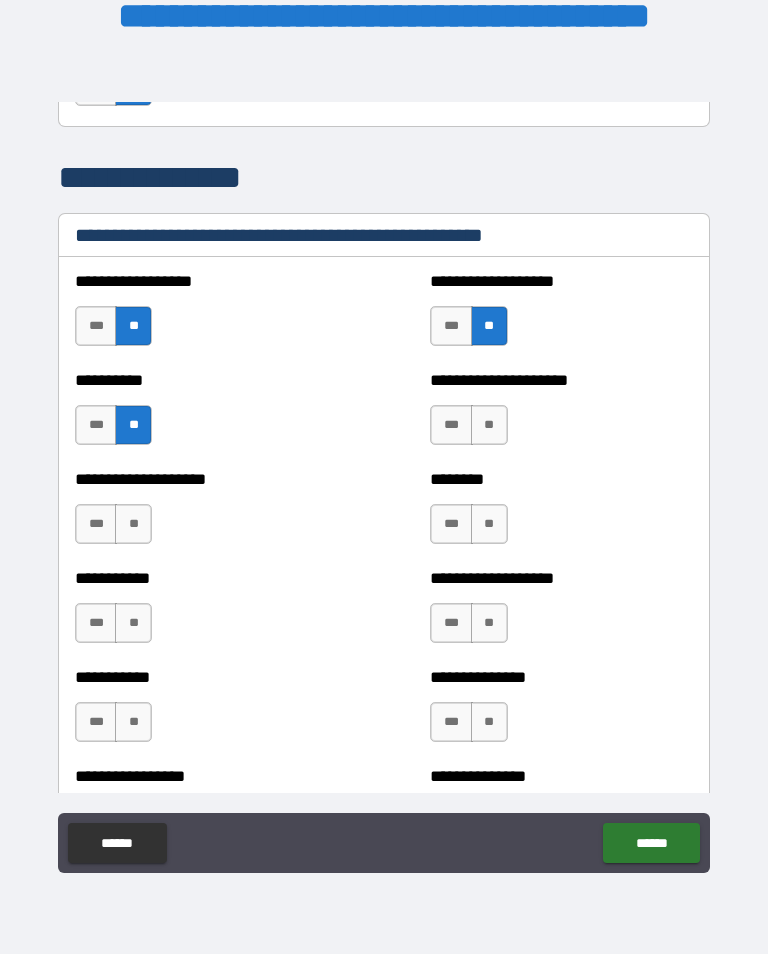 click on "**" at bounding box center [133, 524] 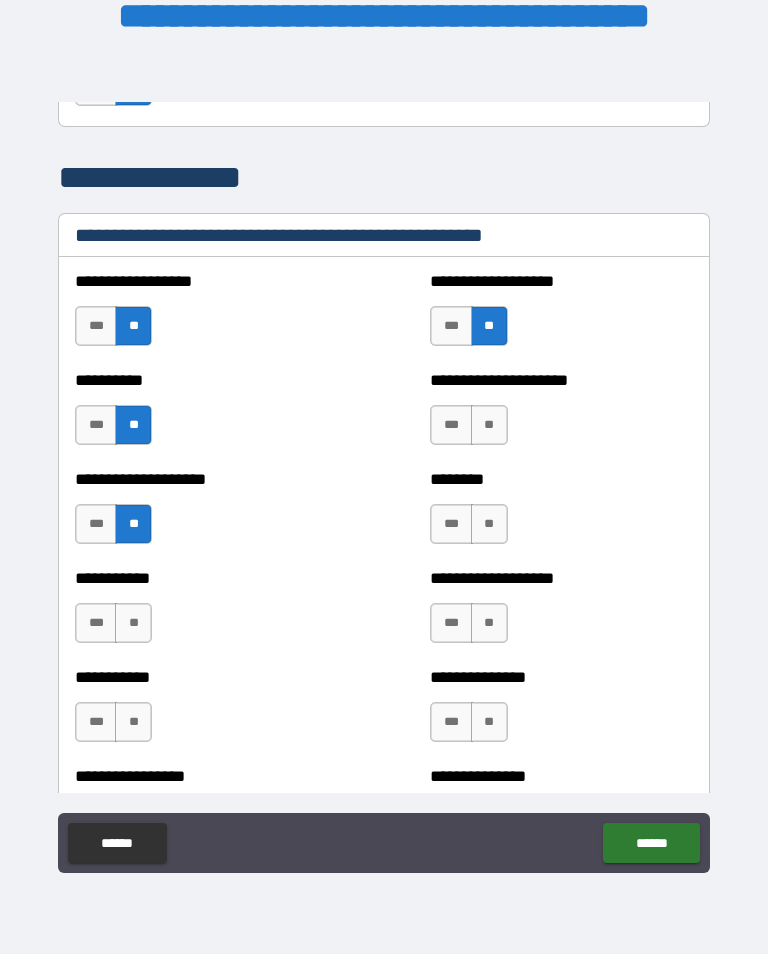 click on "**" at bounding box center [133, 623] 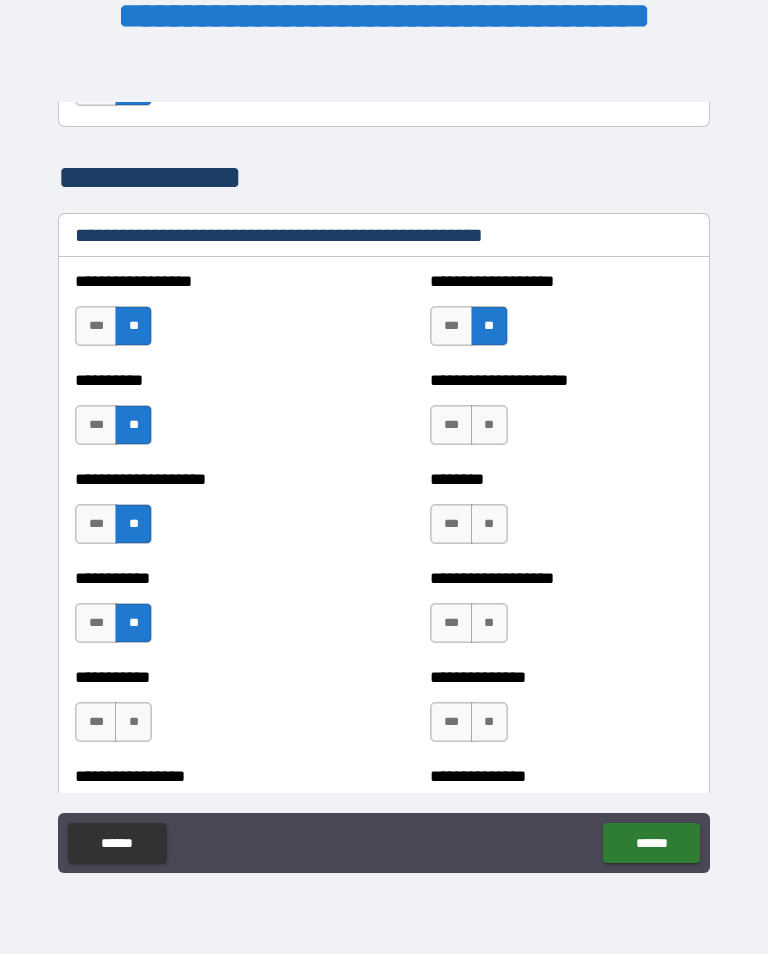 click on "**" at bounding box center [133, 722] 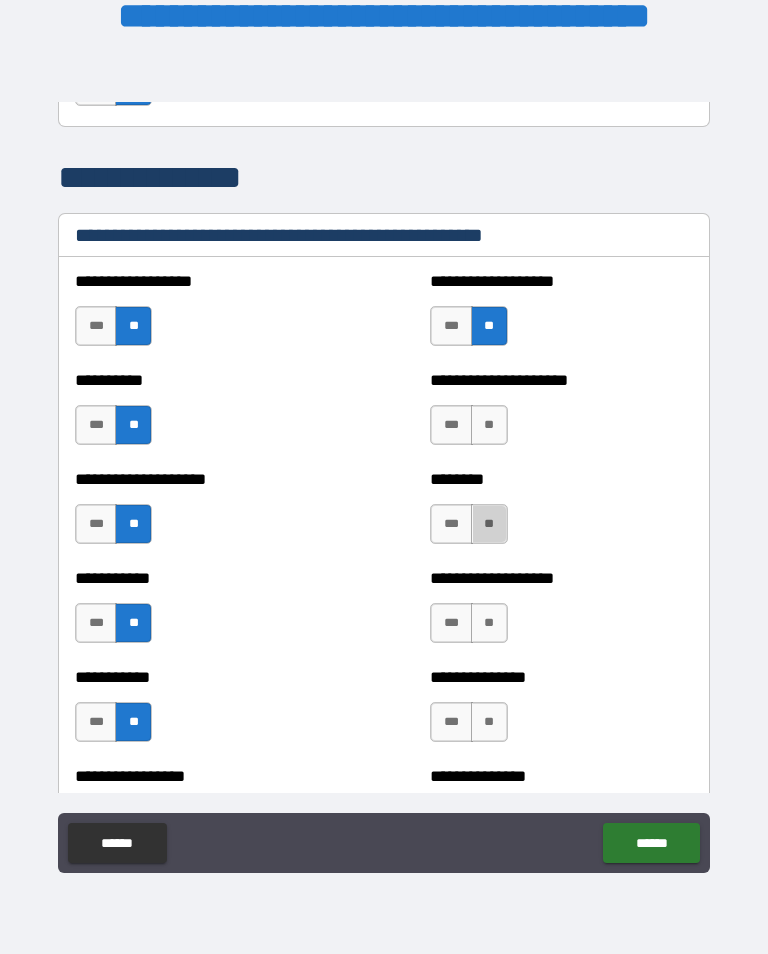 click on "**" at bounding box center (489, 524) 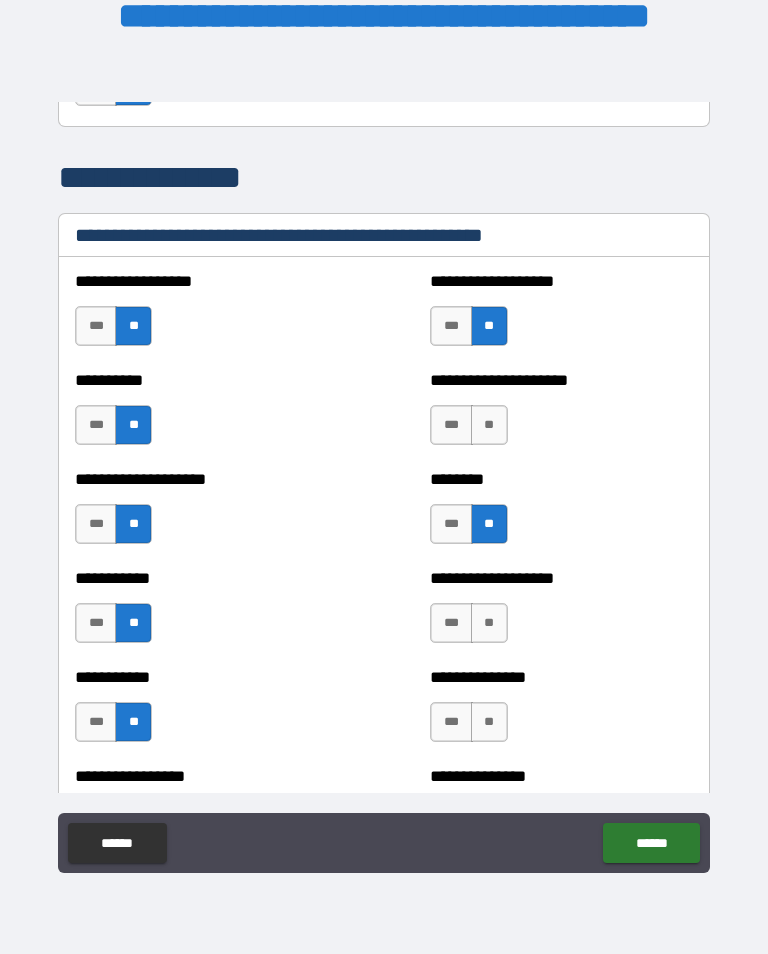 click on "**" at bounding box center (489, 425) 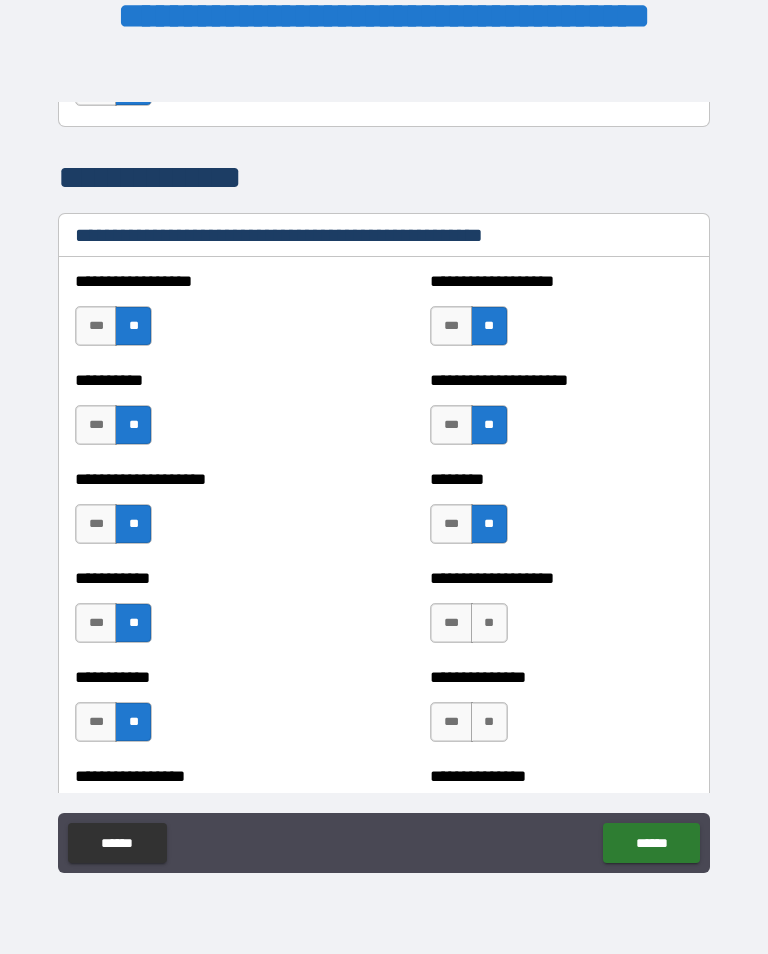 click on "**" at bounding box center (489, 623) 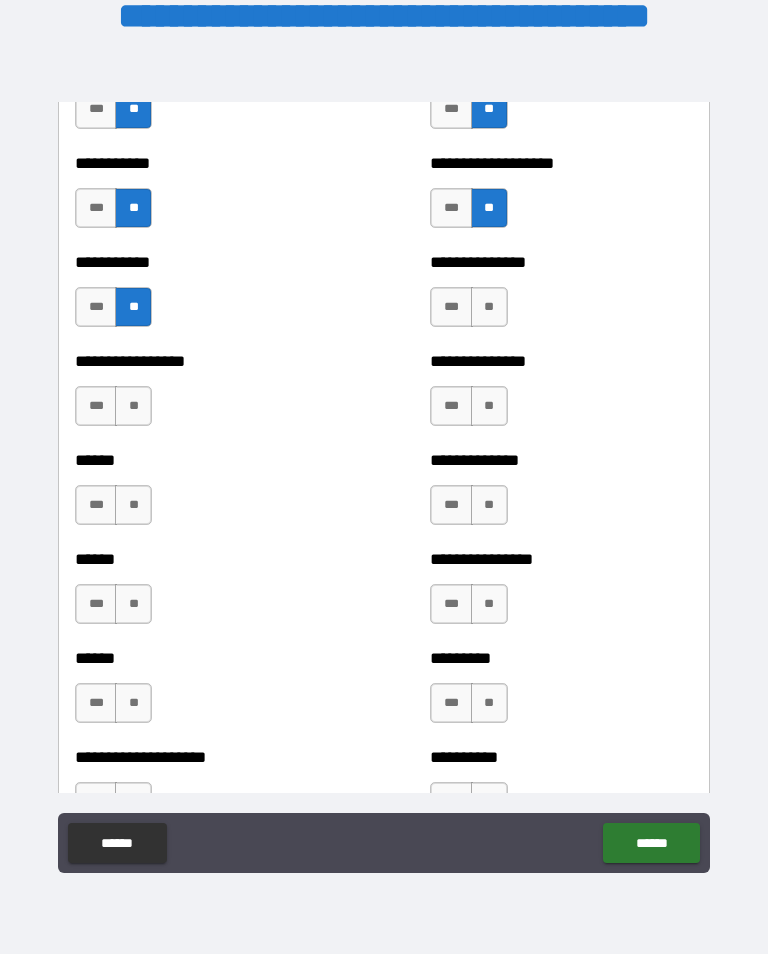 scroll, scrollTop: 2826, scrollLeft: 0, axis: vertical 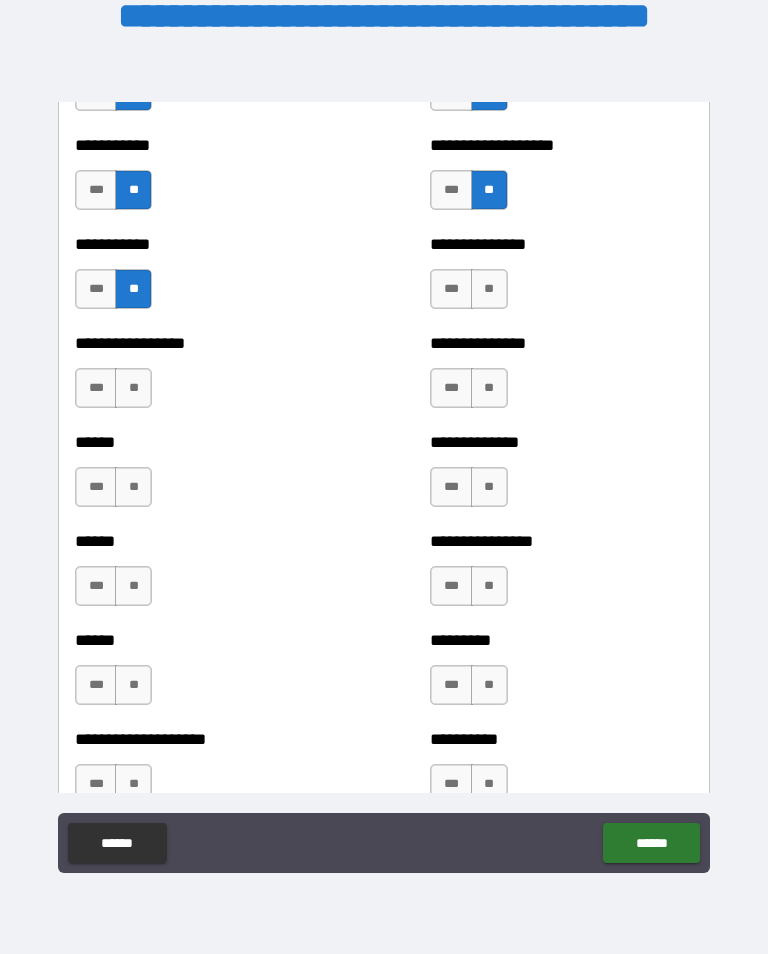 click on "**" at bounding box center (489, 289) 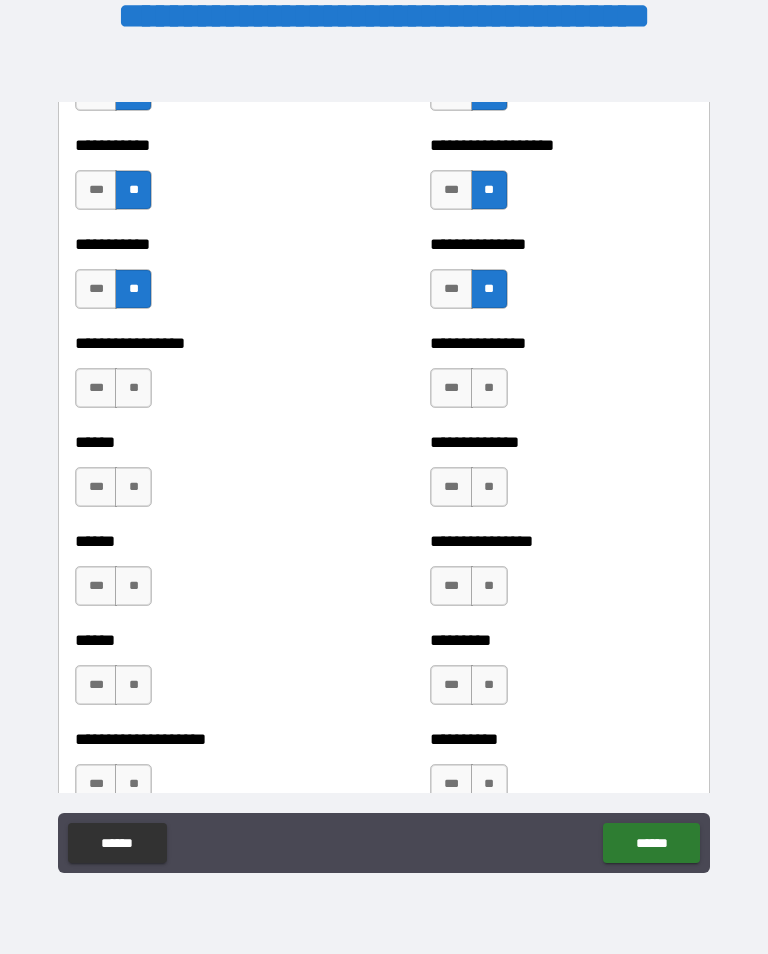 click on "**" at bounding box center (133, 388) 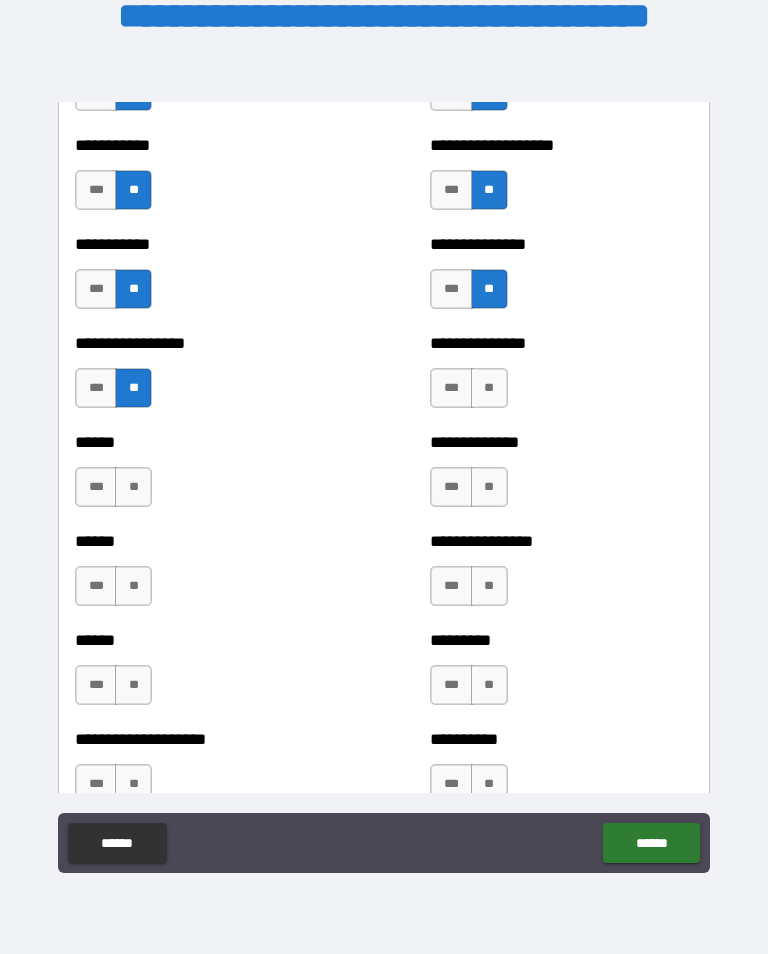 click on "**" at bounding box center [489, 388] 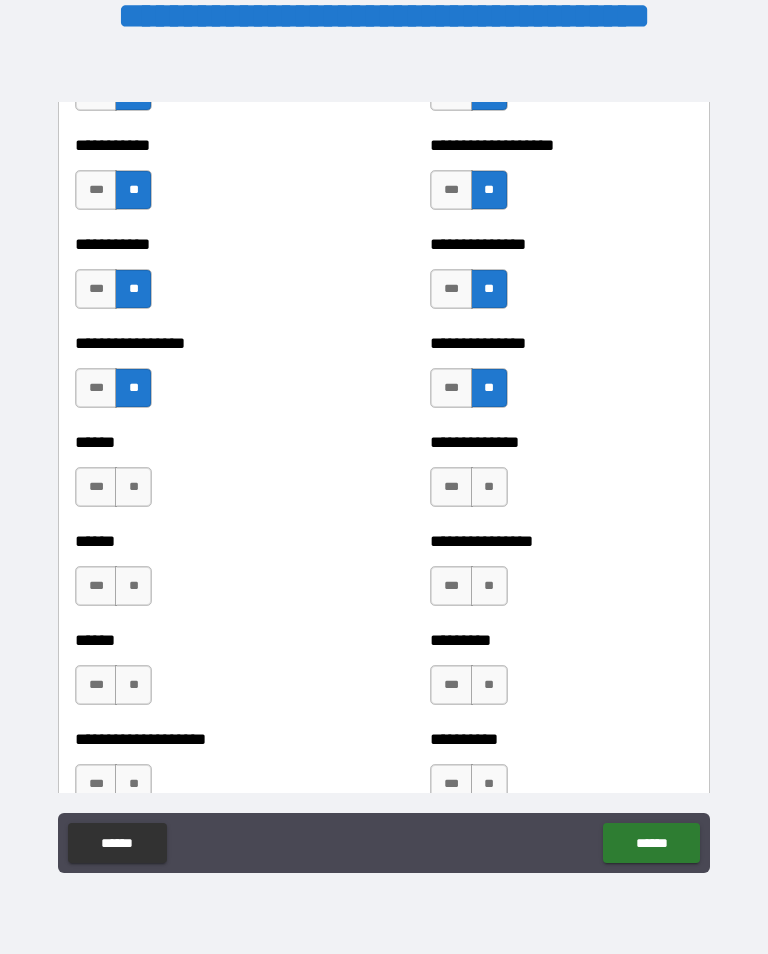 click on "**" at bounding box center (133, 487) 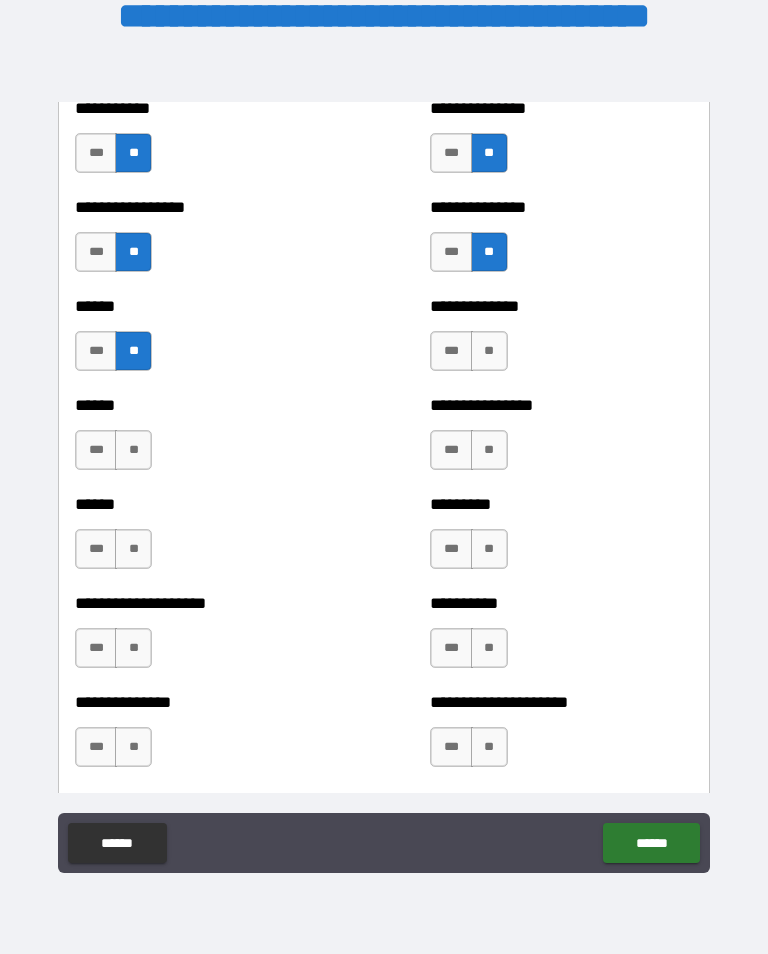 scroll, scrollTop: 2963, scrollLeft: 0, axis: vertical 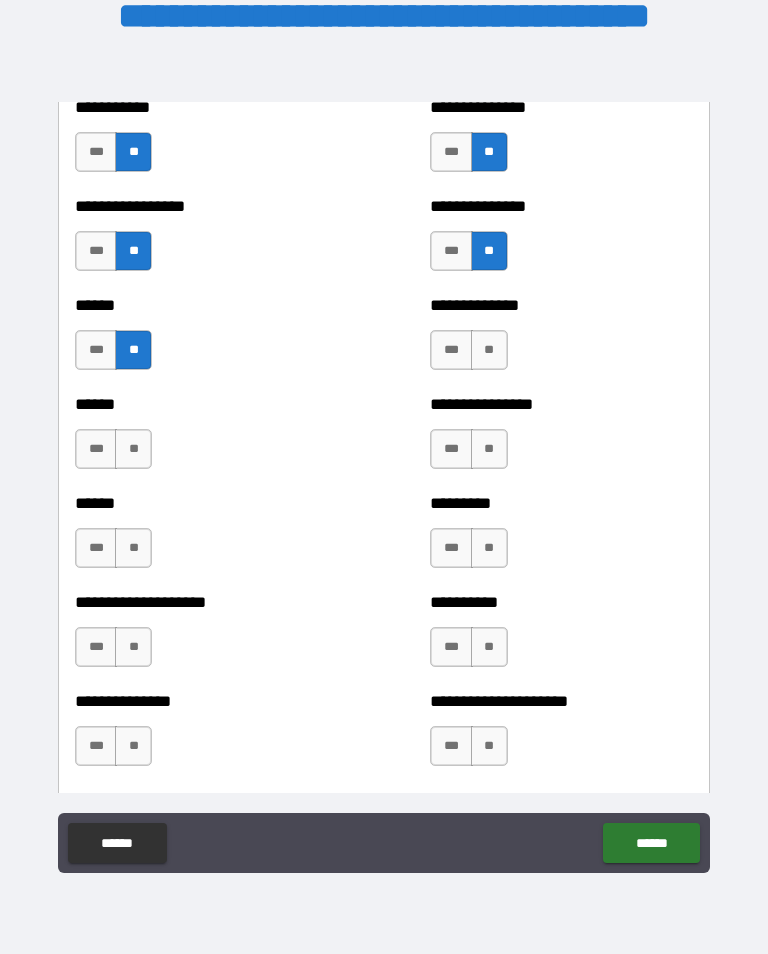 click on "**" at bounding box center (489, 350) 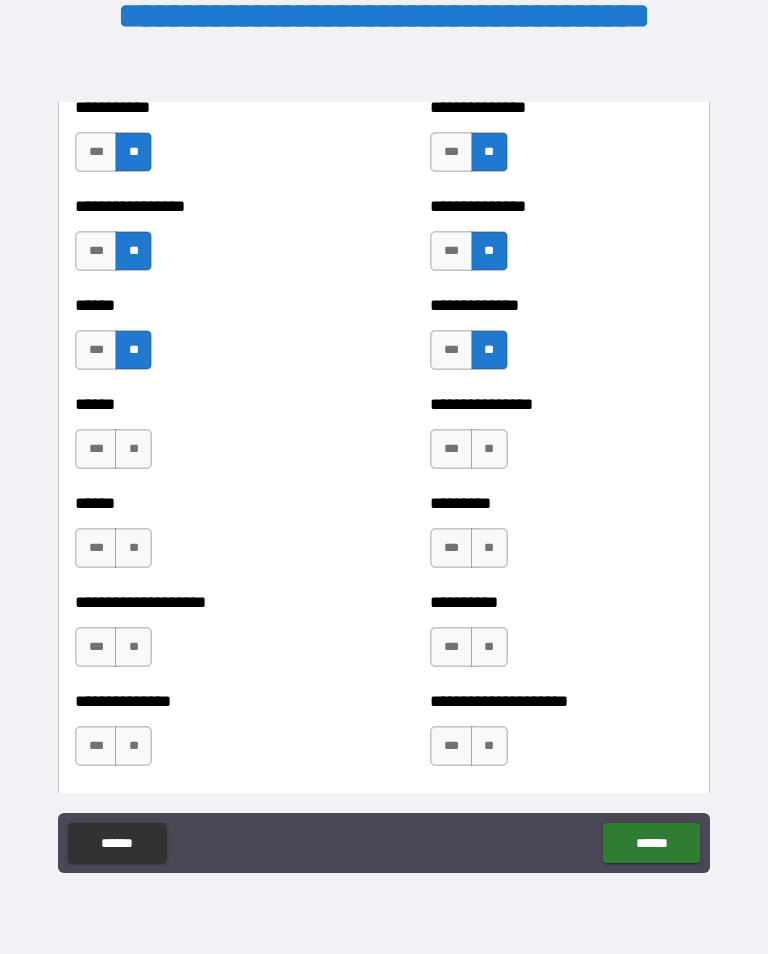 click on "**" at bounding box center [133, 647] 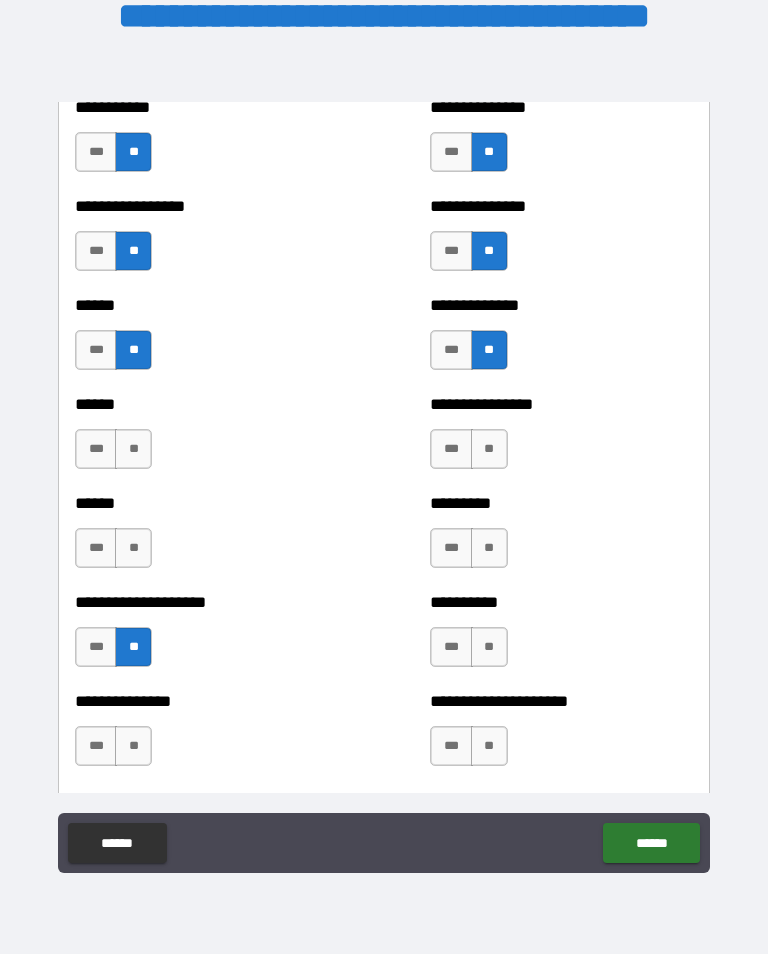 click on "**" at bounding box center (489, 746) 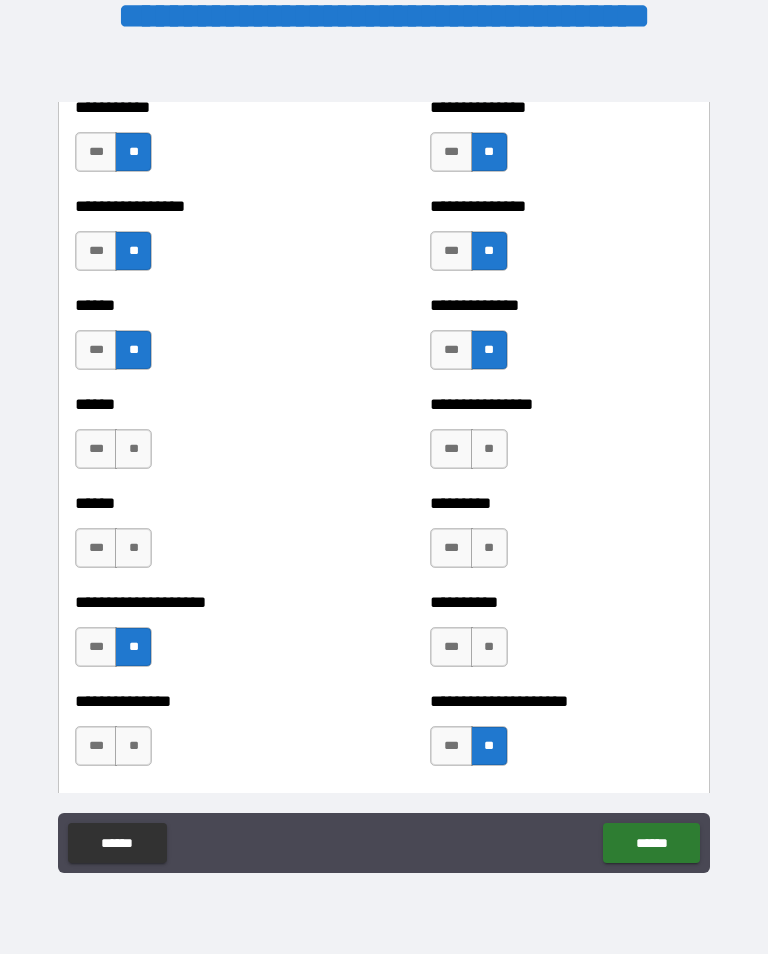 click on "**" at bounding box center [133, 746] 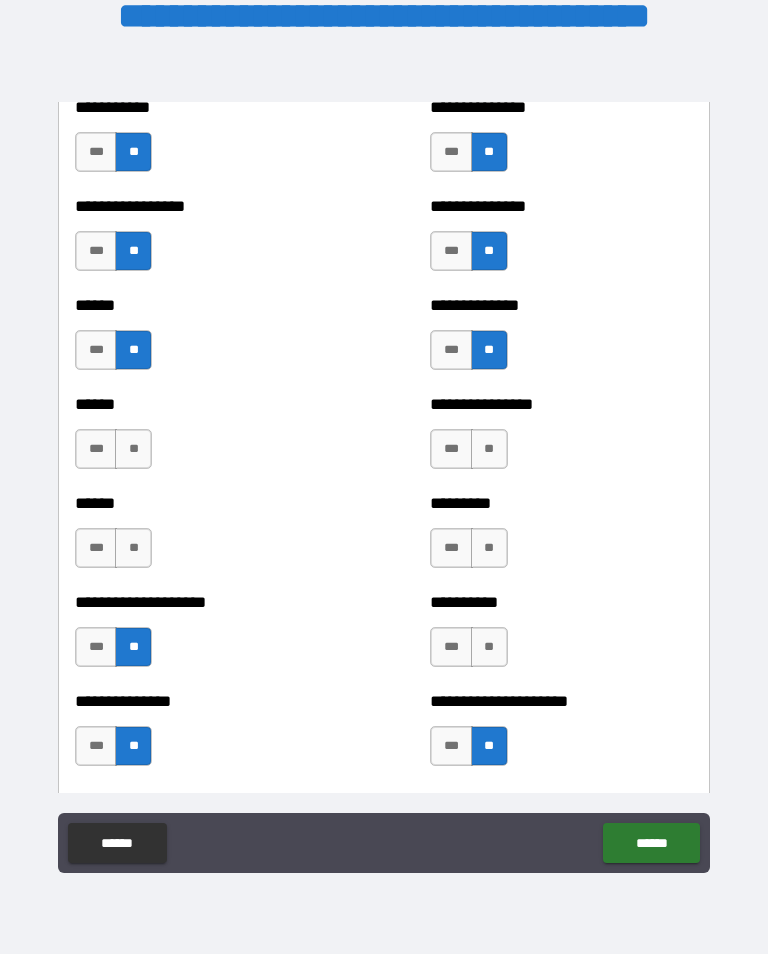 click on "**" at bounding box center (133, 548) 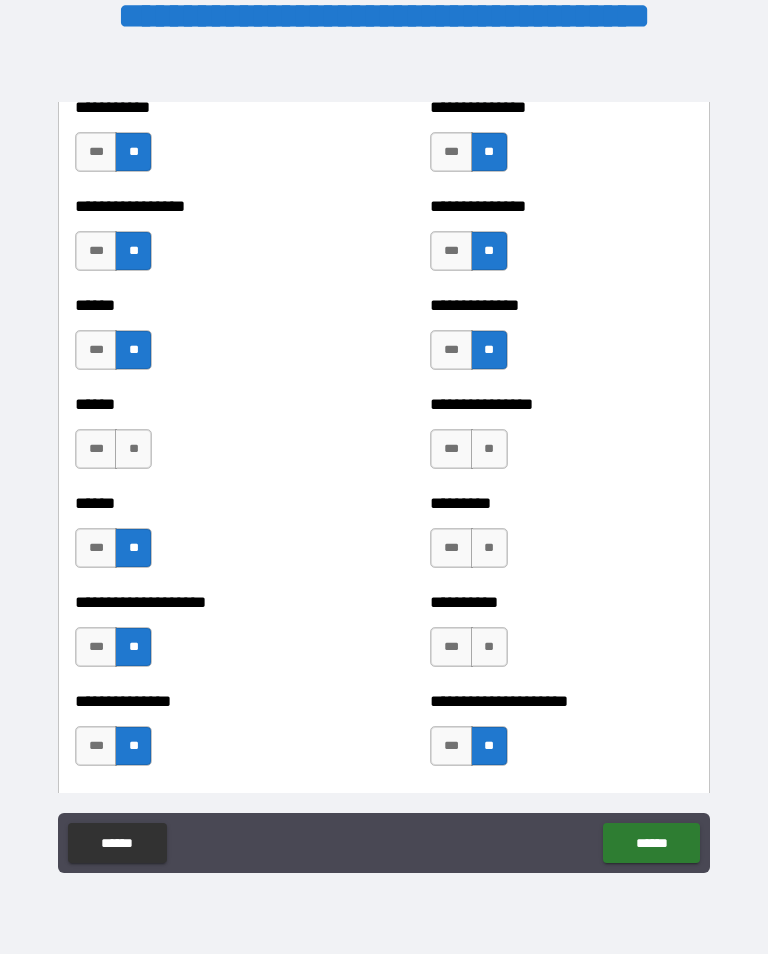 click on "**" at bounding box center [489, 548] 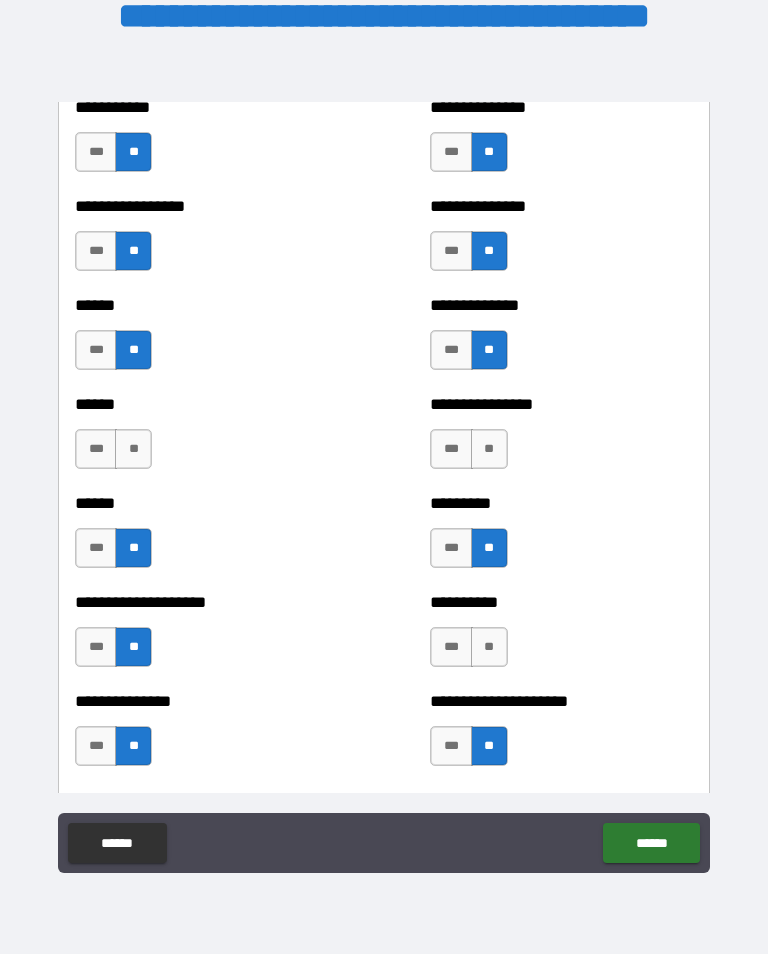 click on "**" at bounding box center [489, 647] 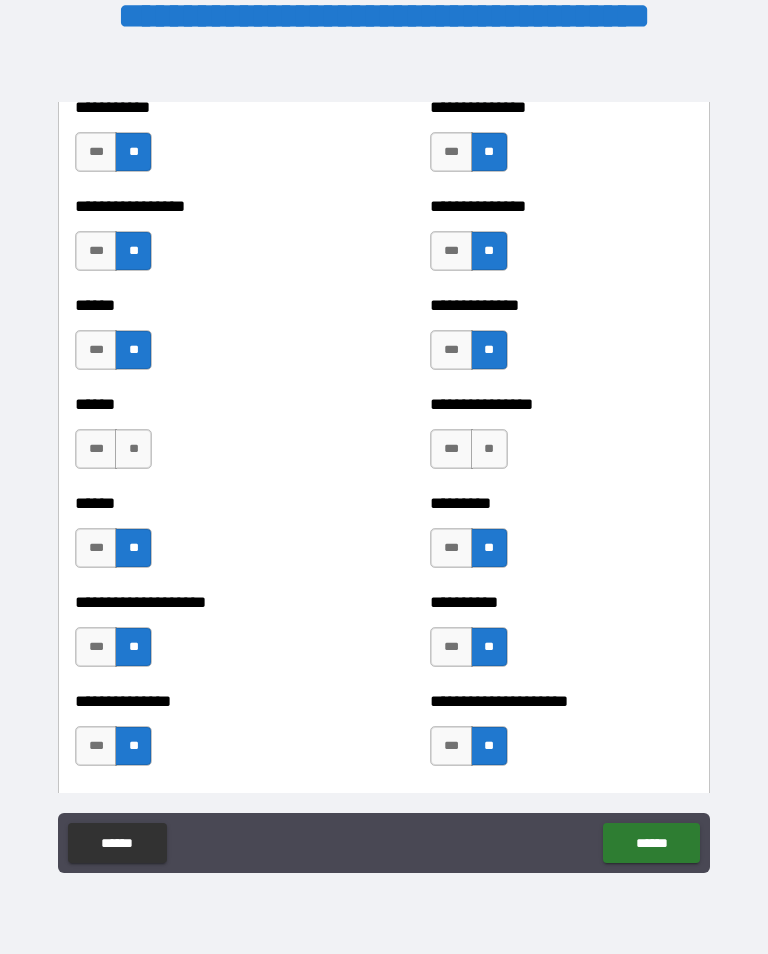 click on "**" at bounding box center [489, 449] 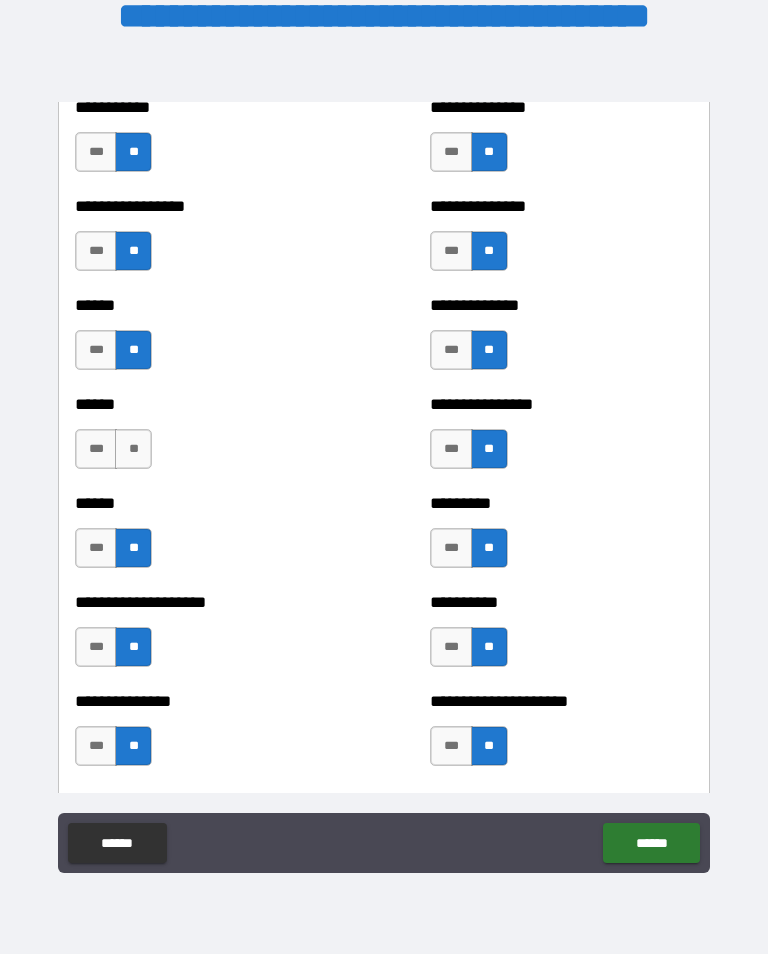 click on "***" at bounding box center (96, 449) 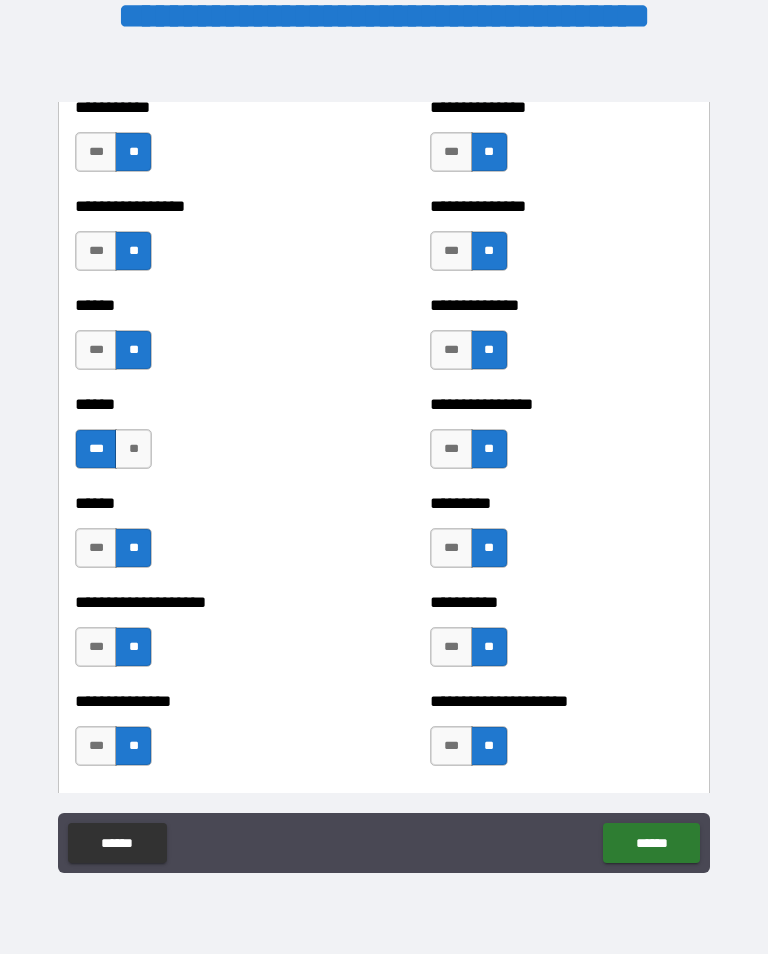 click on "******" at bounding box center (651, 843) 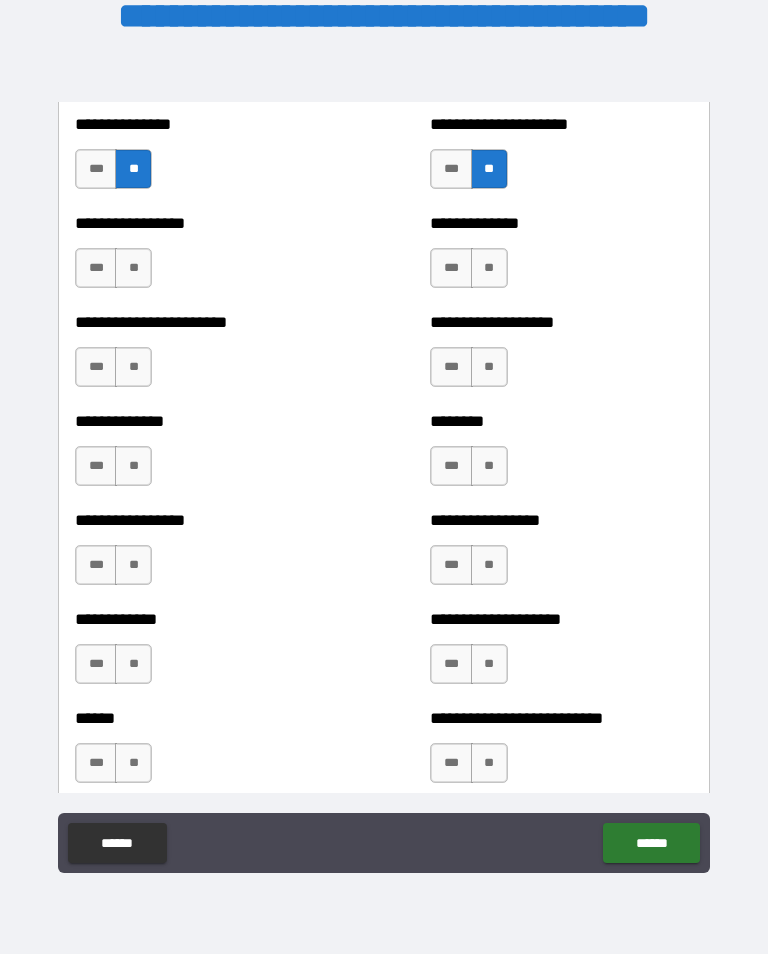 scroll, scrollTop: 3541, scrollLeft: 0, axis: vertical 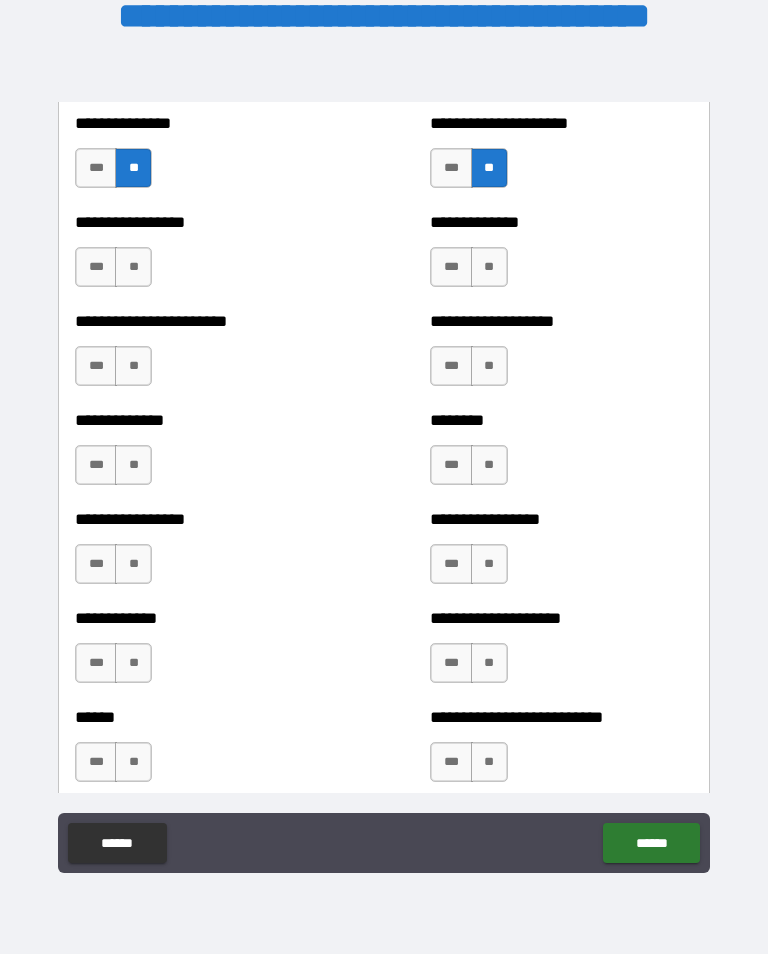 click on "**" at bounding box center [133, 267] 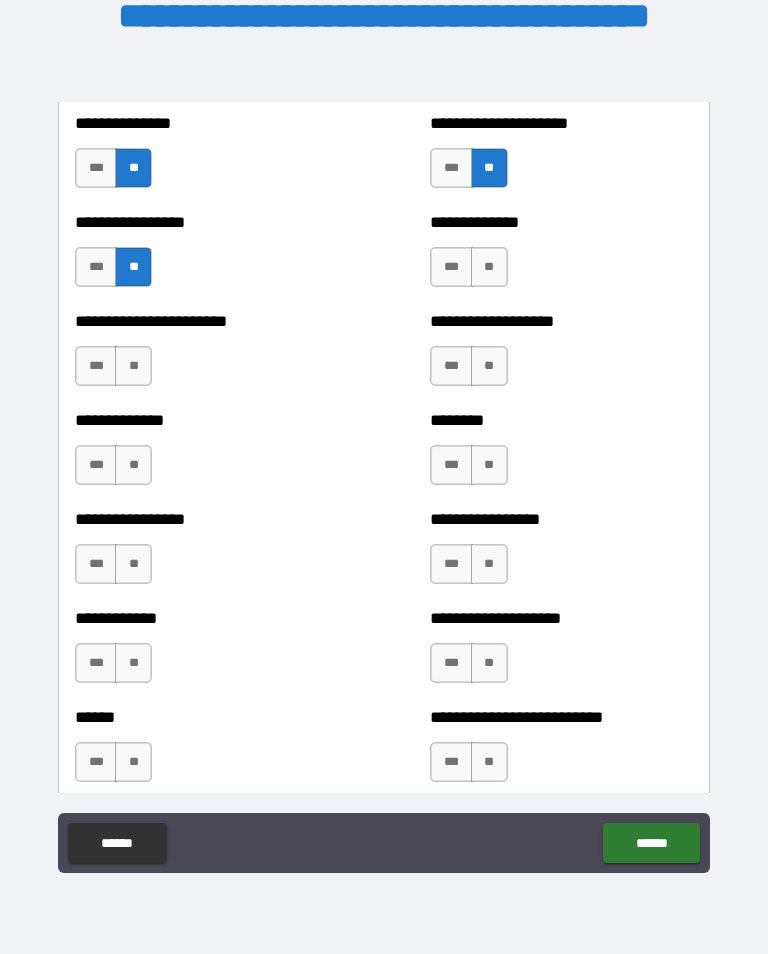 click on "**" at bounding box center [489, 267] 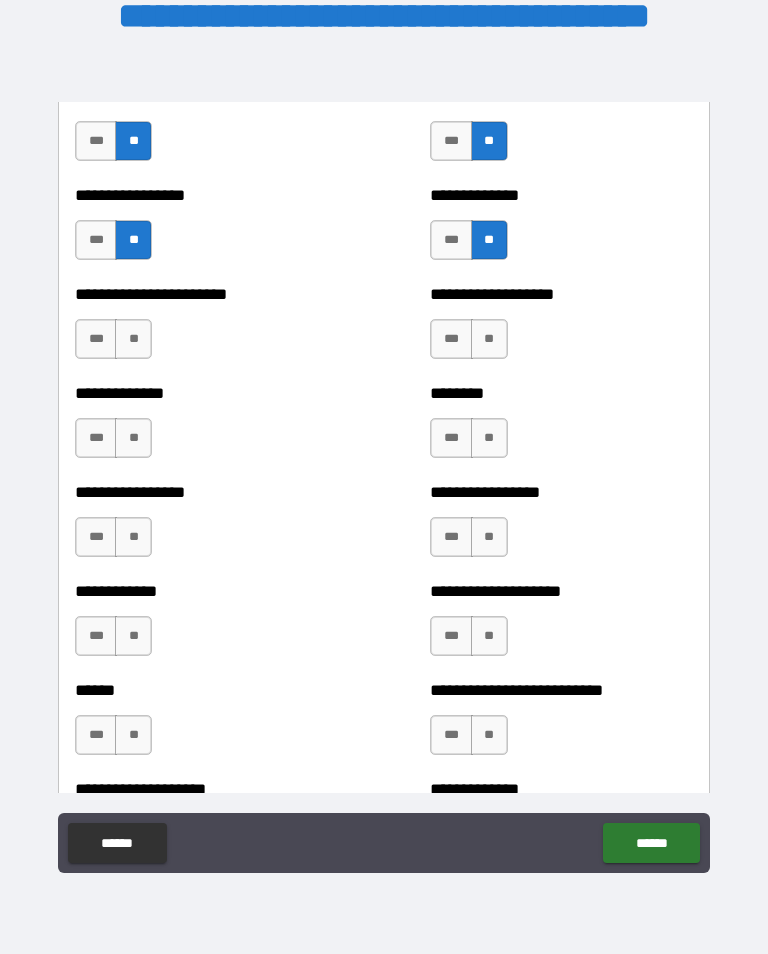 scroll, scrollTop: 3570, scrollLeft: 0, axis: vertical 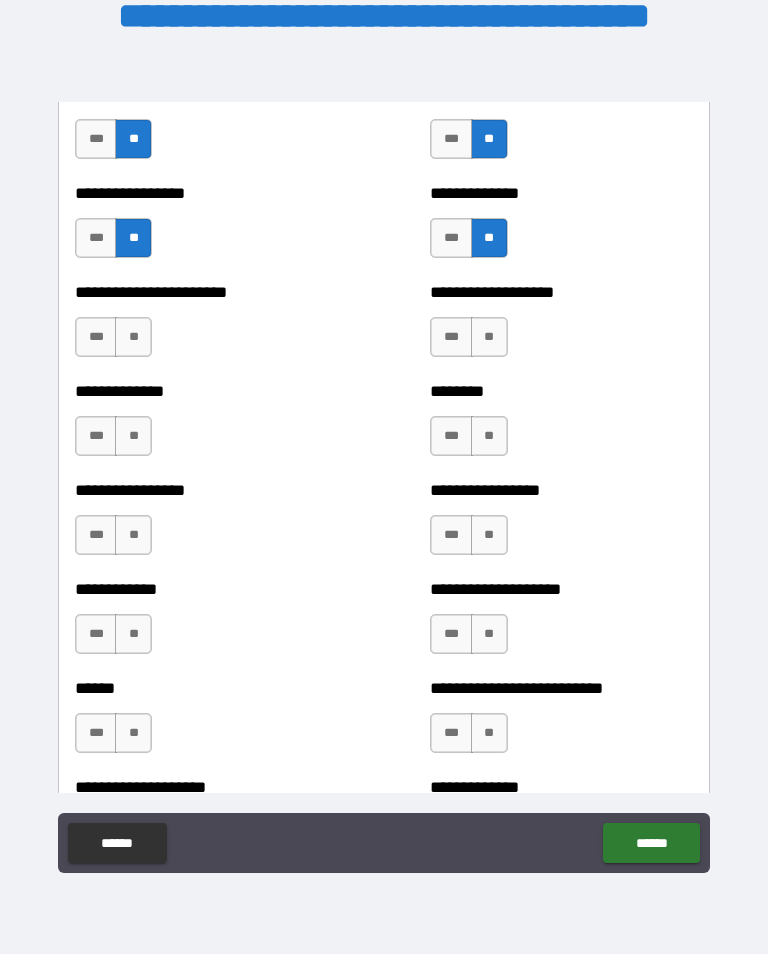 click on "**" at bounding box center (133, 337) 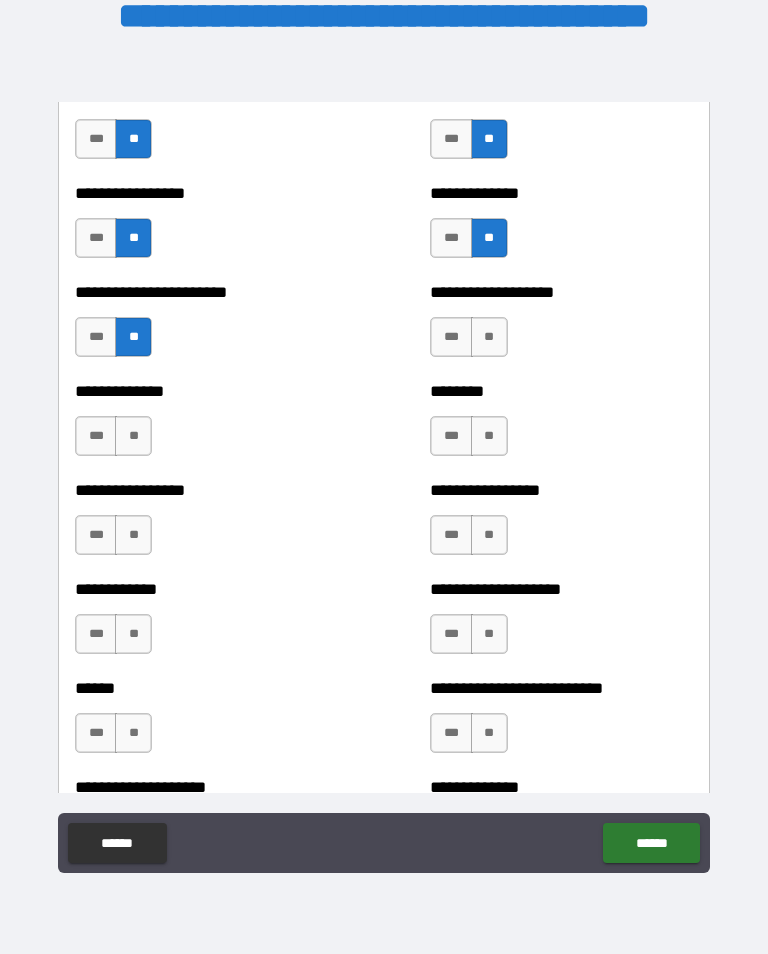 click on "**" at bounding box center (133, 436) 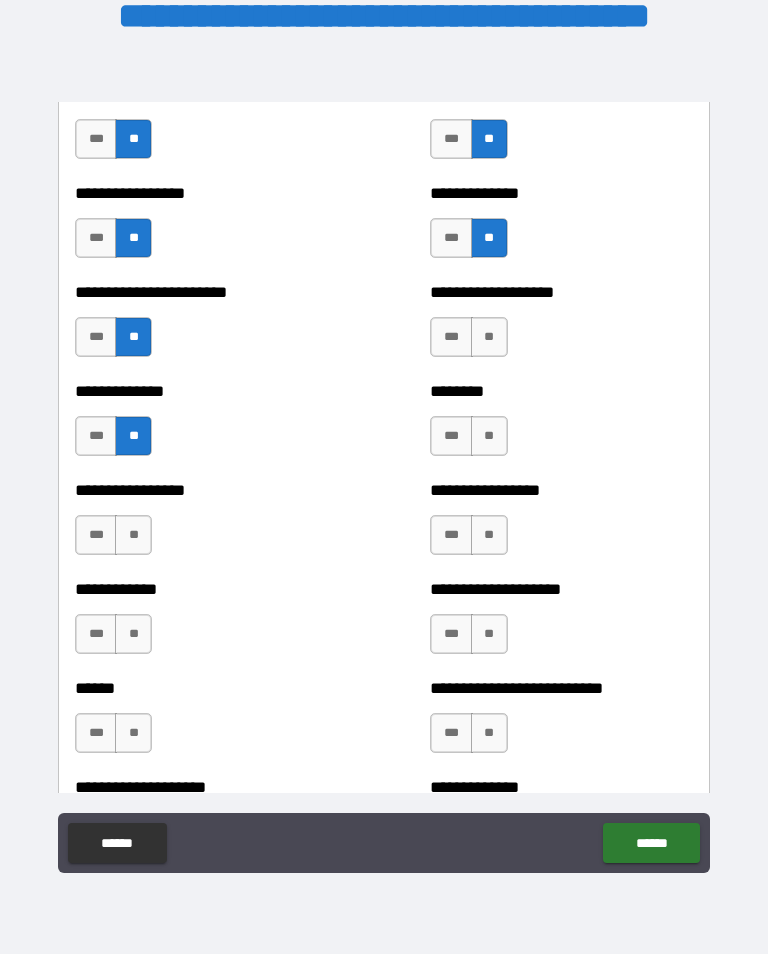 click on "**" at bounding box center (133, 535) 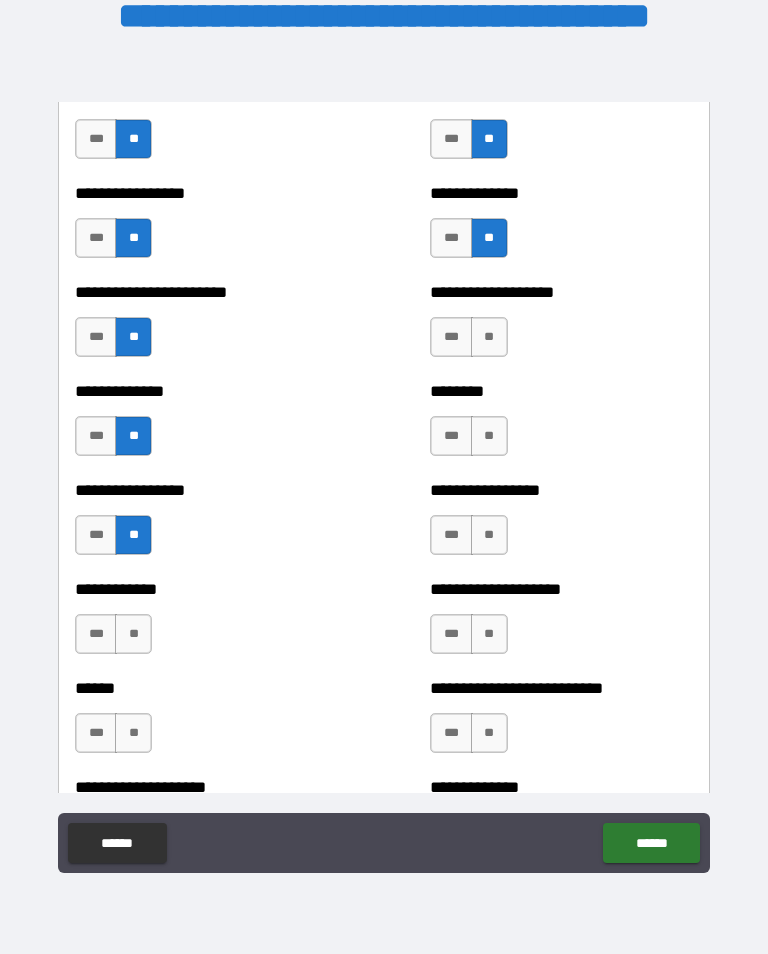 click on "**" at bounding box center (489, 337) 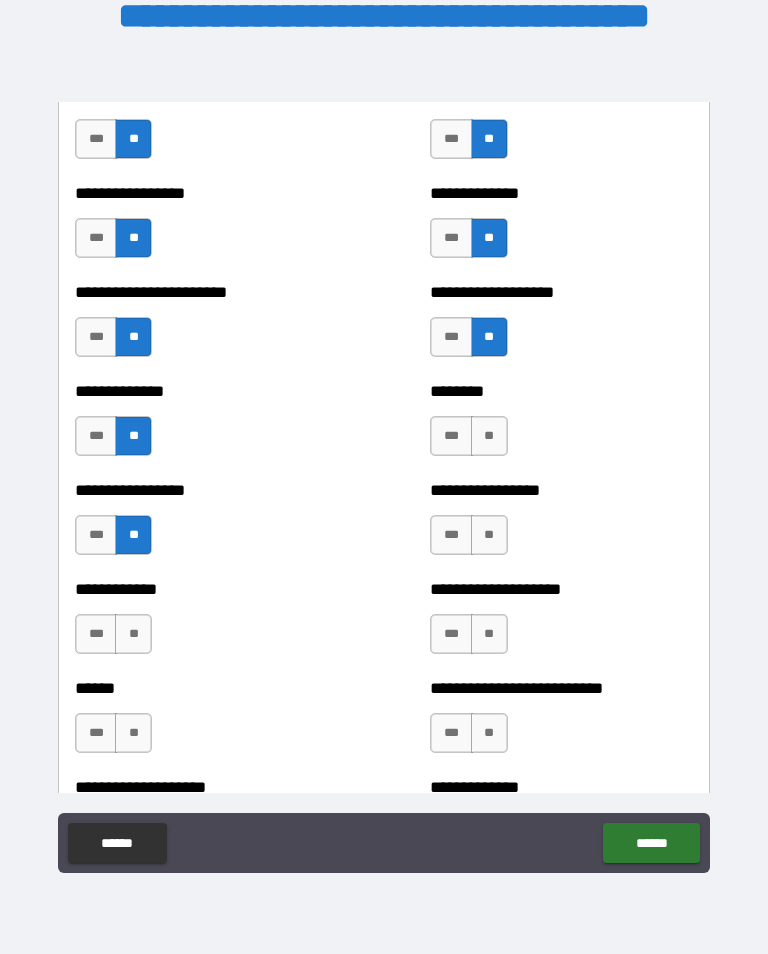 click on "**" at bounding box center (489, 436) 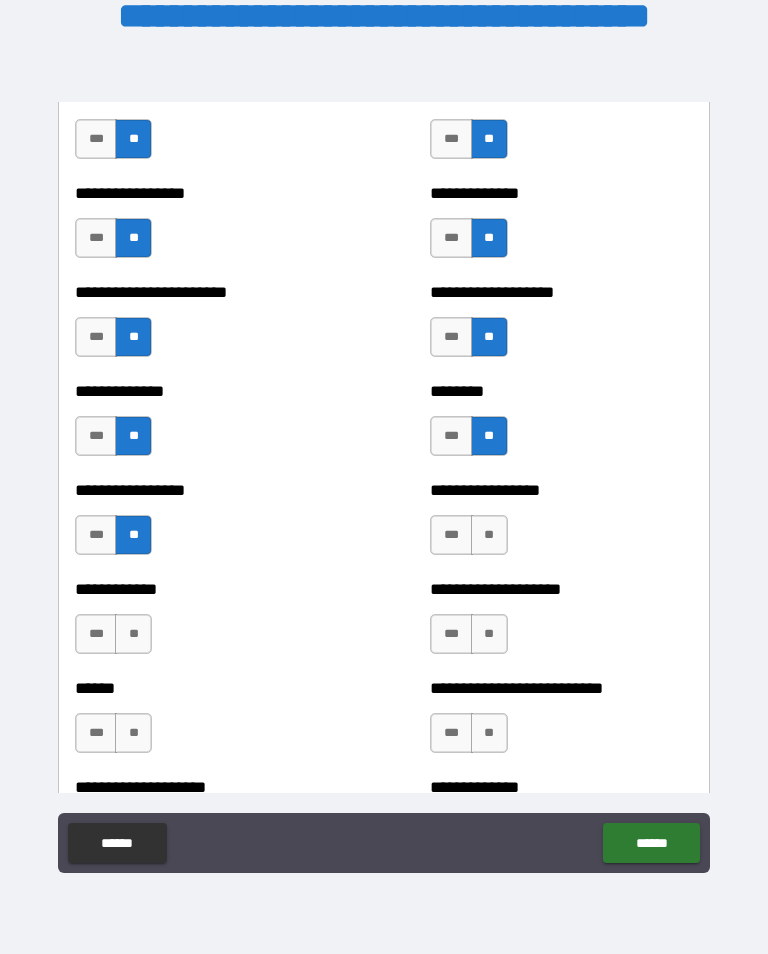 click on "**" at bounding box center [489, 535] 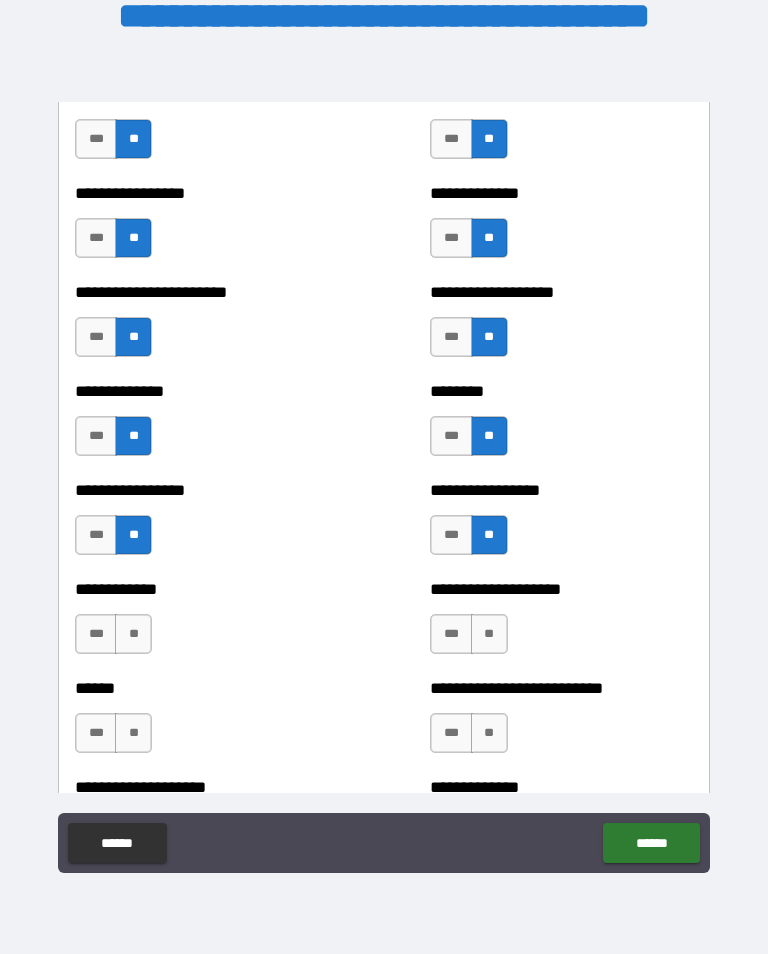 click on "**" at bounding box center [133, 634] 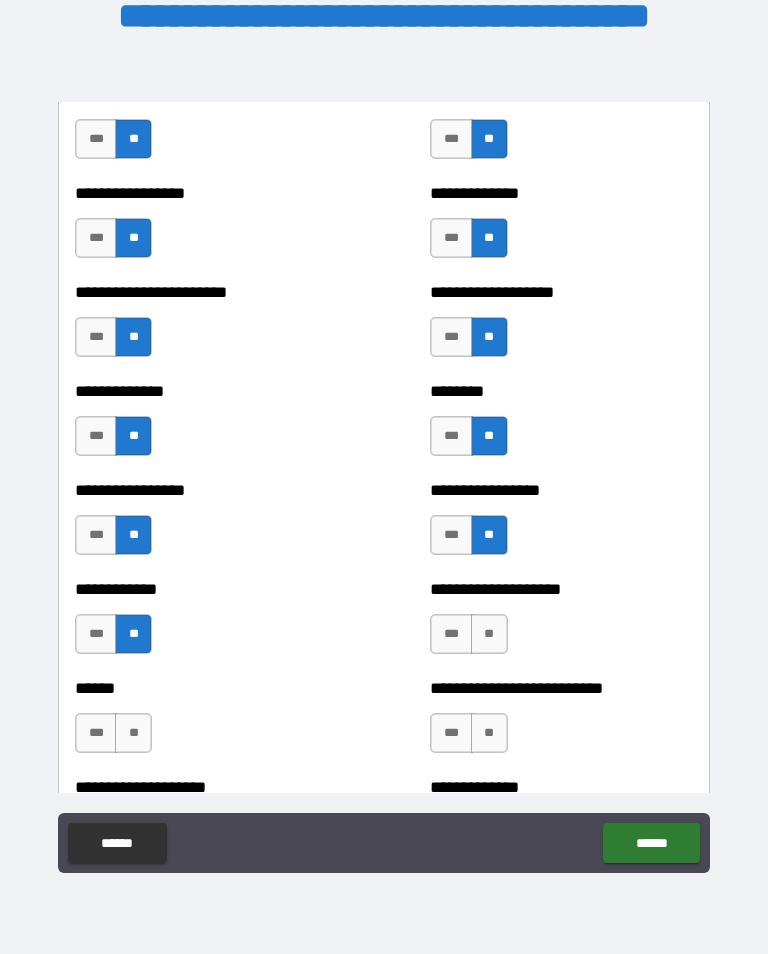 click on "**" at bounding box center (489, 634) 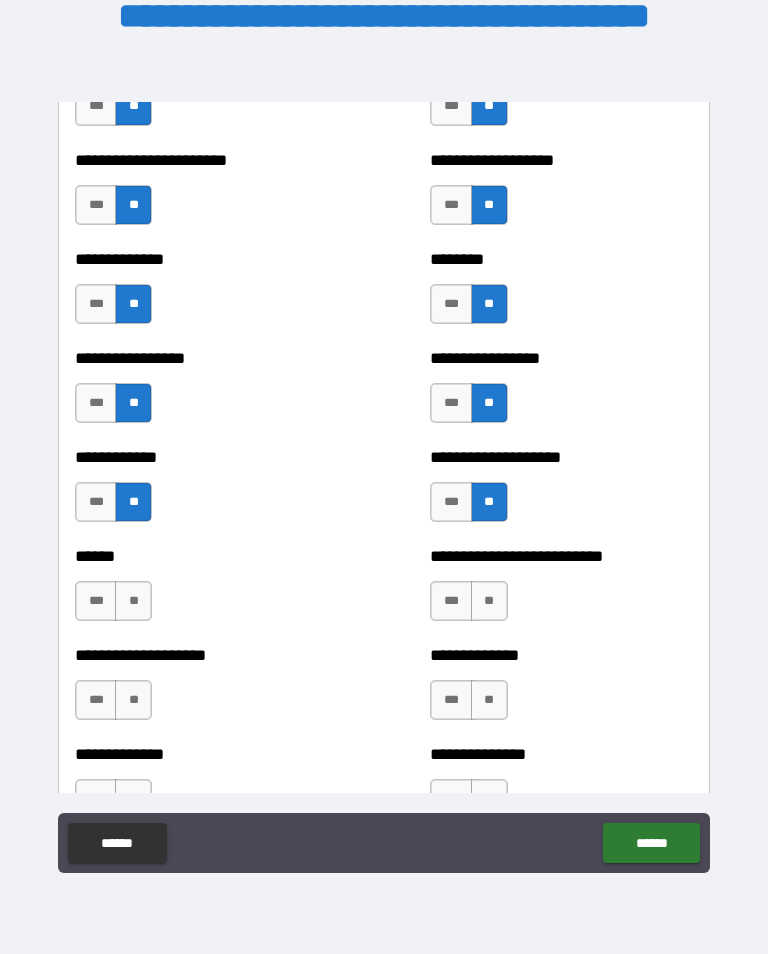 scroll, scrollTop: 3703, scrollLeft: 0, axis: vertical 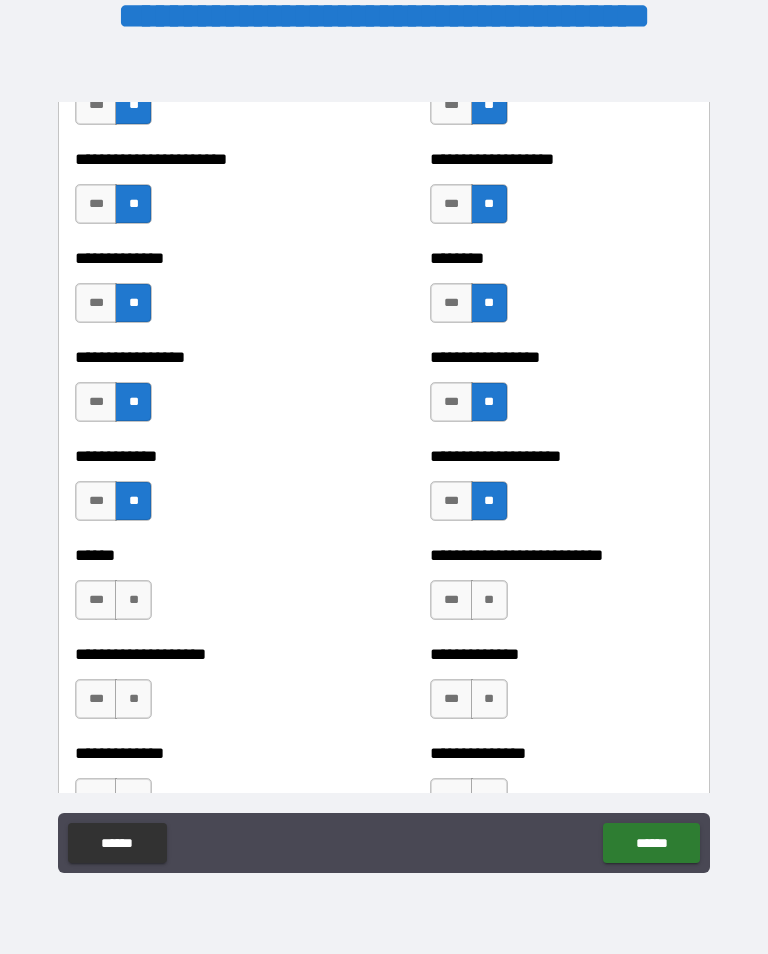 click on "***" at bounding box center [451, 600] 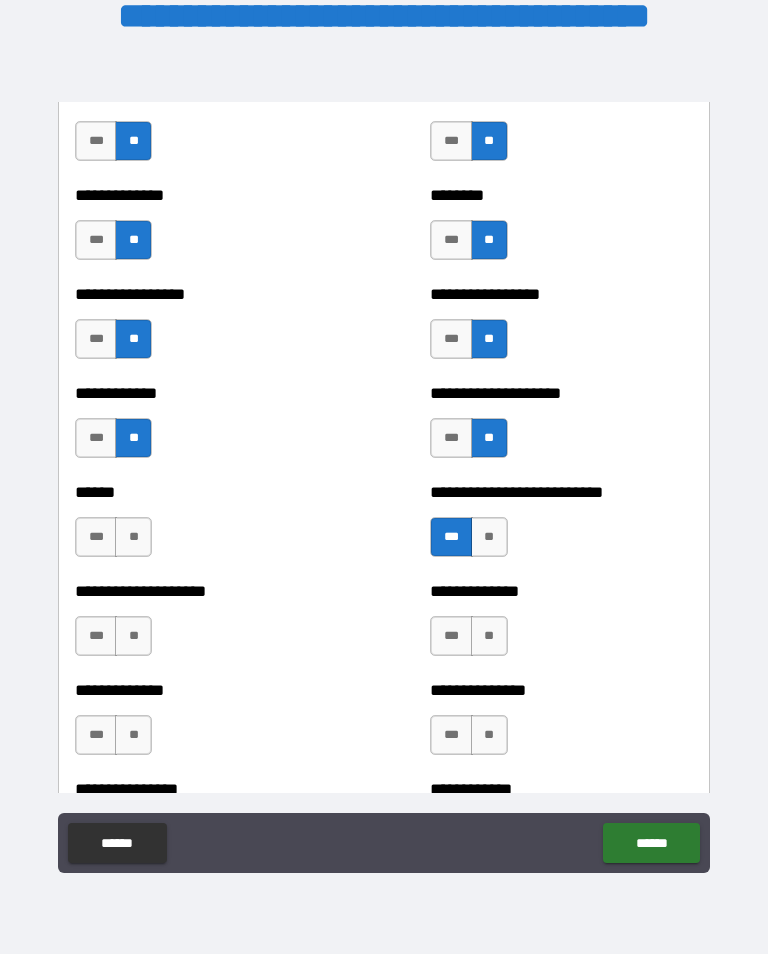 scroll, scrollTop: 3774, scrollLeft: 0, axis: vertical 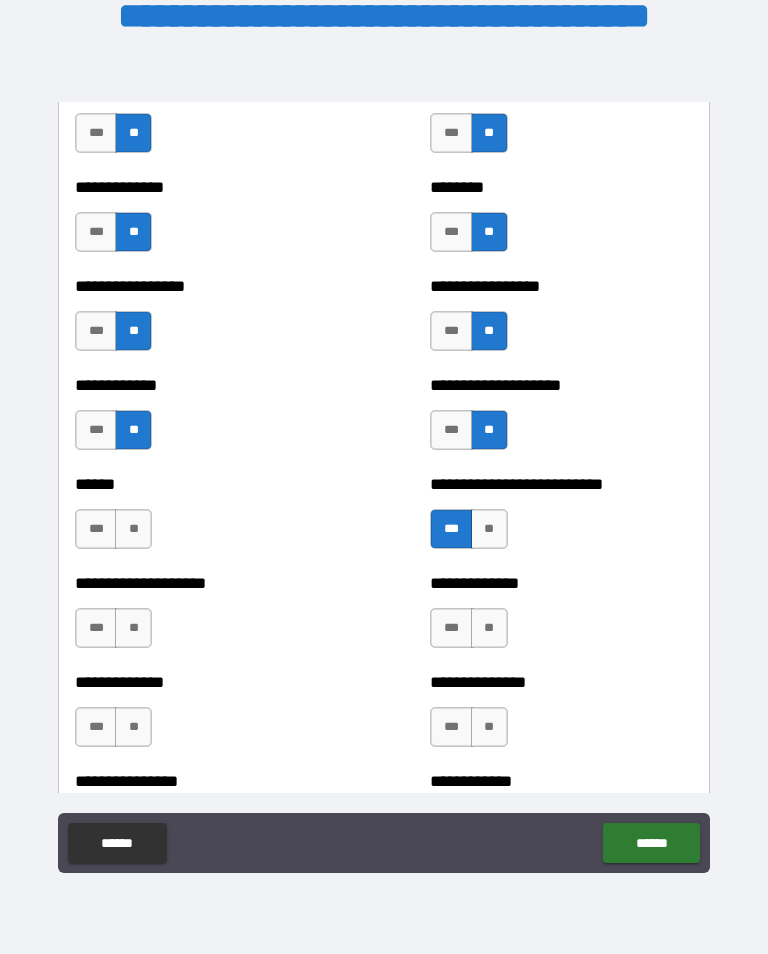 click on "**" at bounding box center (133, 529) 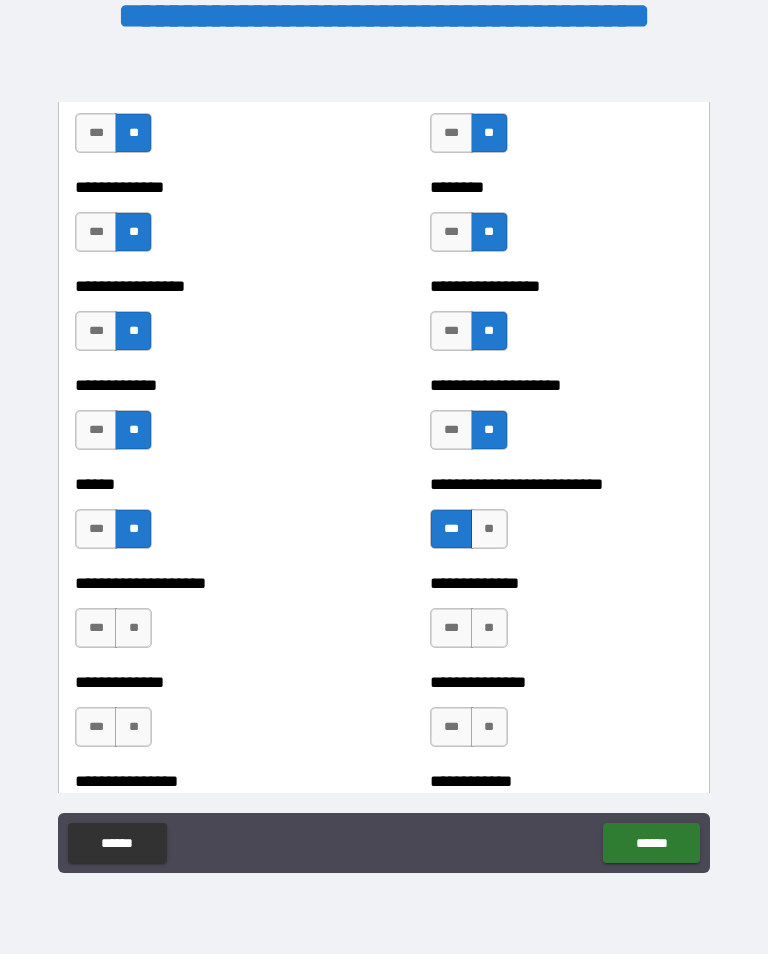 click on "**" at bounding box center (133, 628) 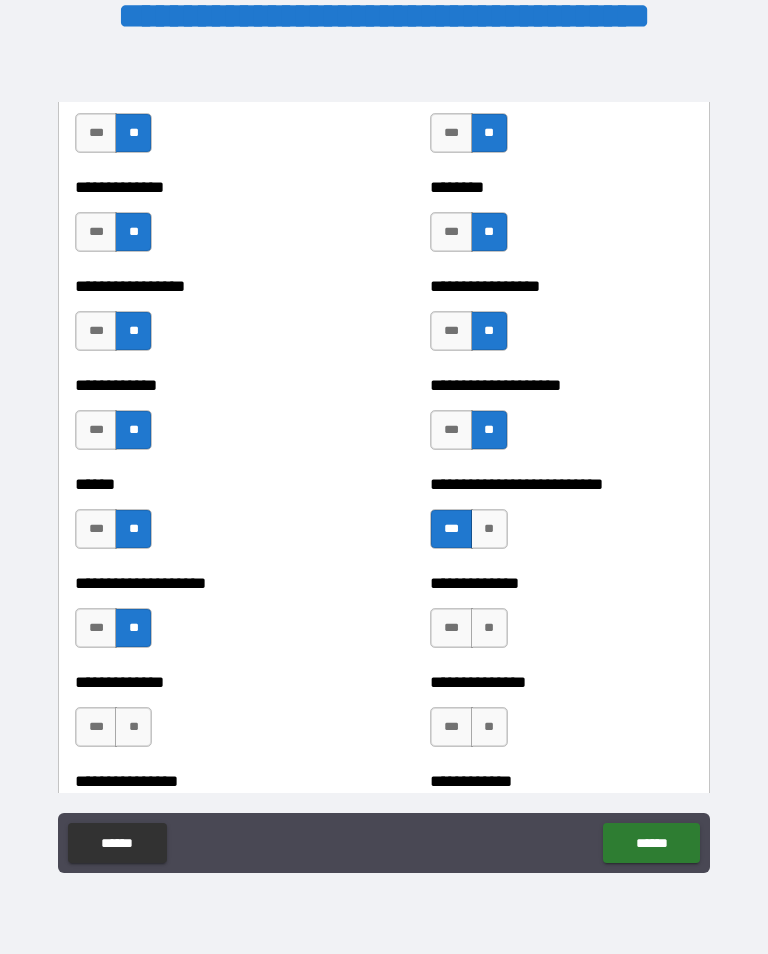 click on "**" at bounding box center (489, 628) 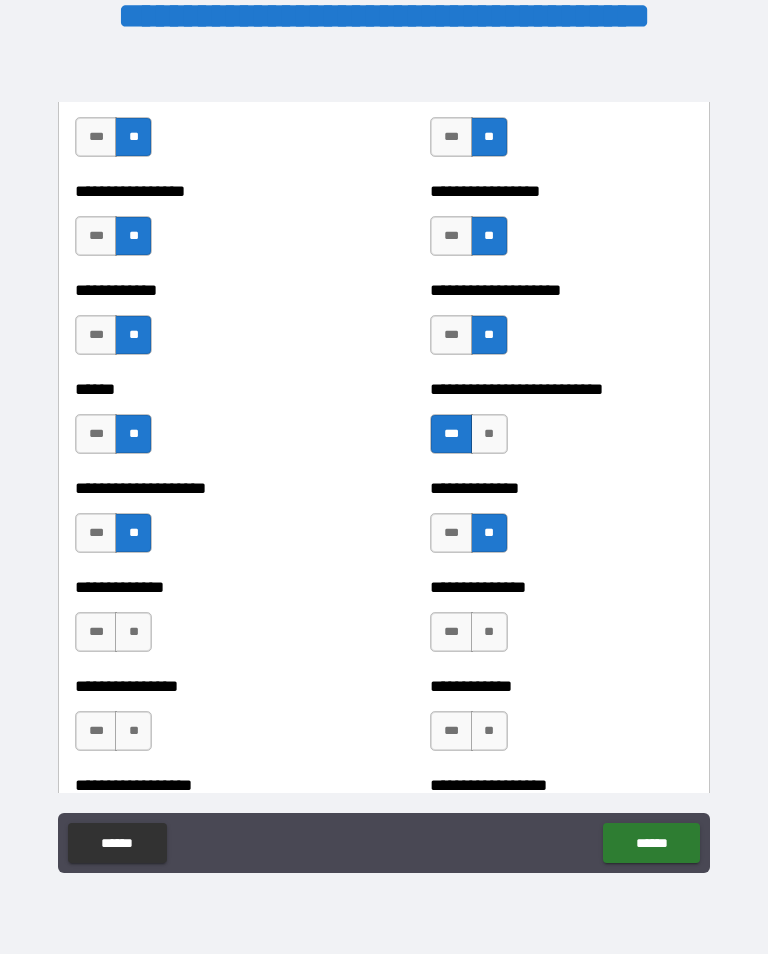 scroll, scrollTop: 3880, scrollLeft: 0, axis: vertical 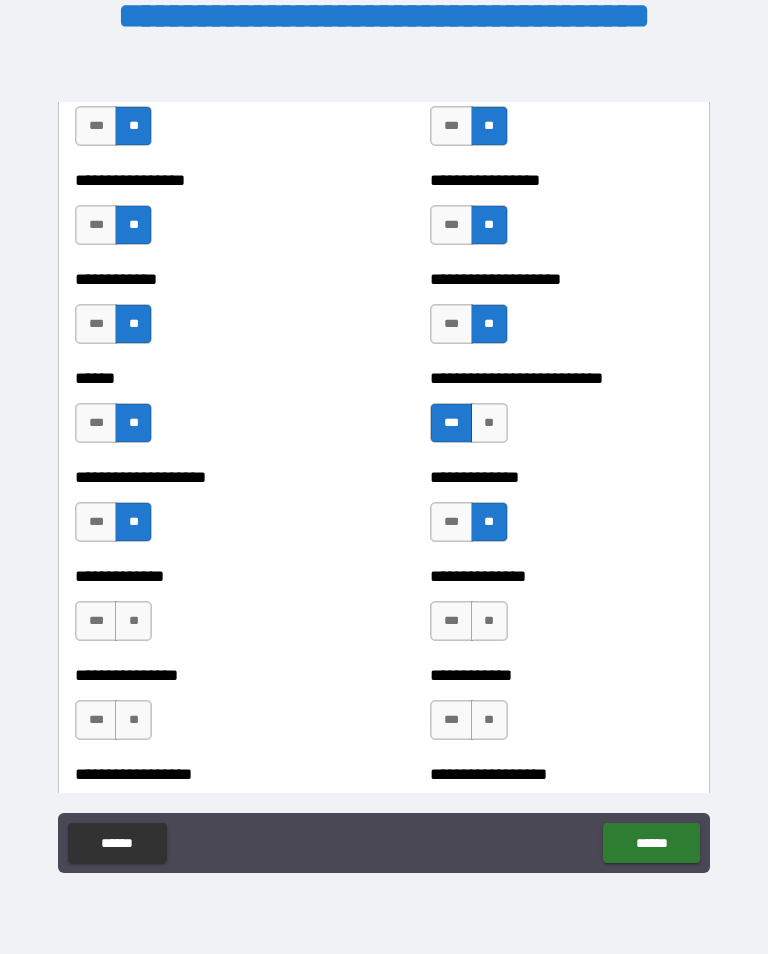 click on "**" at bounding box center [133, 621] 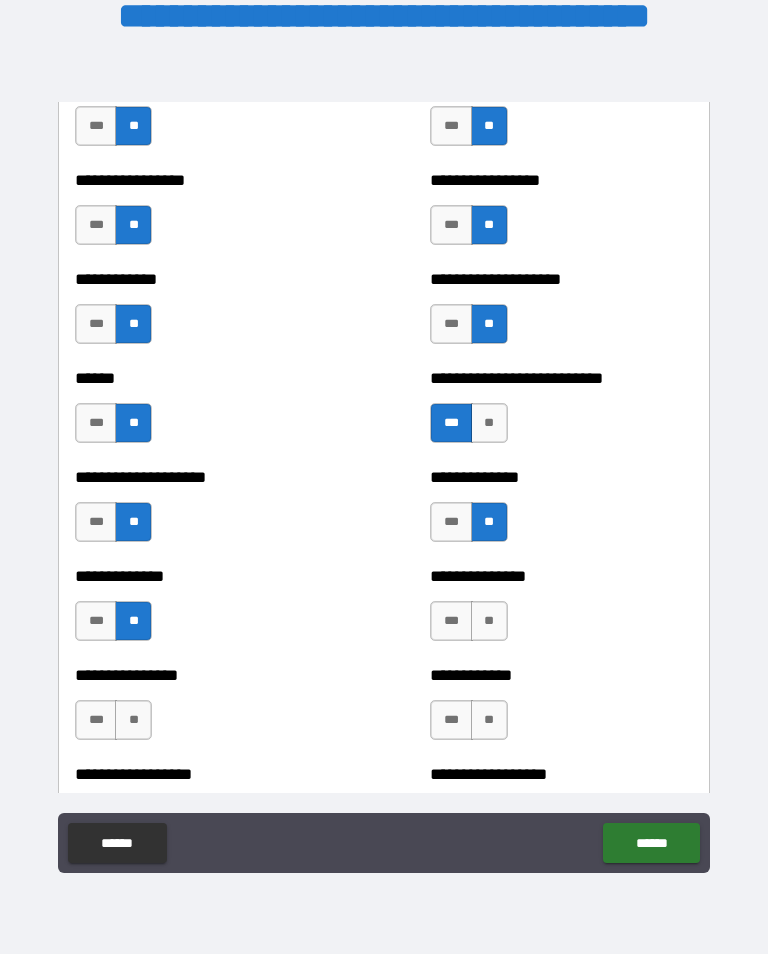 click on "**" at bounding box center [489, 621] 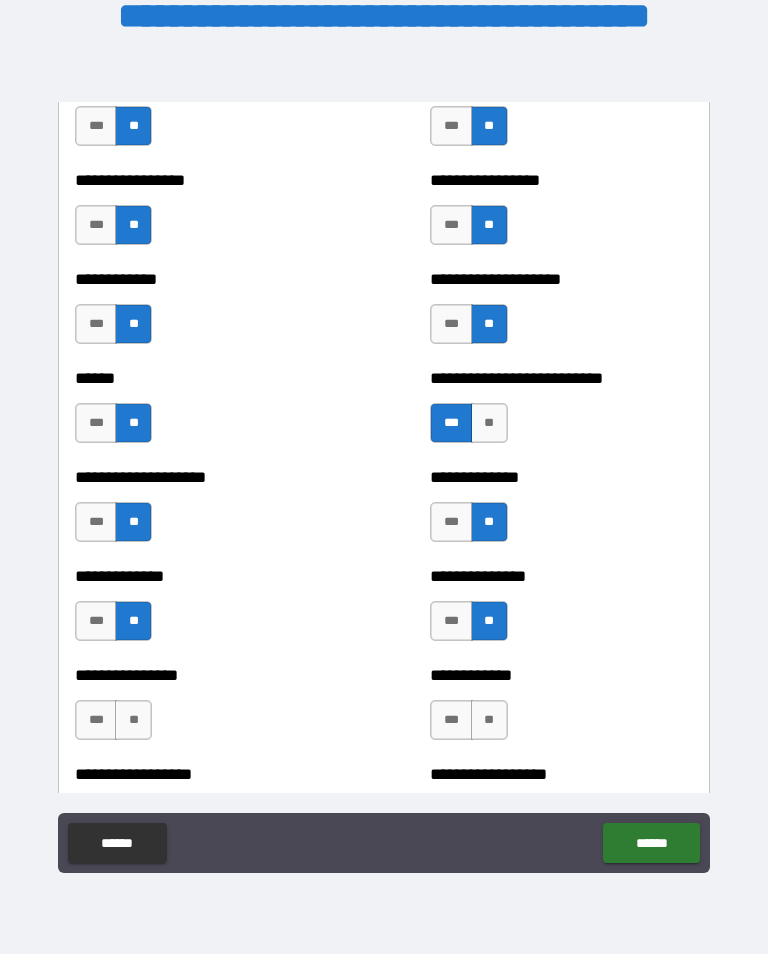 click on "**" at bounding box center (133, 720) 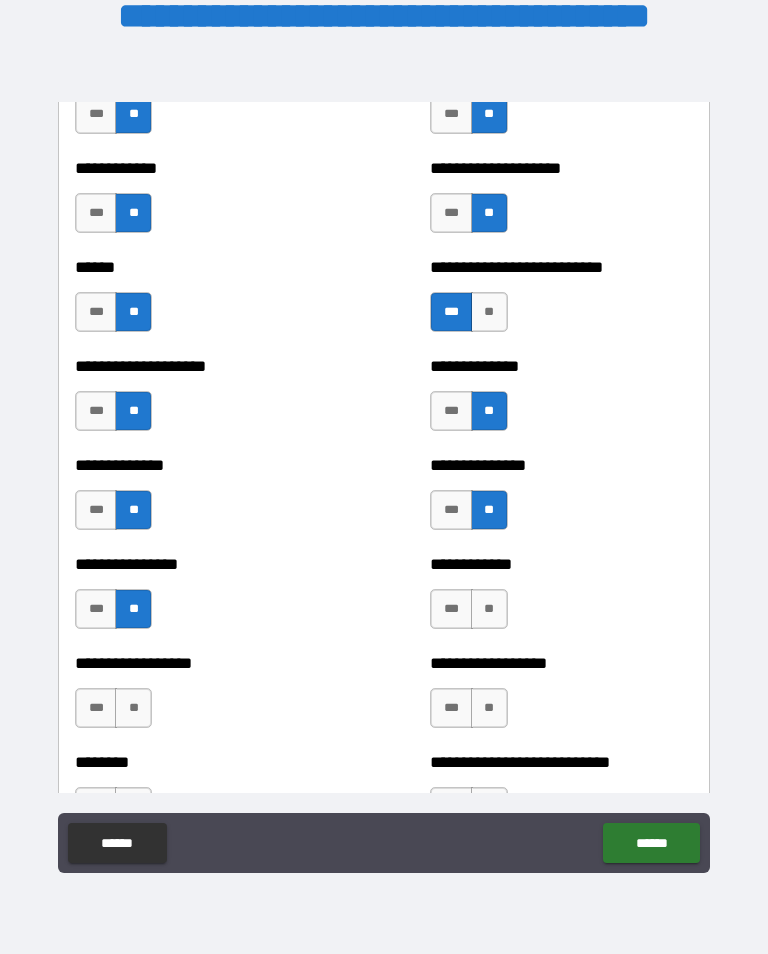 scroll, scrollTop: 3995, scrollLeft: 0, axis: vertical 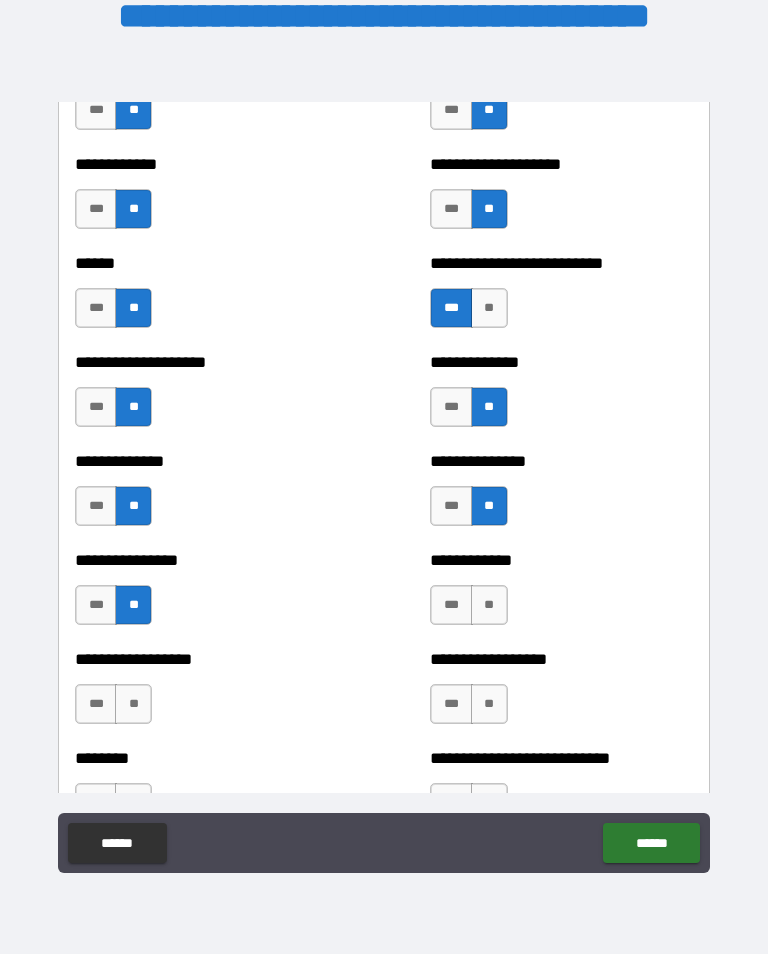 click on "**" at bounding box center [489, 605] 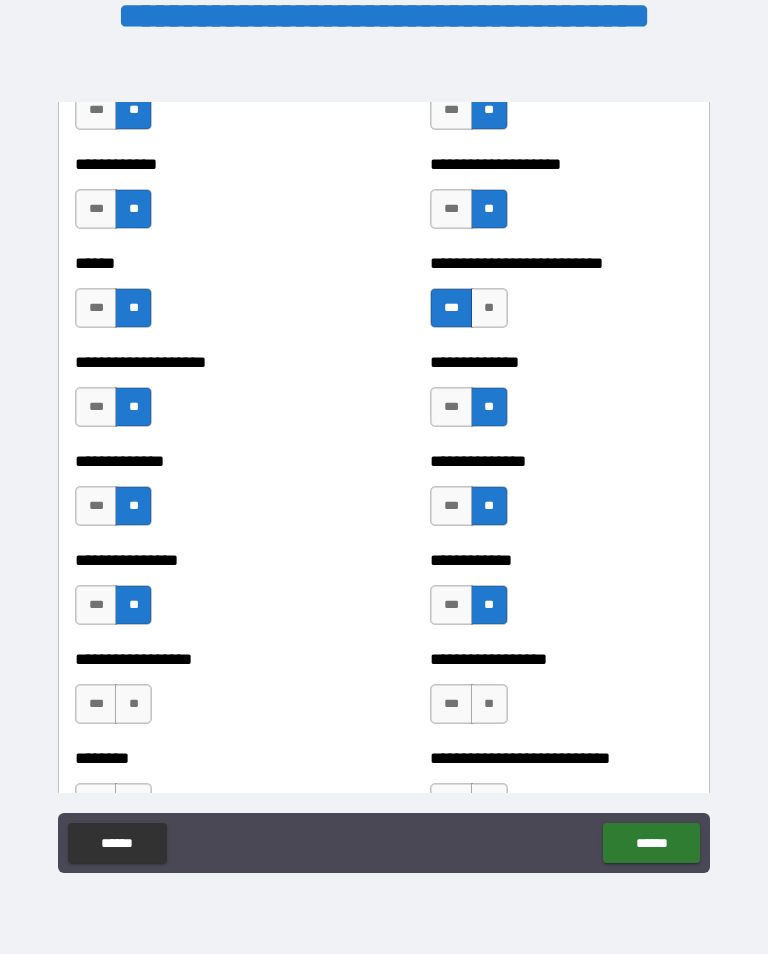 click on "**" at bounding box center (133, 704) 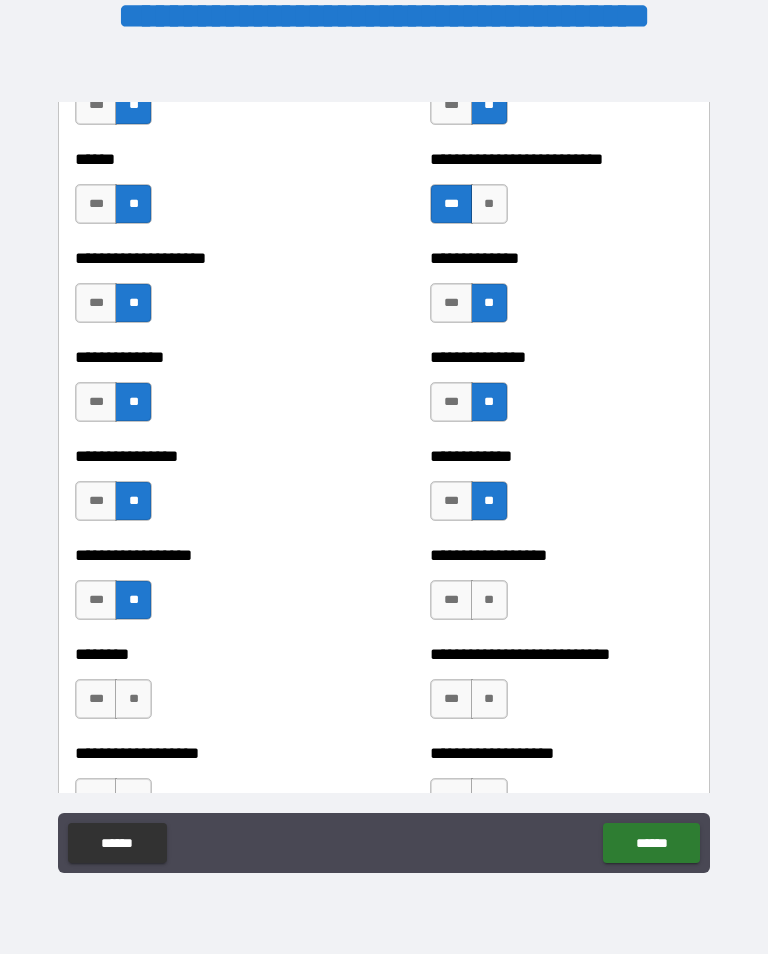 scroll, scrollTop: 4108, scrollLeft: 0, axis: vertical 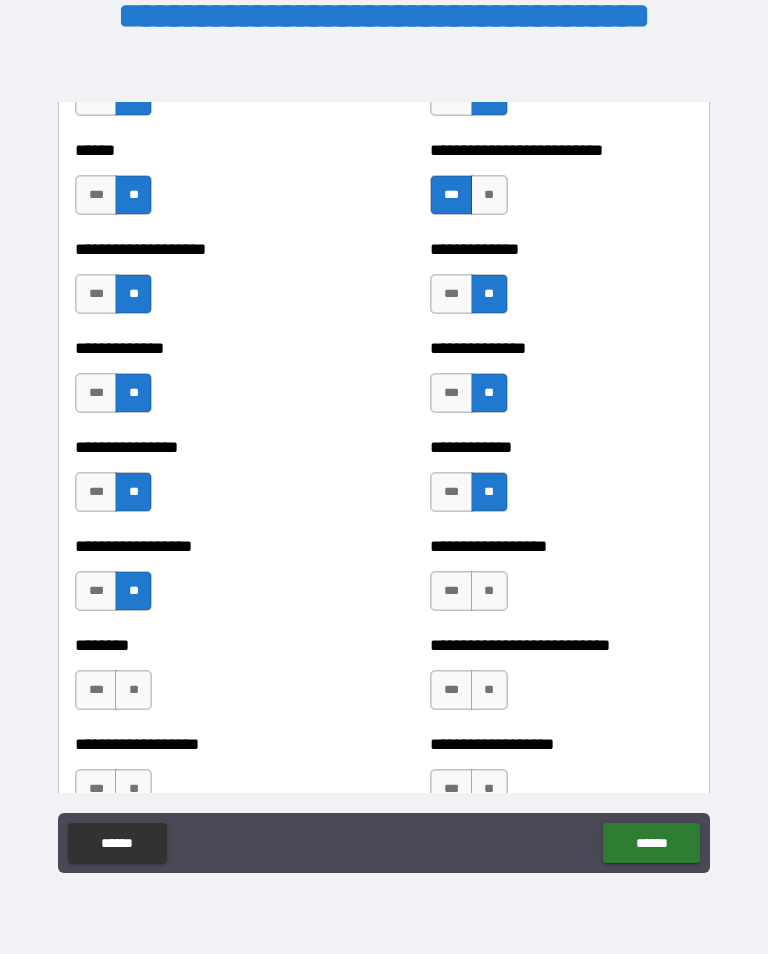 click on "**" at bounding box center (489, 591) 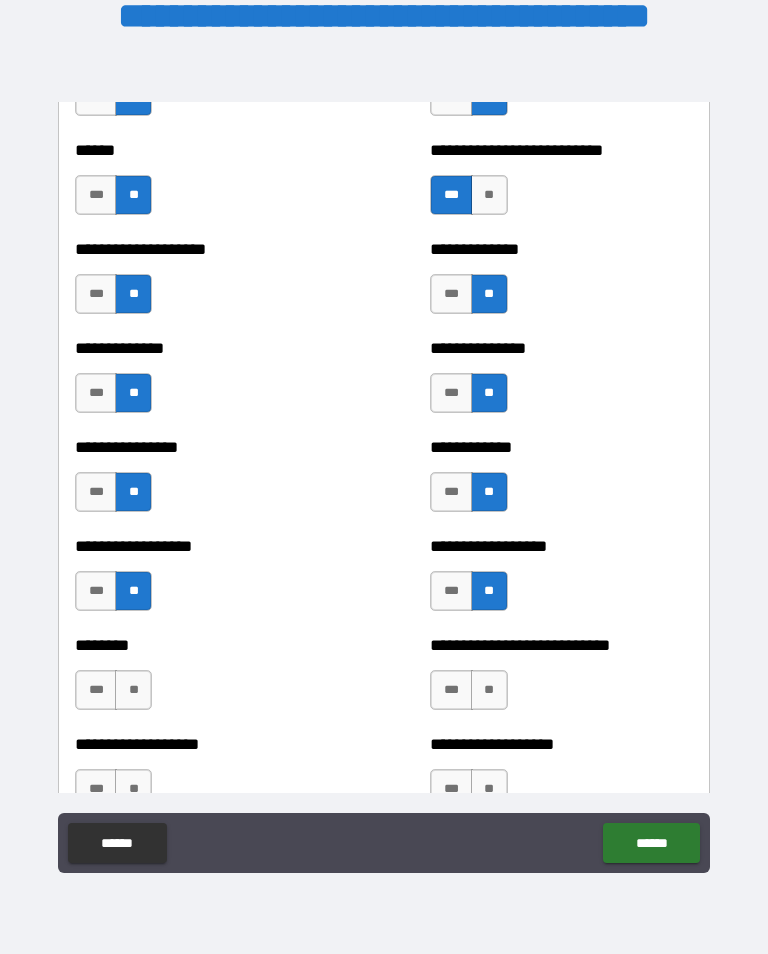 click on "**" at bounding box center (133, 690) 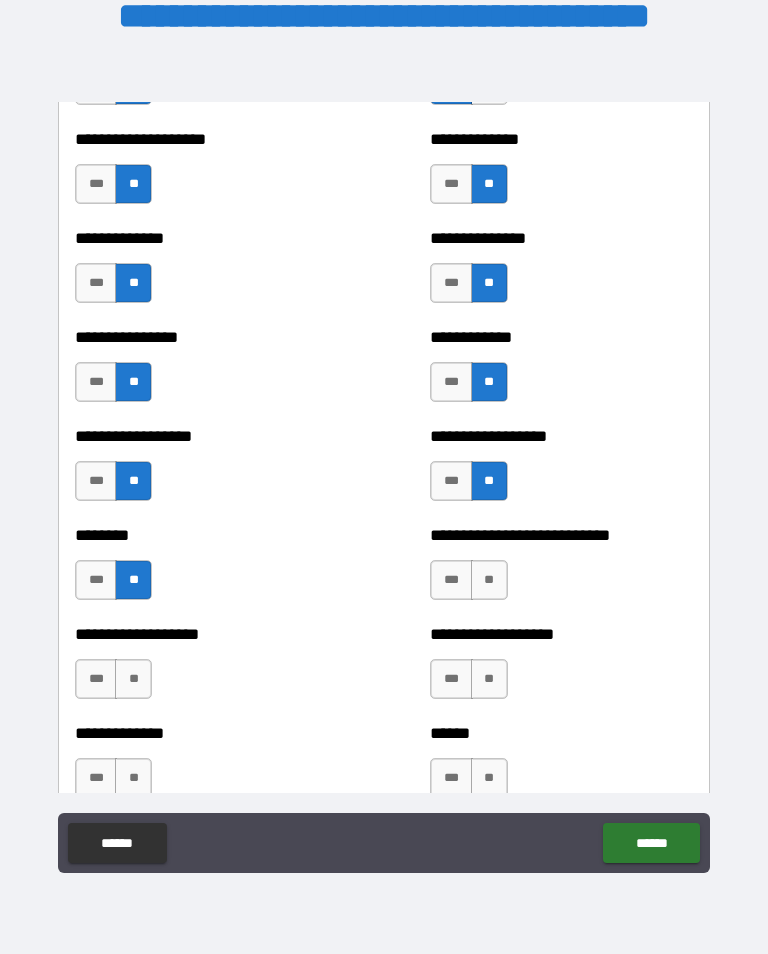 scroll, scrollTop: 4219, scrollLeft: 0, axis: vertical 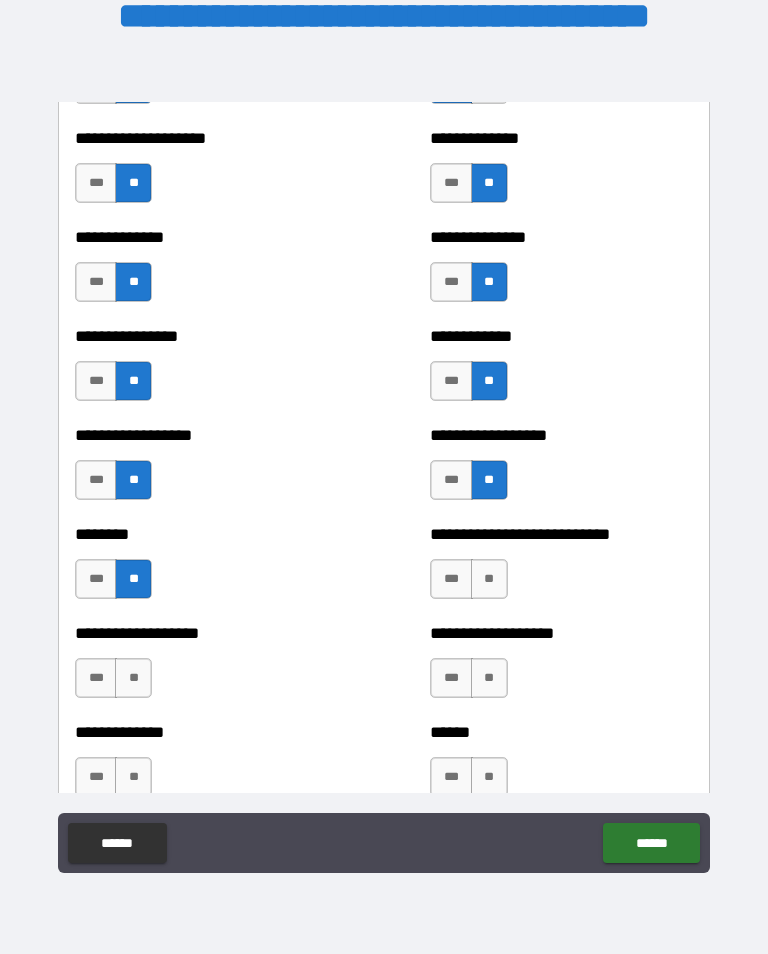 click on "**" at bounding box center [489, 579] 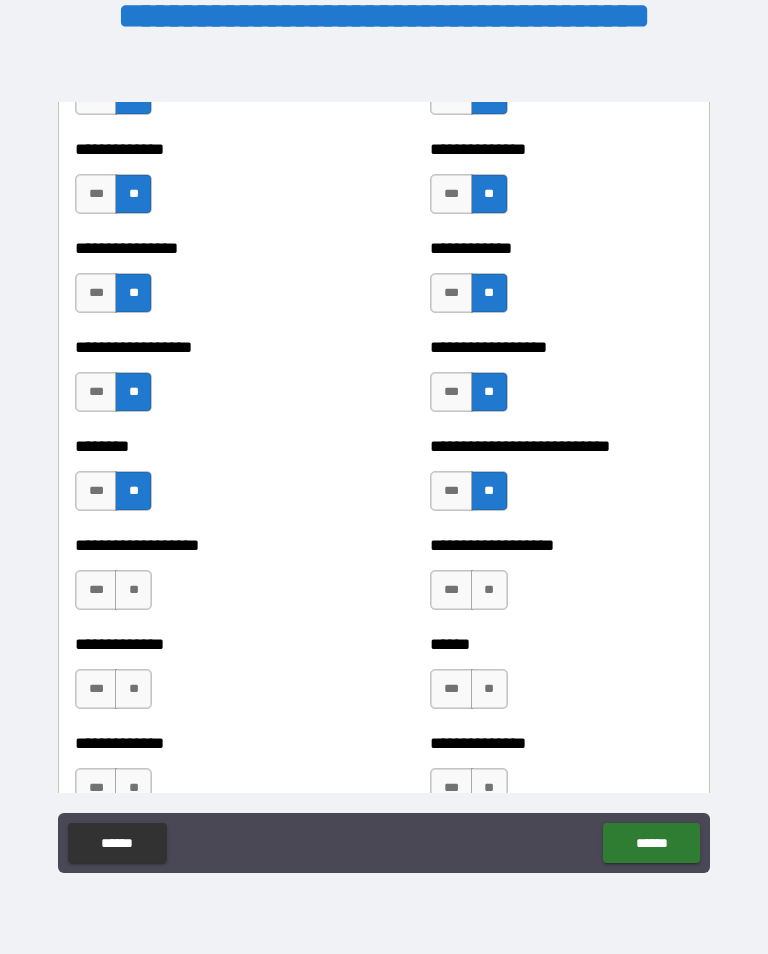scroll, scrollTop: 4313, scrollLeft: 0, axis: vertical 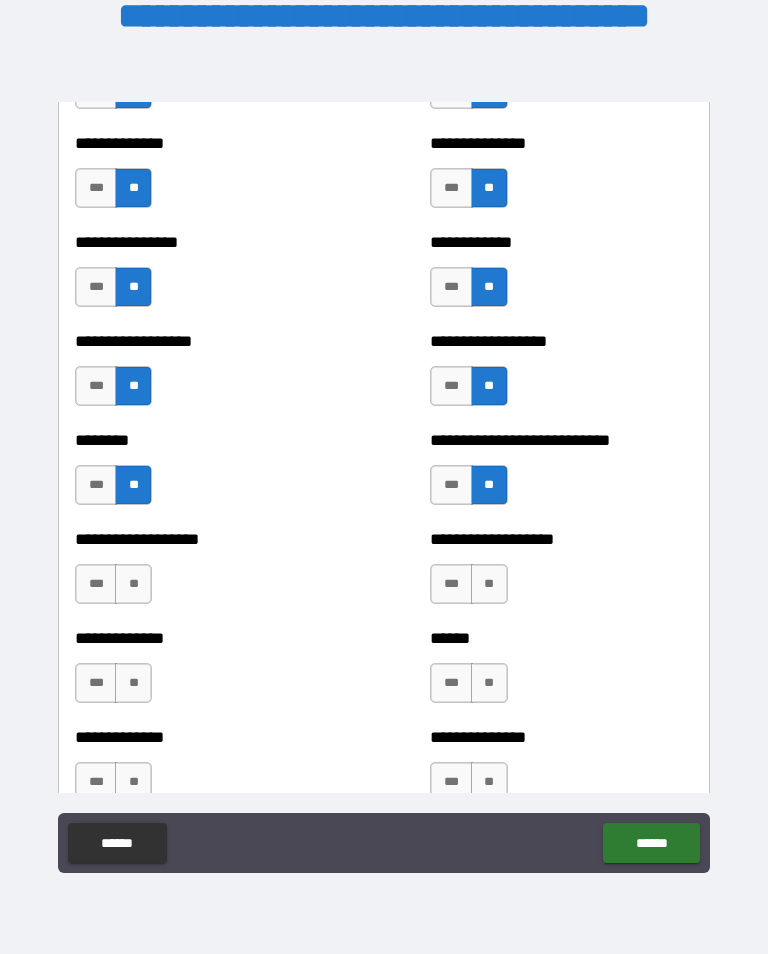 click on "**" at bounding box center (133, 584) 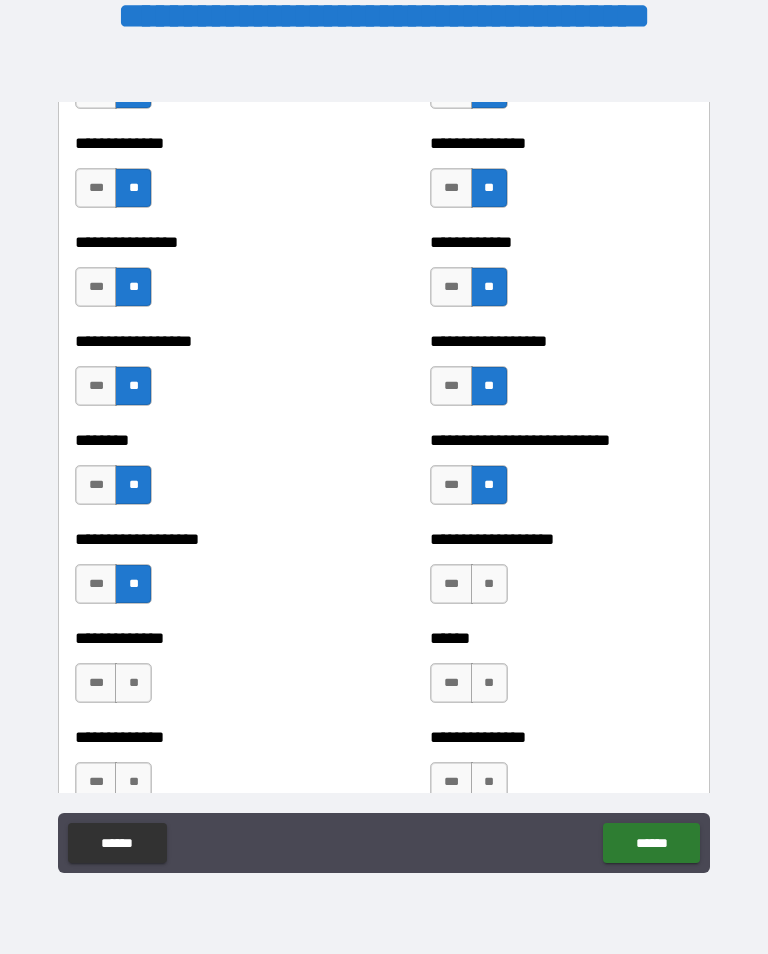 click on "**" at bounding box center (489, 584) 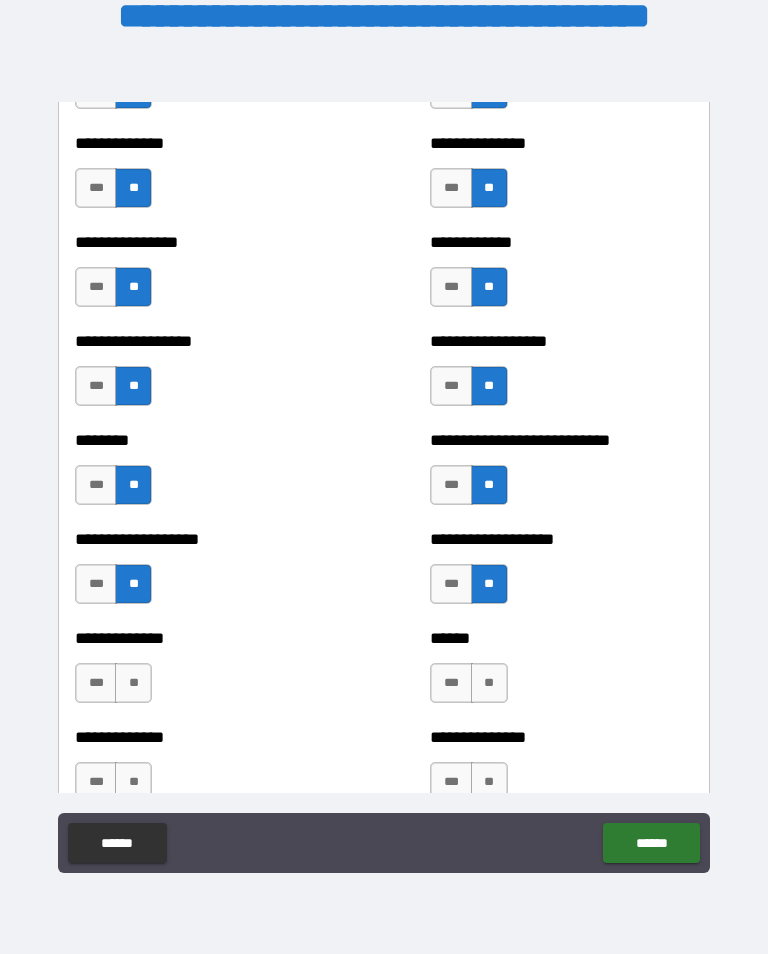click on "**" at bounding box center (133, 683) 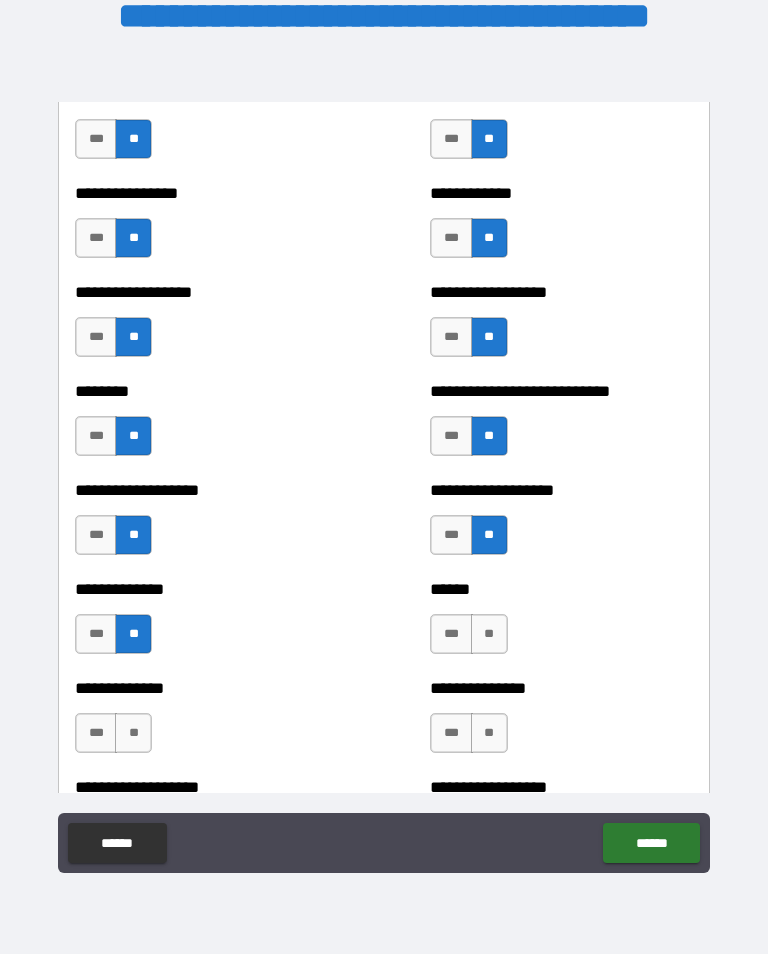 scroll, scrollTop: 4364, scrollLeft: 0, axis: vertical 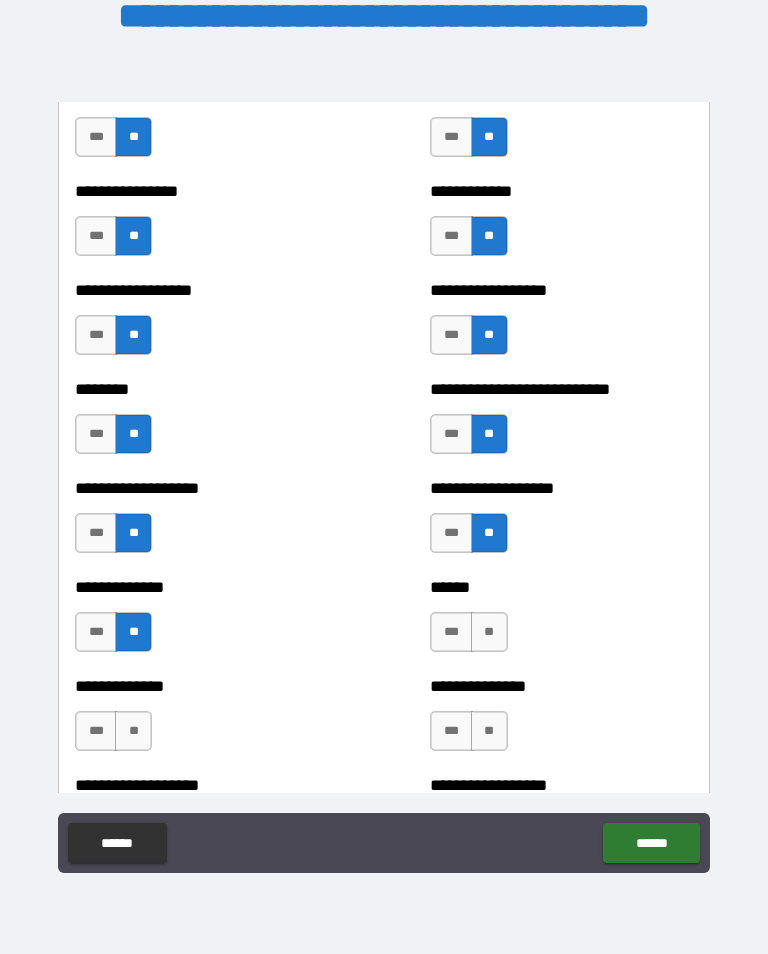 click on "**" at bounding box center [489, 632] 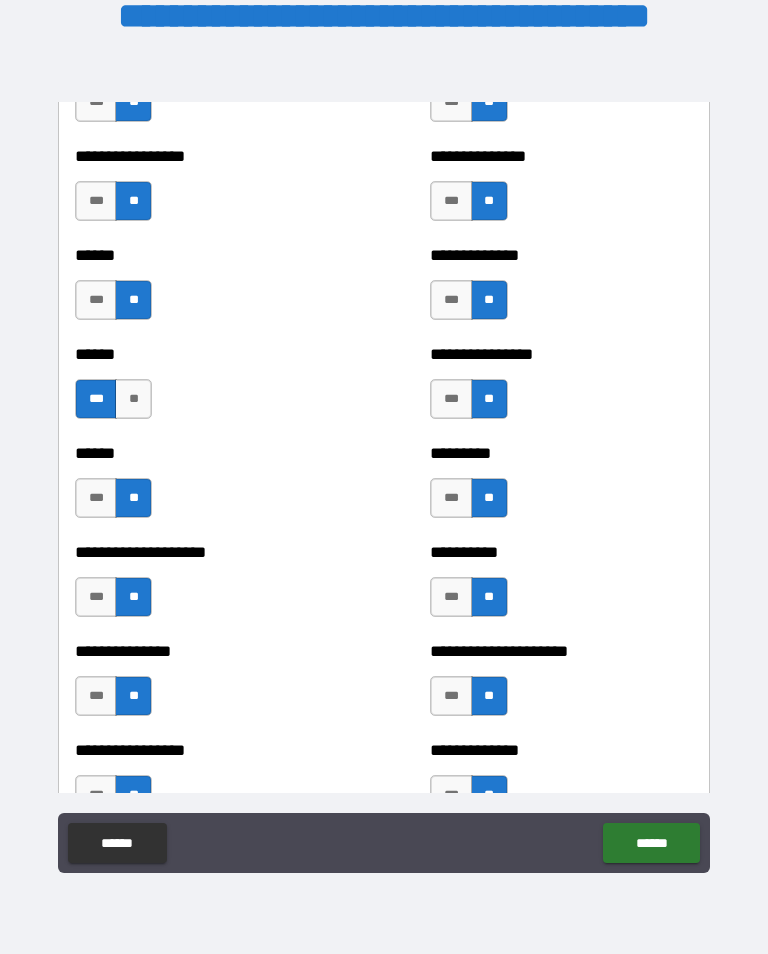 scroll, scrollTop: 2968, scrollLeft: 0, axis: vertical 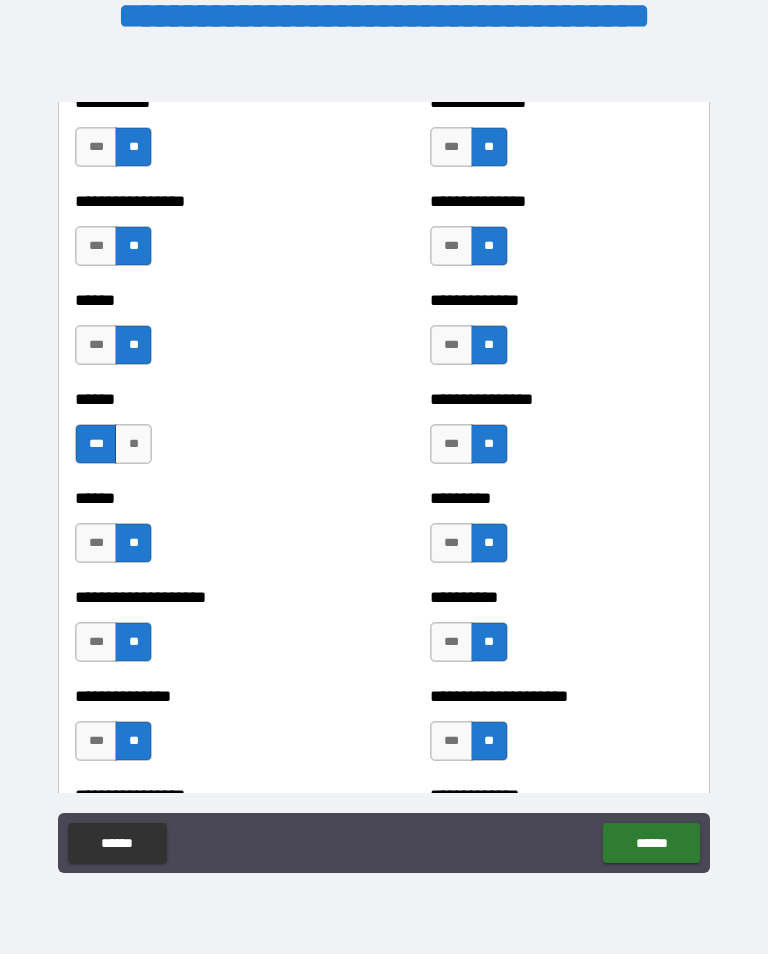 click on "**" at bounding box center (133, 444) 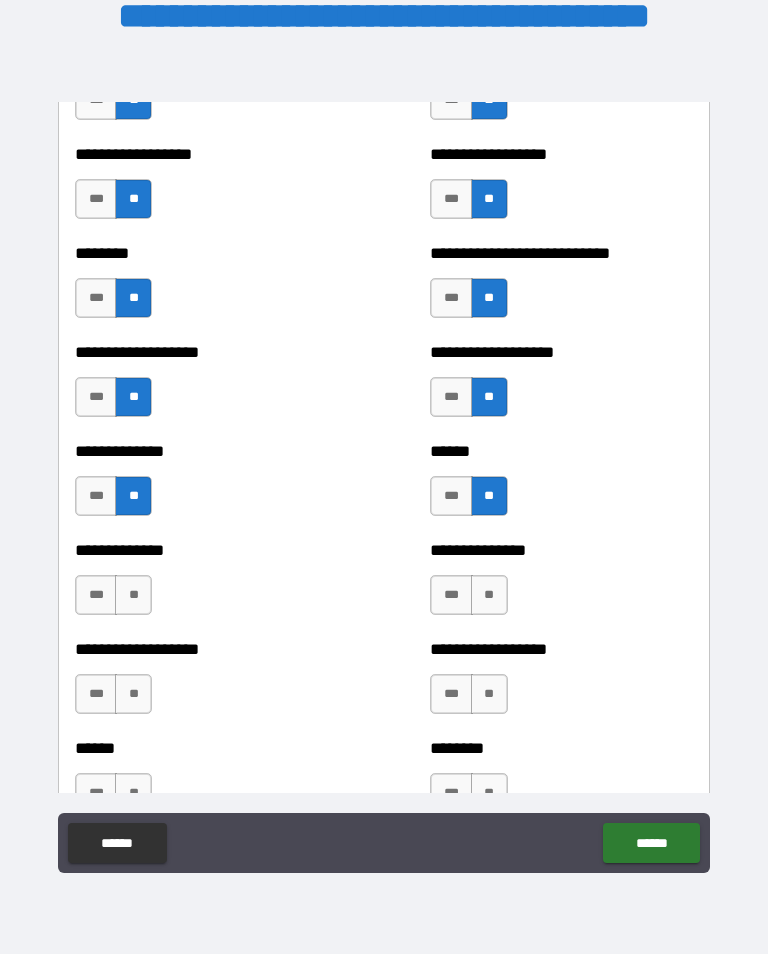 scroll, scrollTop: 4503, scrollLeft: 0, axis: vertical 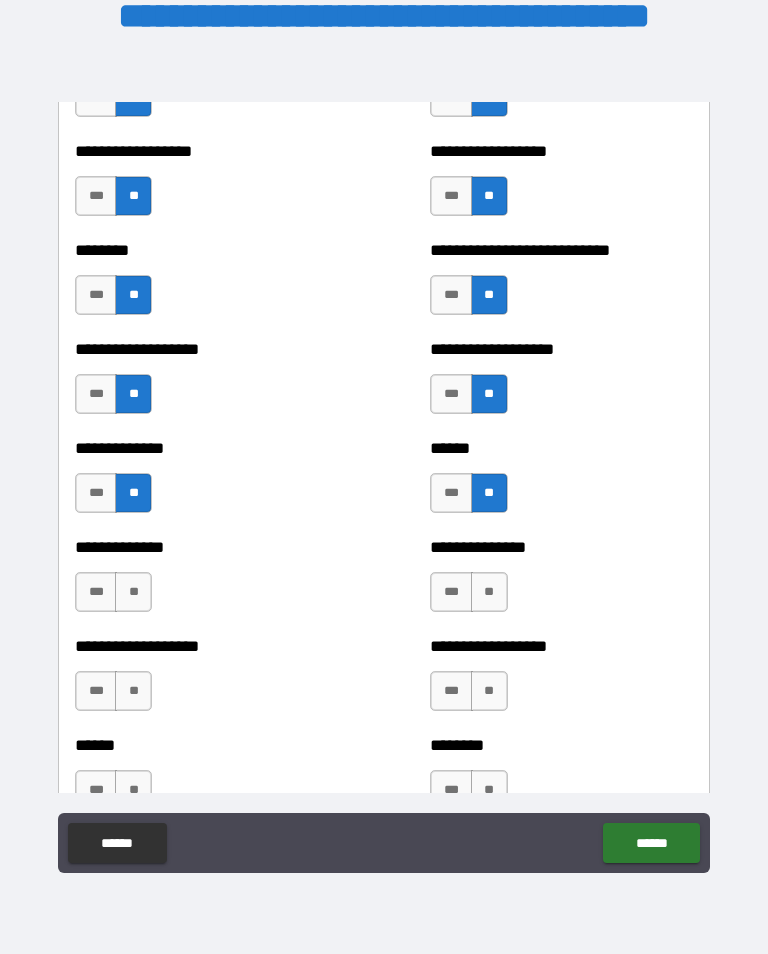 click on "***" at bounding box center [451, 592] 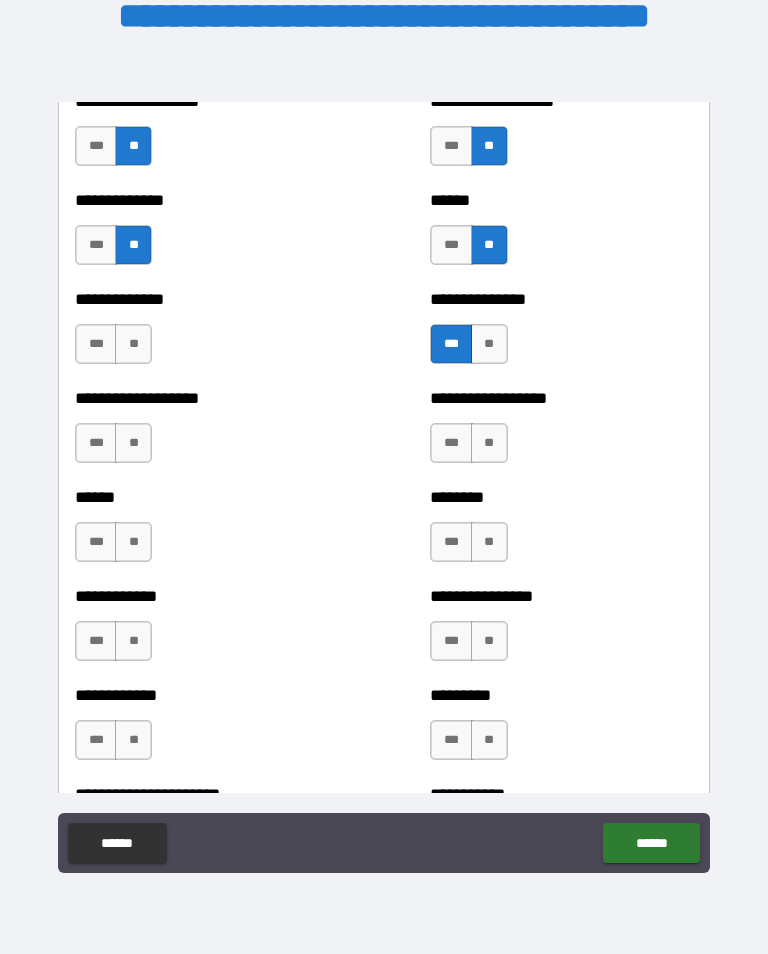 scroll, scrollTop: 4752, scrollLeft: 0, axis: vertical 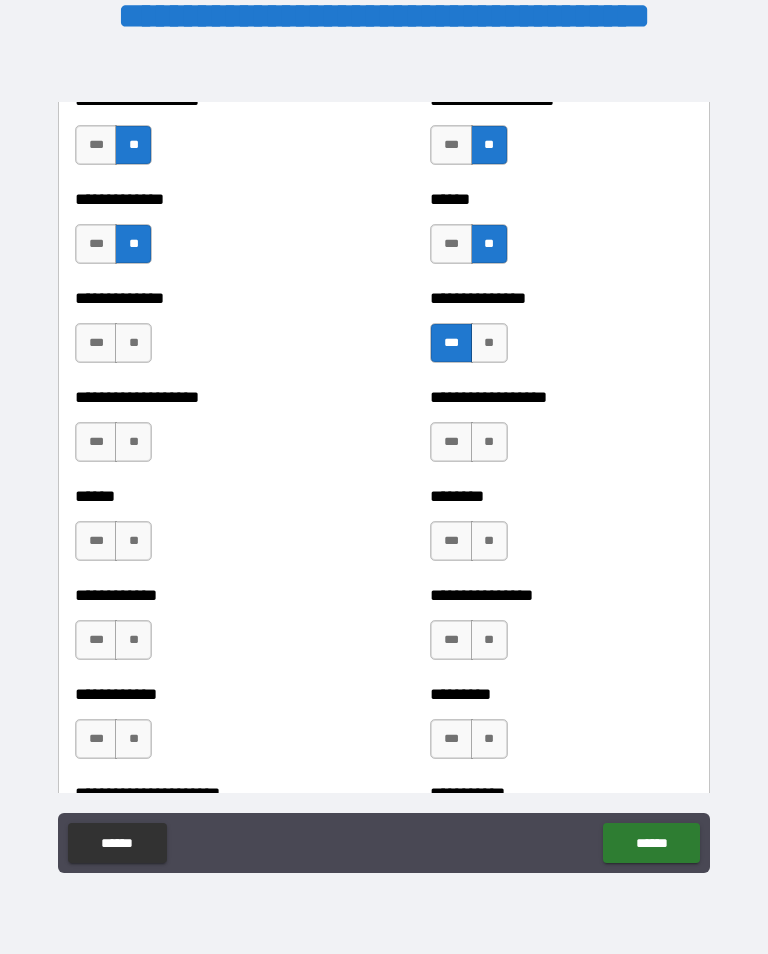 click on "**" at bounding box center (133, 343) 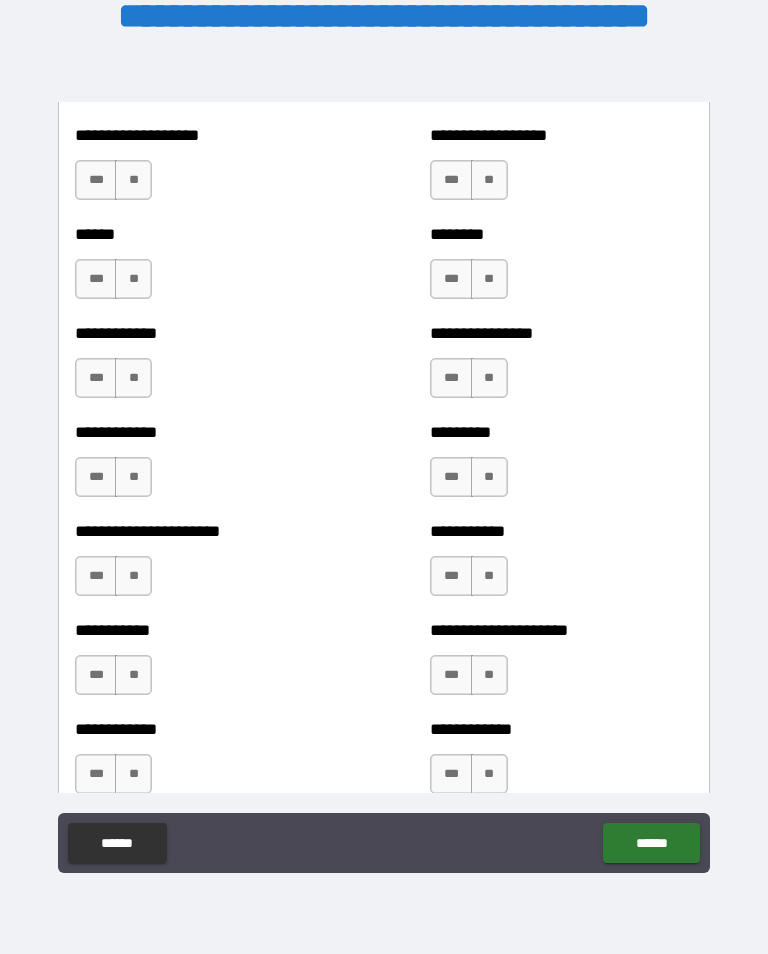 scroll, scrollTop: 5017, scrollLeft: 0, axis: vertical 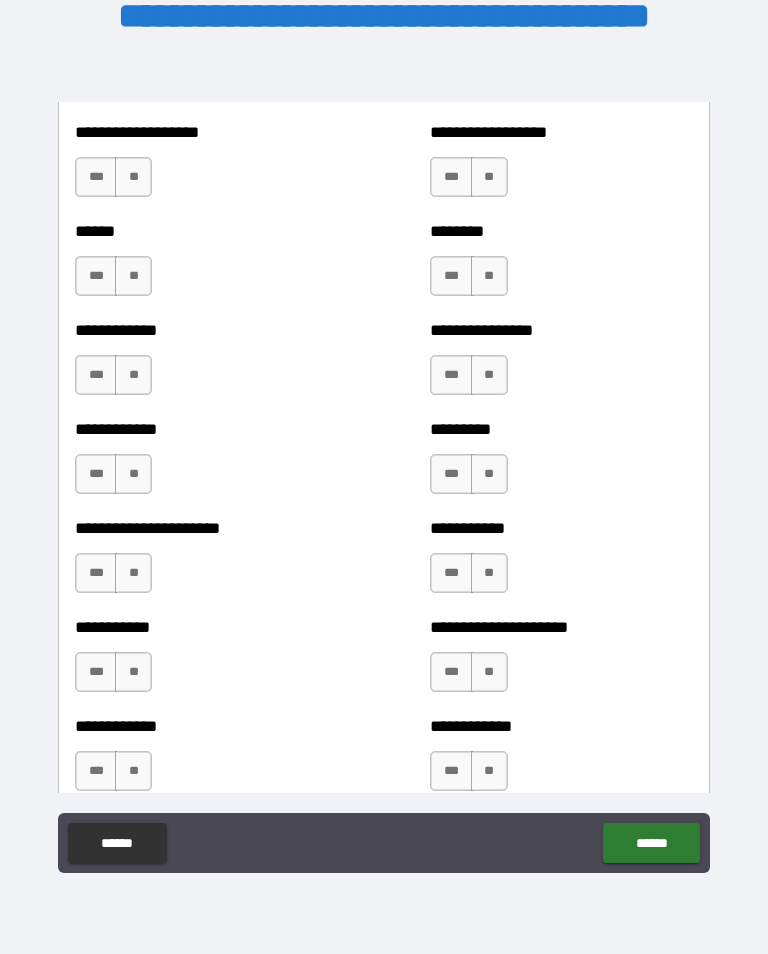 click on "**" at bounding box center [133, 177] 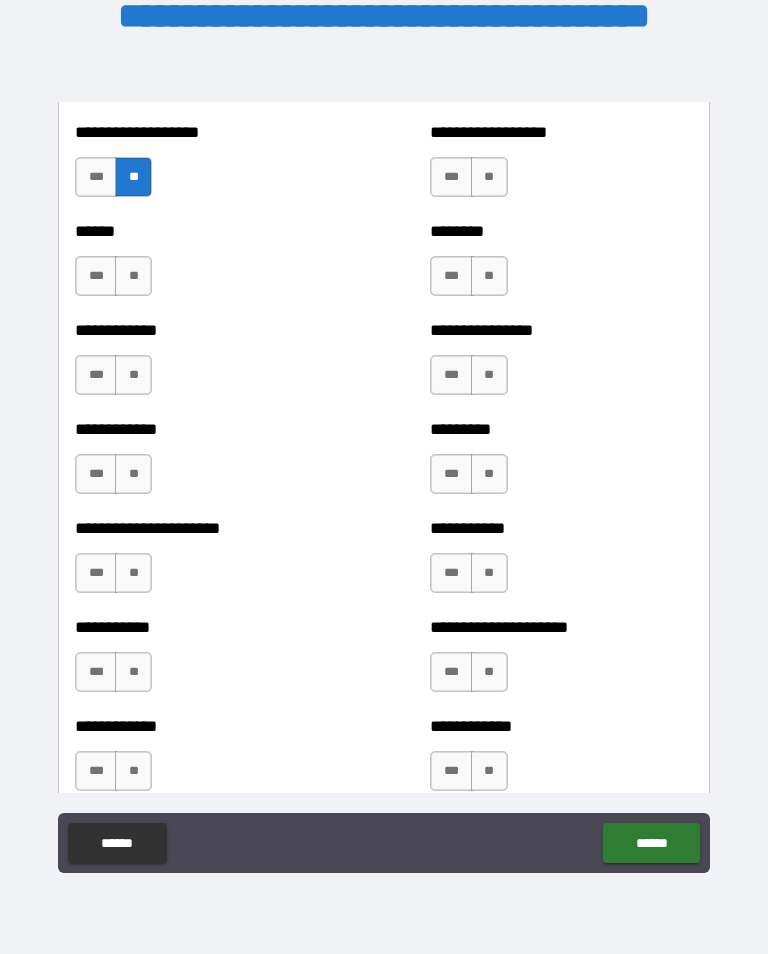 click on "**" at bounding box center [489, 177] 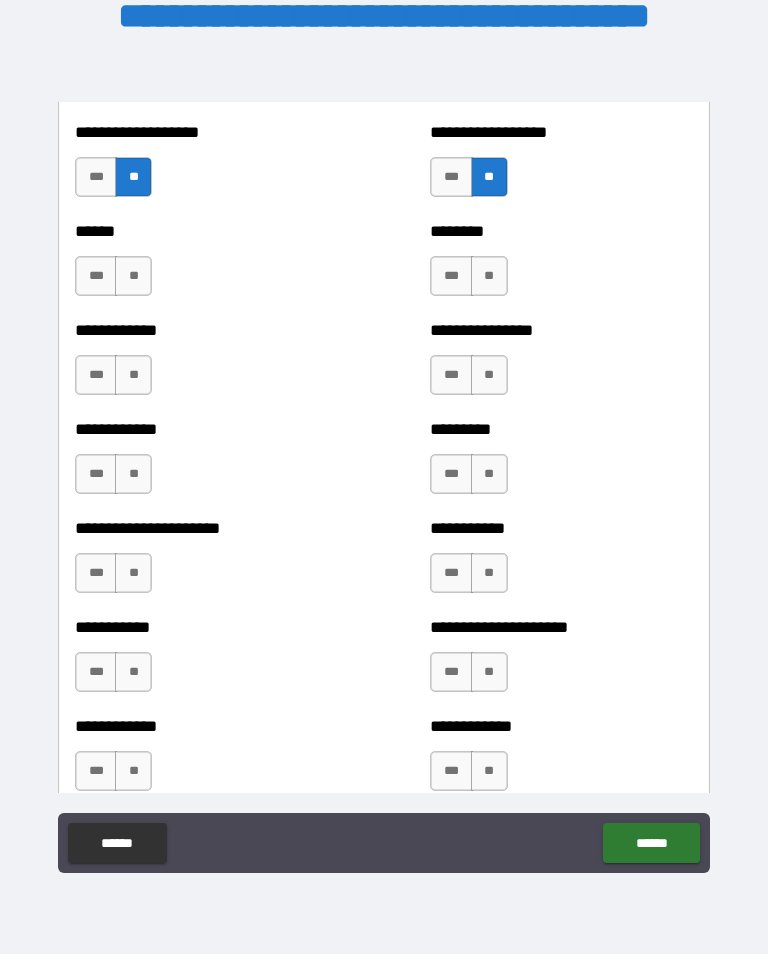 click on "**" at bounding box center (133, 276) 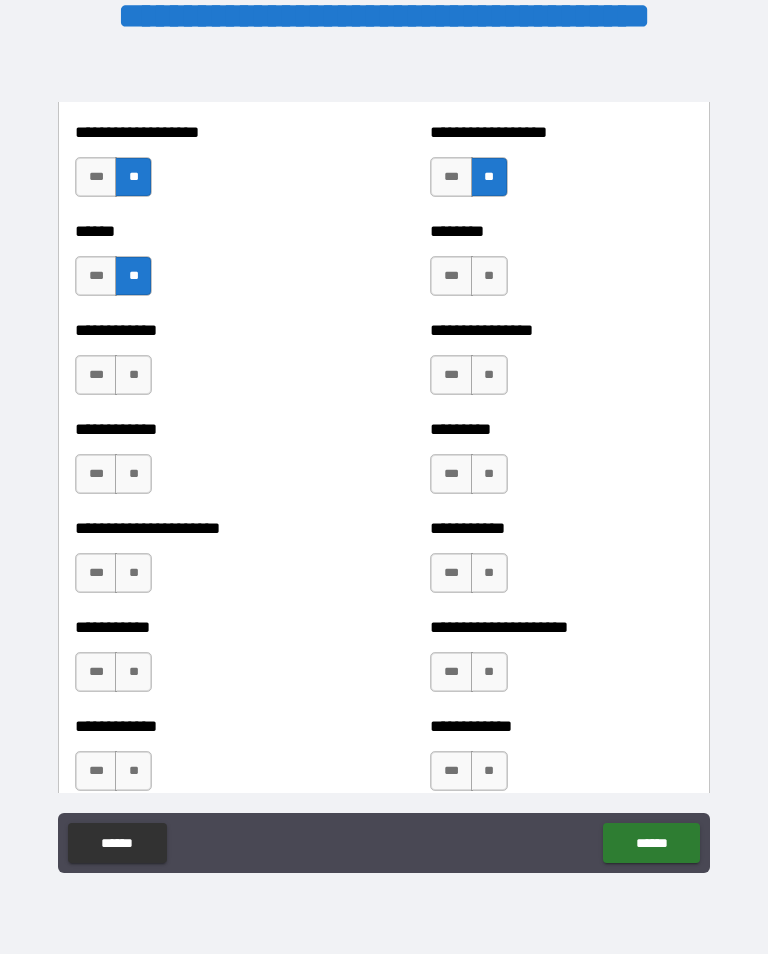 click on "**" at bounding box center (489, 276) 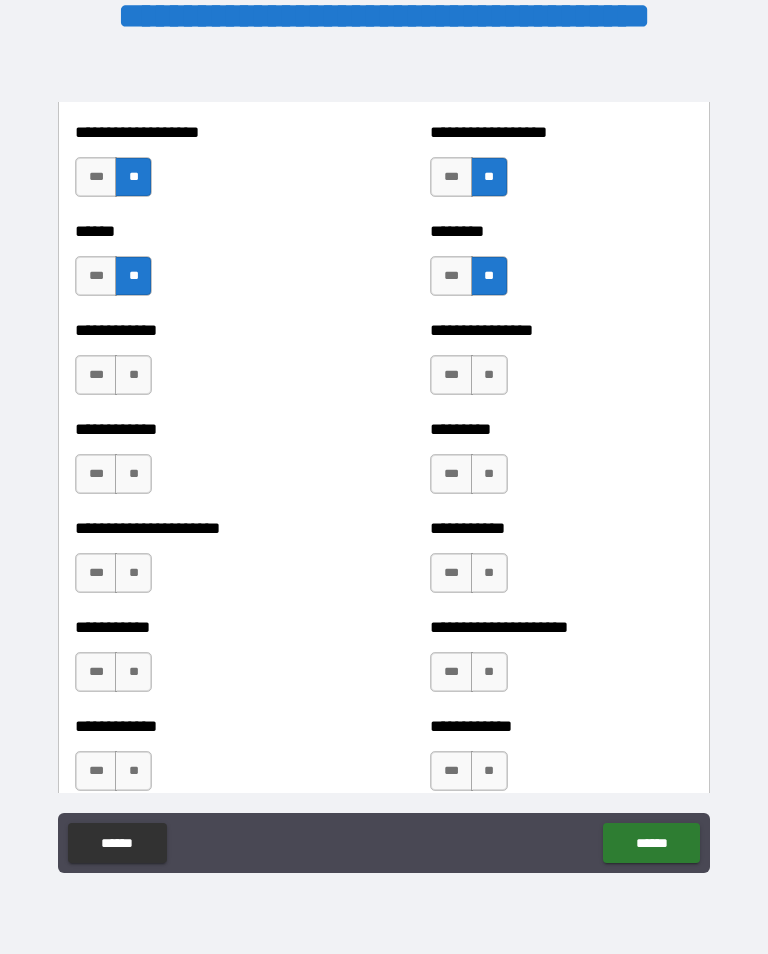 click on "**" at bounding box center [133, 375] 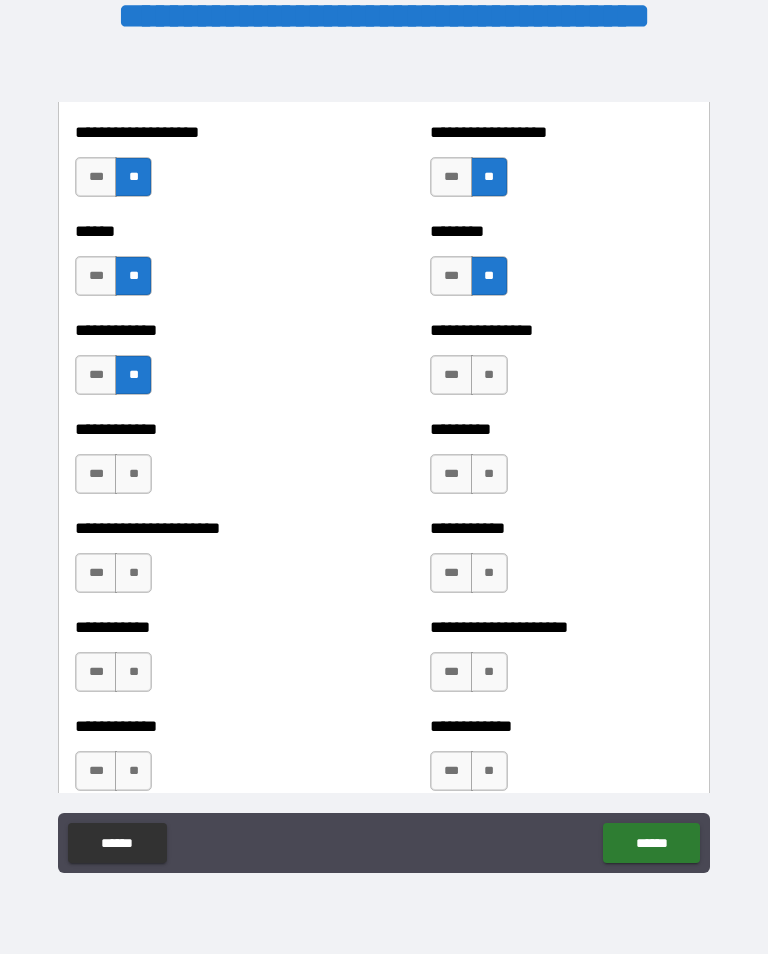 click on "**" at bounding box center [489, 375] 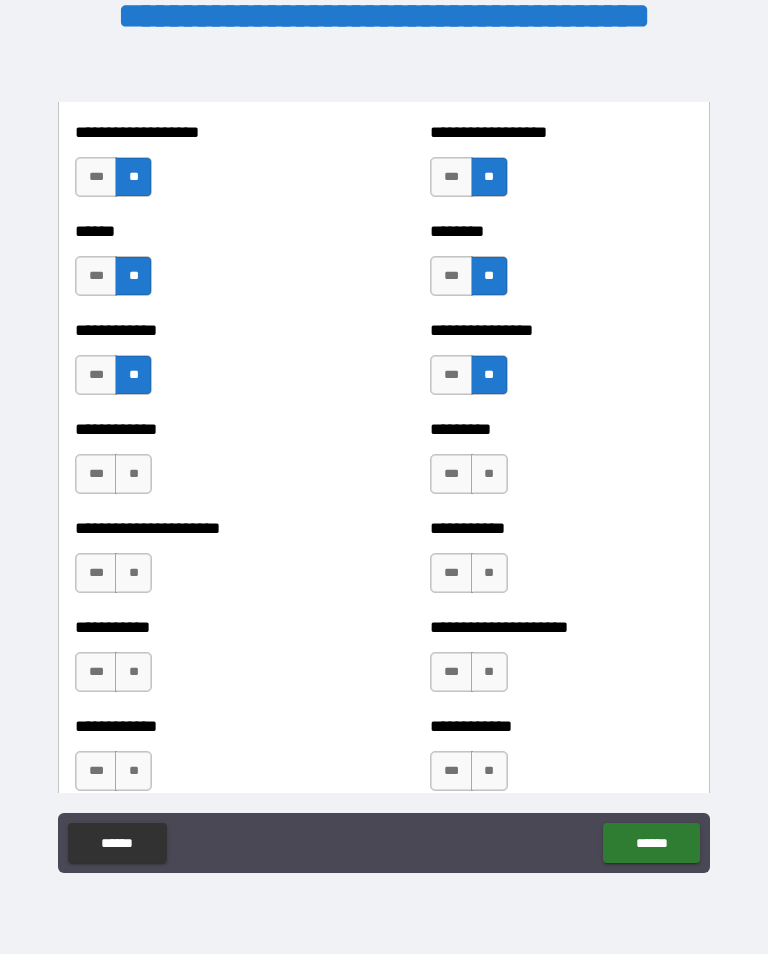 click on "**" at bounding box center [133, 474] 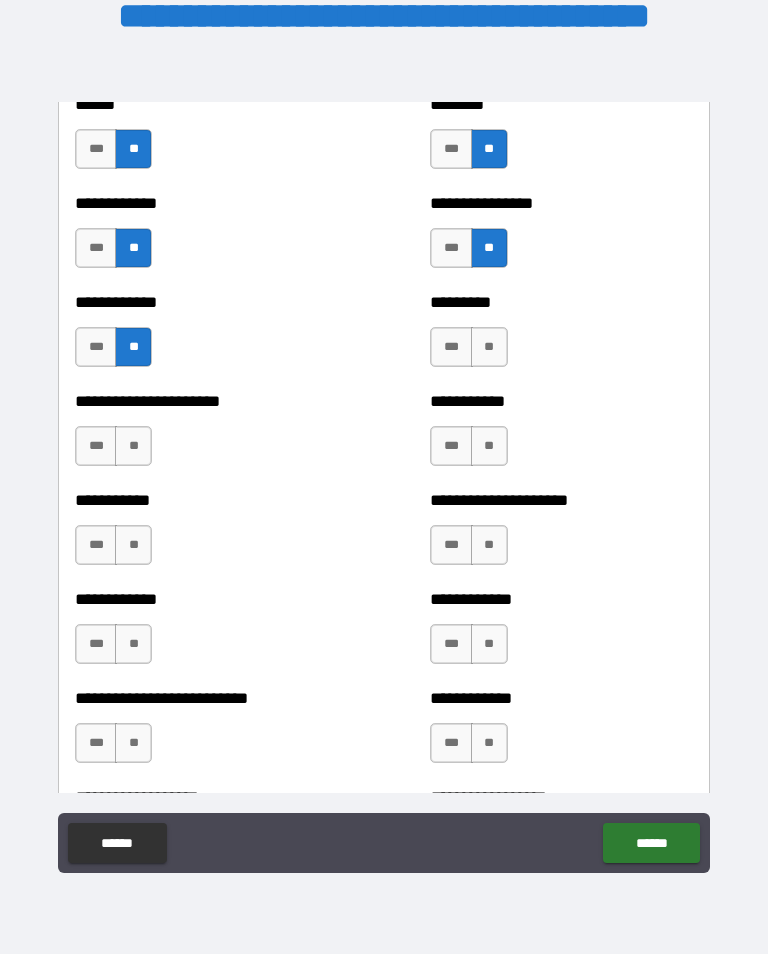 scroll, scrollTop: 5146, scrollLeft: 0, axis: vertical 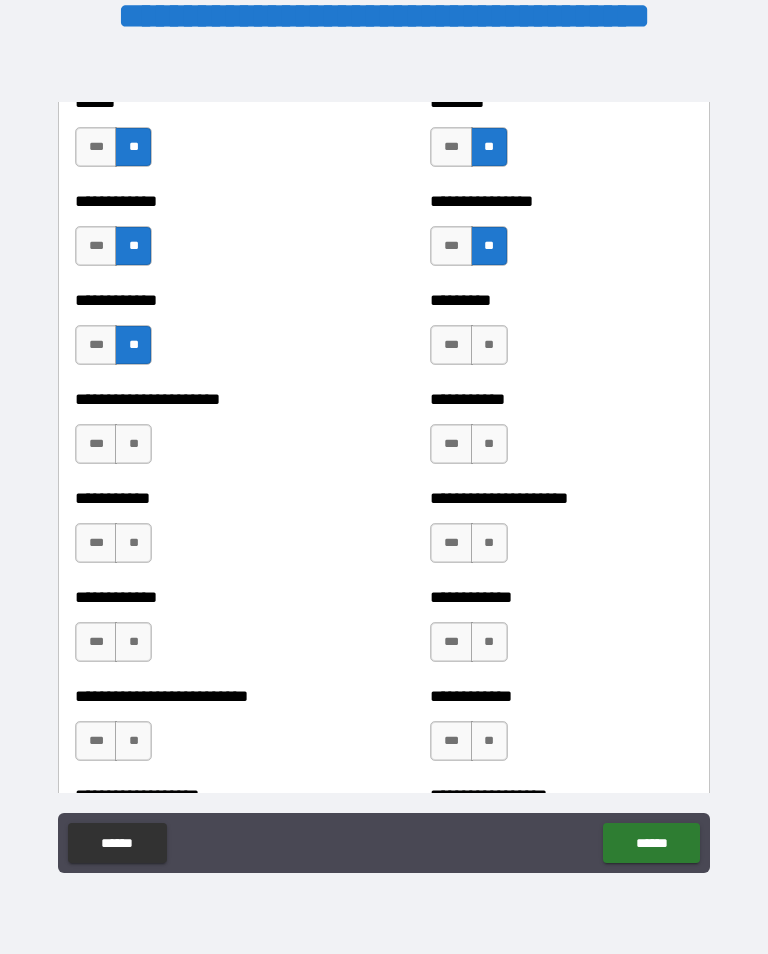 click on "**" at bounding box center (489, 345) 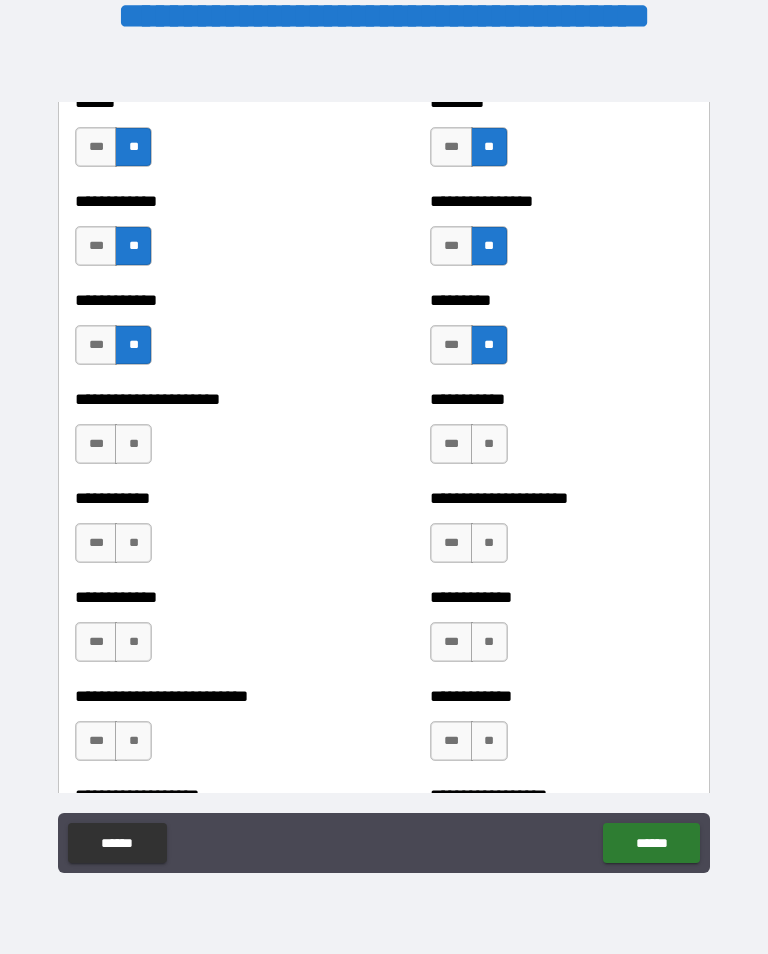 click on "**" at bounding box center [133, 444] 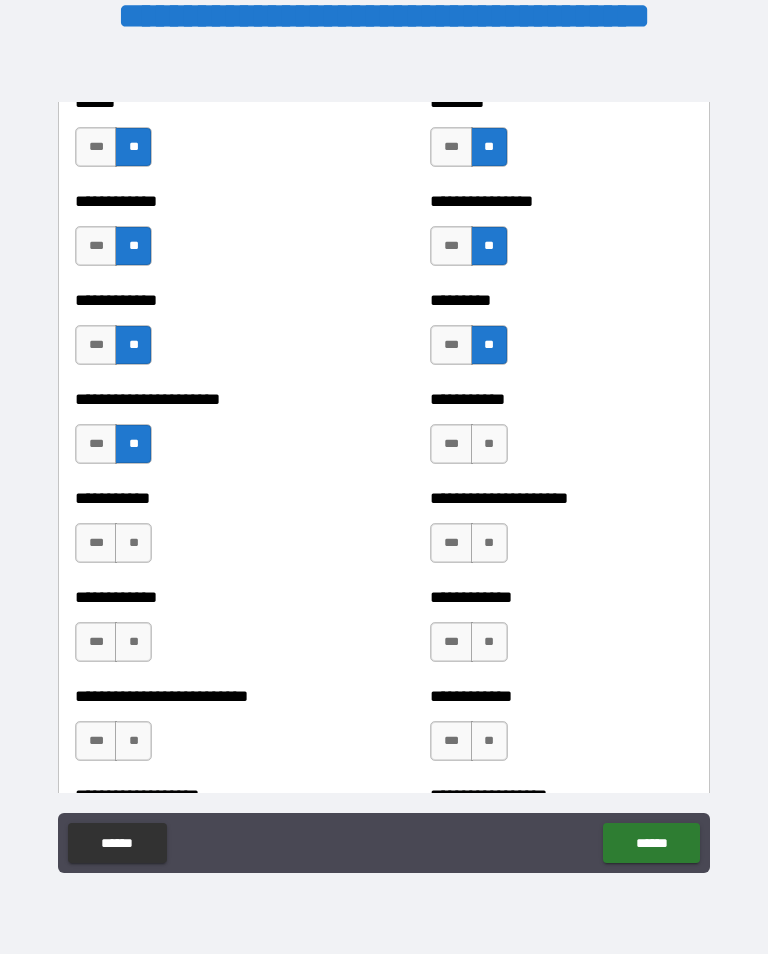 click on "**" at bounding box center (489, 444) 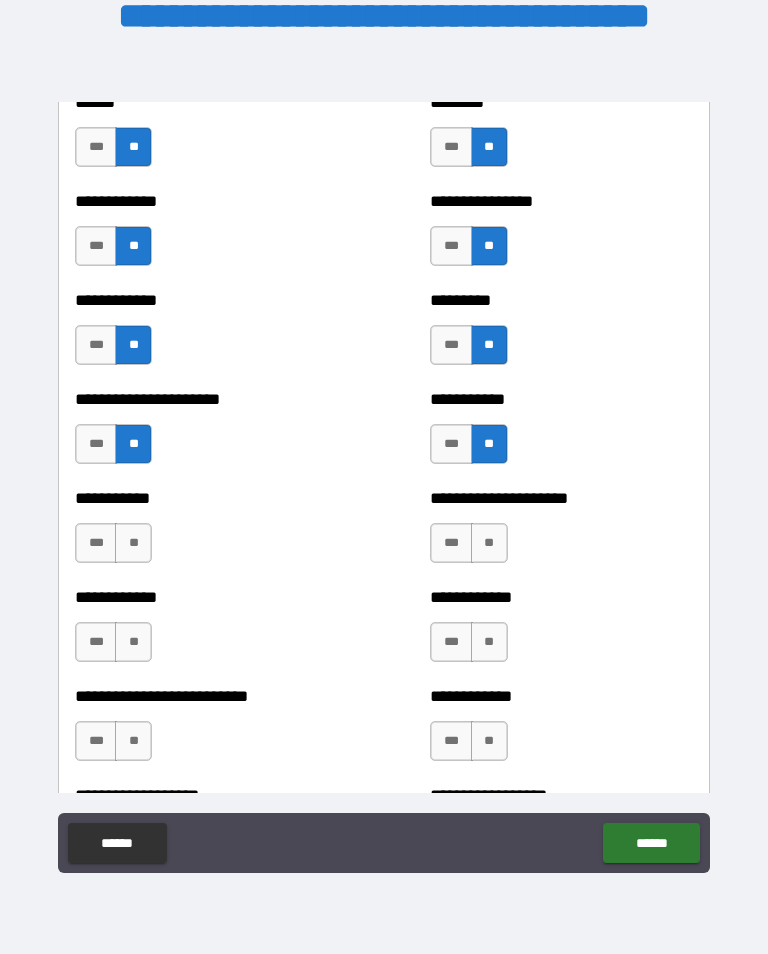 click on "**" at bounding box center [133, 543] 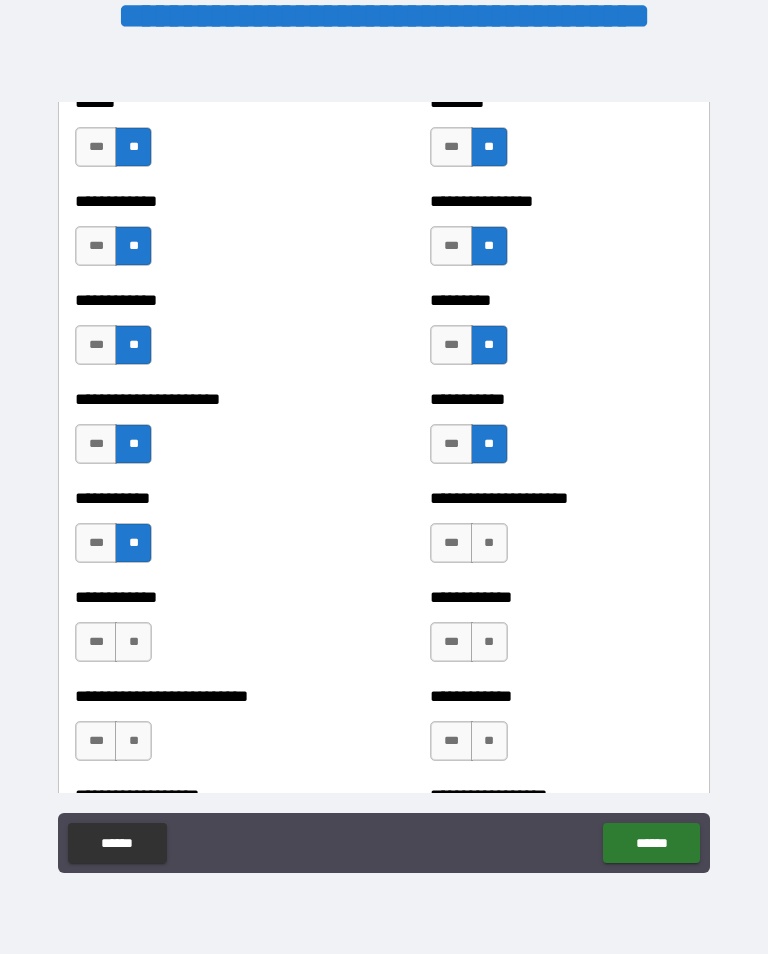 click on "**" at bounding box center (489, 543) 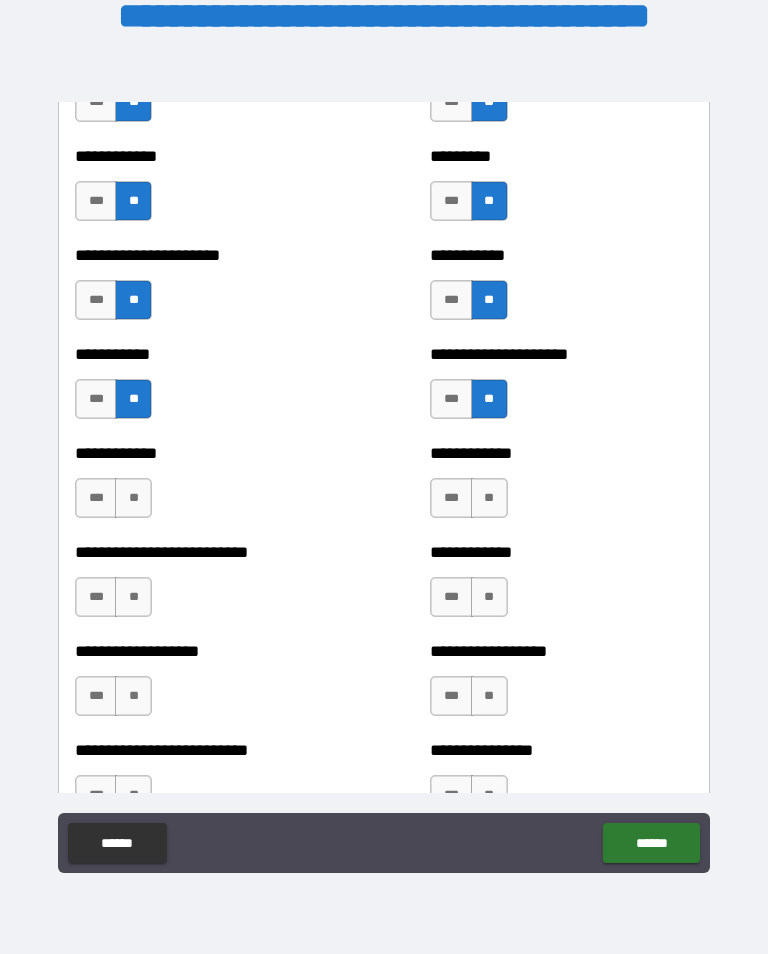 scroll, scrollTop: 5291, scrollLeft: 0, axis: vertical 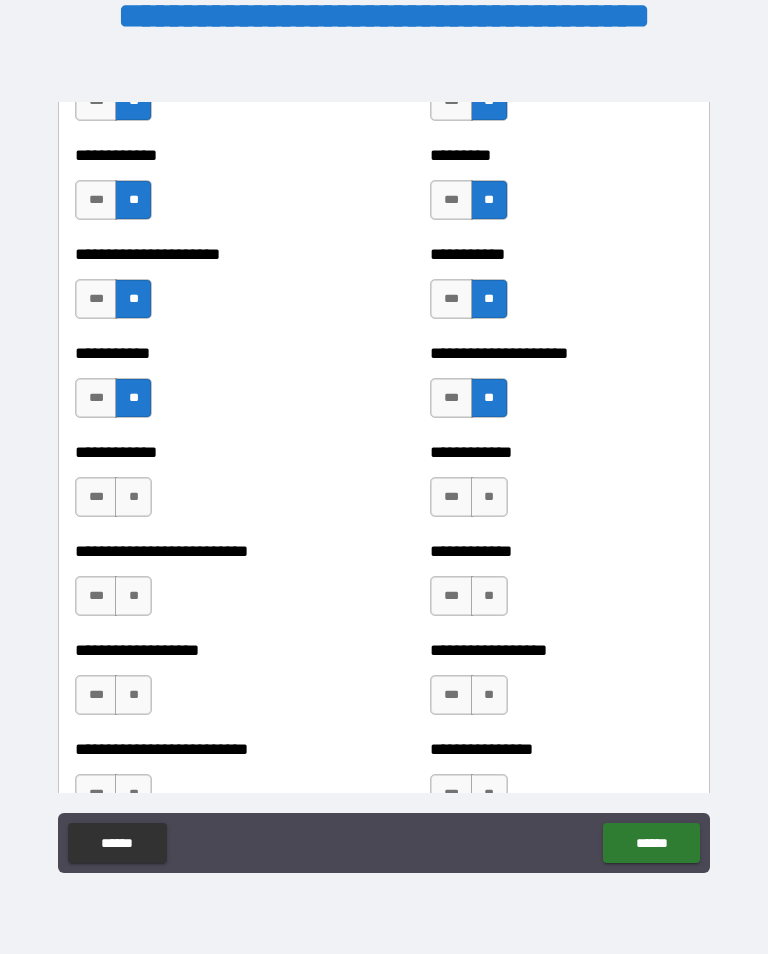 click on "**" at bounding box center [133, 497] 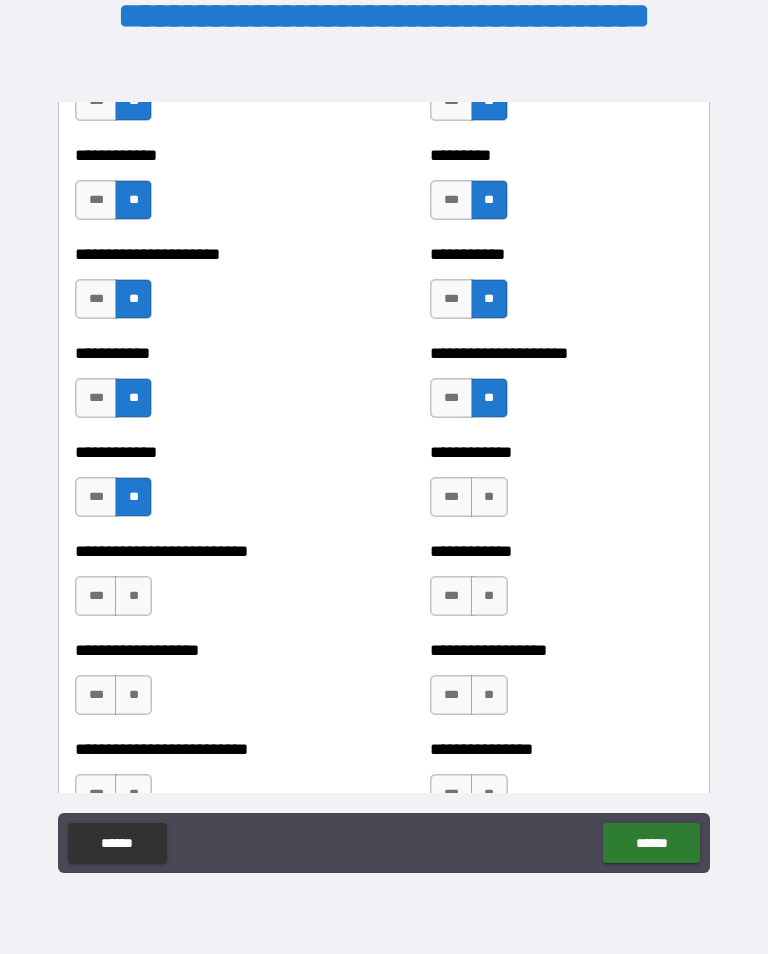 click on "**" at bounding box center [133, 596] 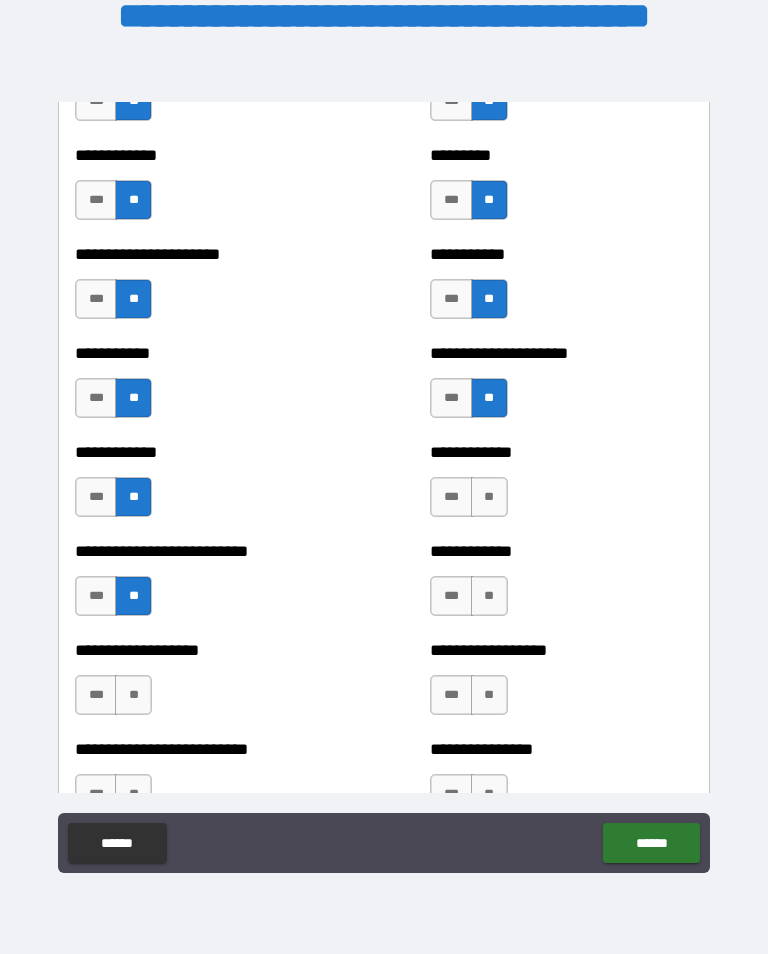 click on "**" at bounding box center [489, 497] 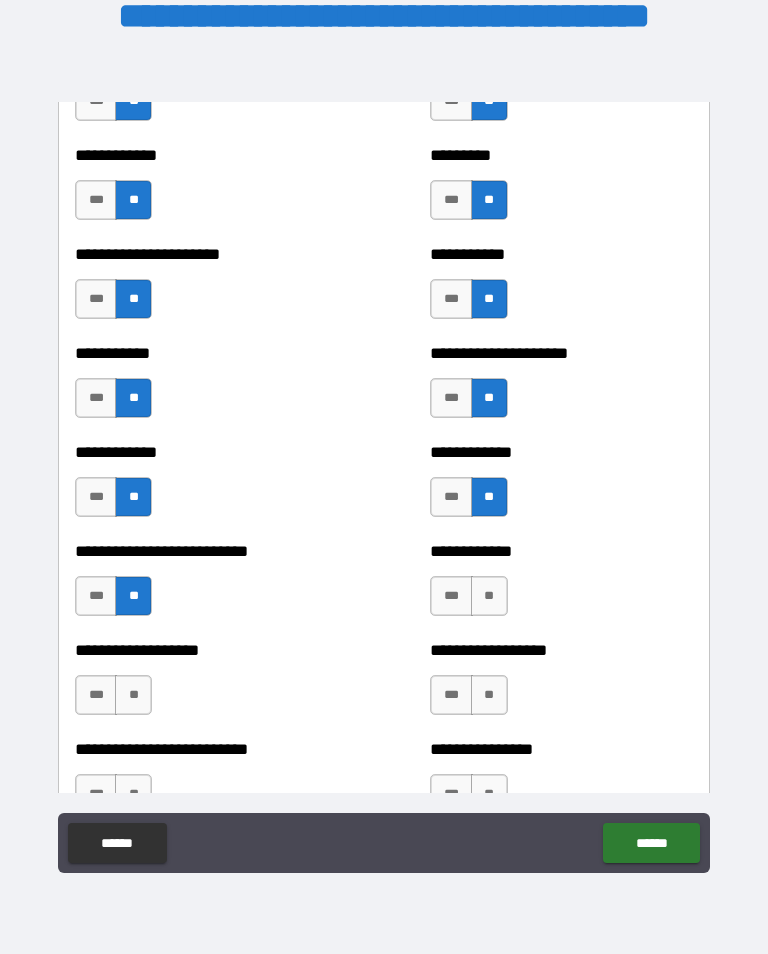 click on "**" at bounding box center [489, 596] 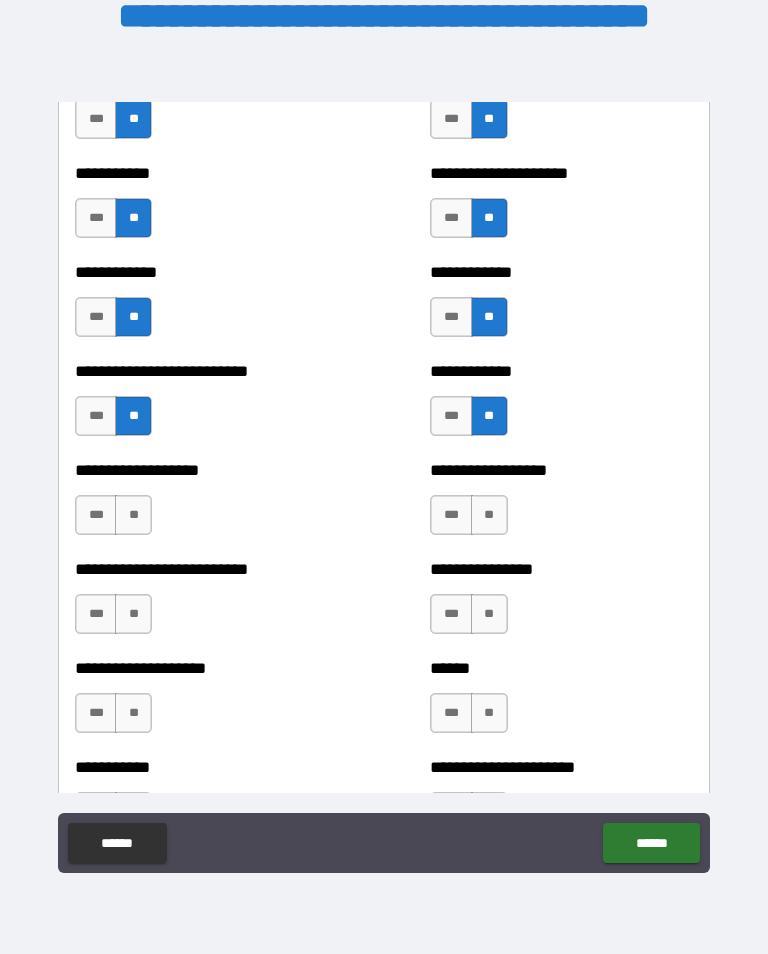 scroll, scrollTop: 5474, scrollLeft: 0, axis: vertical 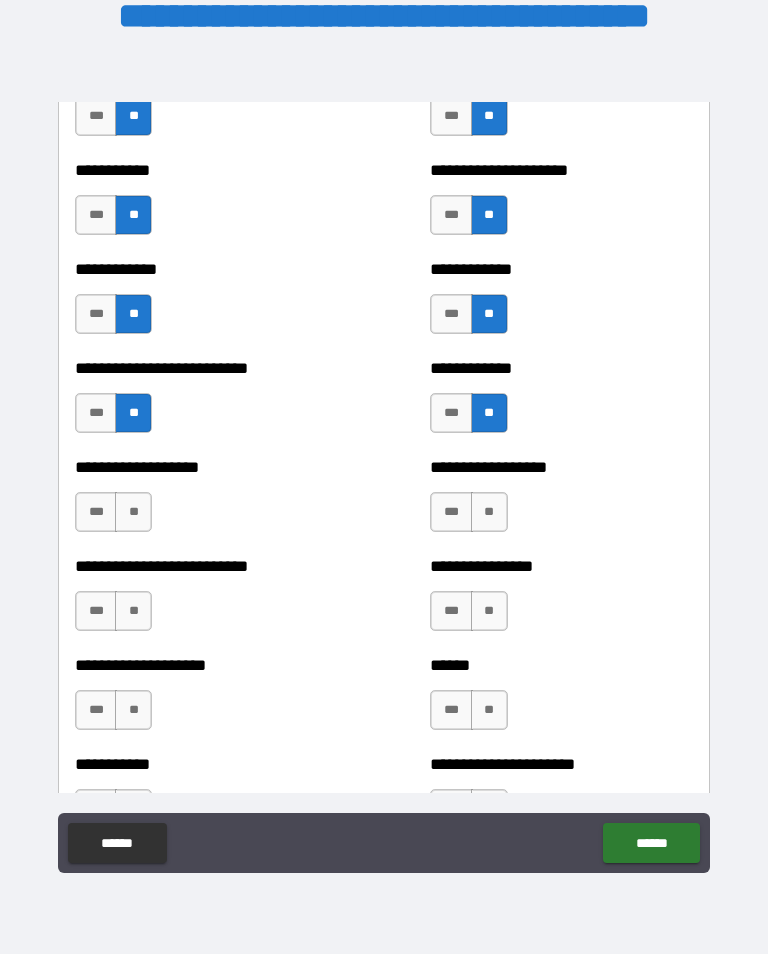 click on "**" at bounding box center (133, 512) 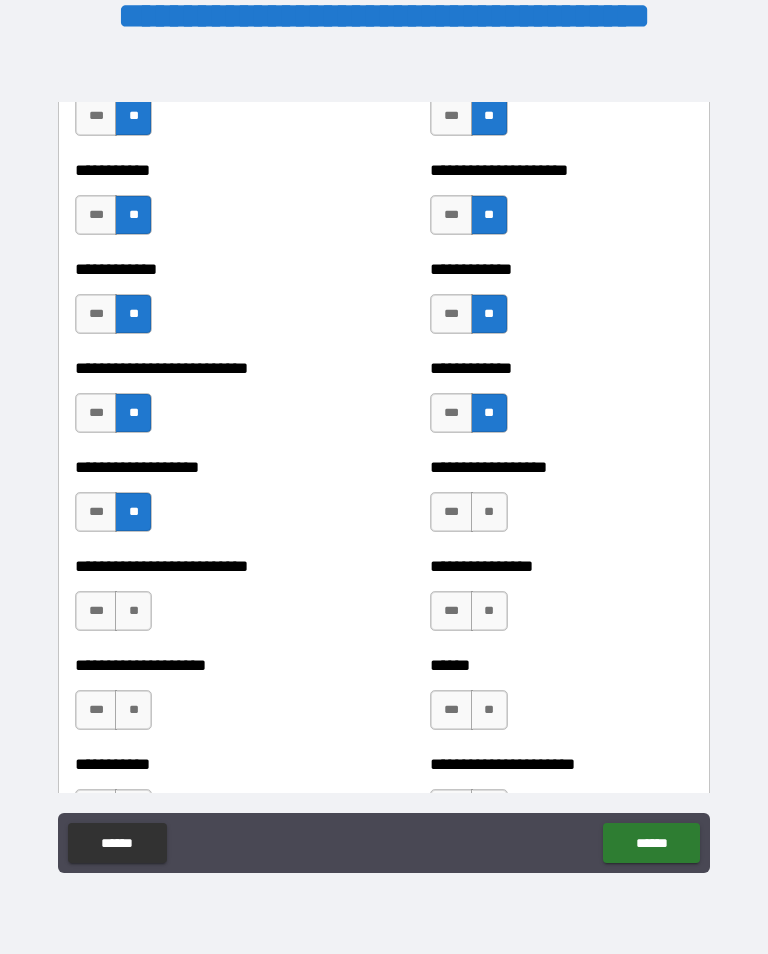 click on "**" at bounding box center [133, 611] 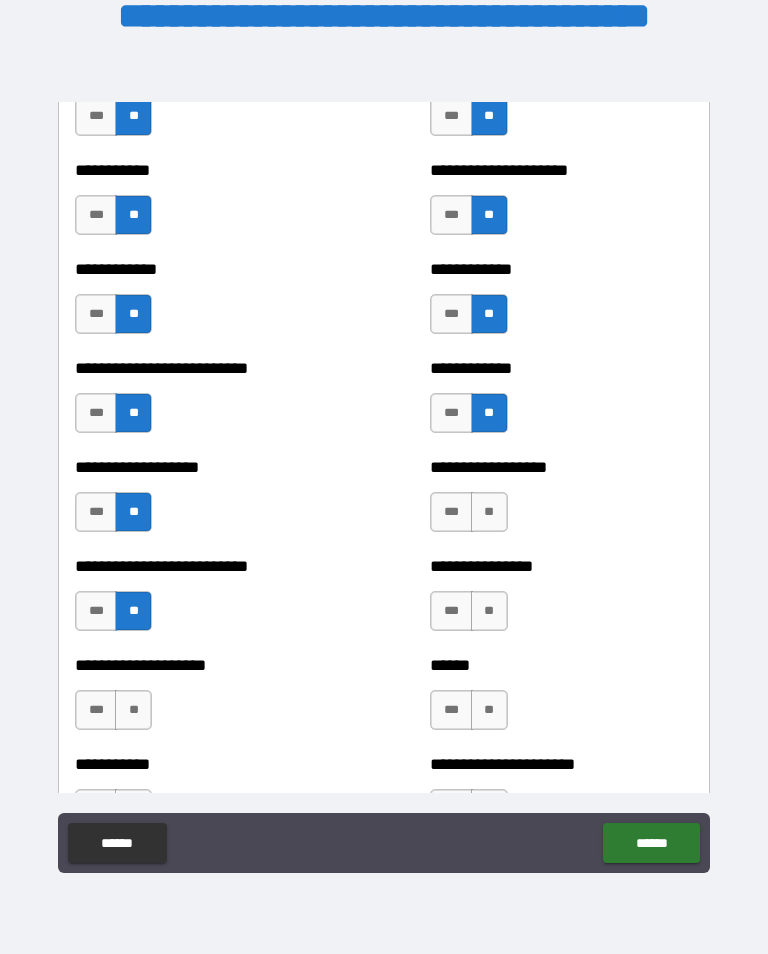 click on "**" at bounding box center [489, 512] 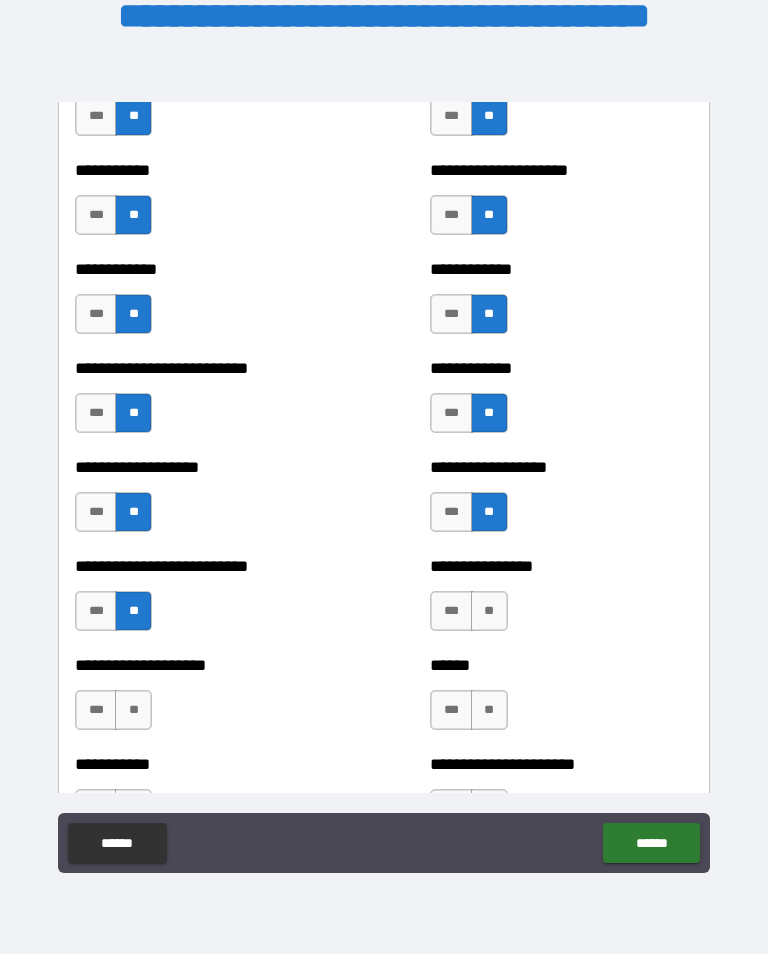 click on "**" at bounding box center [489, 611] 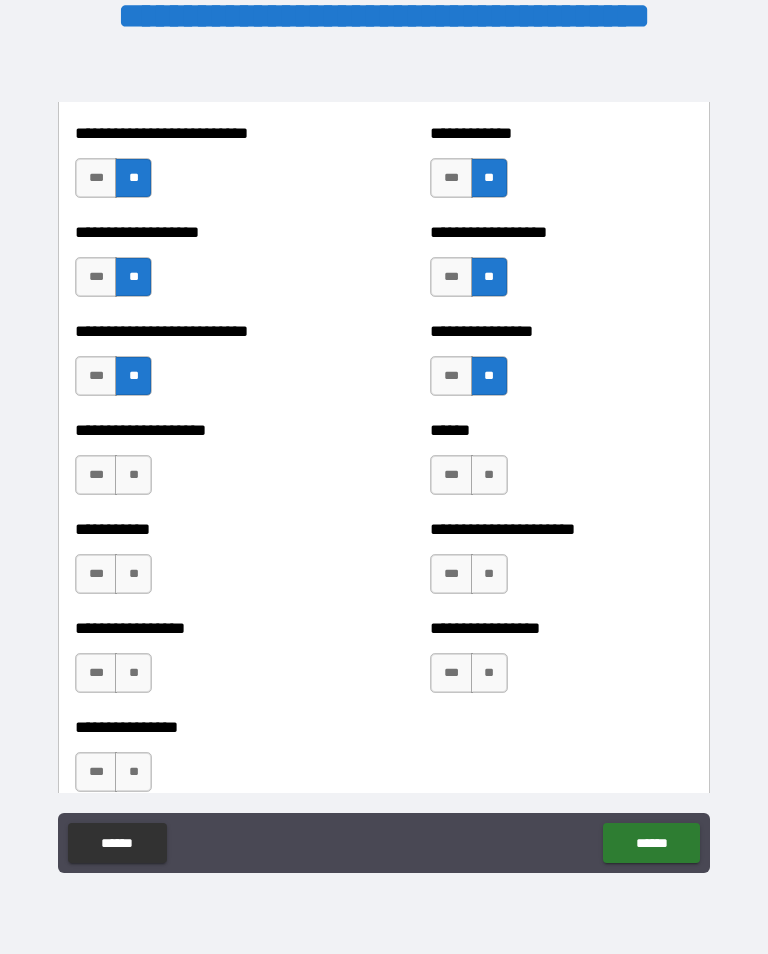 scroll, scrollTop: 5714, scrollLeft: 0, axis: vertical 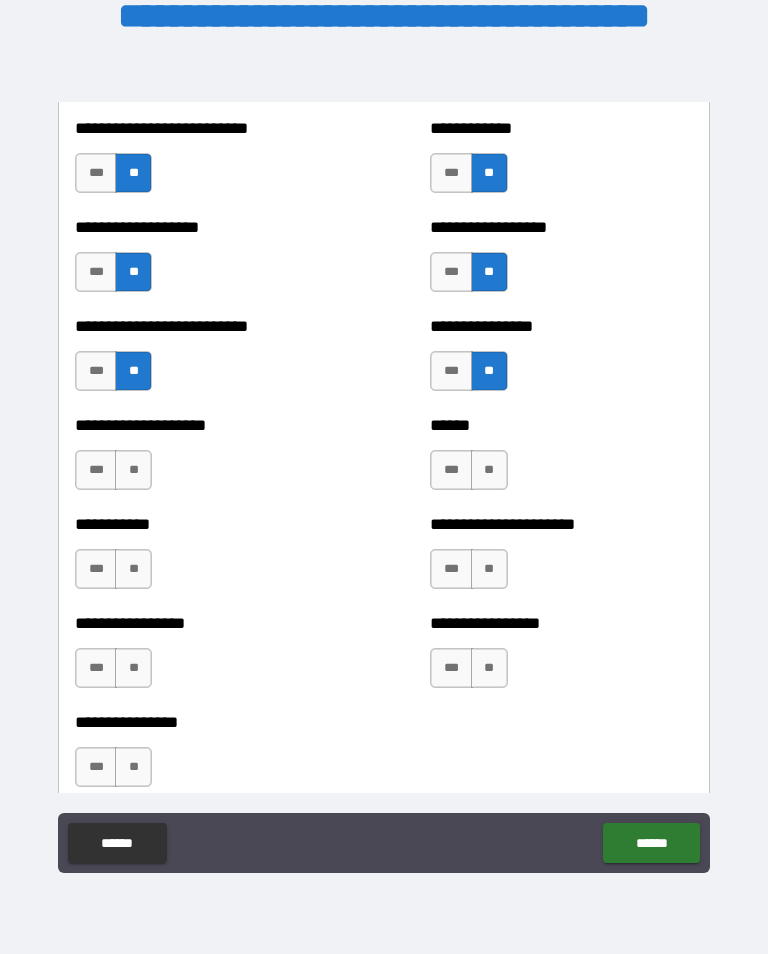 click on "**" at bounding box center [133, 470] 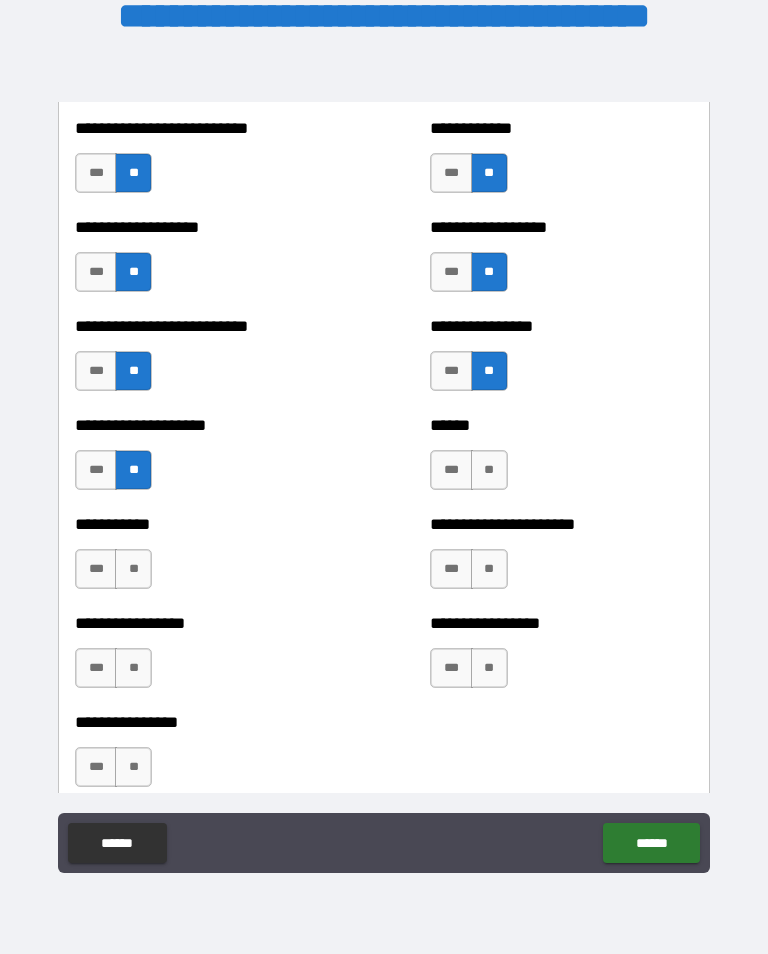 click on "**" at bounding box center (133, 569) 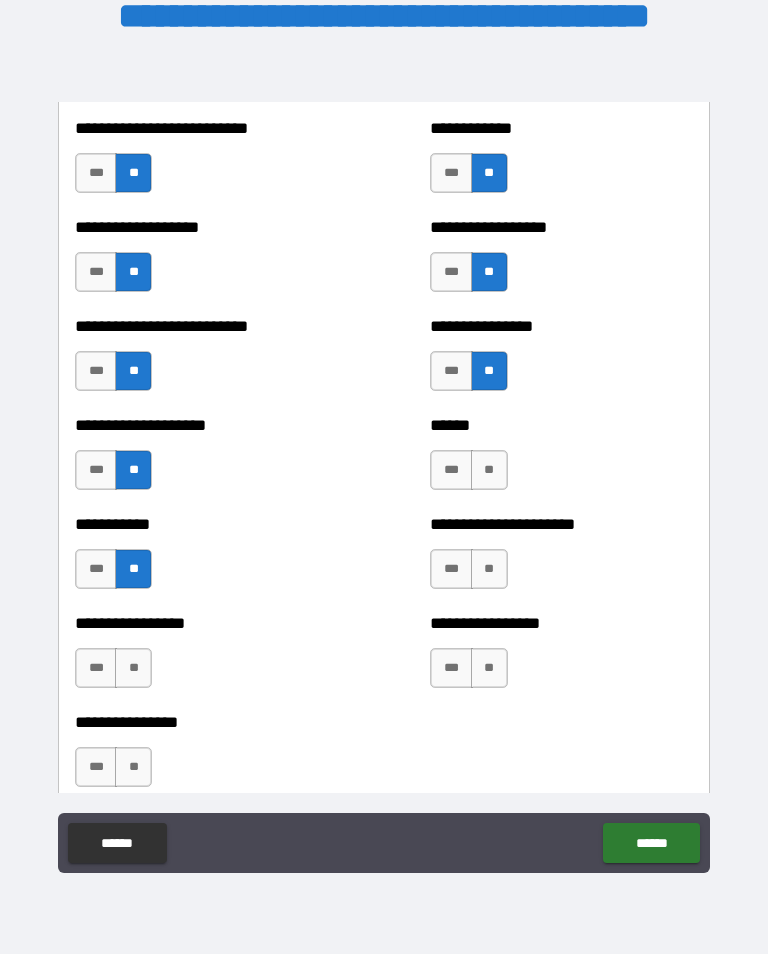 click on "**" at bounding box center [133, 668] 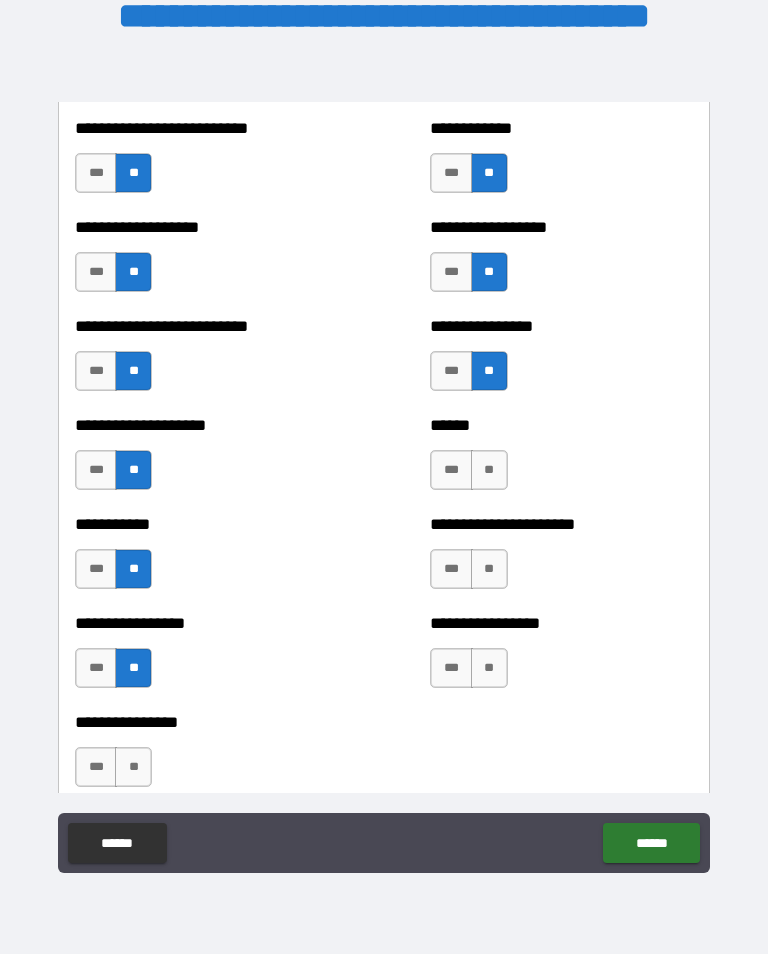 click on "**" at bounding box center (133, 767) 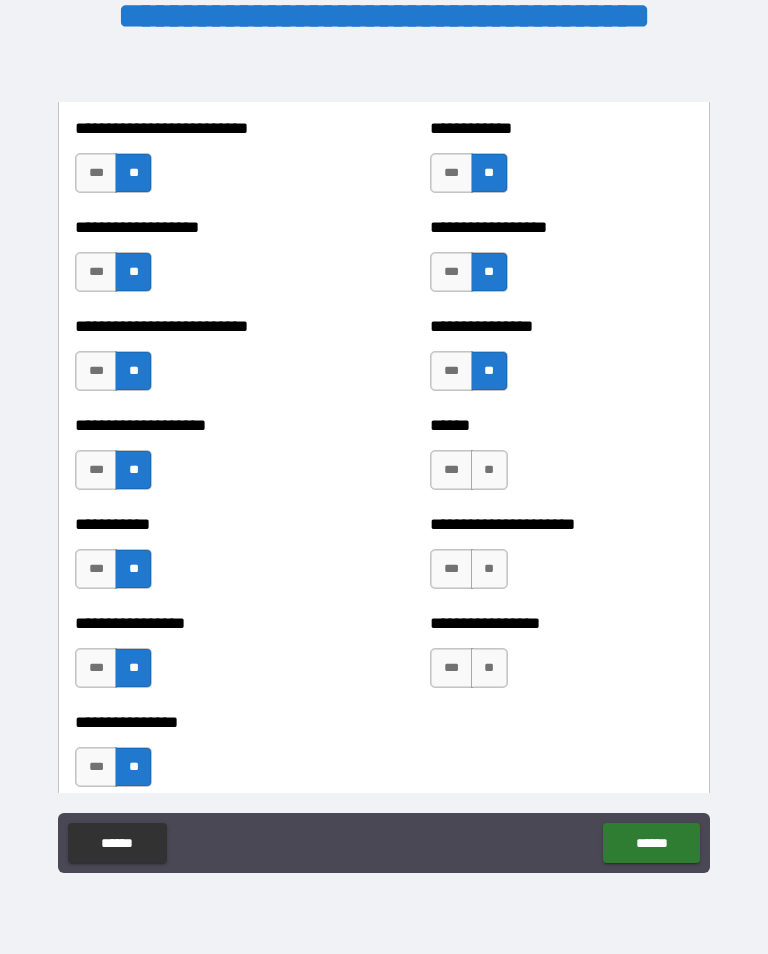 click on "**" at bounding box center (489, 668) 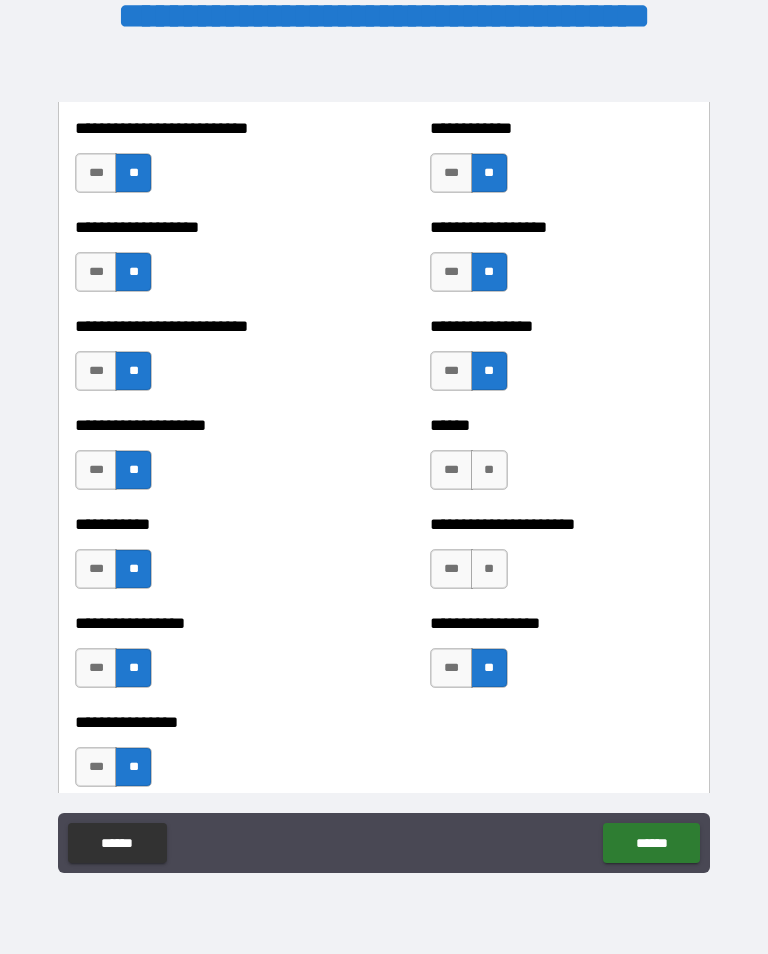 click on "**" at bounding box center (489, 569) 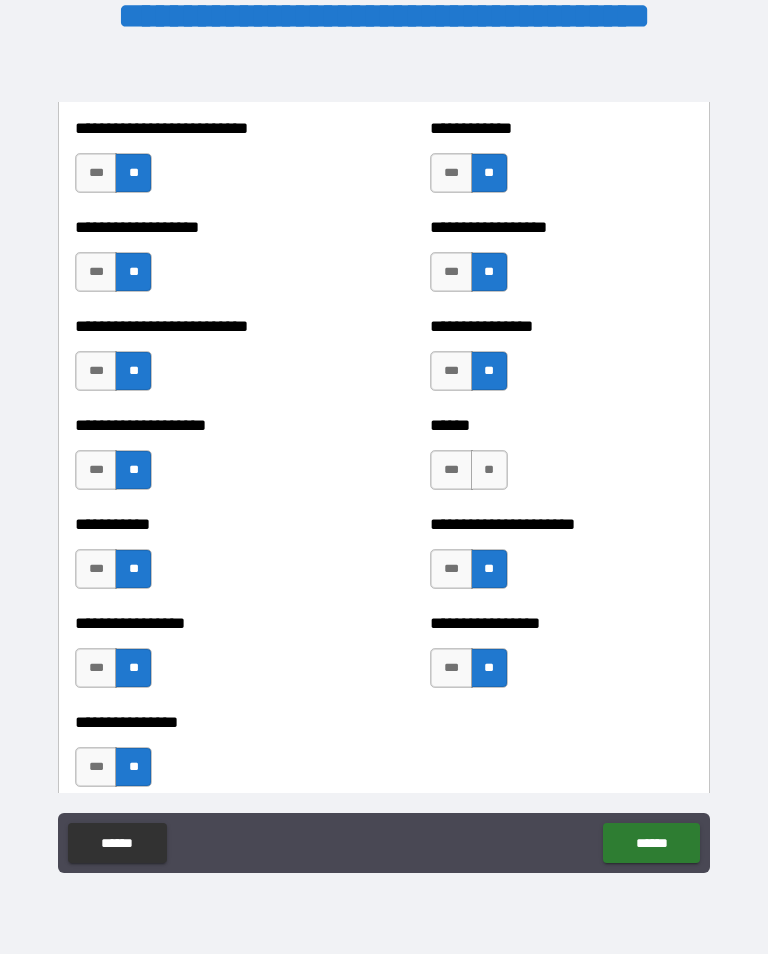 click on "**" at bounding box center [489, 470] 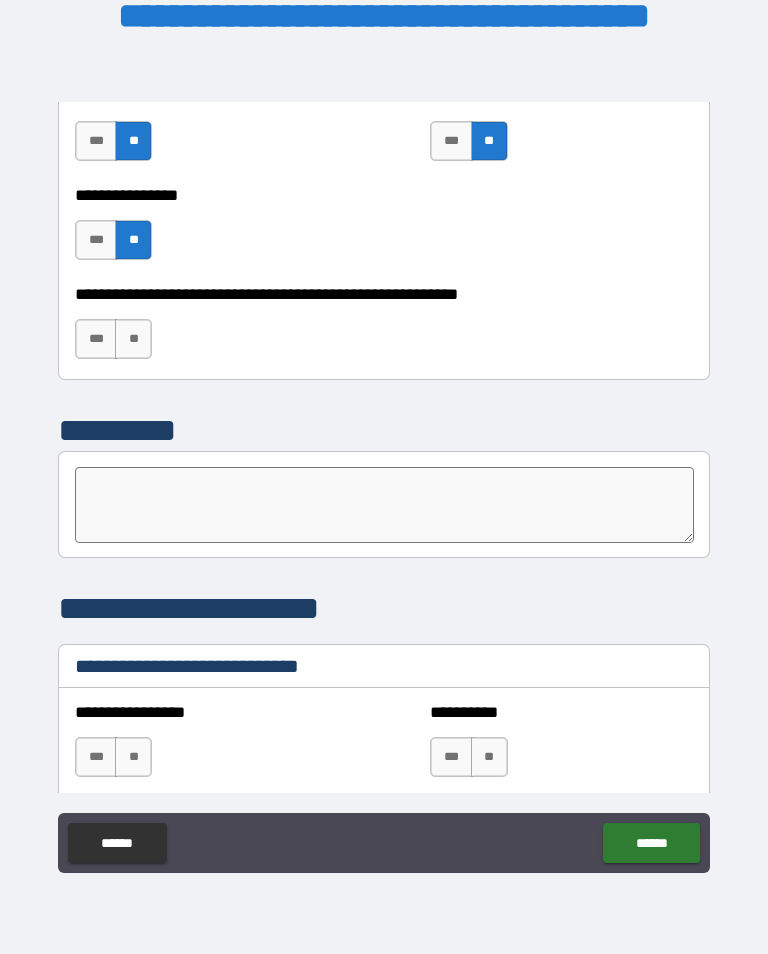 scroll, scrollTop: 6234, scrollLeft: 0, axis: vertical 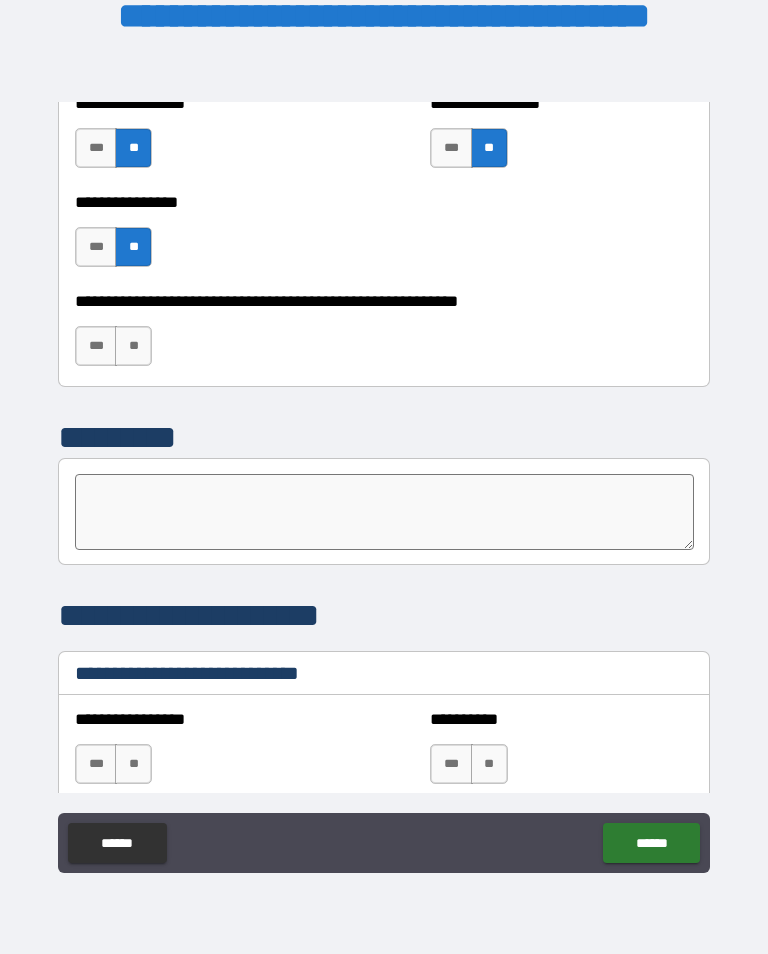 click on "**" at bounding box center [133, 346] 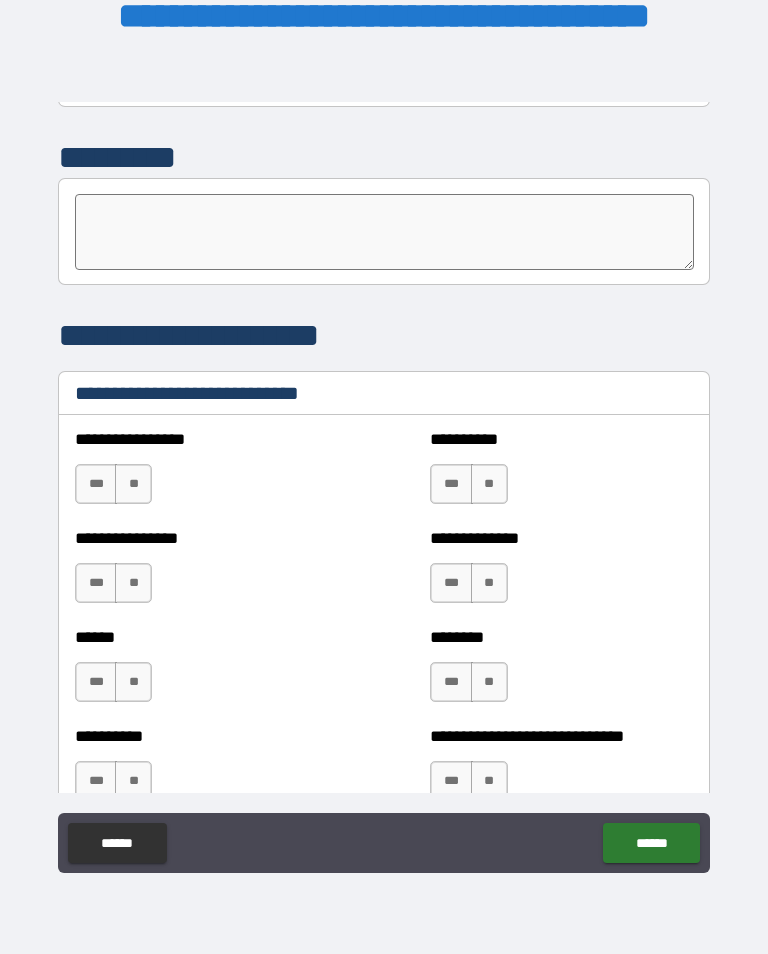 scroll, scrollTop: 6528, scrollLeft: 0, axis: vertical 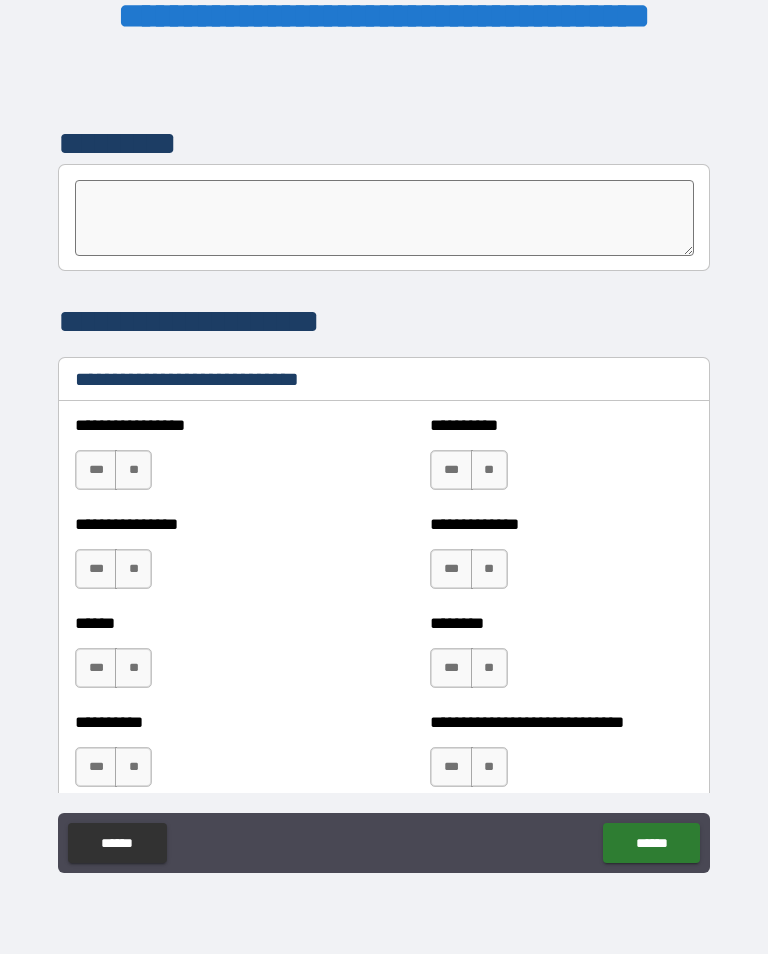 click on "***" at bounding box center (451, 668) 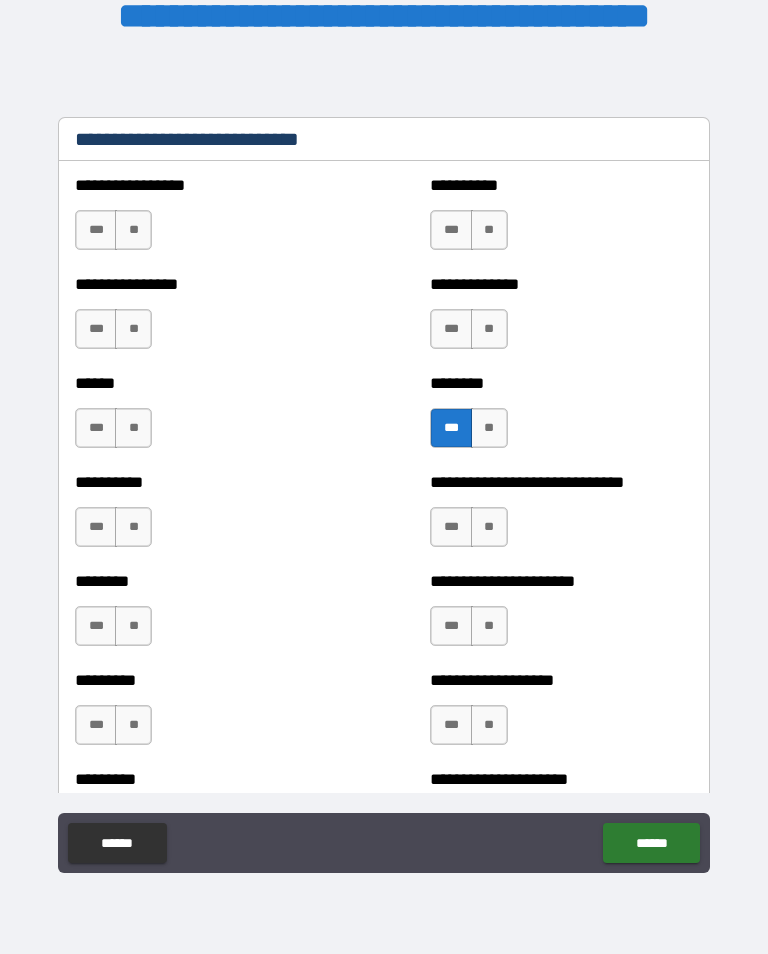scroll, scrollTop: 6771, scrollLeft: 0, axis: vertical 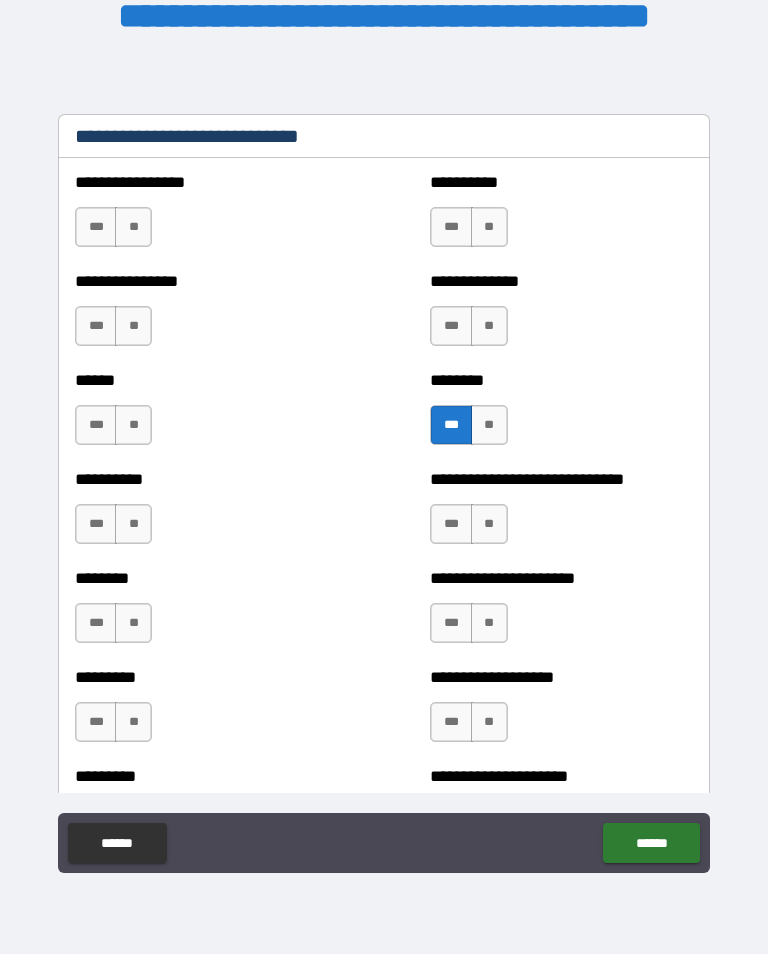 click on "***" at bounding box center [451, 623] 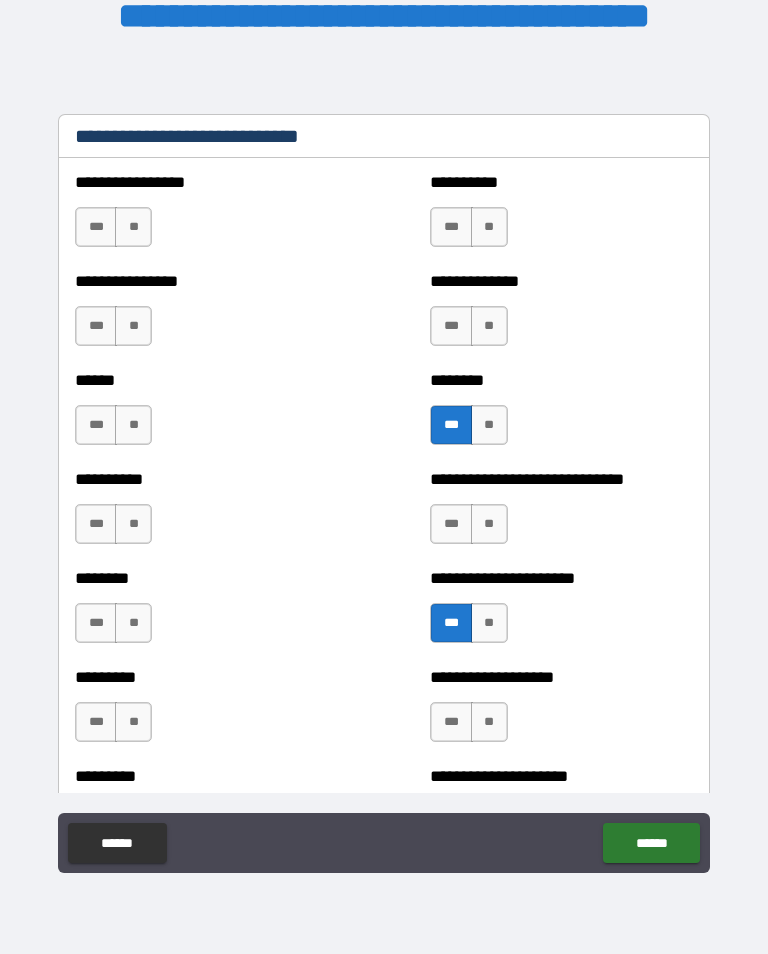 click on "**" at bounding box center [489, 722] 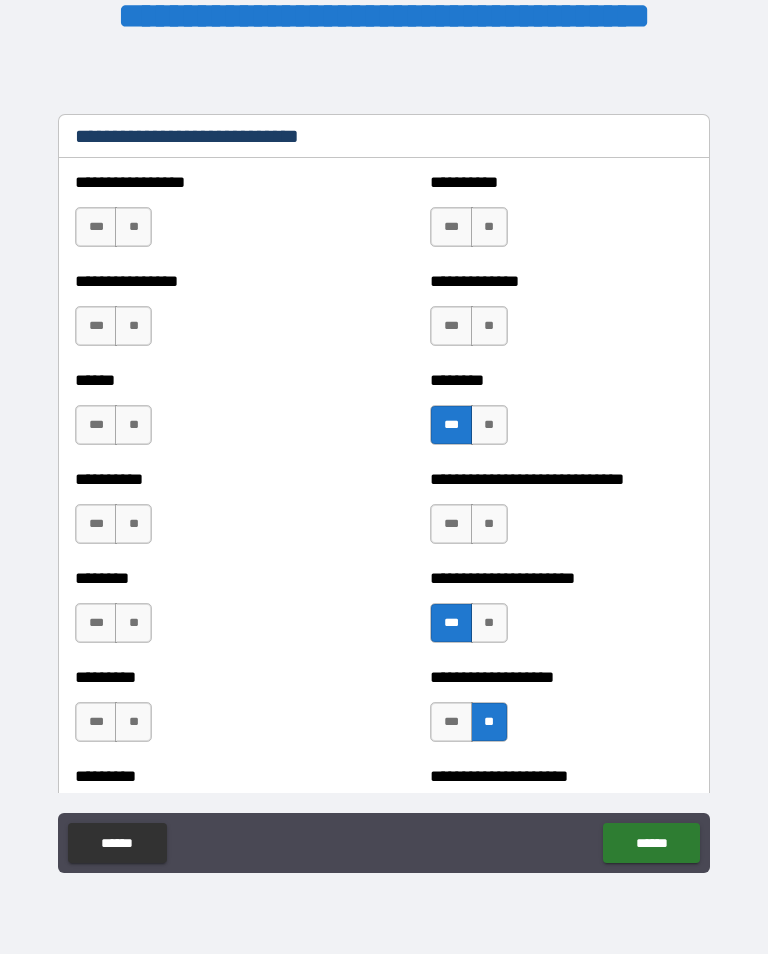 click on "***" at bounding box center [451, 326] 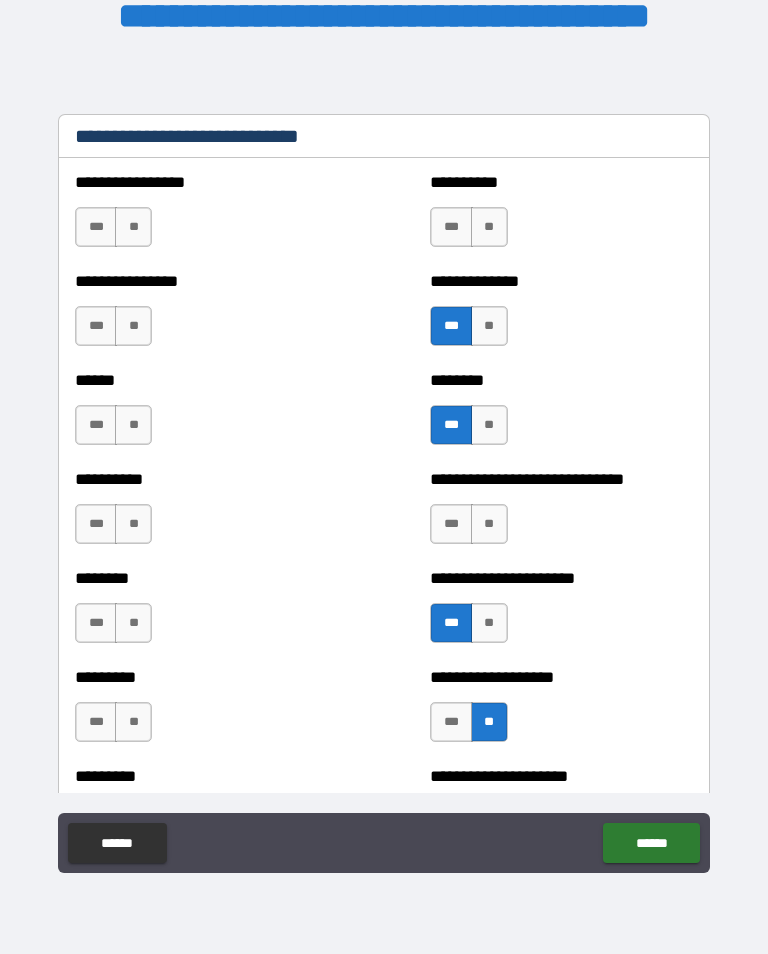 click on "**" at bounding box center (489, 227) 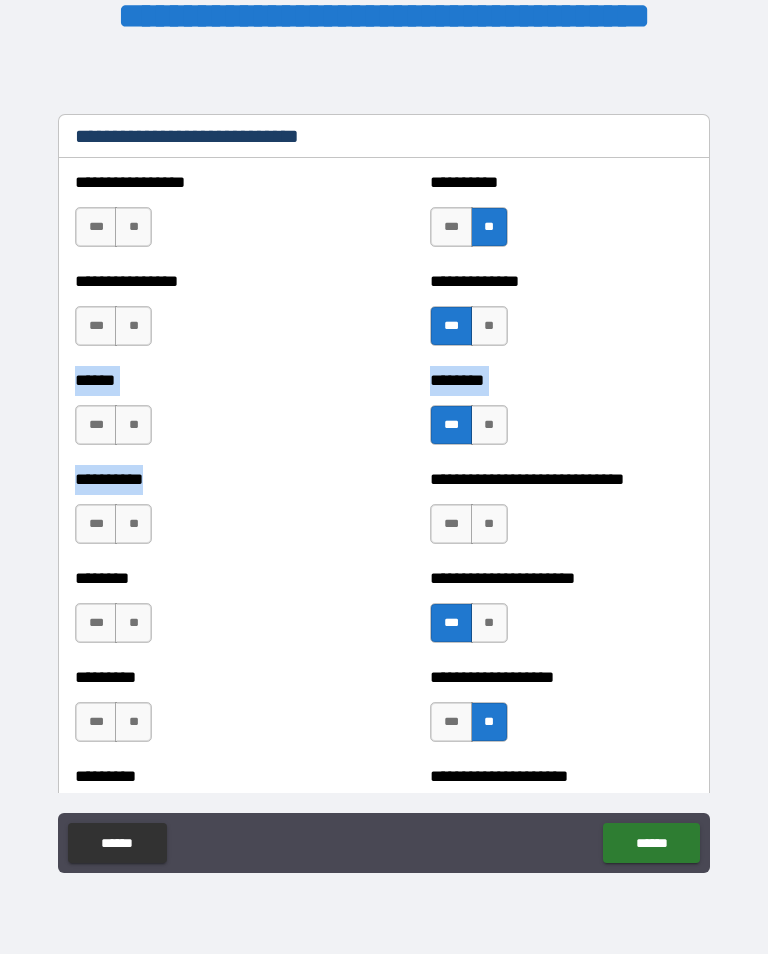 click on "***" at bounding box center [96, 227] 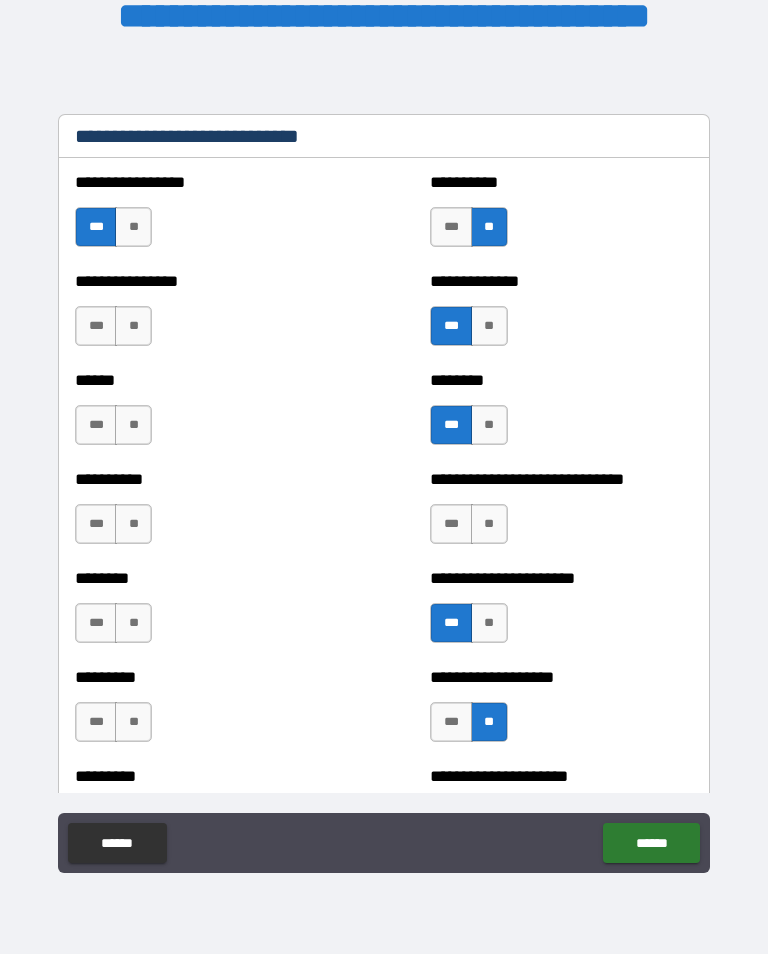 scroll, scrollTop: 0, scrollLeft: 0, axis: both 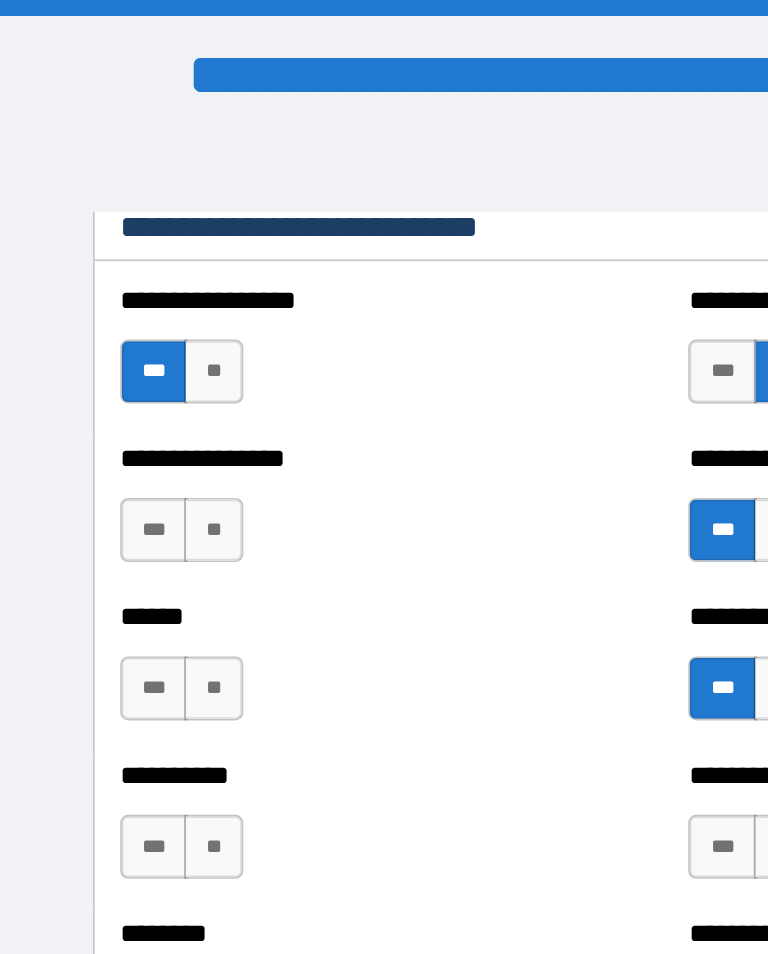 click on "**" at bounding box center [133, 331] 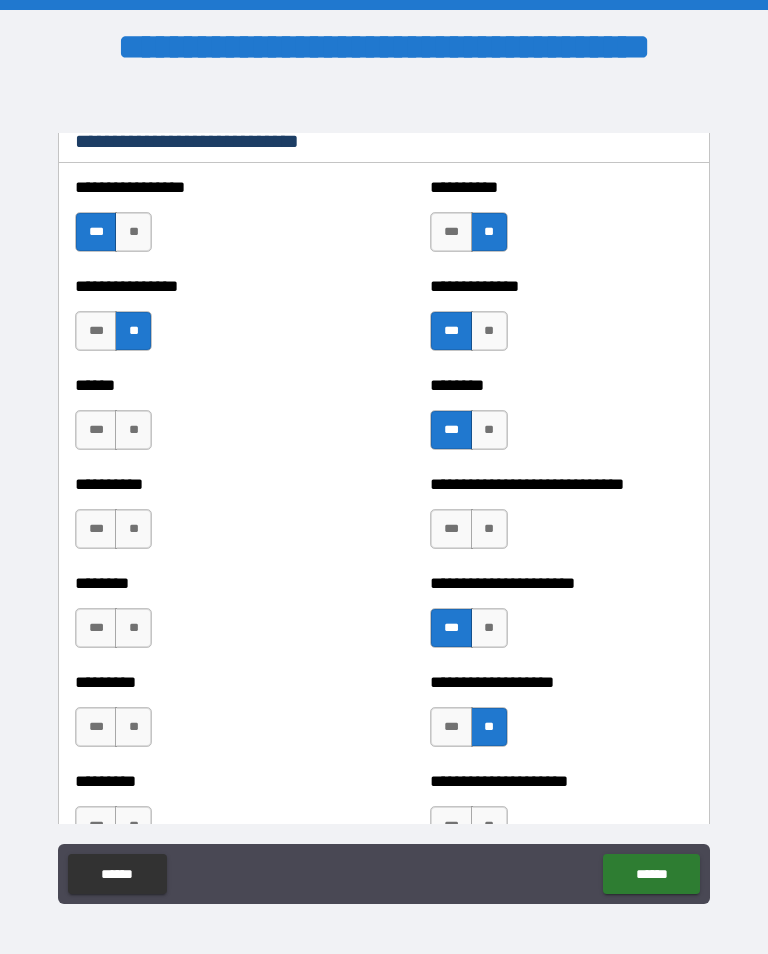 click on "**" at bounding box center [133, 430] 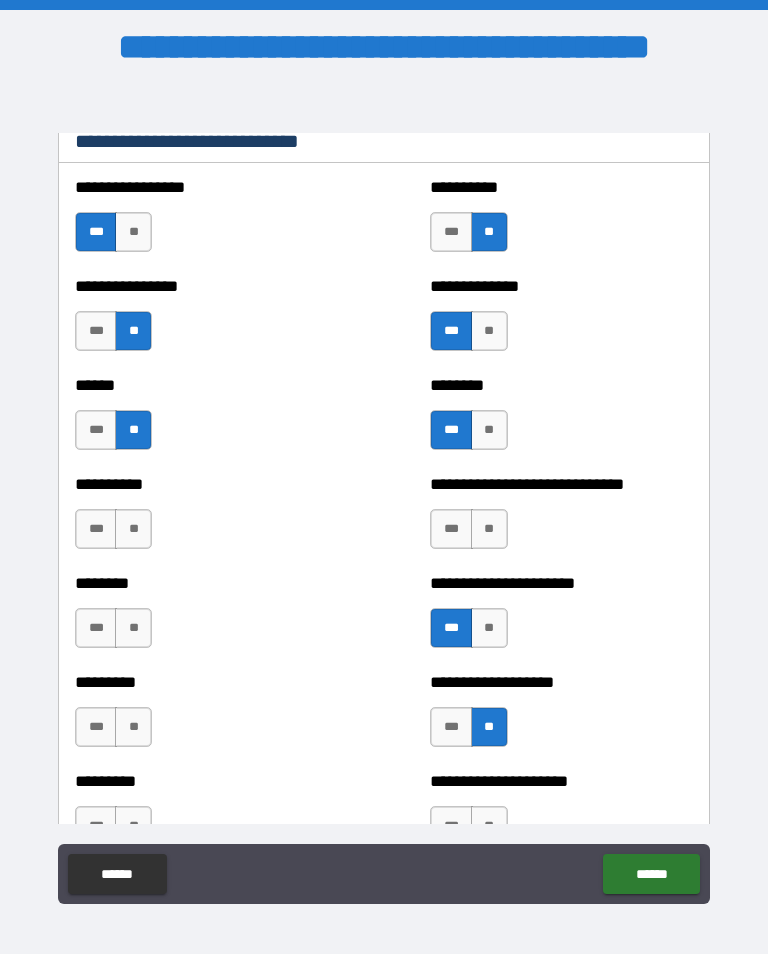 click on "**" at bounding box center (133, 529) 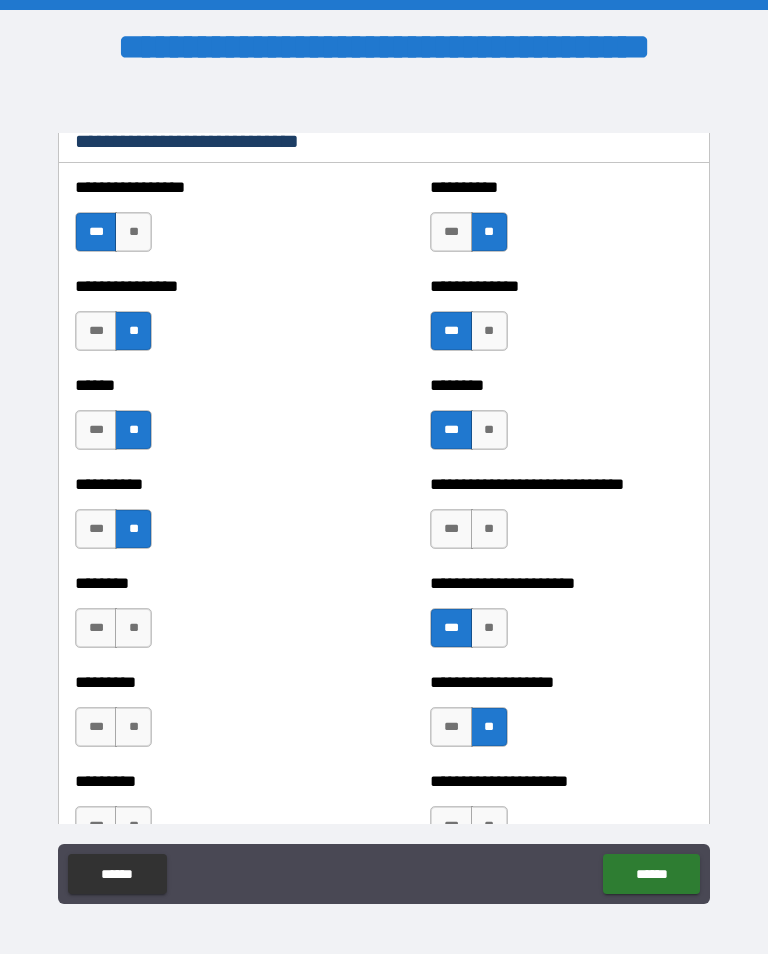 click on "**" at bounding box center [133, 628] 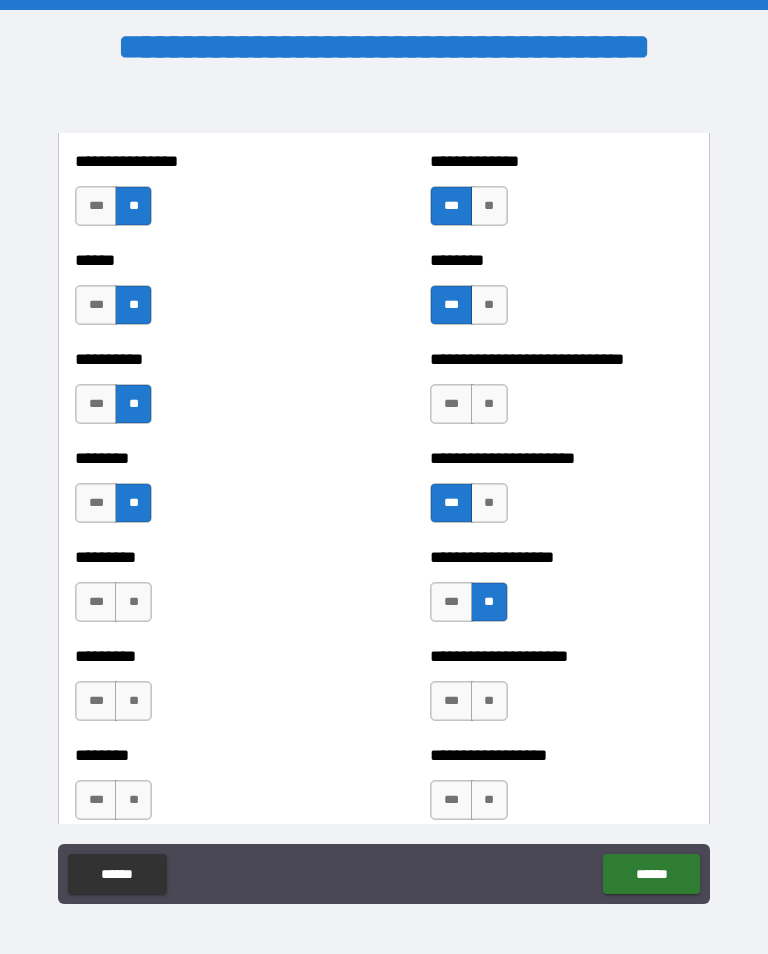 scroll, scrollTop: 6935, scrollLeft: 0, axis: vertical 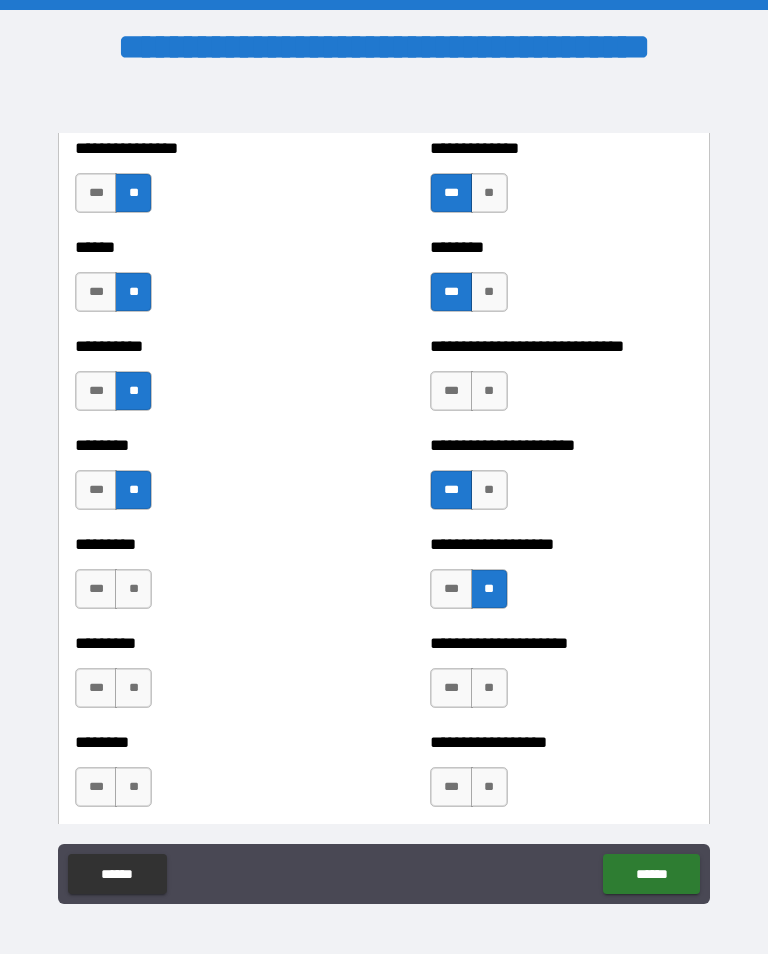 click on "**" at bounding box center (489, 688) 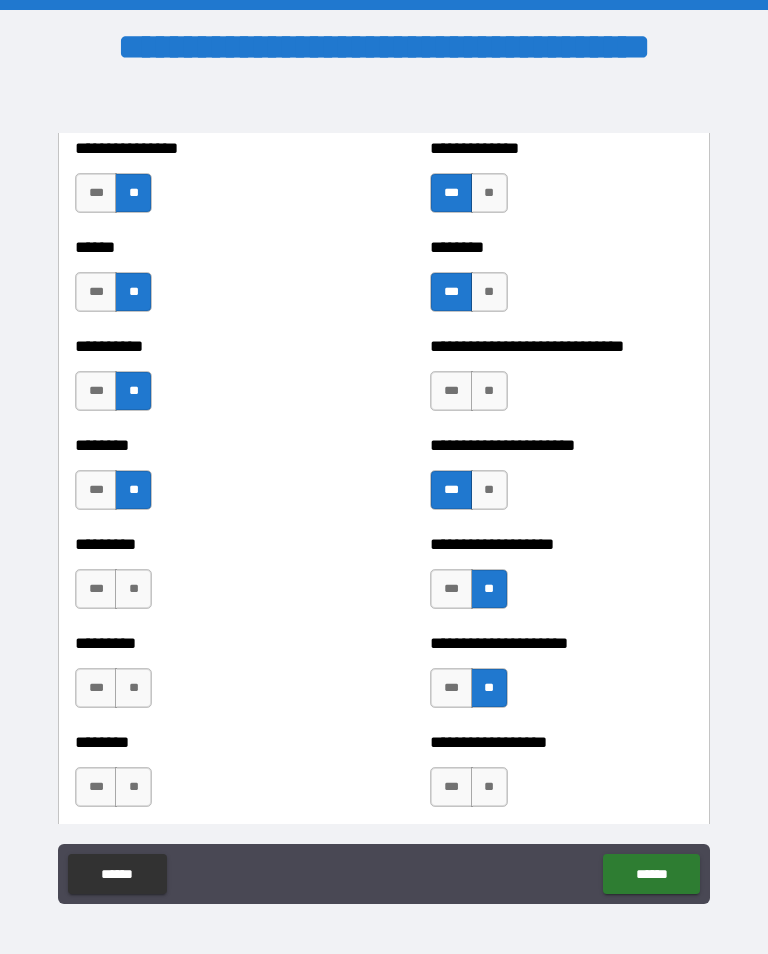 click on "**" at bounding box center (489, 787) 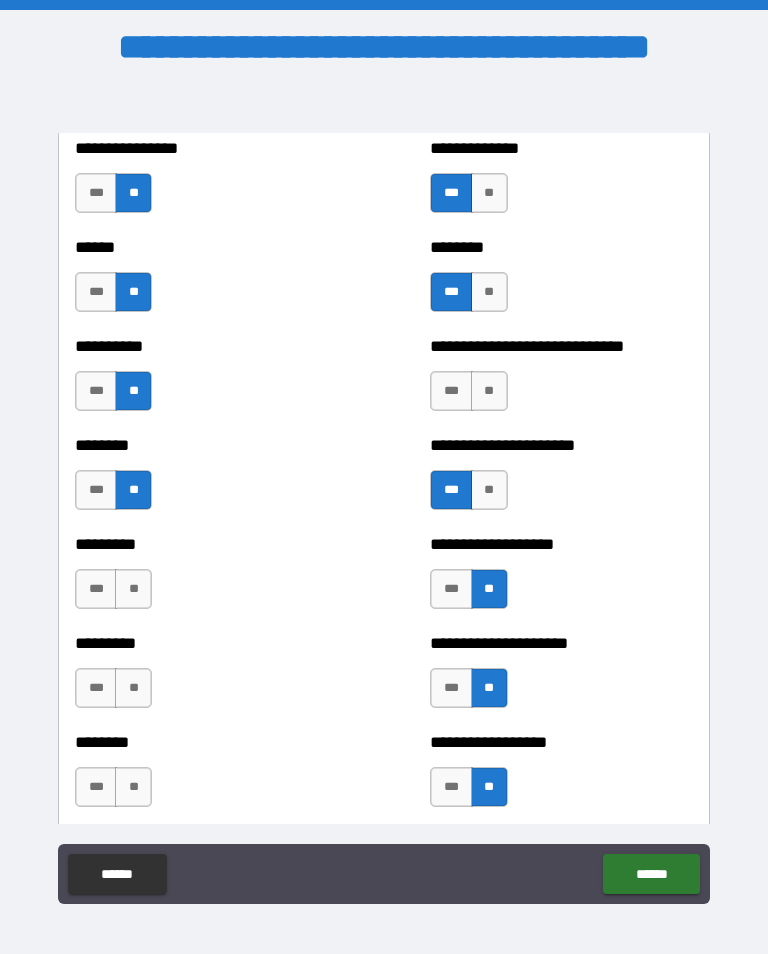 click on "**" at bounding box center [133, 787] 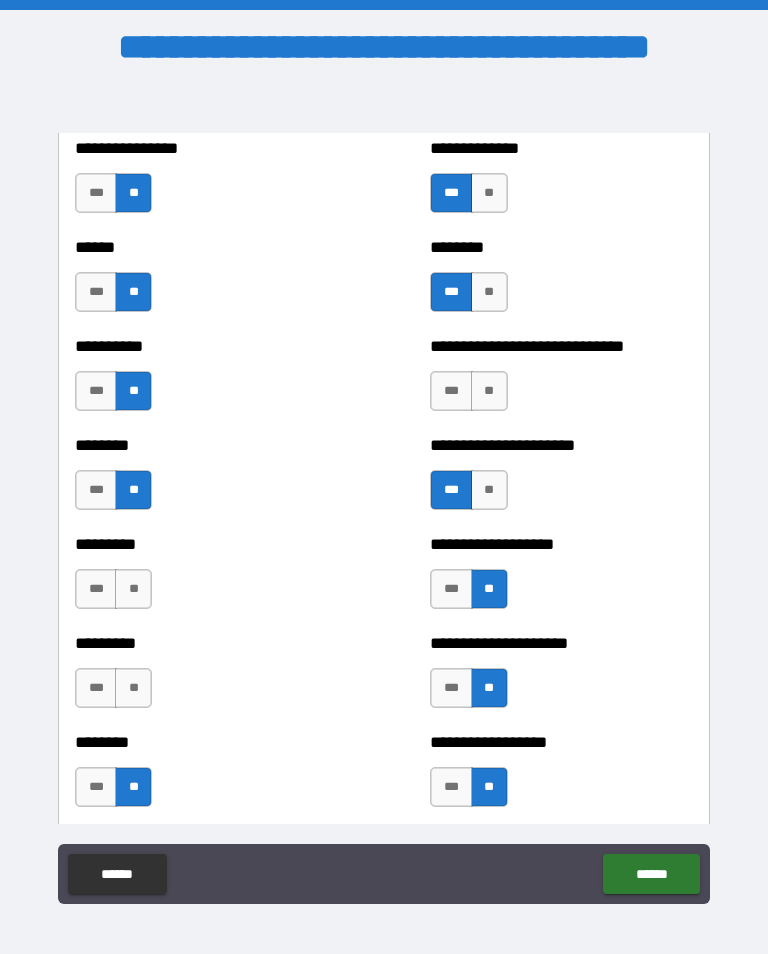 click on "**" at bounding box center [133, 688] 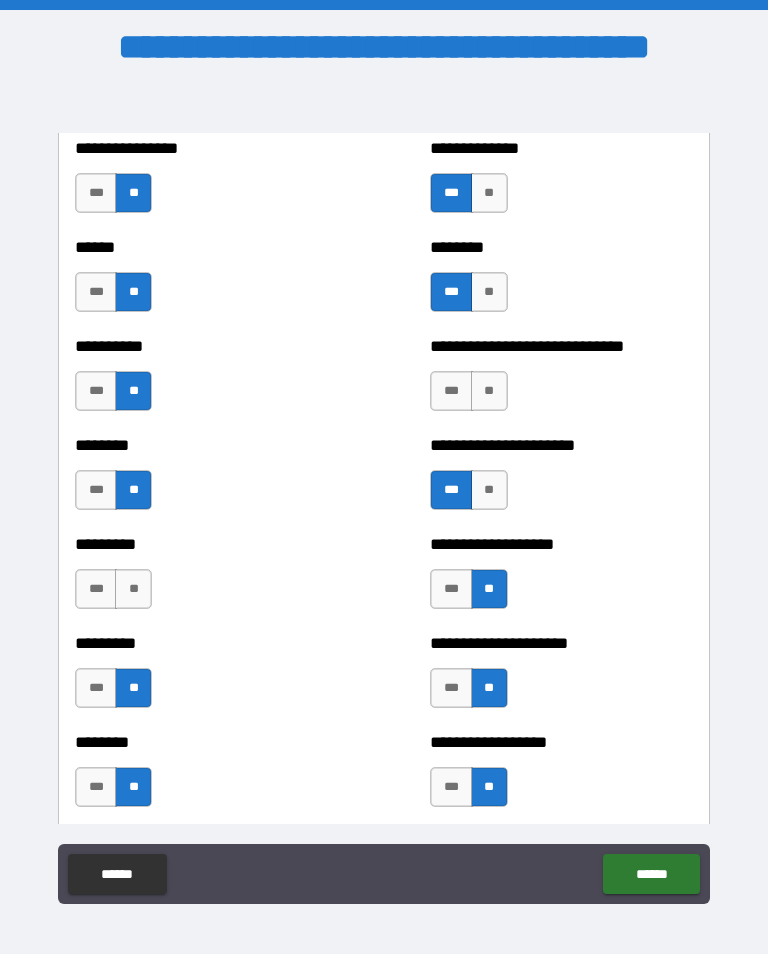 click on "**" at bounding box center (133, 589) 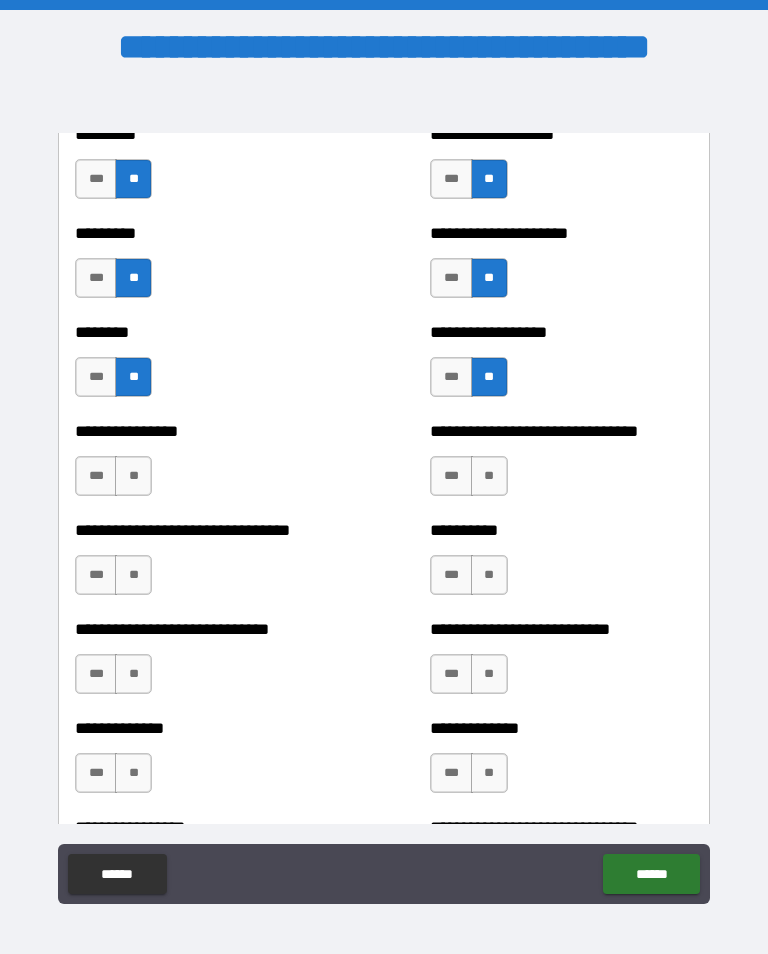 scroll, scrollTop: 7349, scrollLeft: 0, axis: vertical 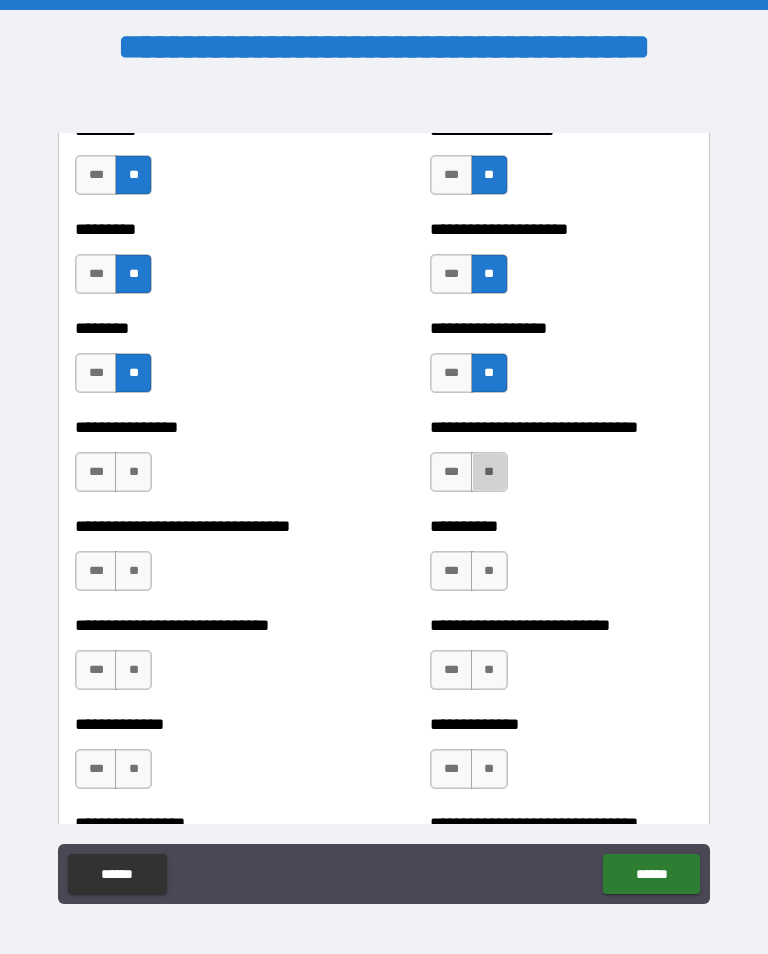 click on "**" at bounding box center [489, 472] 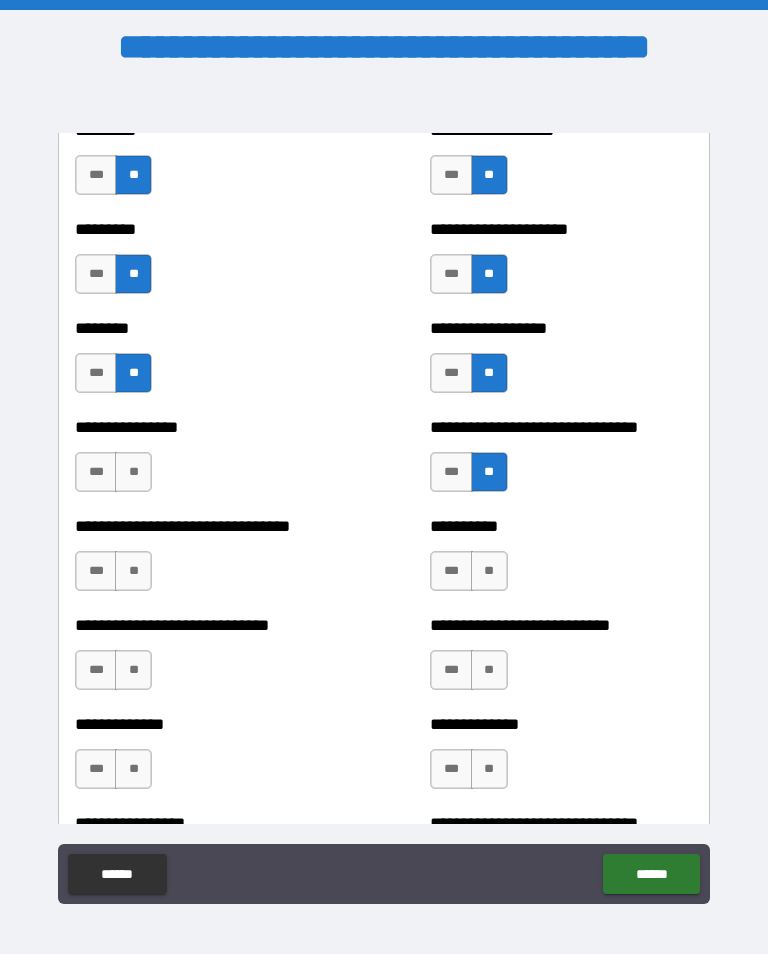 click on "**" at bounding box center [133, 472] 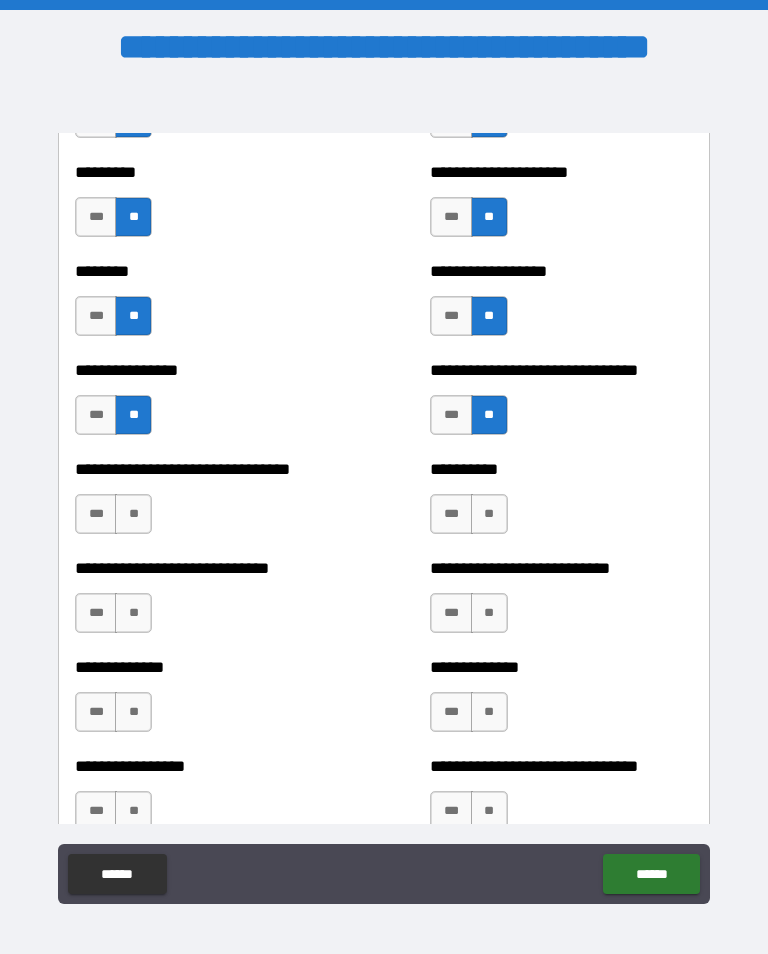 scroll, scrollTop: 7413, scrollLeft: 0, axis: vertical 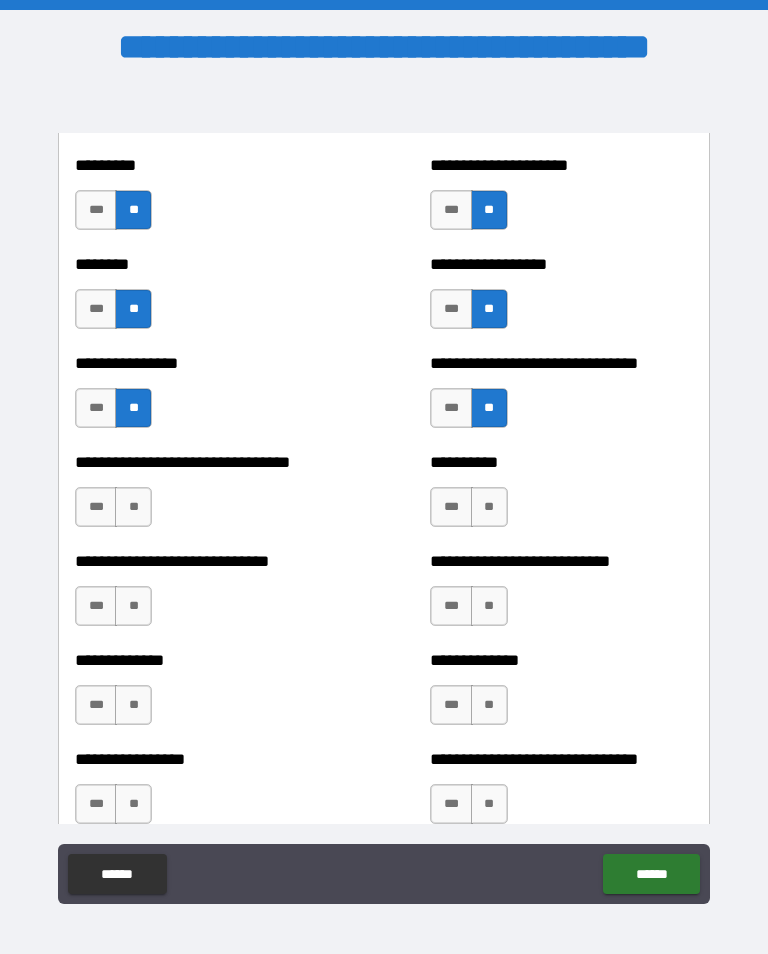 click on "**" at bounding box center (133, 507) 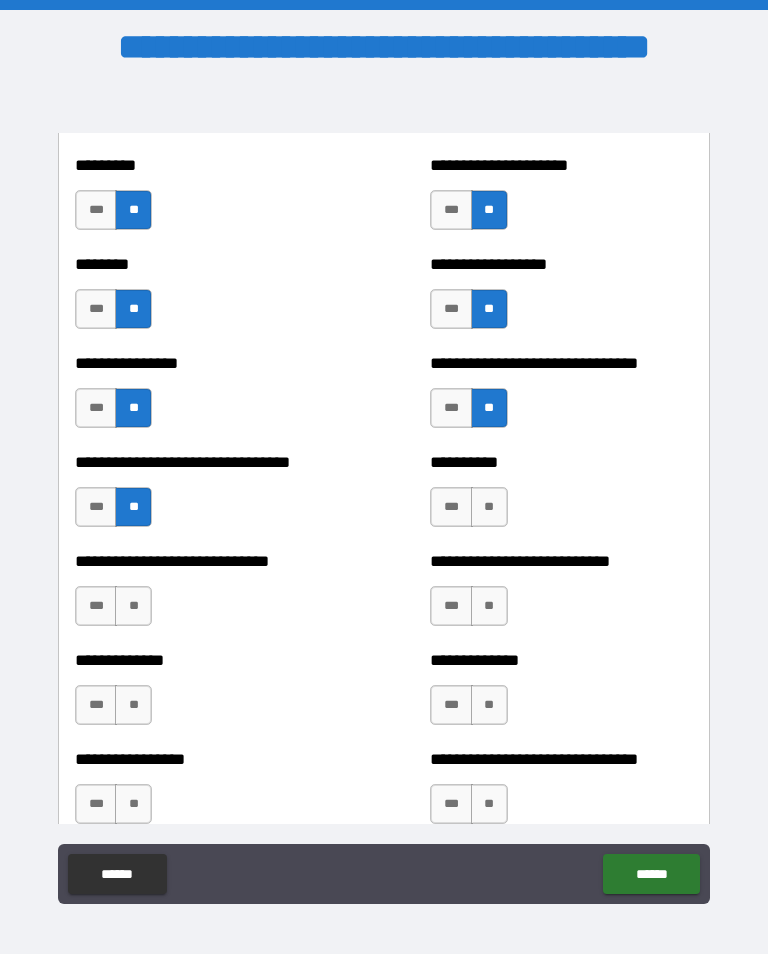 click on "**" at bounding box center [133, 606] 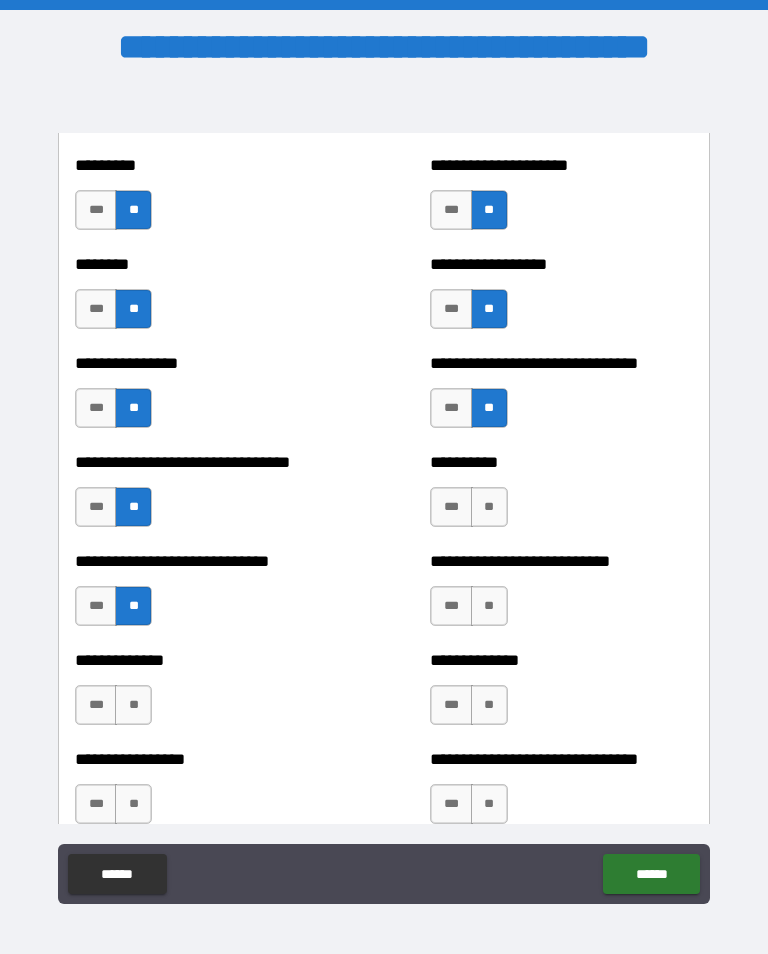 click on "**" at bounding box center (489, 606) 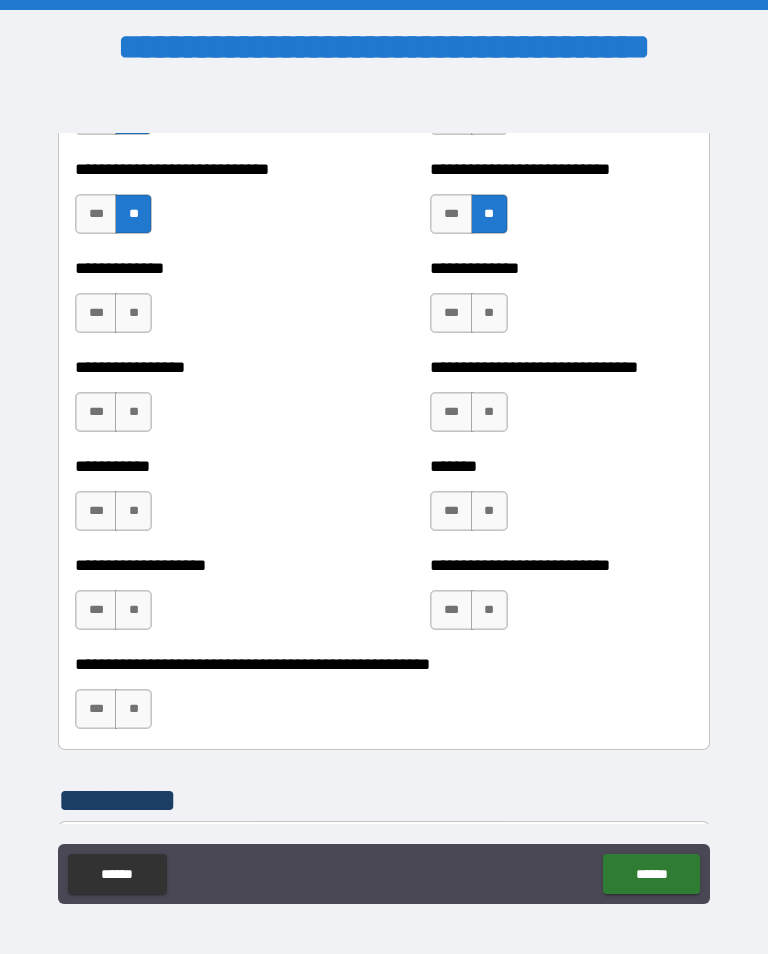 scroll, scrollTop: 7805, scrollLeft: 0, axis: vertical 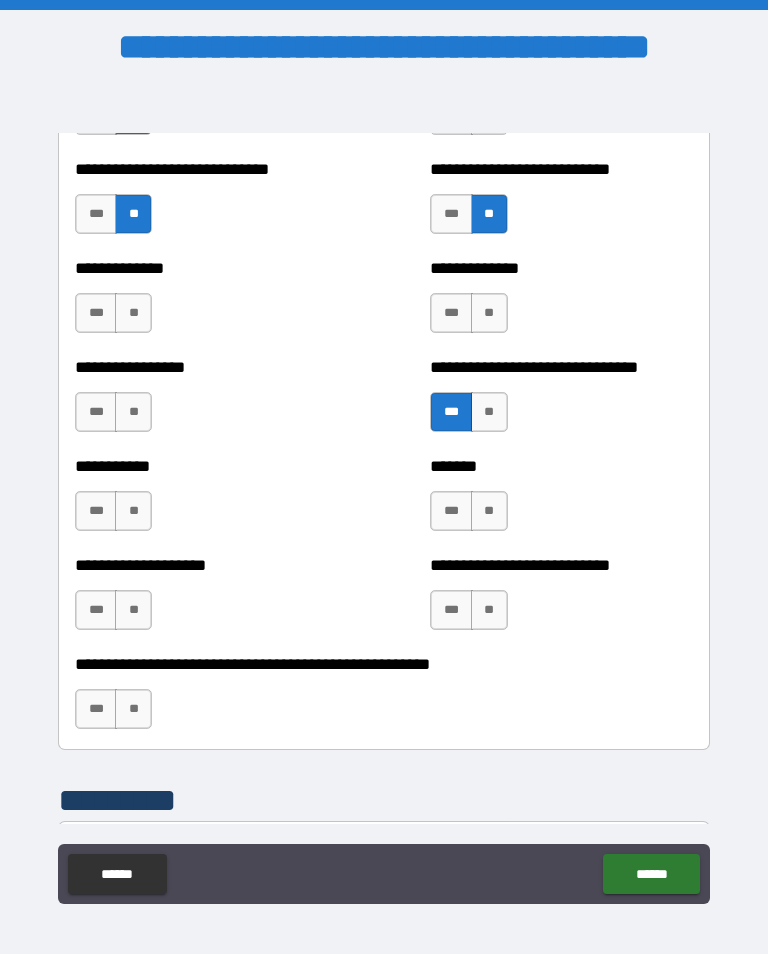 click on "**" at bounding box center (133, 511) 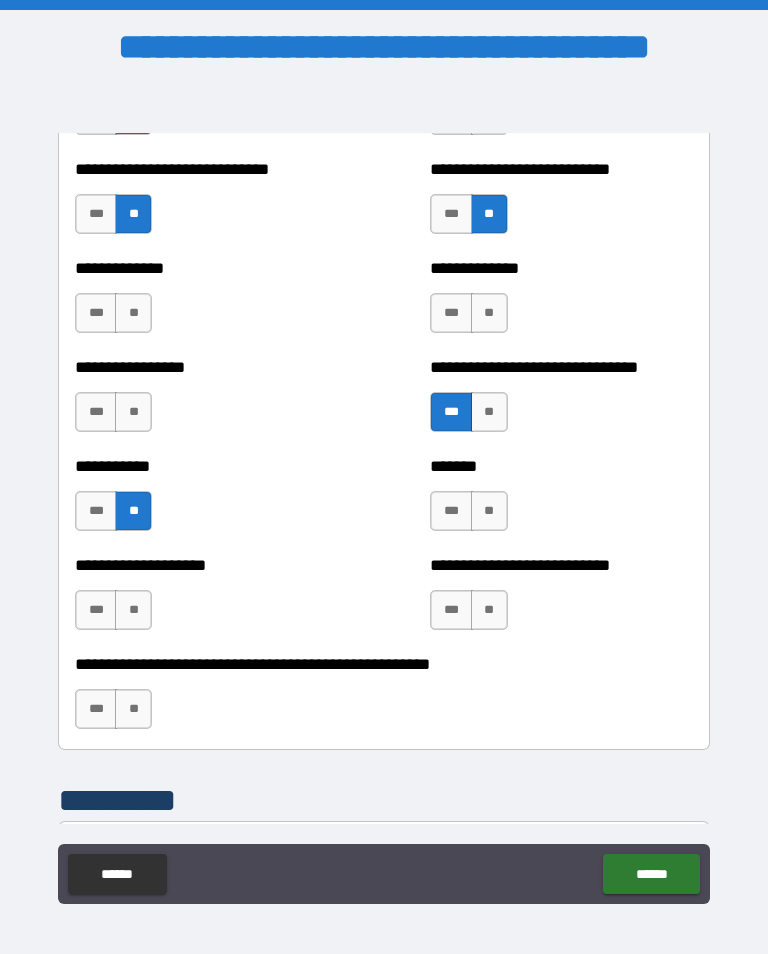 click on "**" at bounding box center (133, 610) 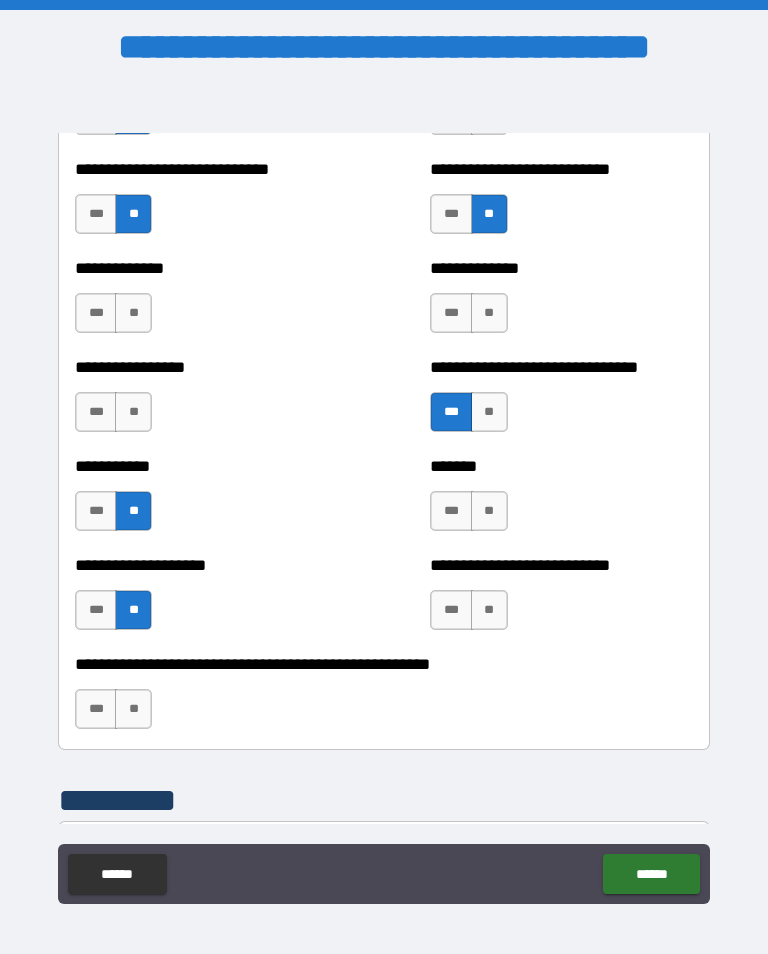 click on "**" at bounding box center (133, 709) 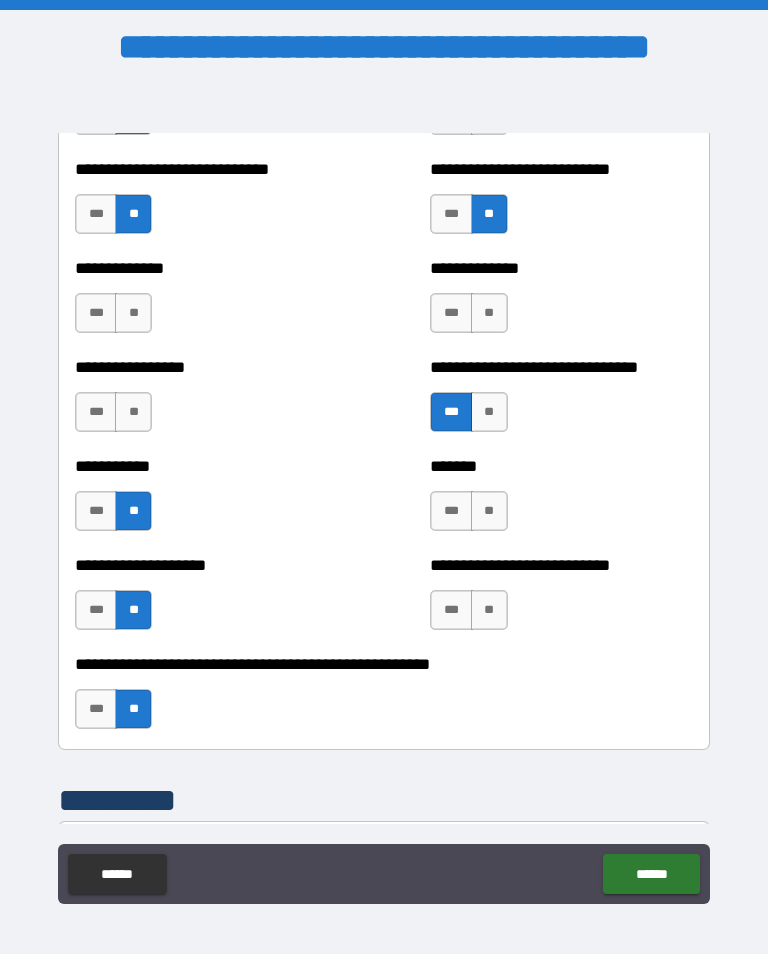 click on "**" at bounding box center (489, 610) 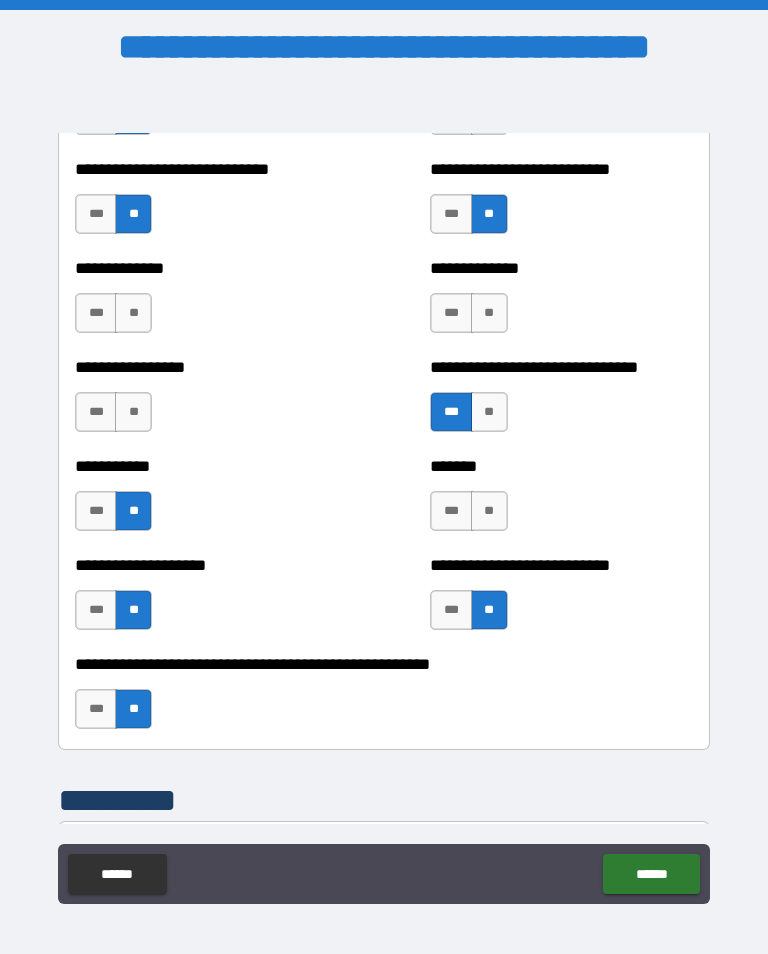 click on "***" at bounding box center (451, 511) 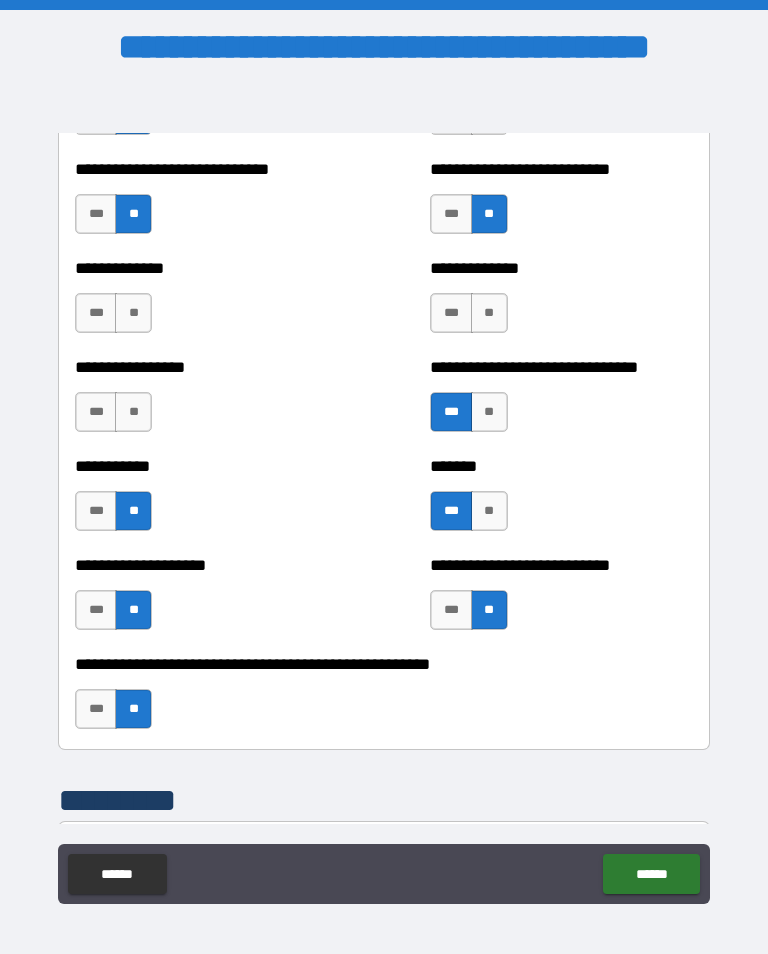 click on "***" at bounding box center (96, 412) 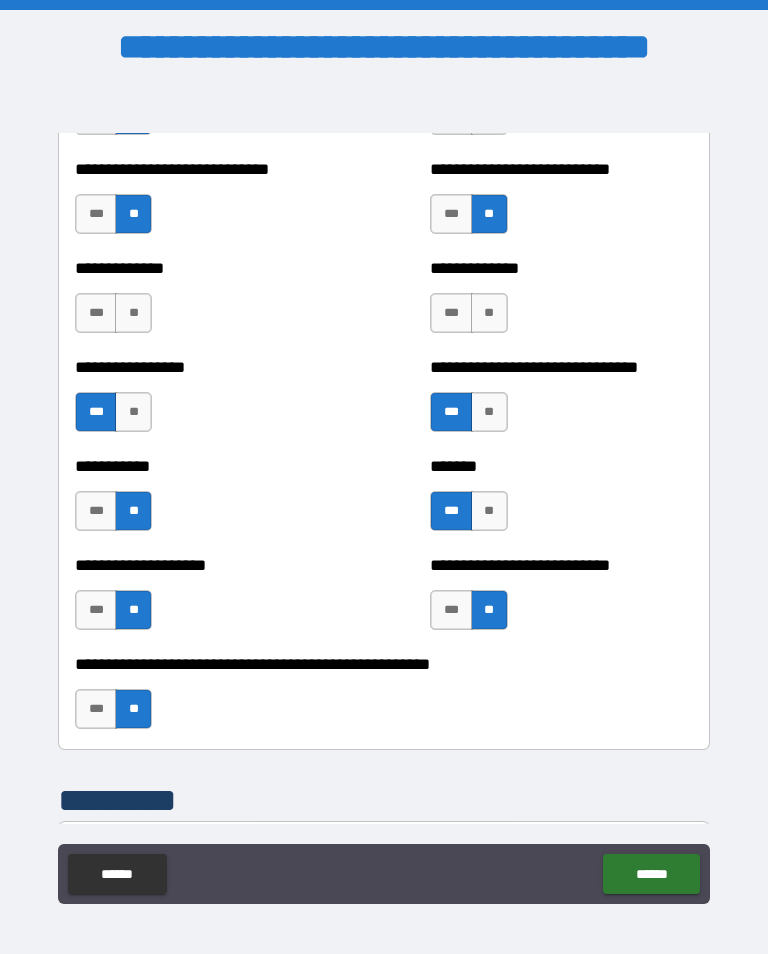 click on "***" at bounding box center (96, 313) 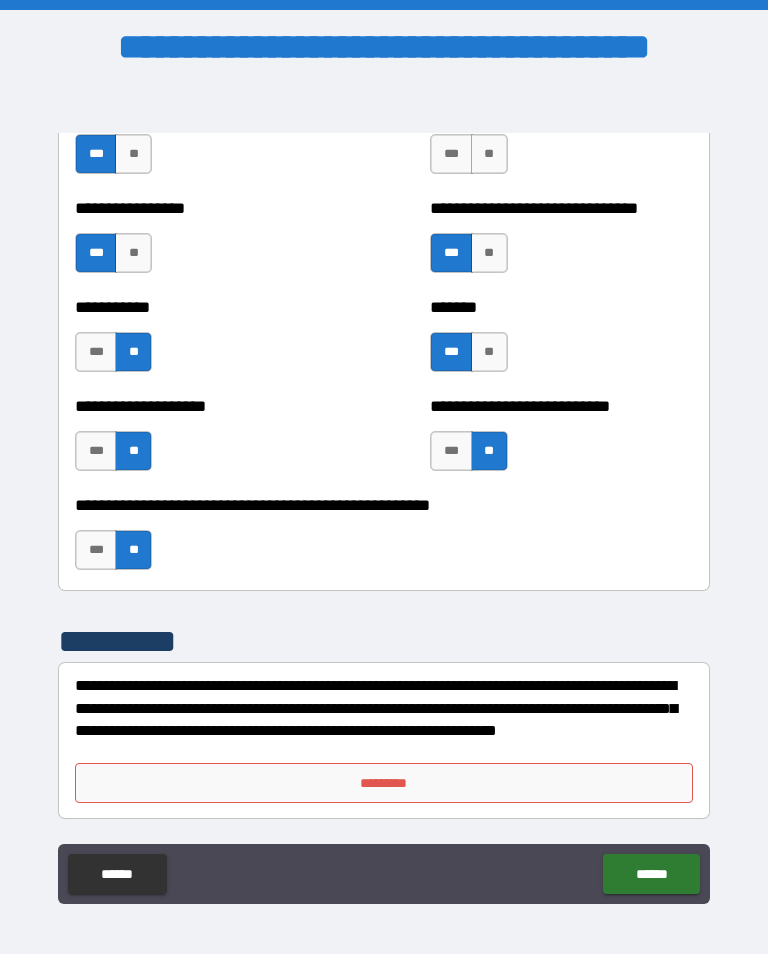 scroll, scrollTop: 7964, scrollLeft: 0, axis: vertical 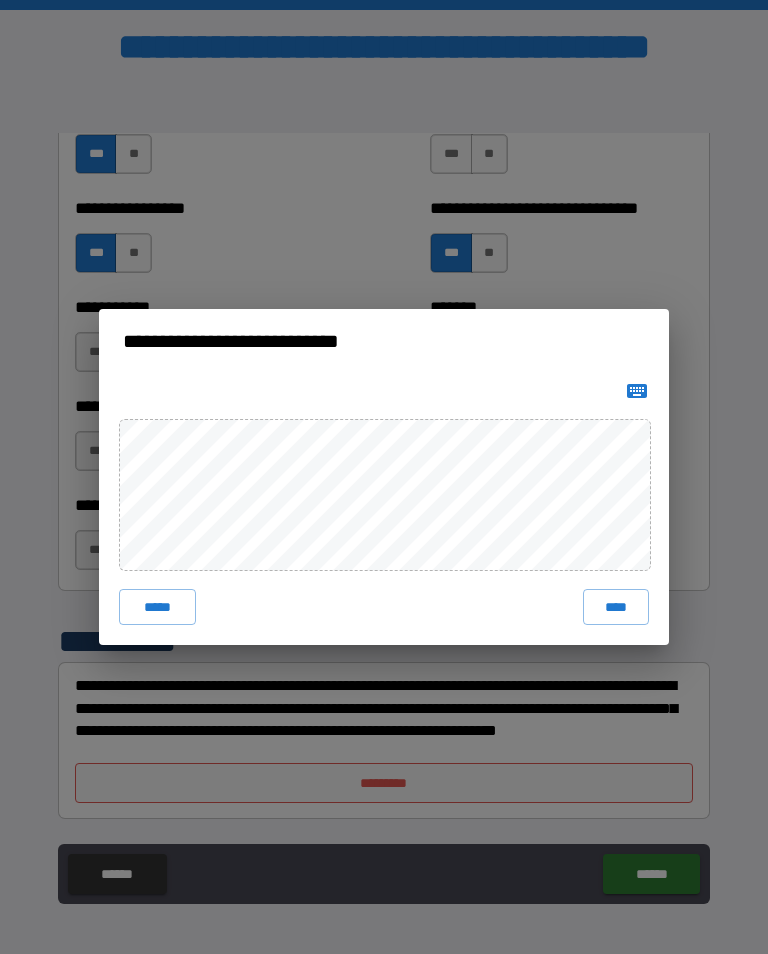 click on "*****" at bounding box center [157, 607] 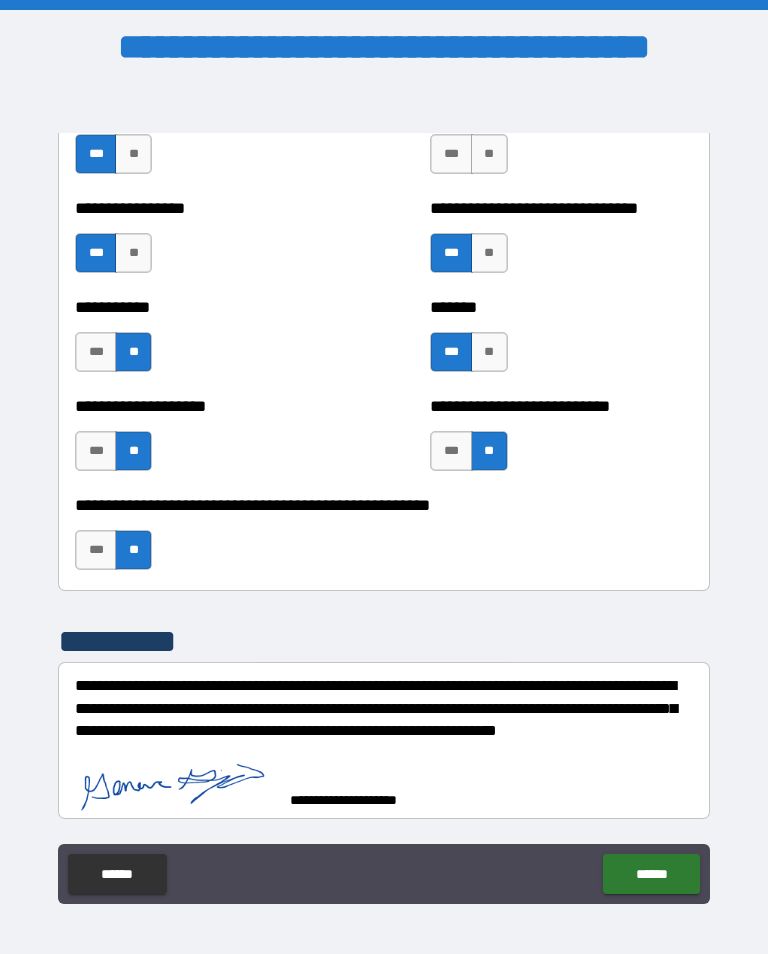 scroll, scrollTop: 7954, scrollLeft: 0, axis: vertical 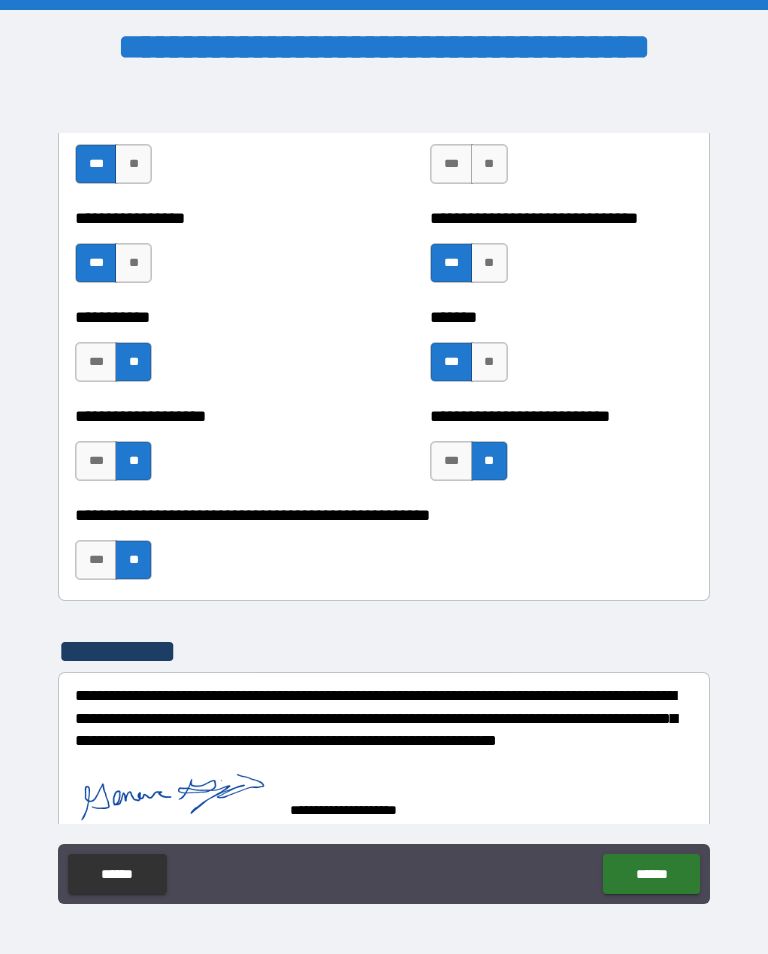 click on "******" at bounding box center (651, 874) 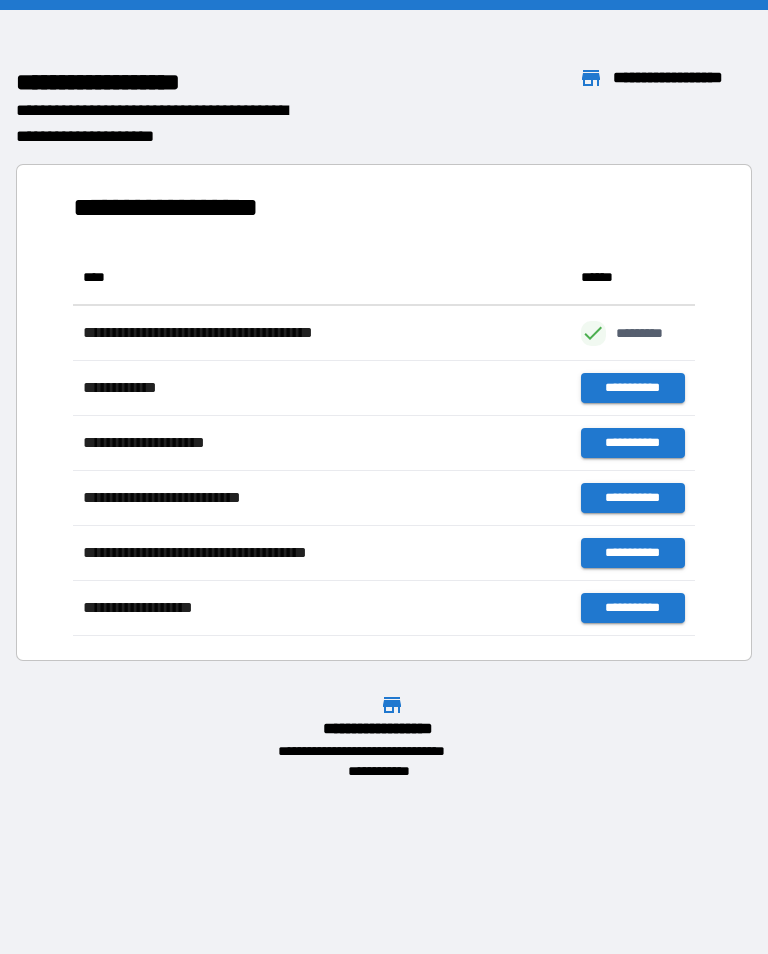 scroll, scrollTop: 1, scrollLeft: 1, axis: both 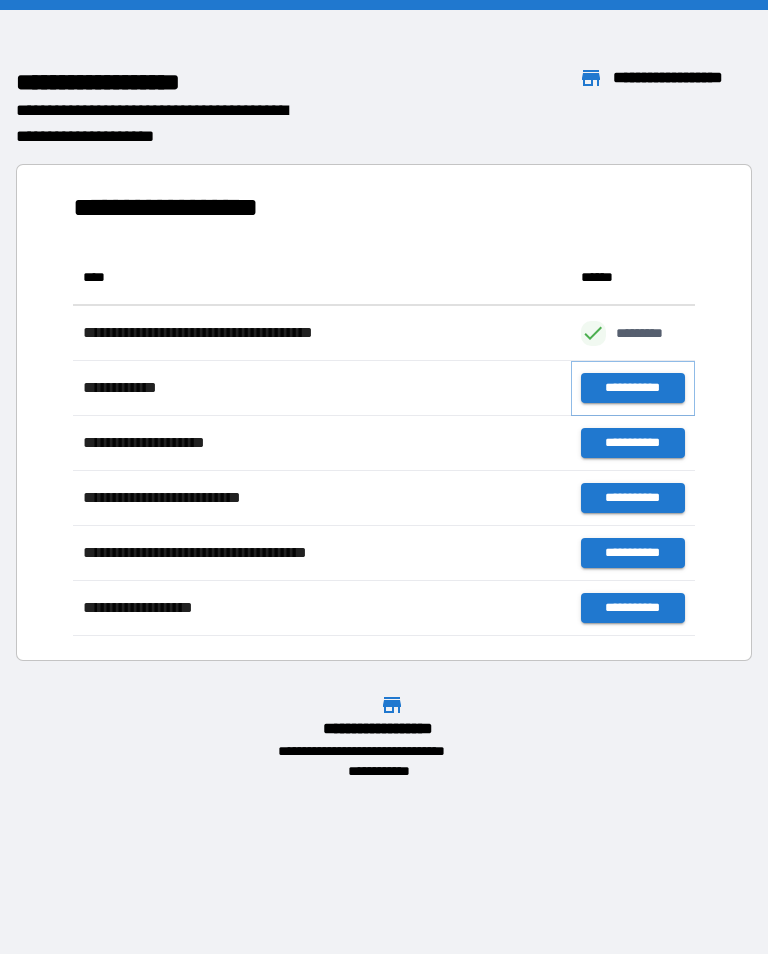click on "**********" at bounding box center (633, 388) 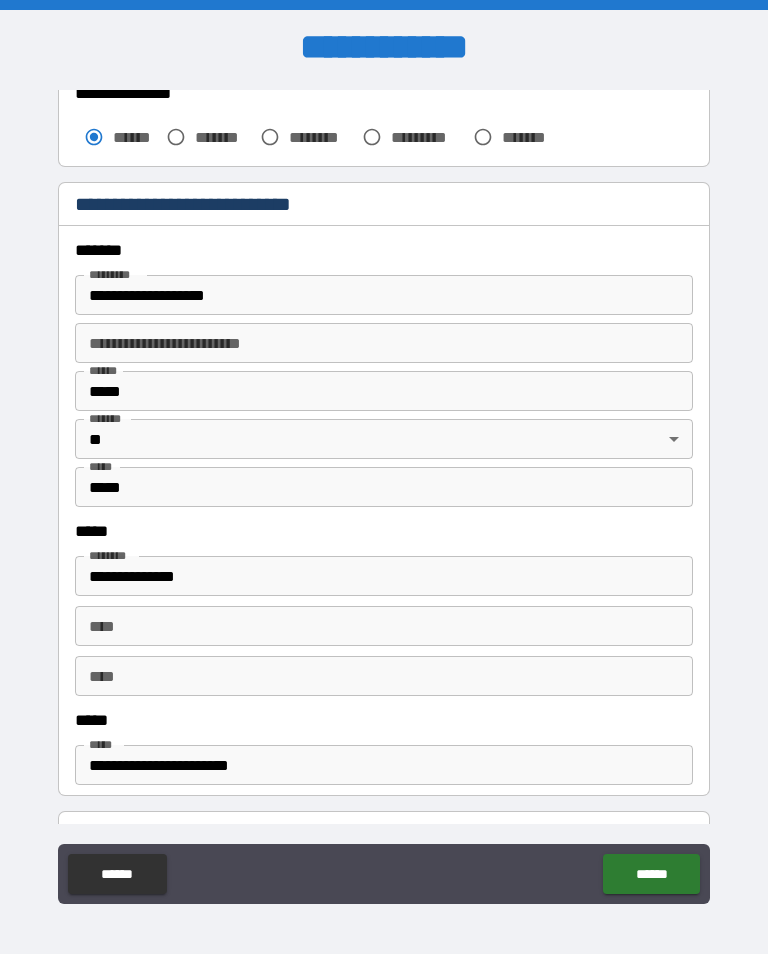 scroll, scrollTop: 633, scrollLeft: 0, axis: vertical 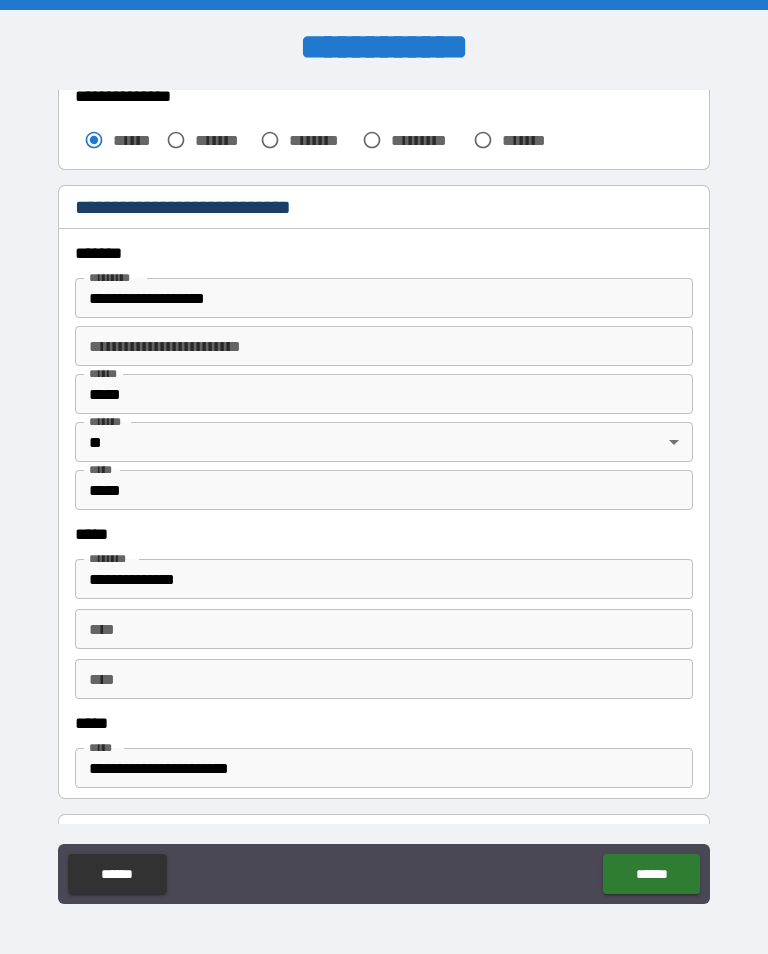 click on "*****" at bounding box center (384, 490) 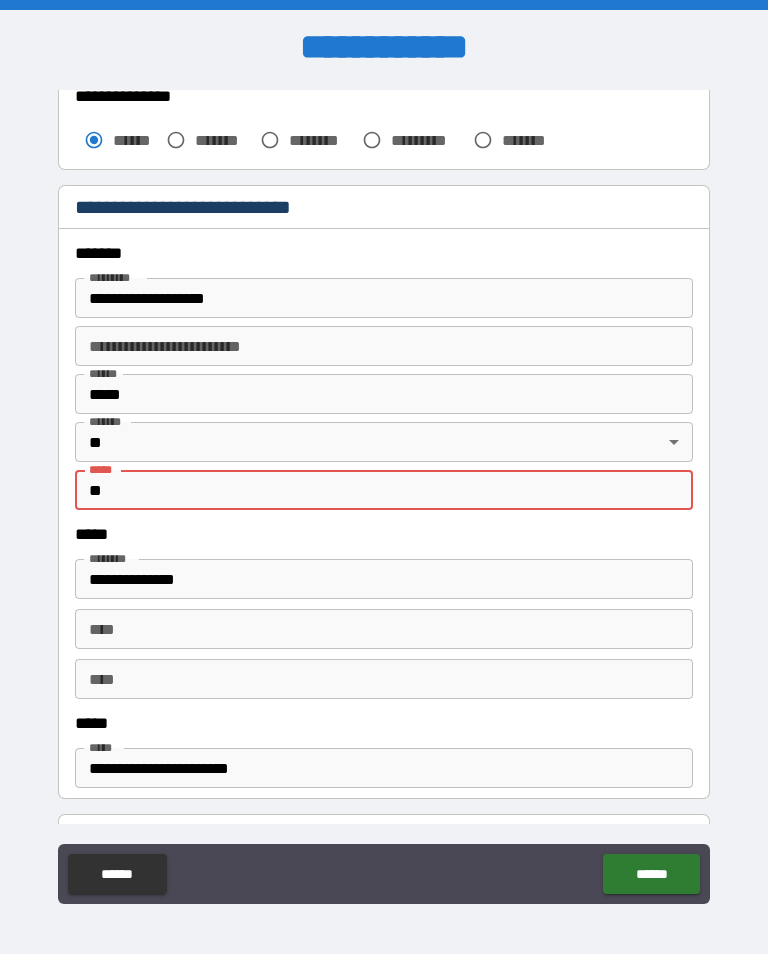 type on "*" 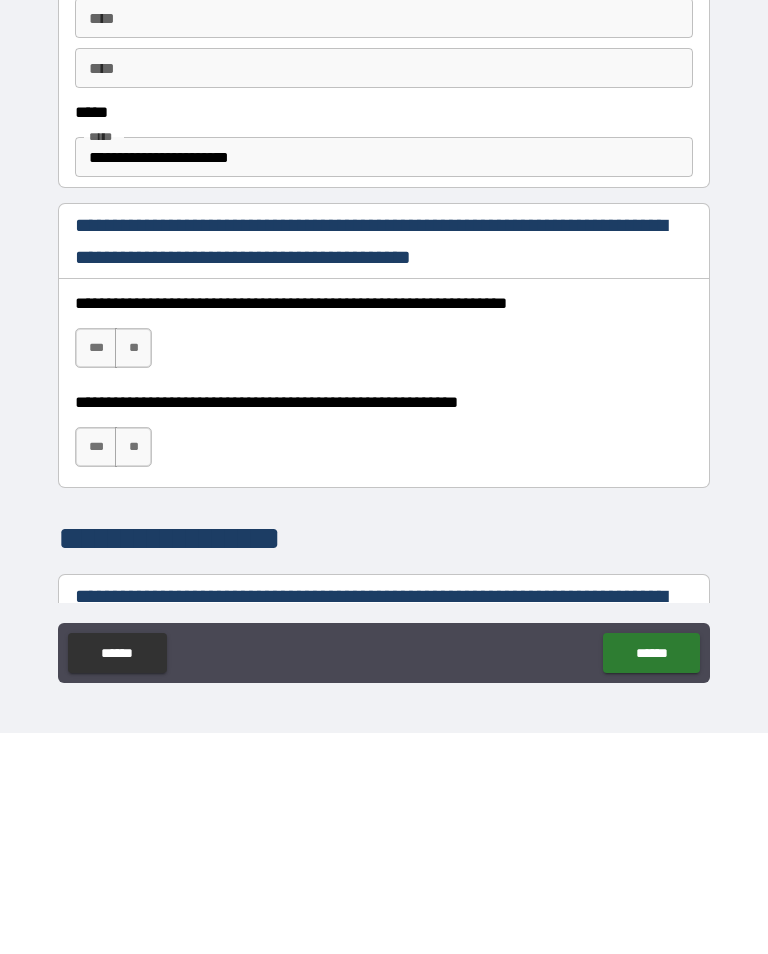 scroll, scrollTop: 1024, scrollLeft: 0, axis: vertical 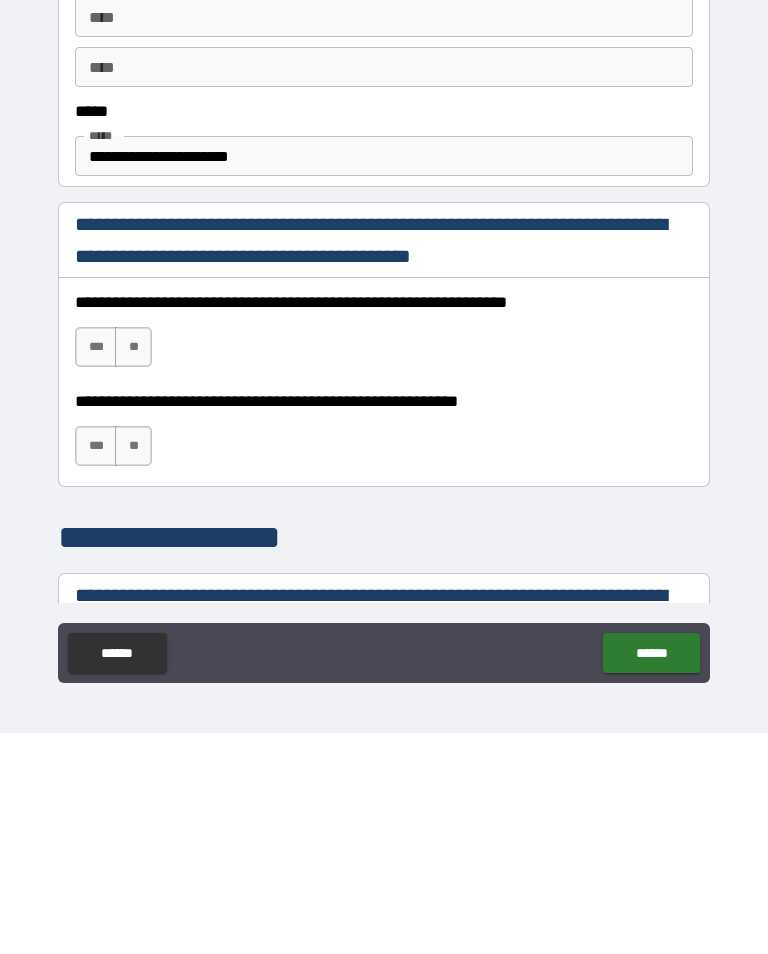 type on "*****" 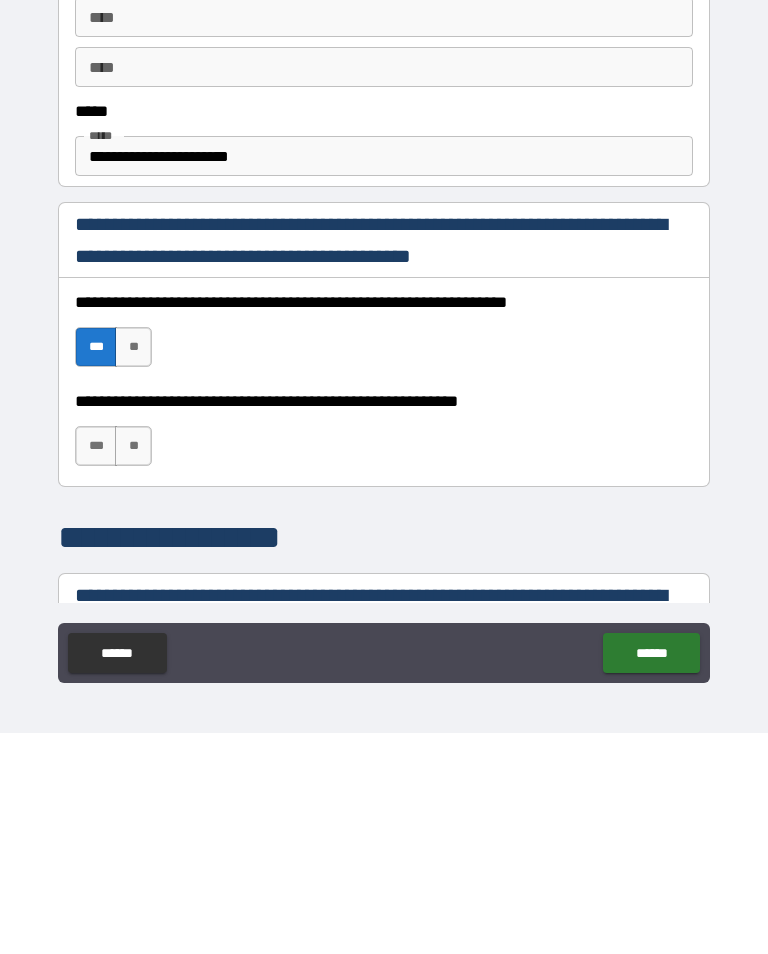 scroll, scrollTop: 31, scrollLeft: 0, axis: vertical 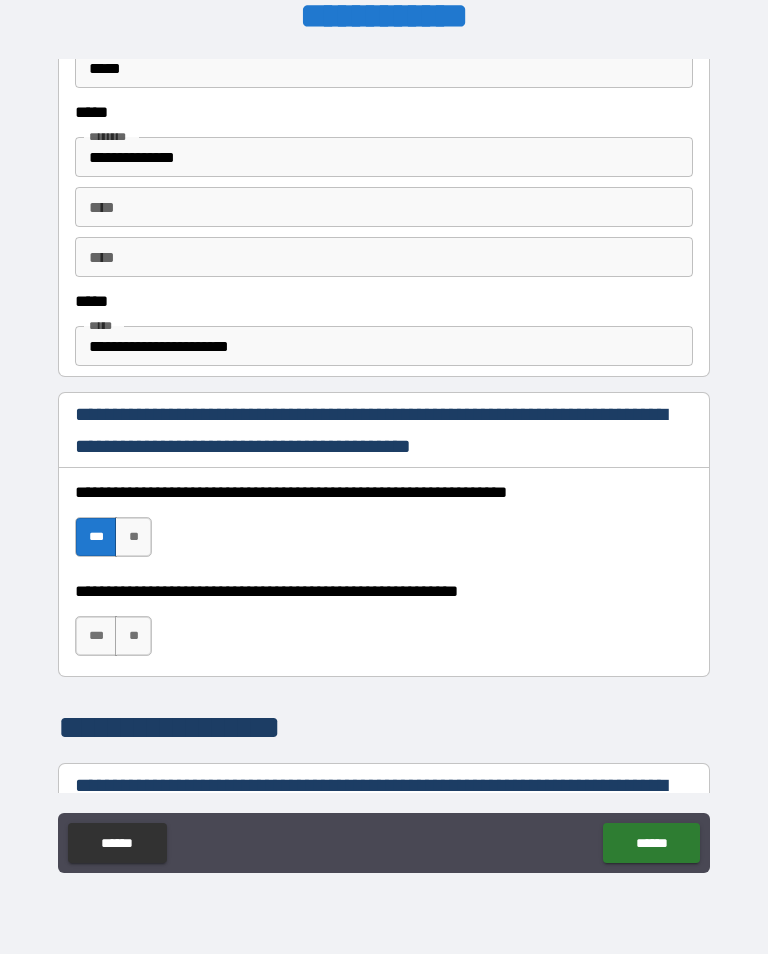 click on "**" at bounding box center (133, 636) 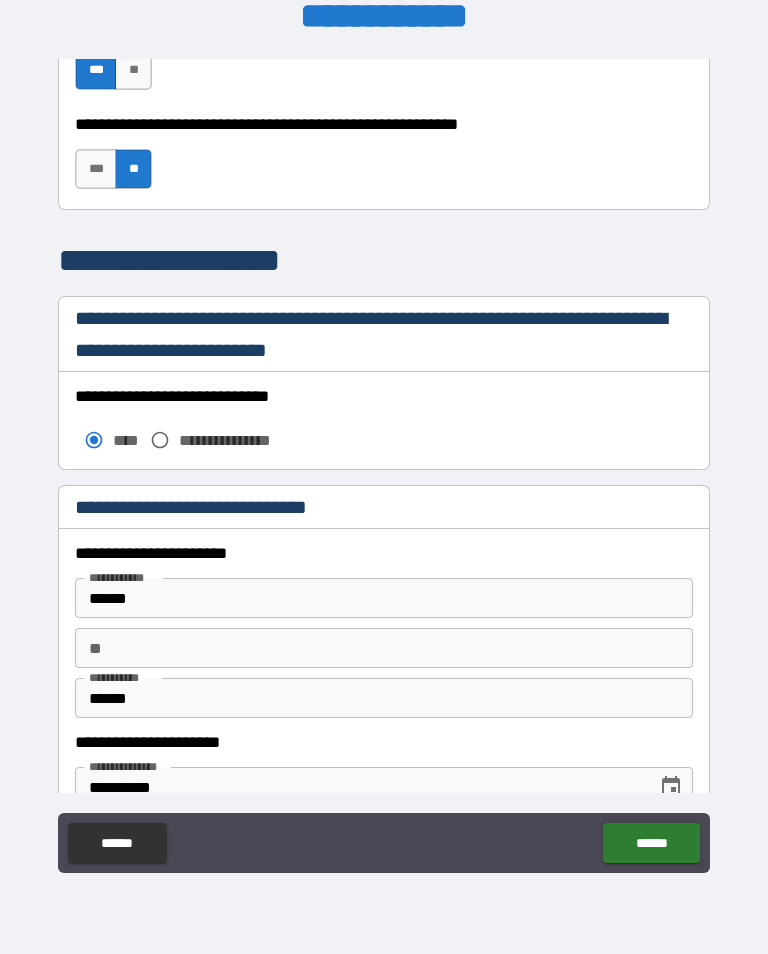 click on "**********" at bounding box center [384, 464] 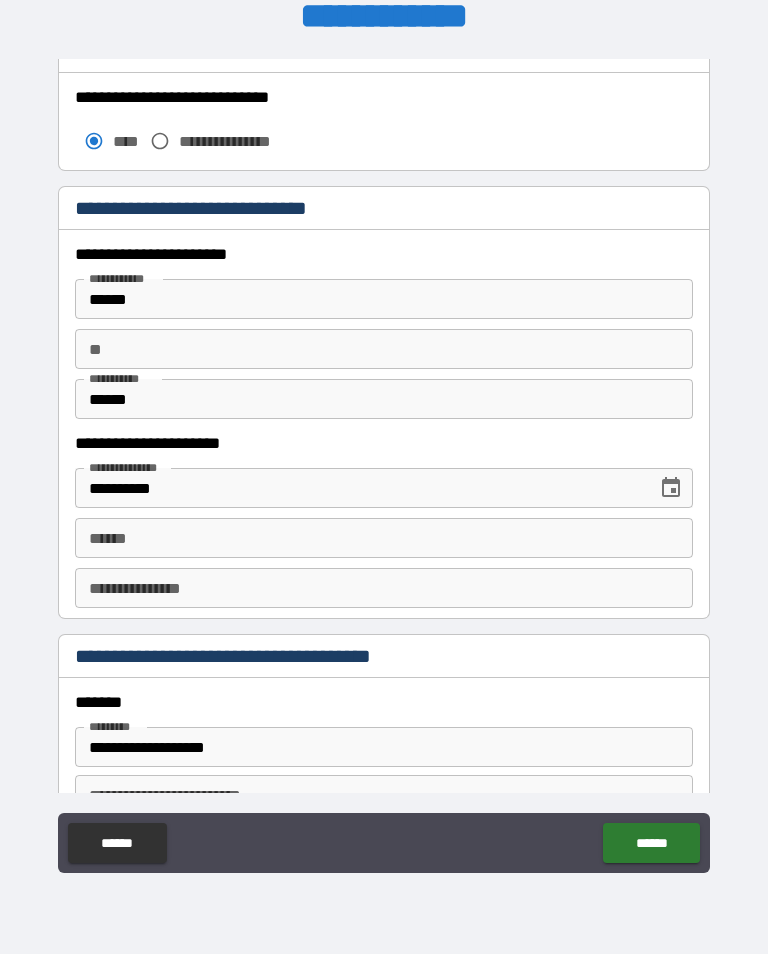 scroll, scrollTop: 1798, scrollLeft: 0, axis: vertical 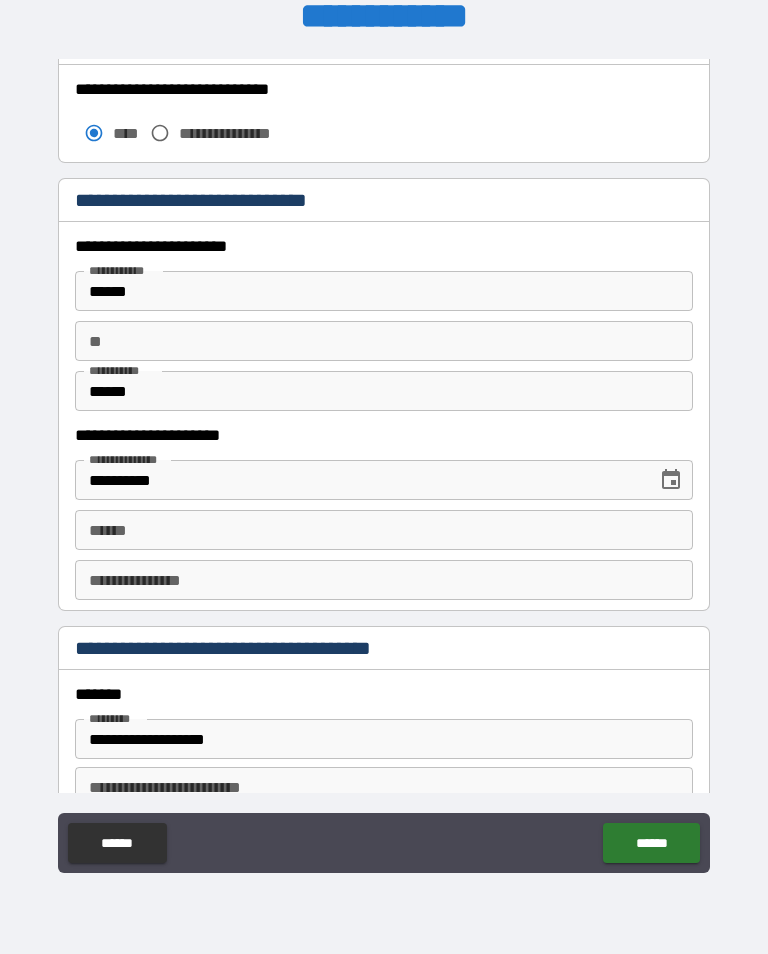 click on "****   * ****   *" at bounding box center (384, 530) 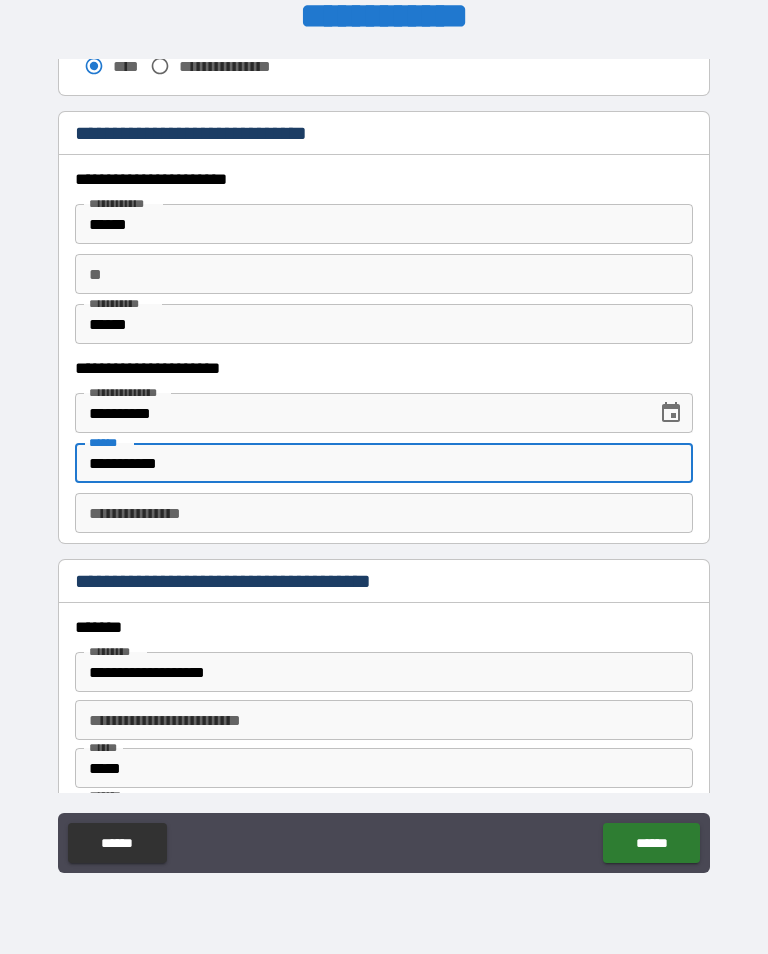 scroll, scrollTop: 1882, scrollLeft: 0, axis: vertical 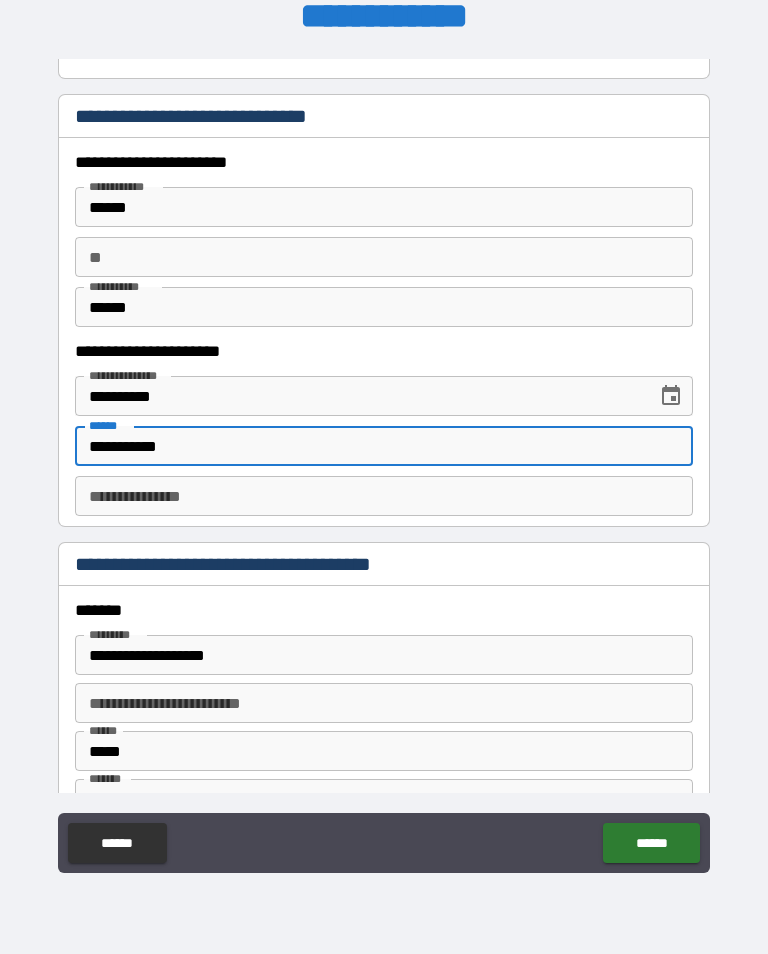 type on "**********" 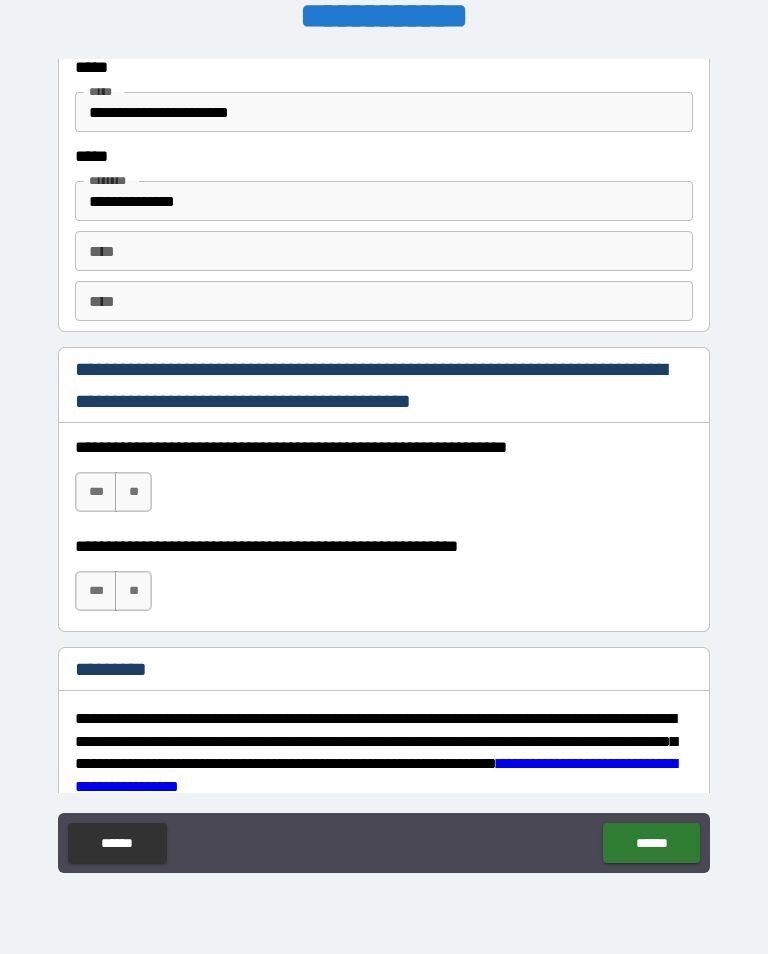 scroll, scrollTop: 2708, scrollLeft: 0, axis: vertical 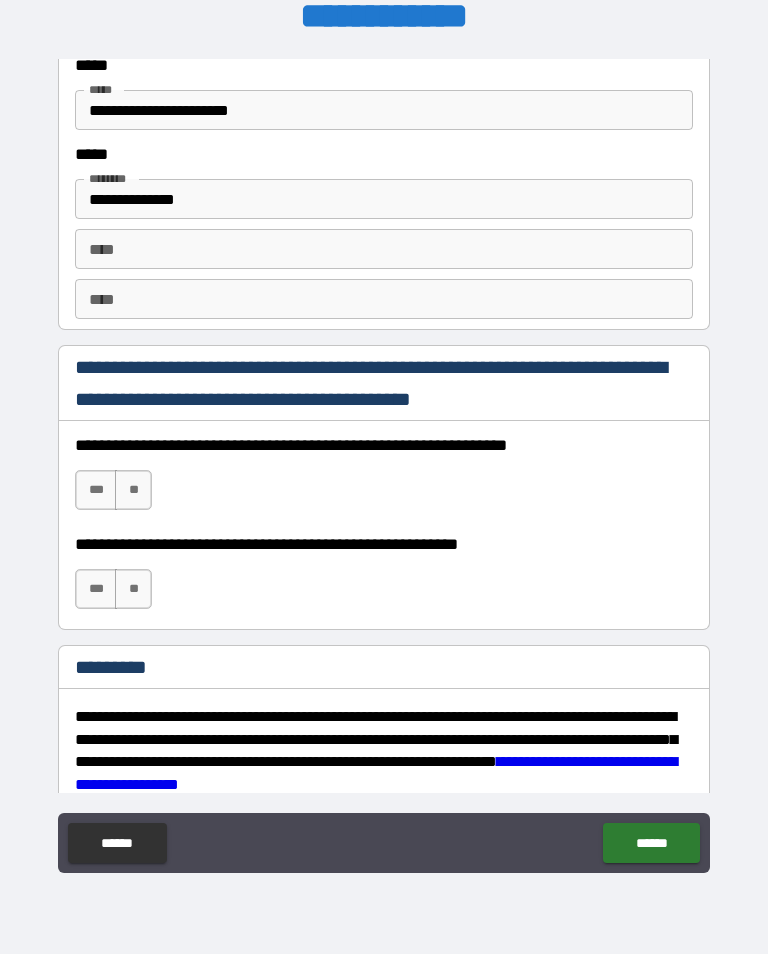 type on "**********" 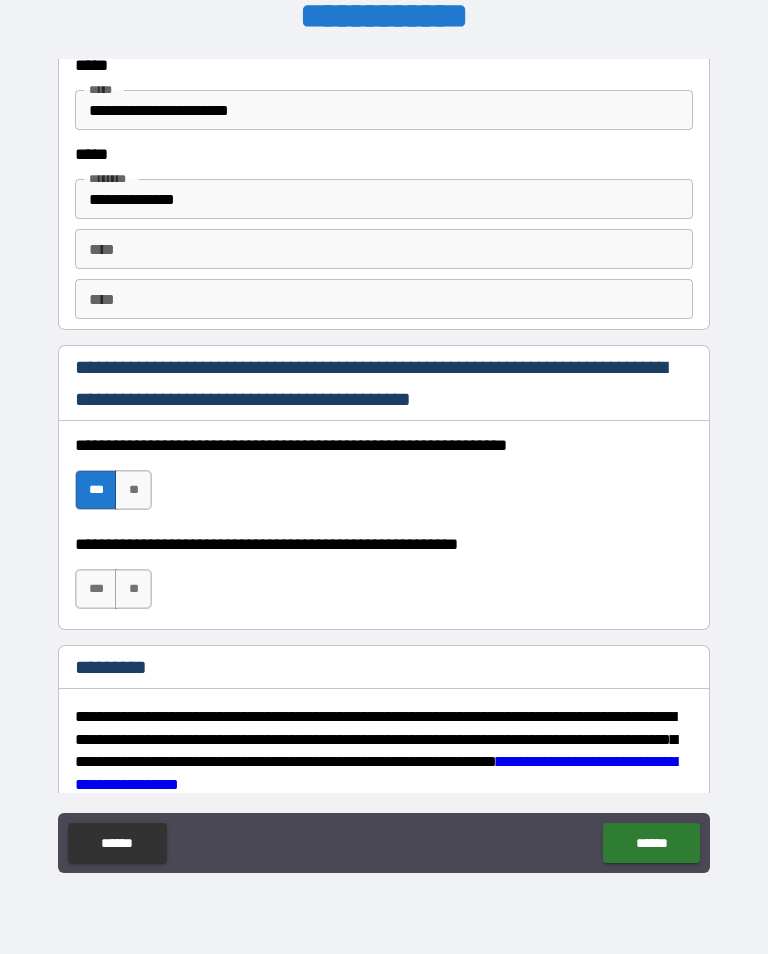 click on "**" at bounding box center (133, 589) 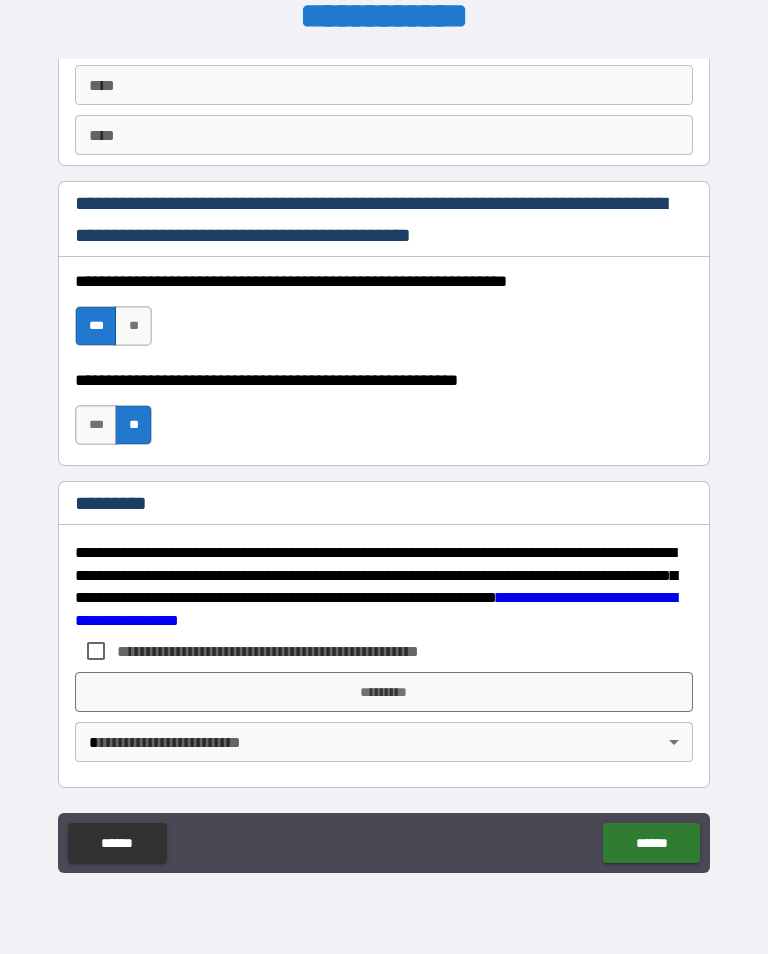 scroll, scrollTop: 2872, scrollLeft: 0, axis: vertical 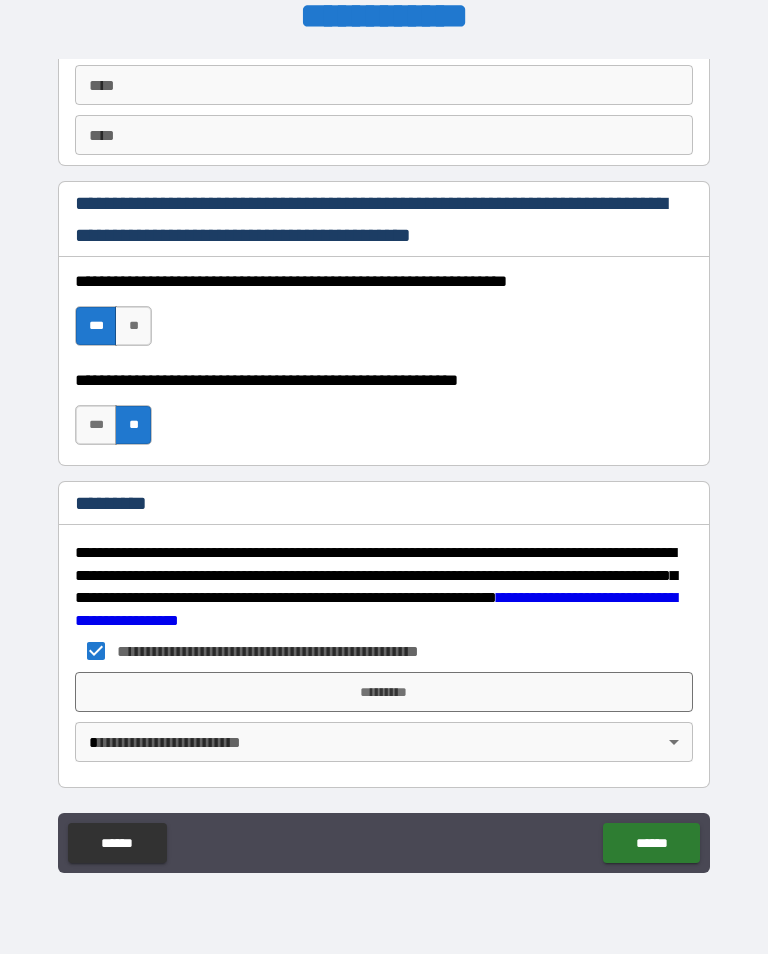click on "*********" at bounding box center (384, 692) 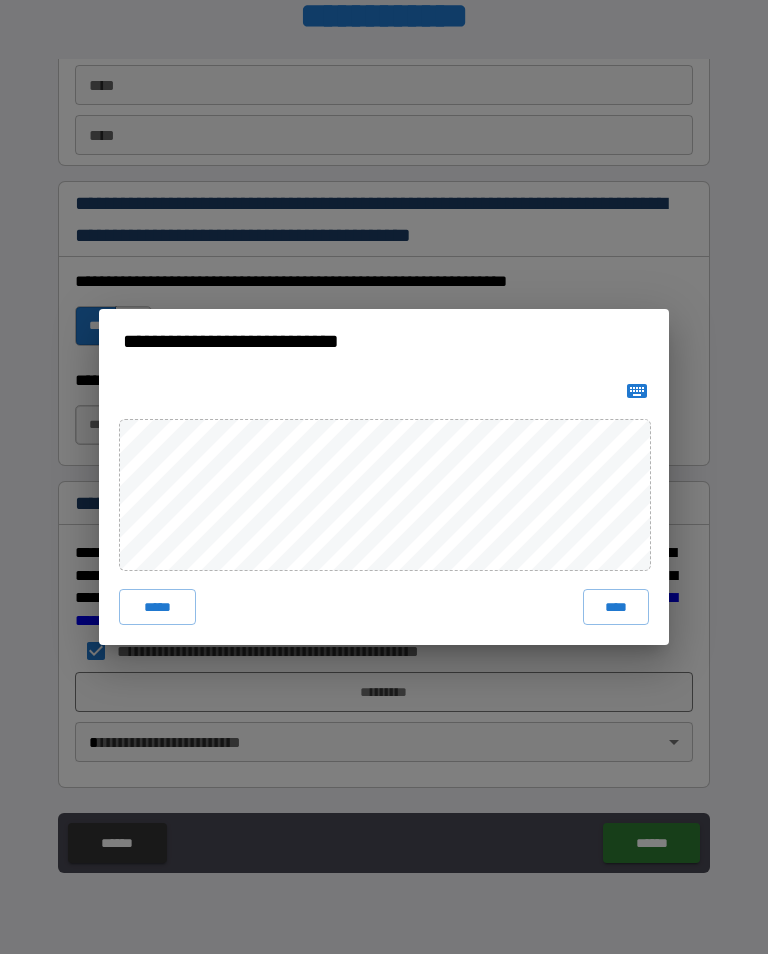 click on "****" at bounding box center (616, 607) 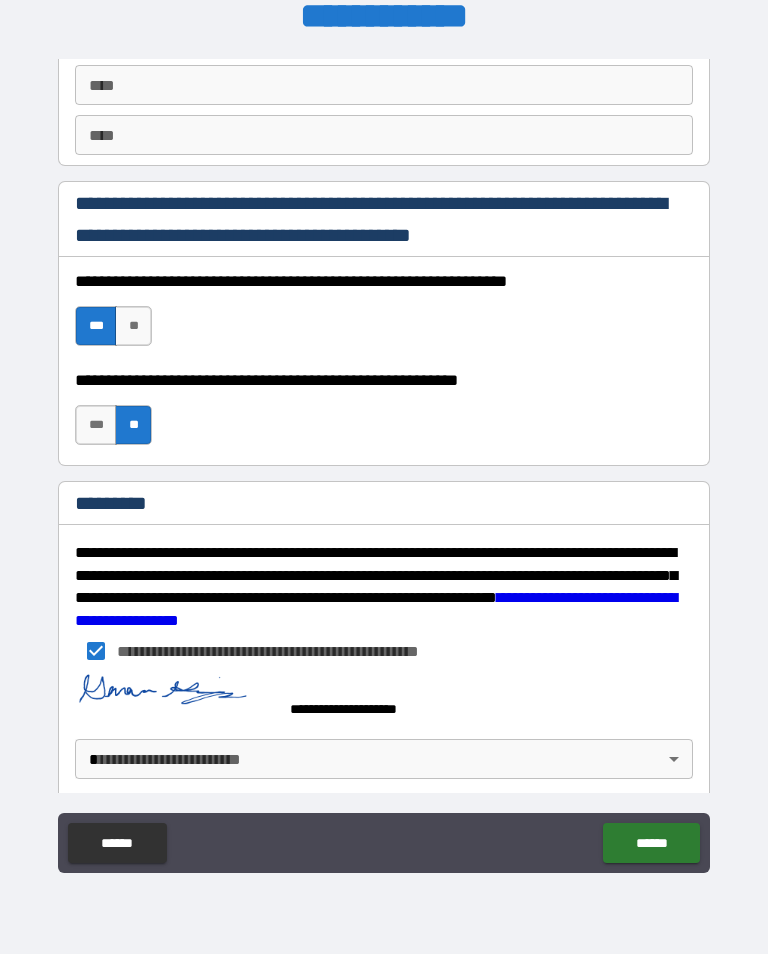 click on "**********" at bounding box center [384, 461] 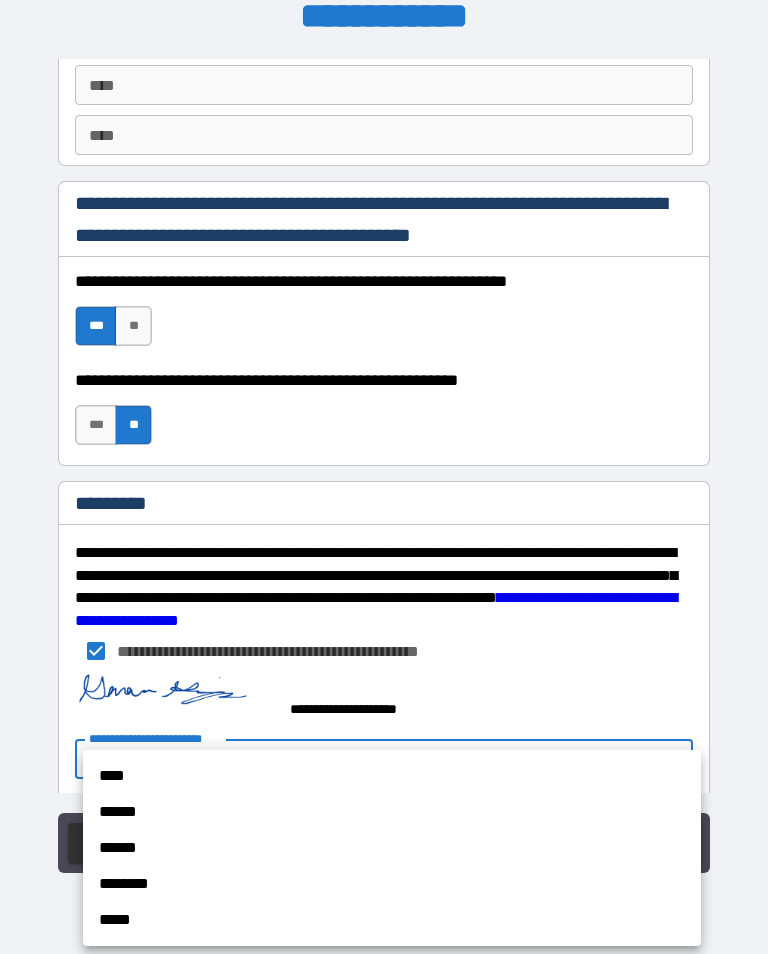 click on "**** ****** ****** ******** *****" at bounding box center [392, 848] 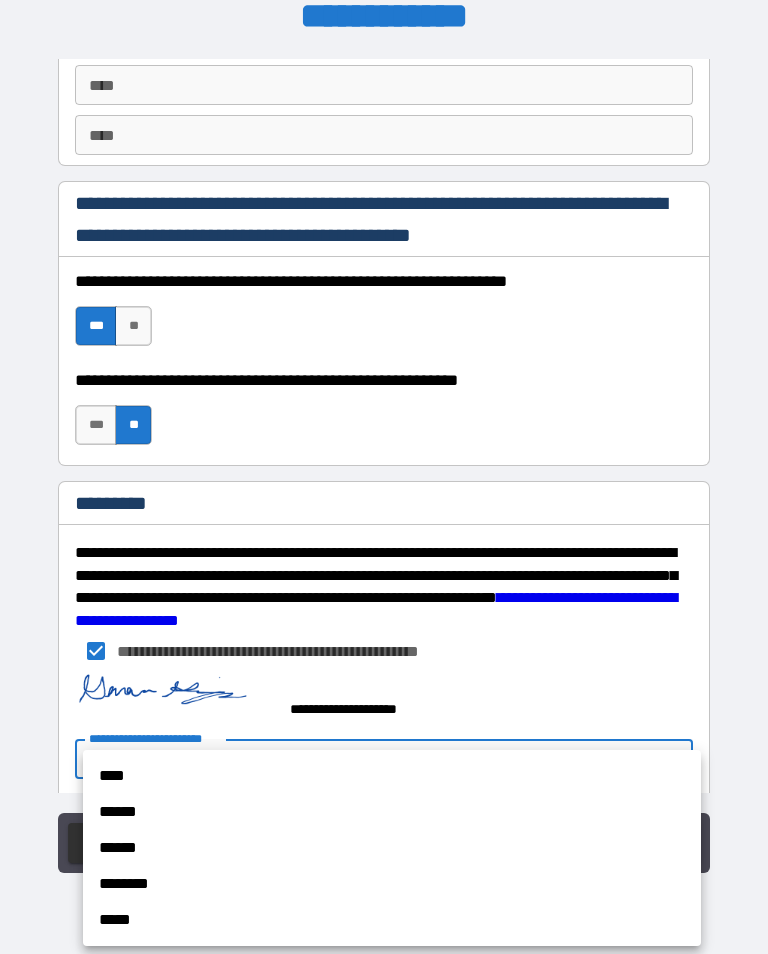 click on "****" at bounding box center [392, 776] 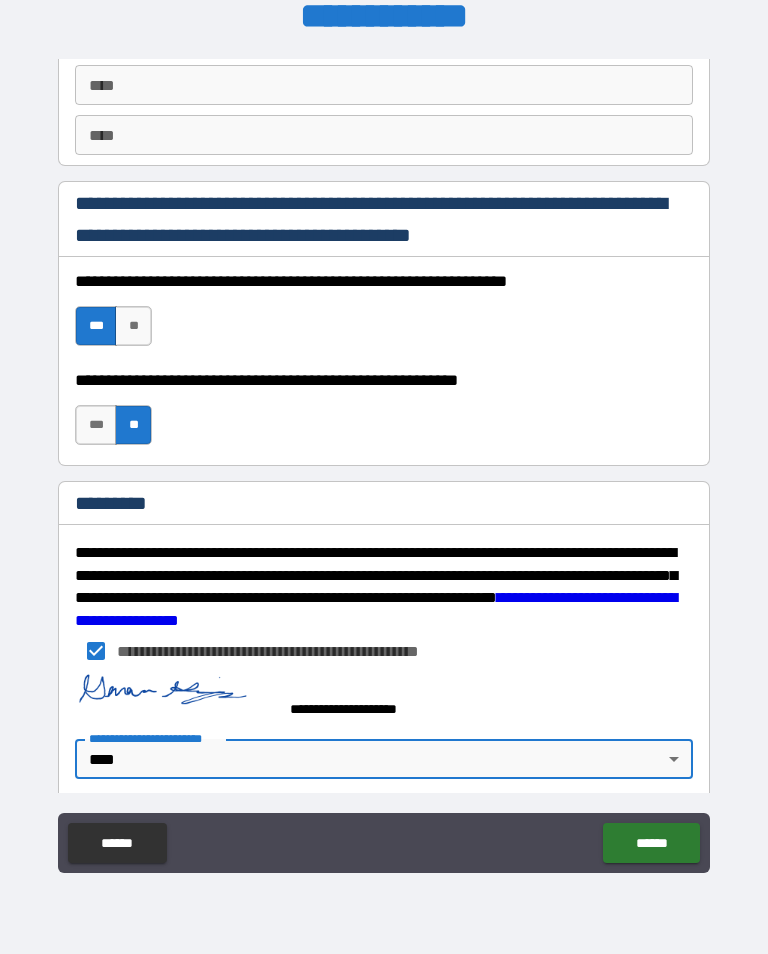 click on "******" at bounding box center (651, 843) 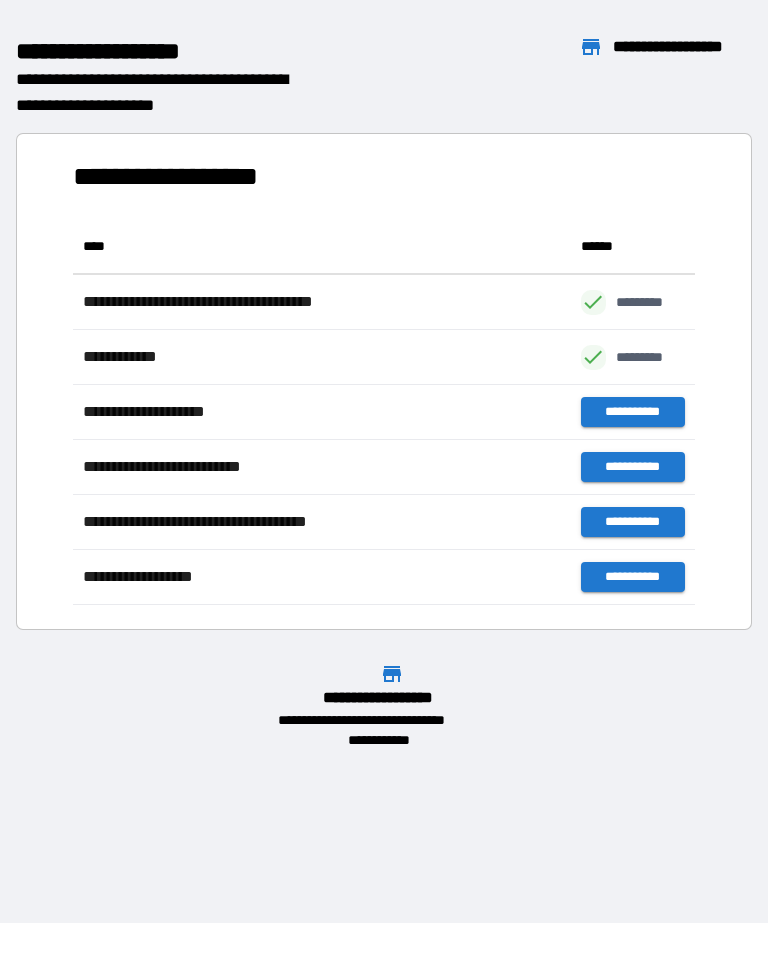 scroll, scrollTop: 1, scrollLeft: 1, axis: both 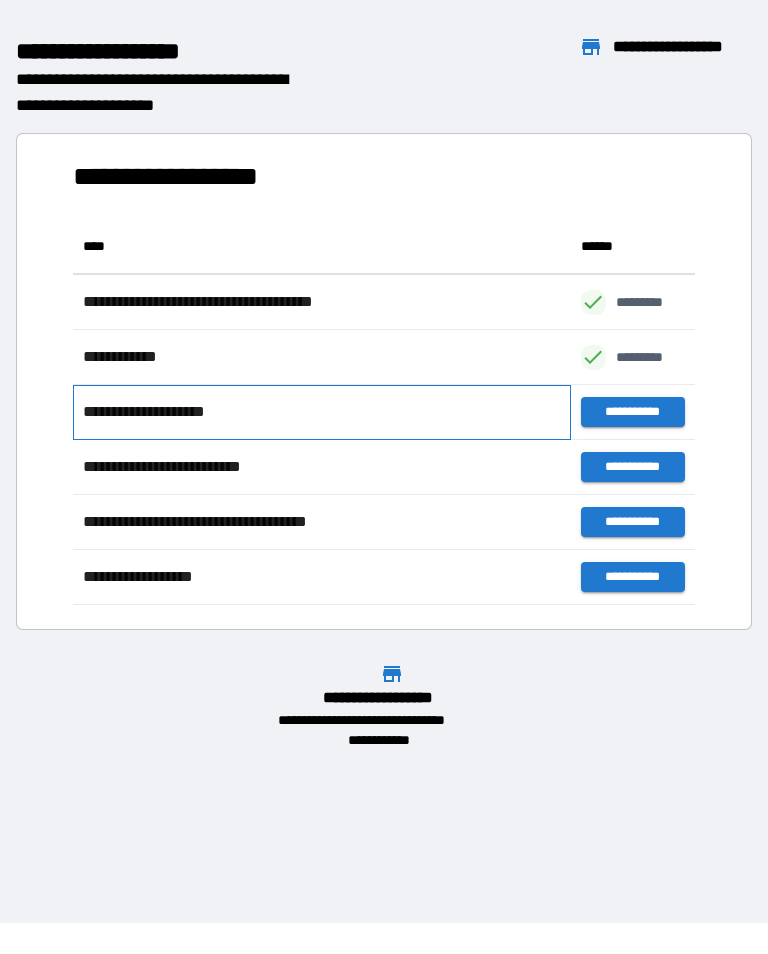 click on "**********" at bounding box center [322, 412] 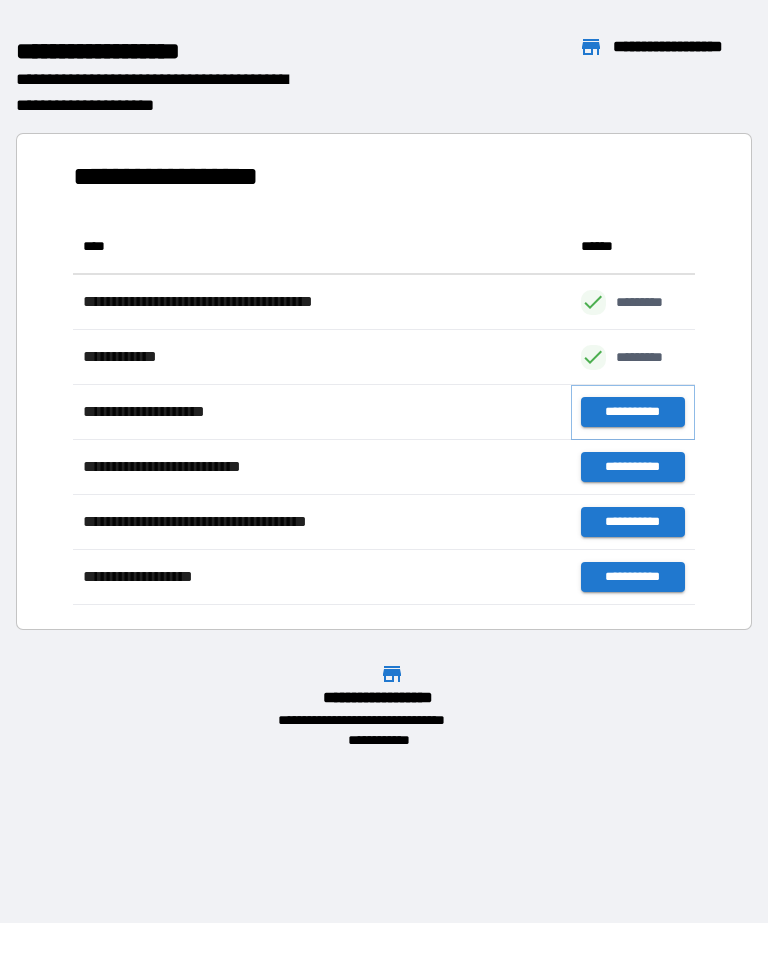 click on "**********" at bounding box center (633, 412) 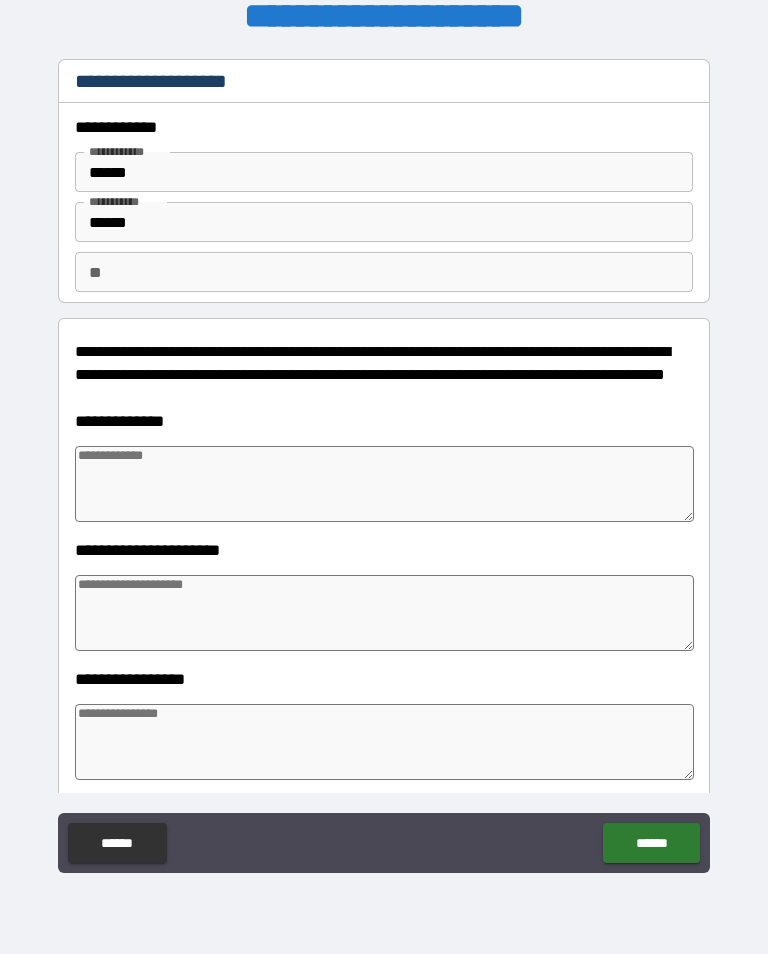 type on "*" 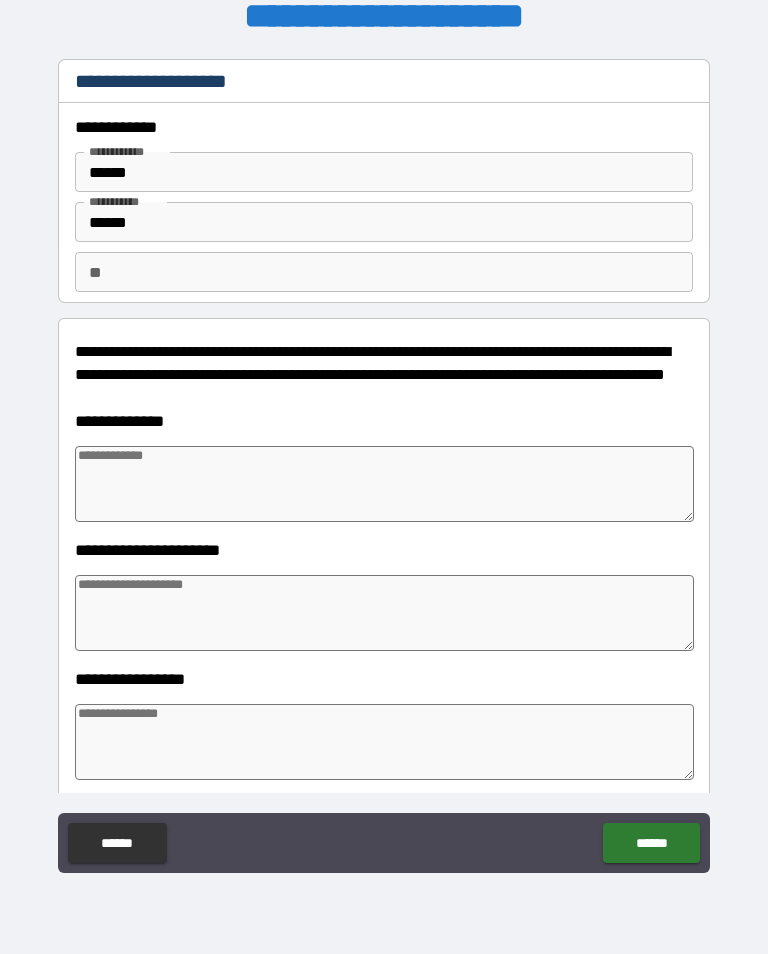 type on "*" 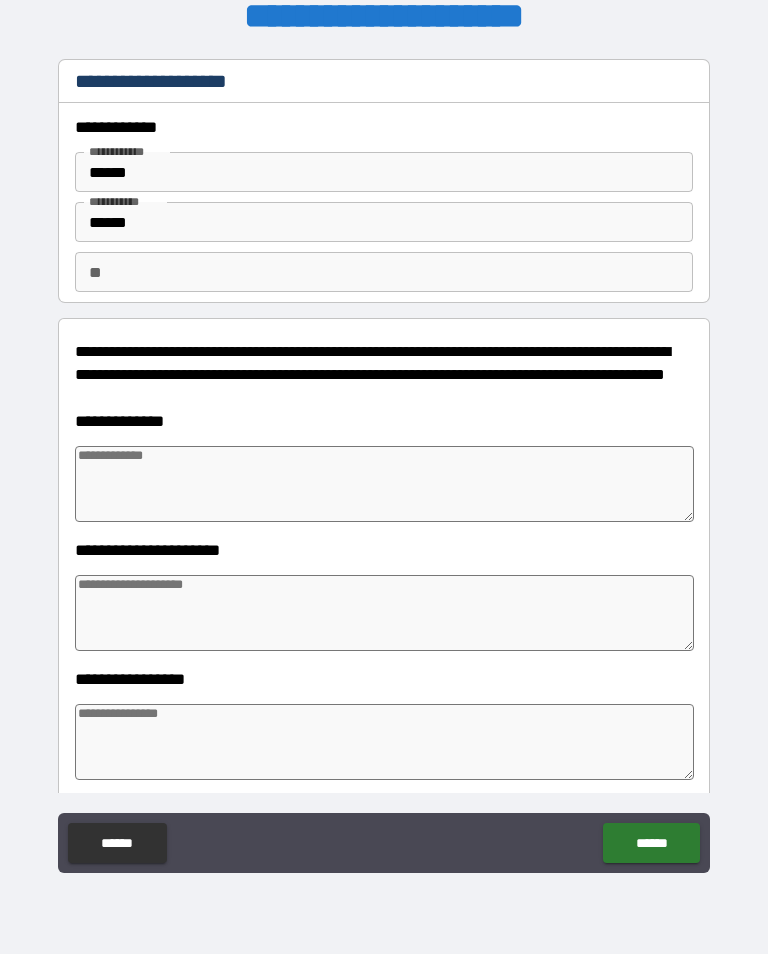 type on "*" 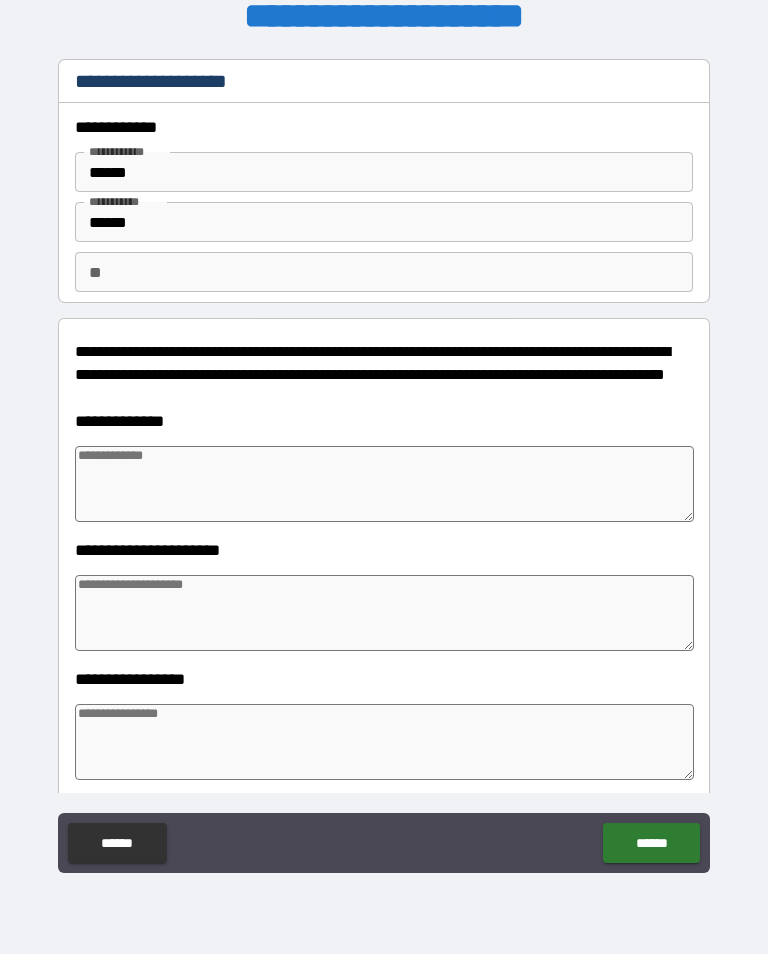 type on "*" 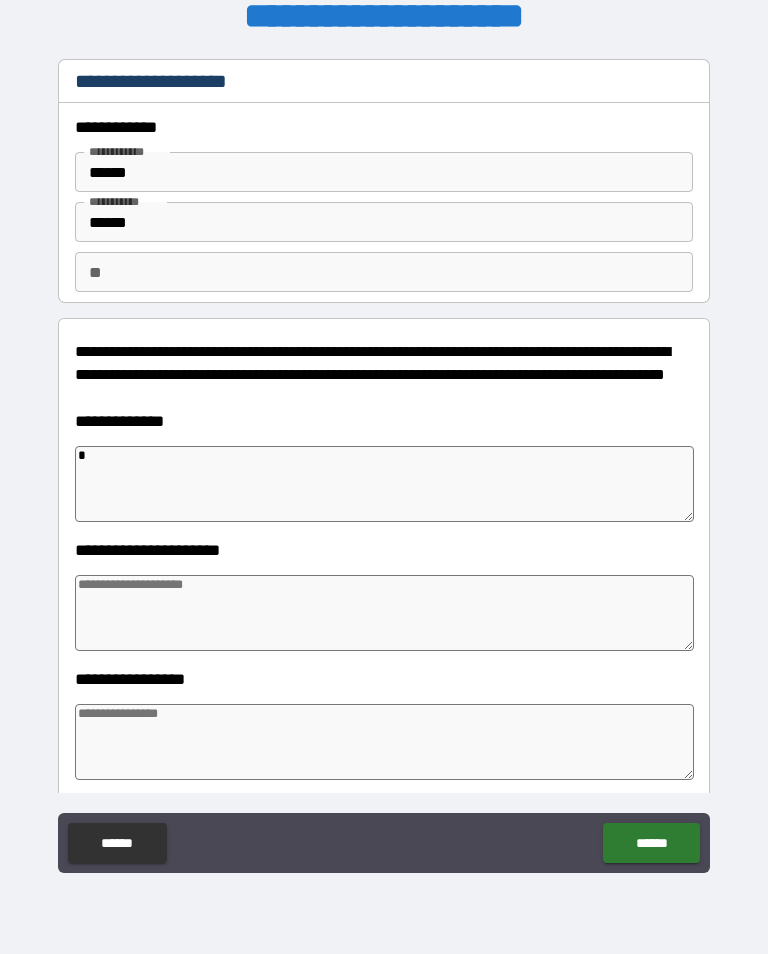 type on "**" 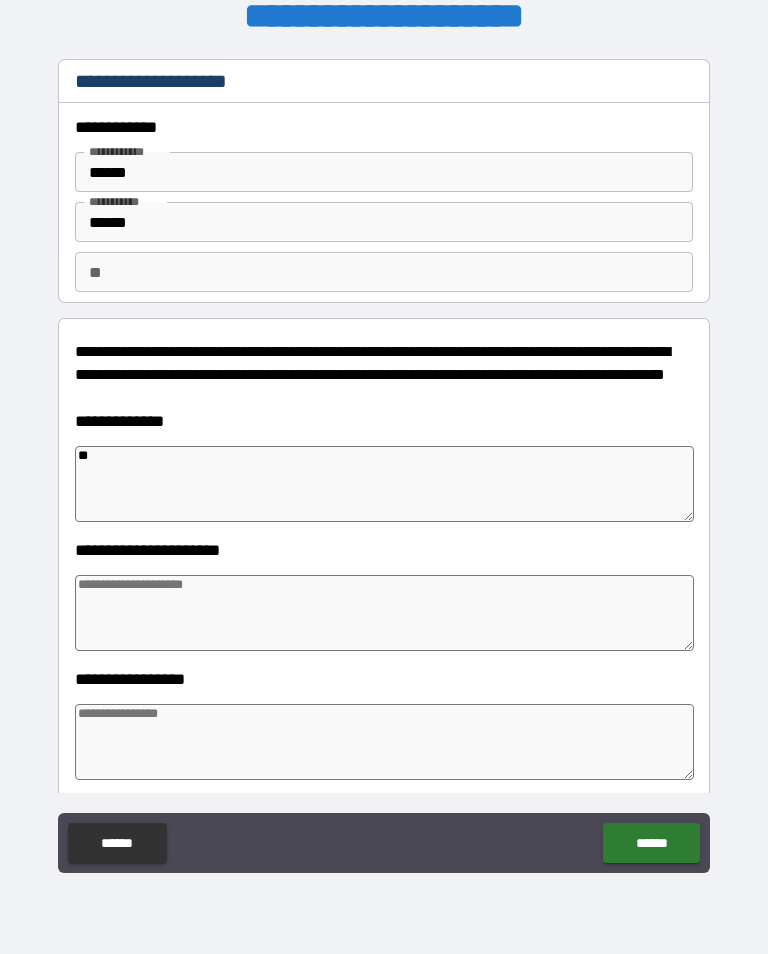 type on "*" 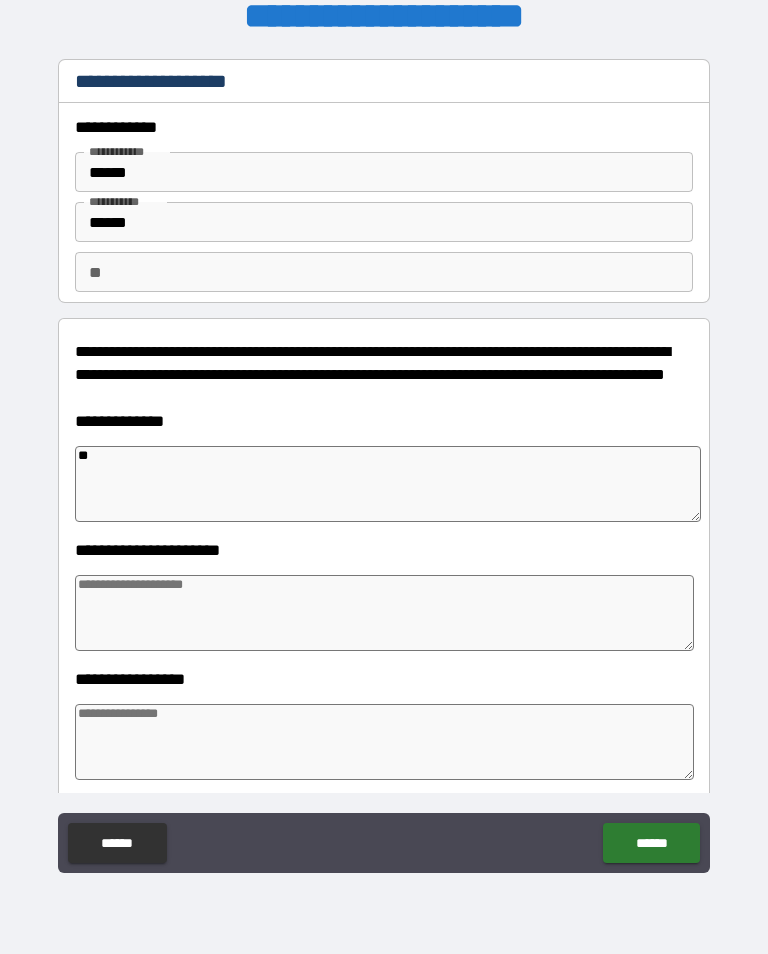 type on "*" 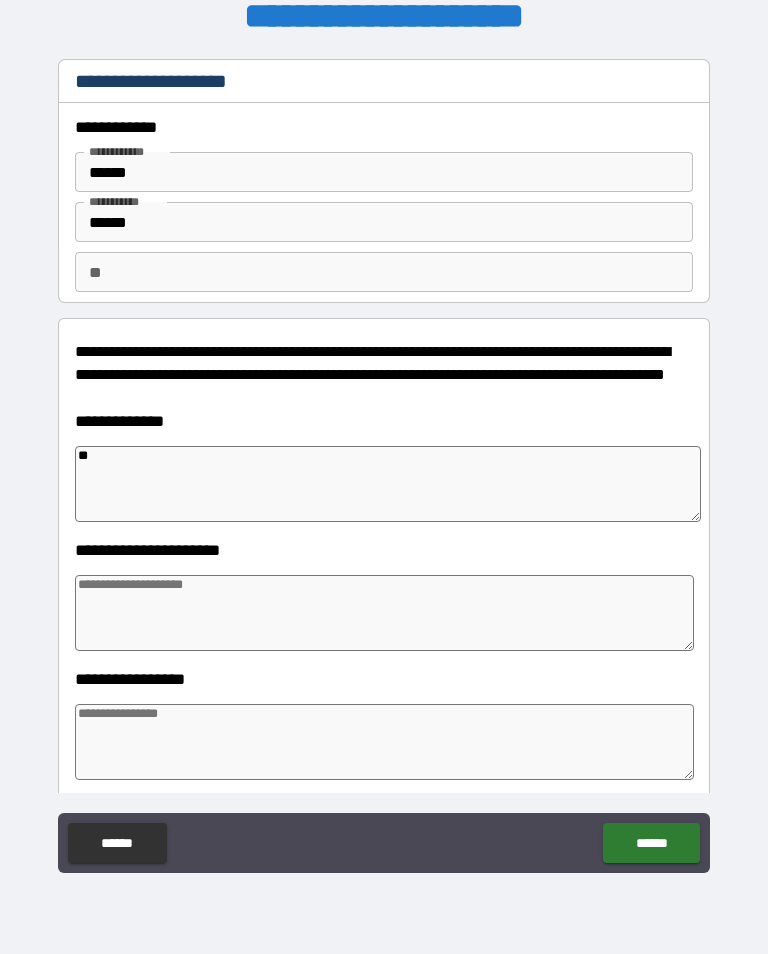 type on "*" 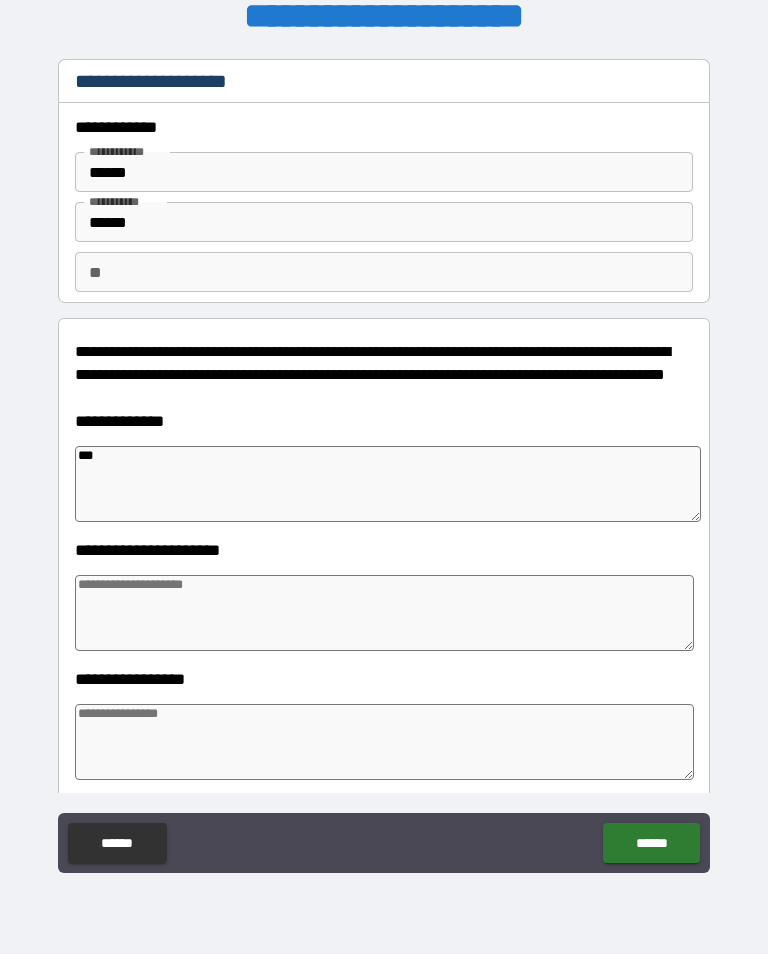 type on "*" 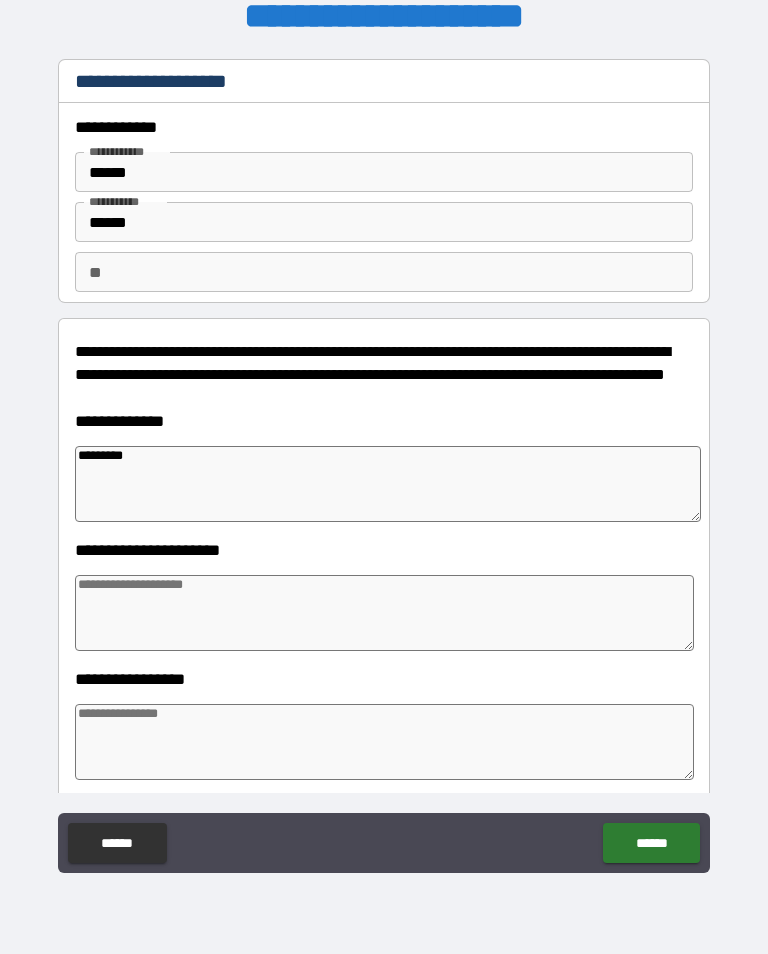 type on "*********" 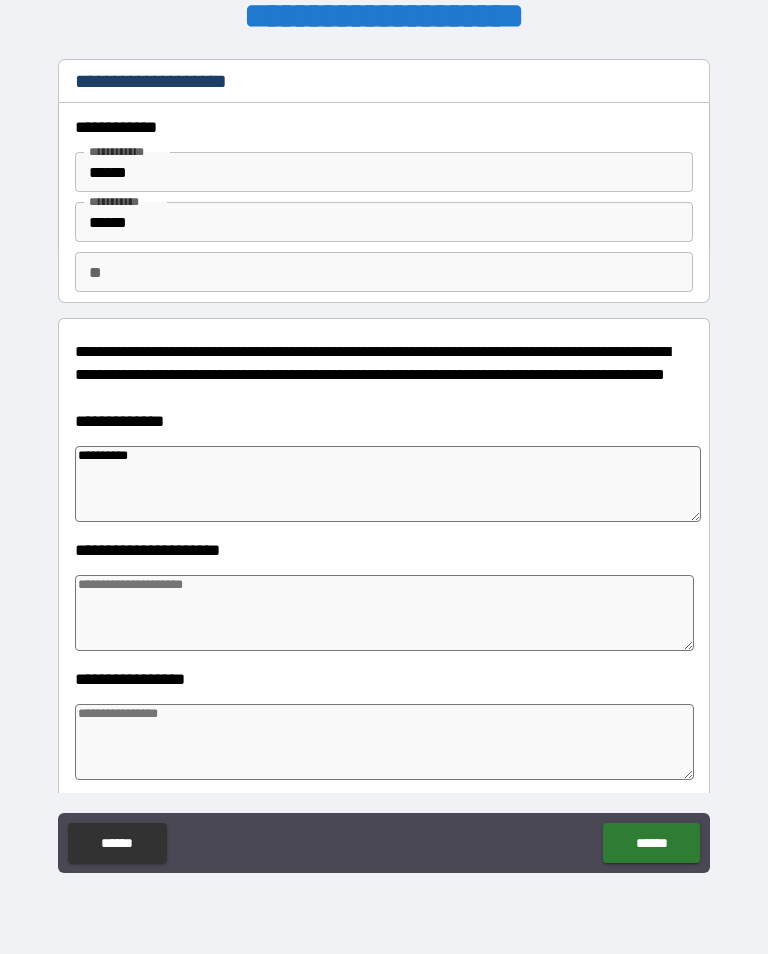 type on "*" 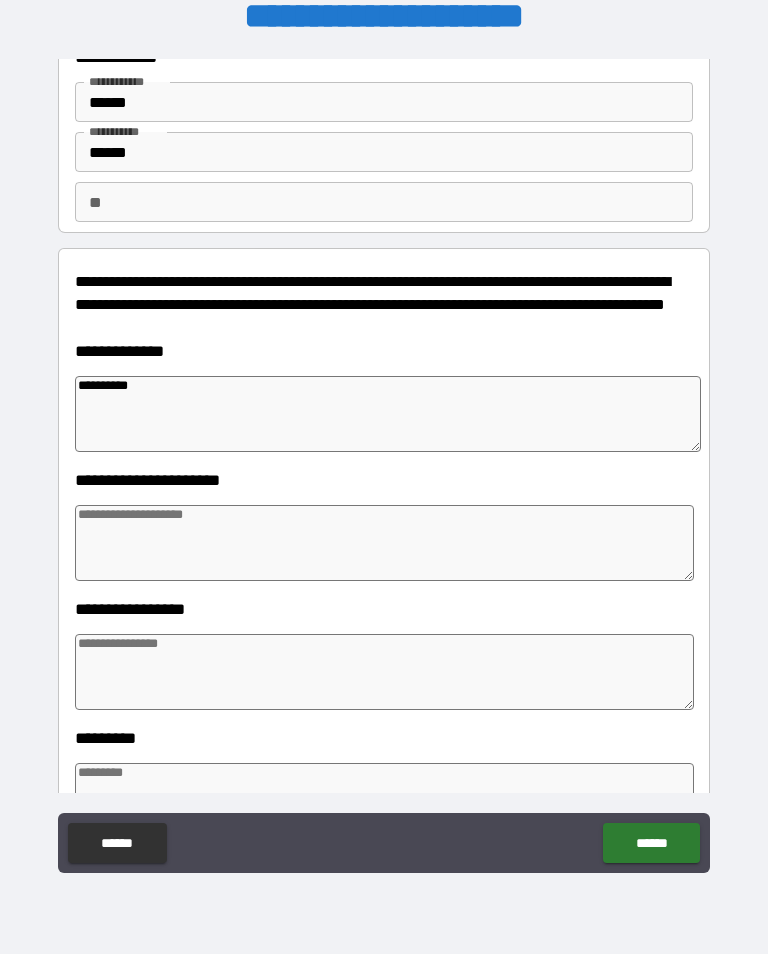 scroll, scrollTop: 70, scrollLeft: 0, axis: vertical 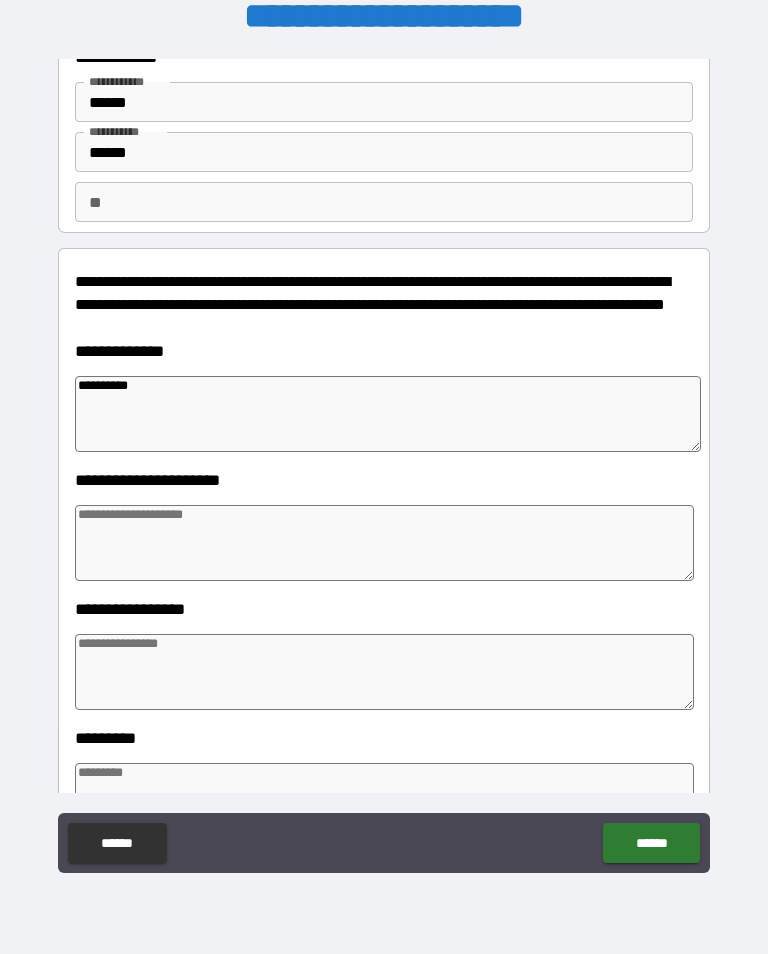 type on "*********" 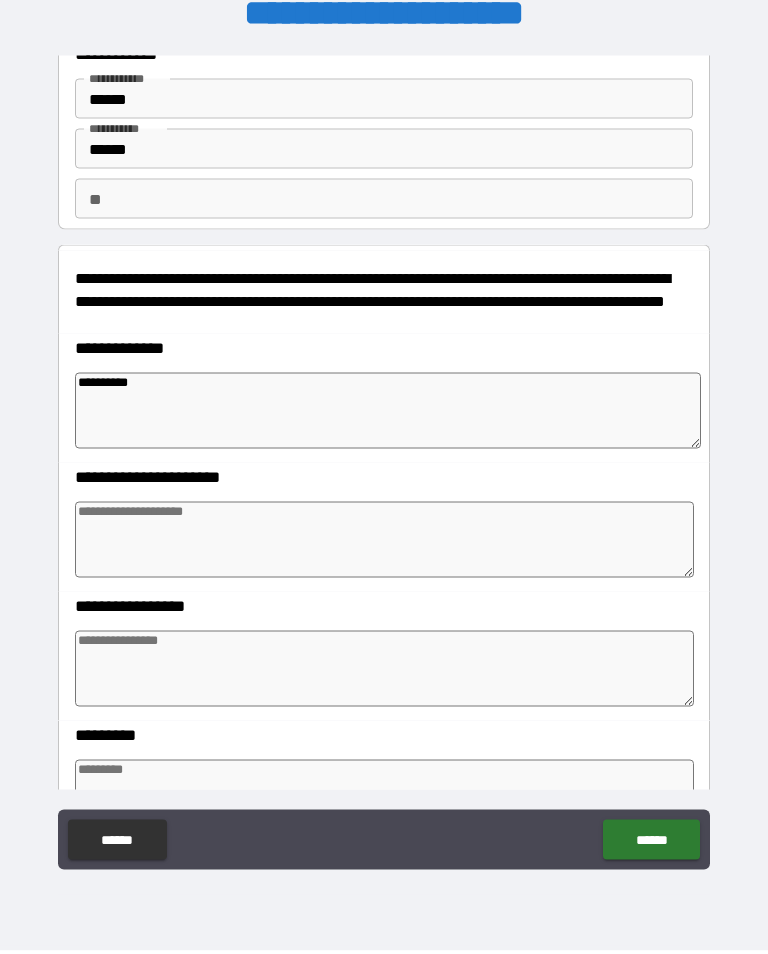 type on "*" 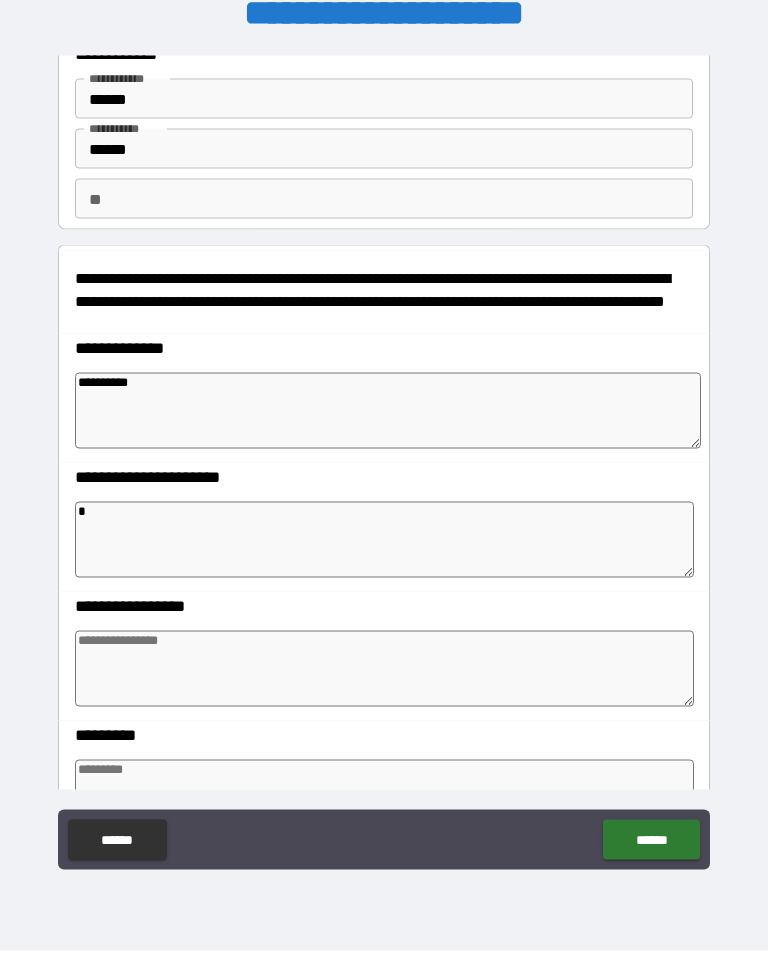 type on "*" 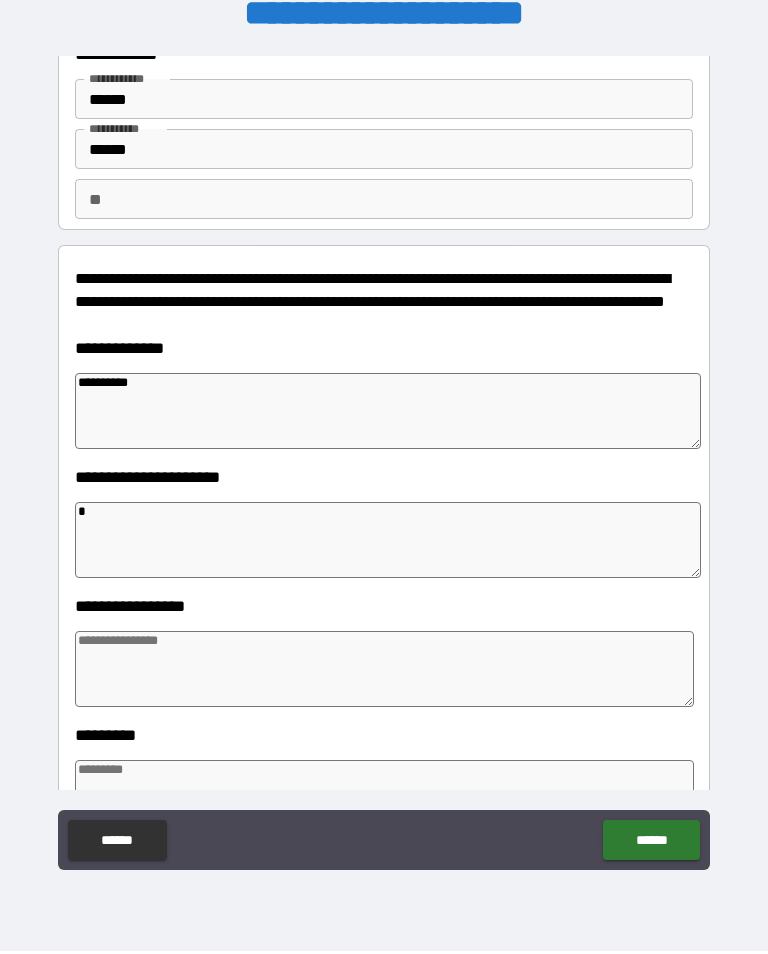 type on "*" 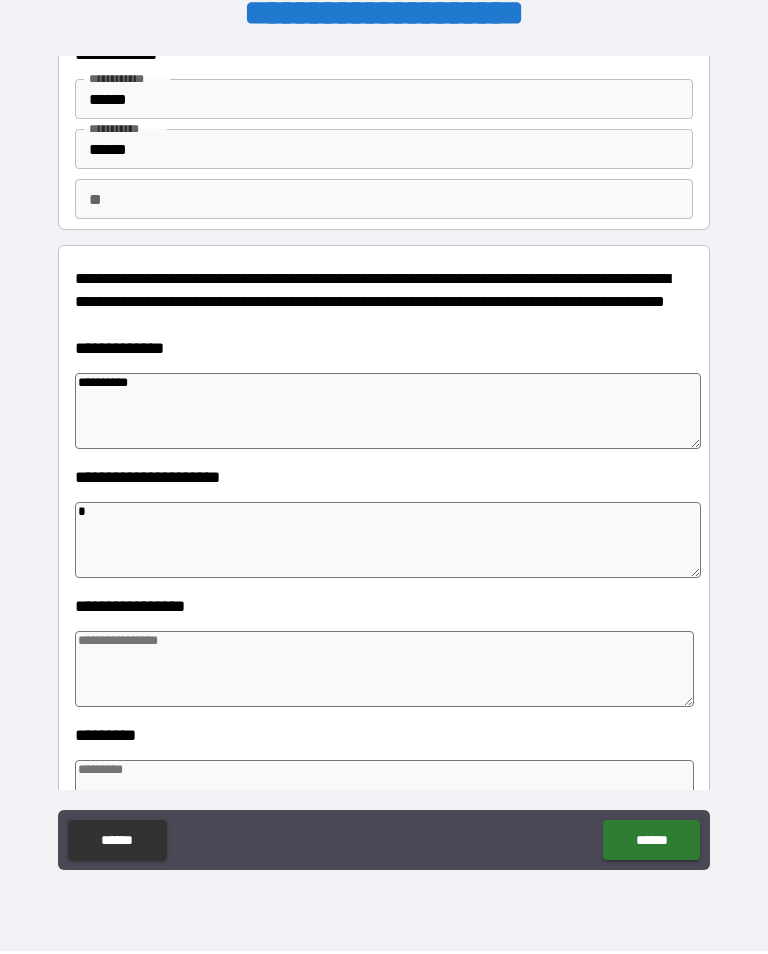 type on "*" 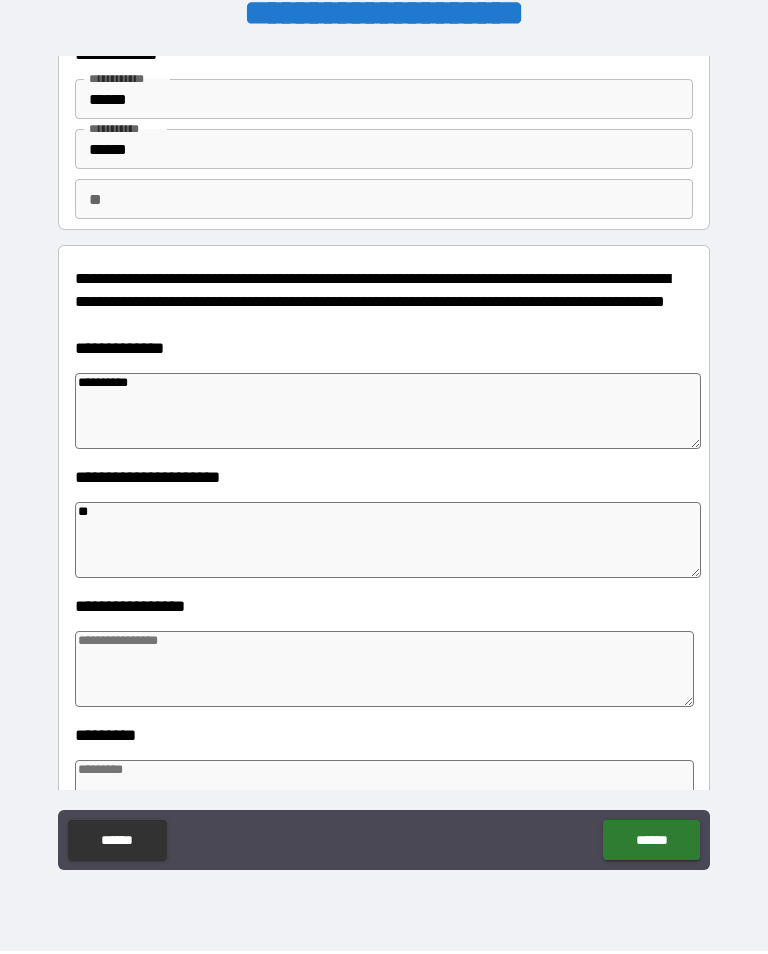 type on "*" 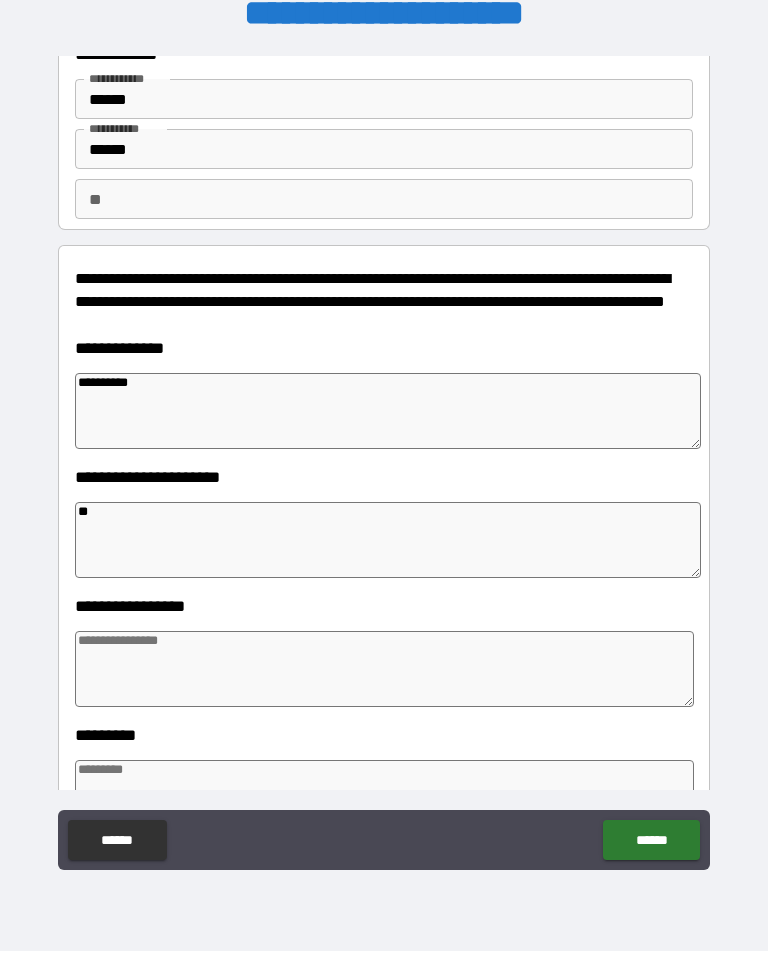 type on "*" 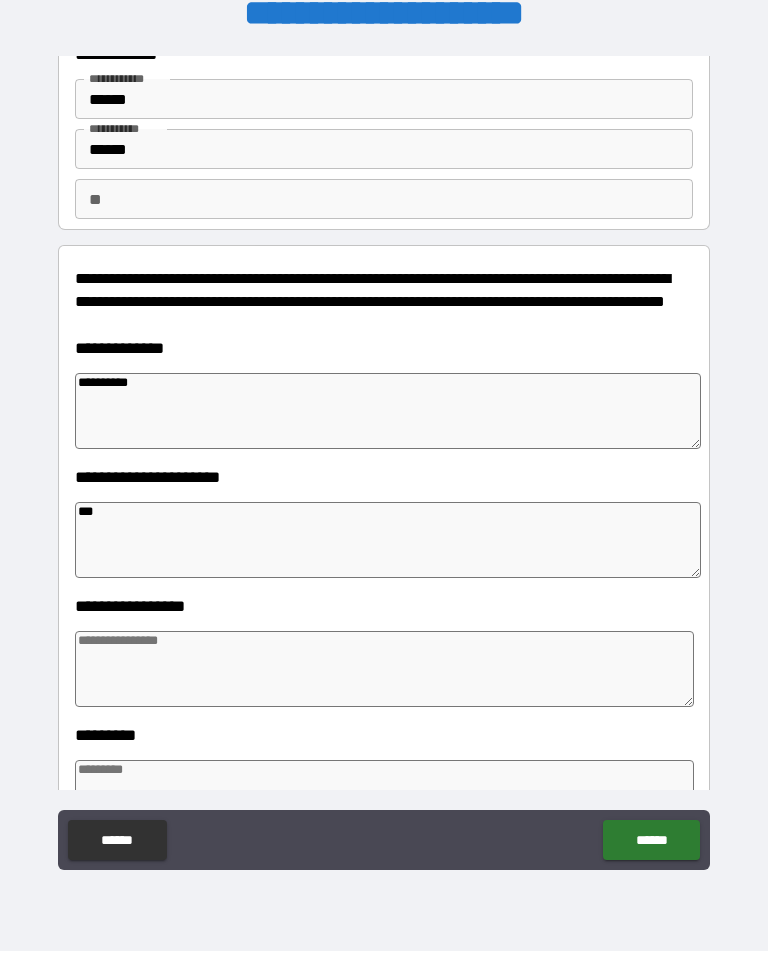 type on "*" 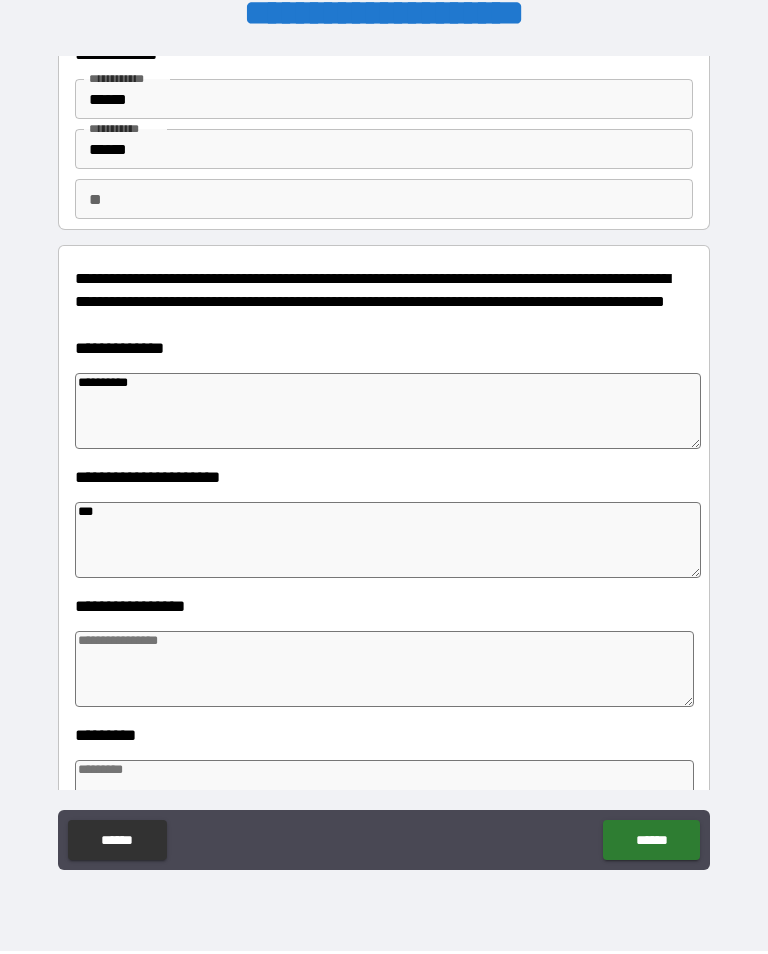 type on "*" 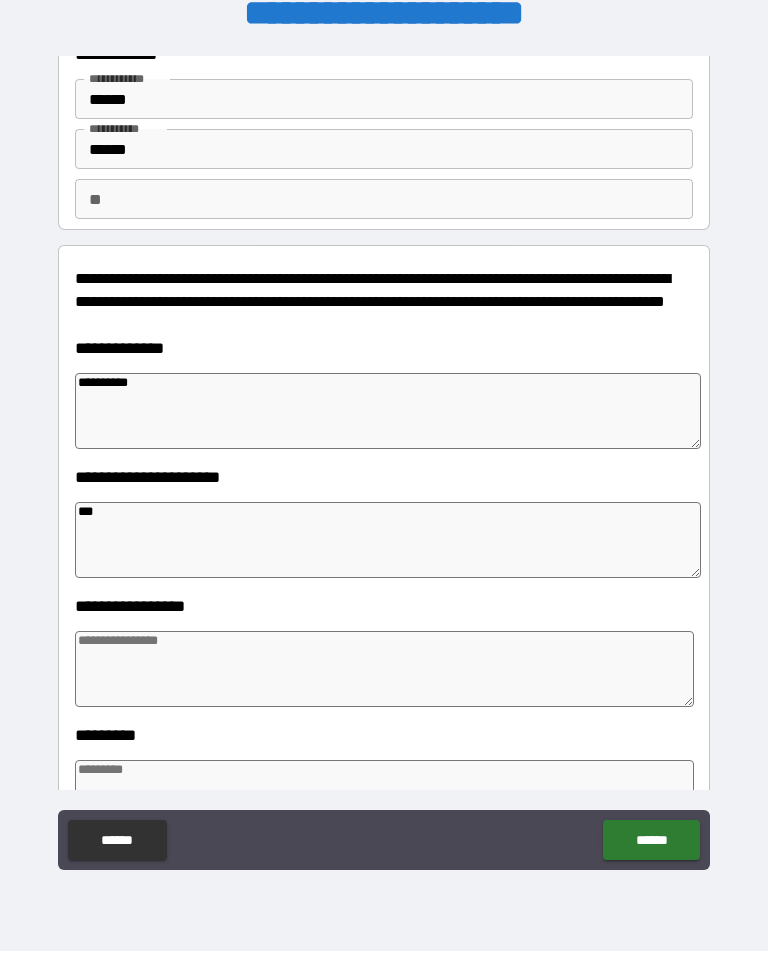 type on "*" 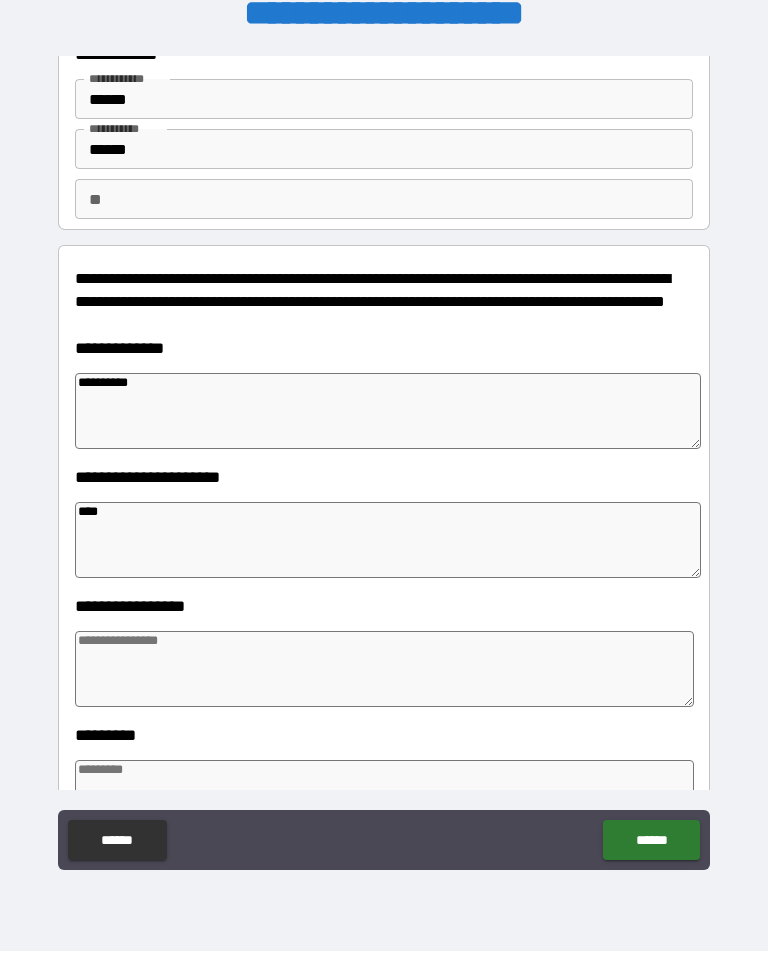 type on "*" 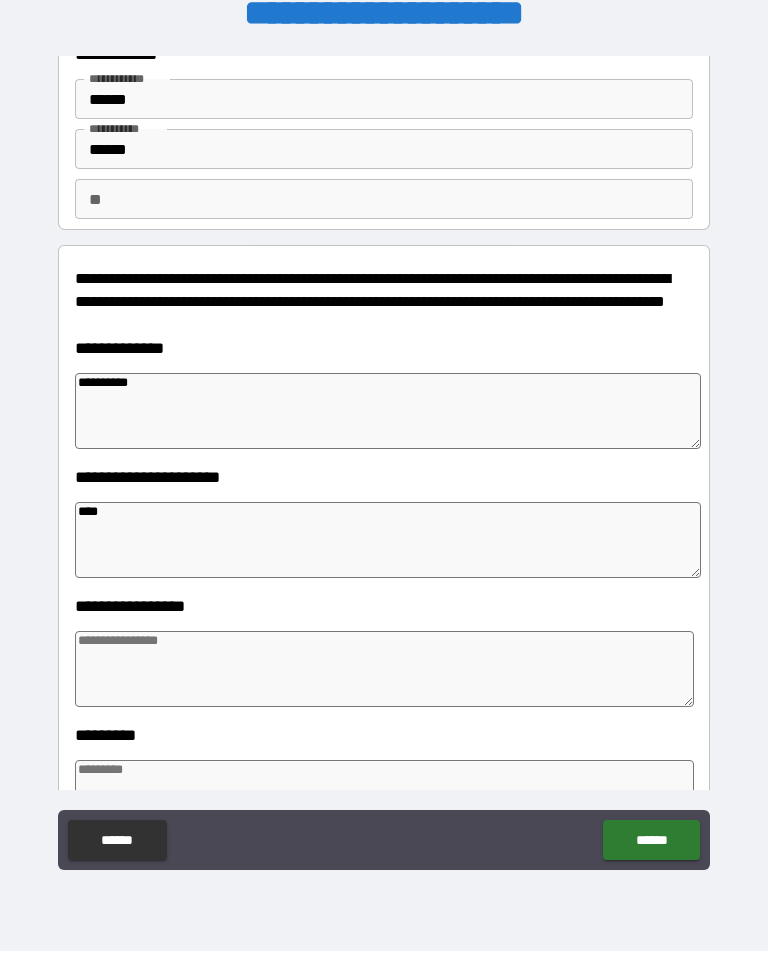 type on "*" 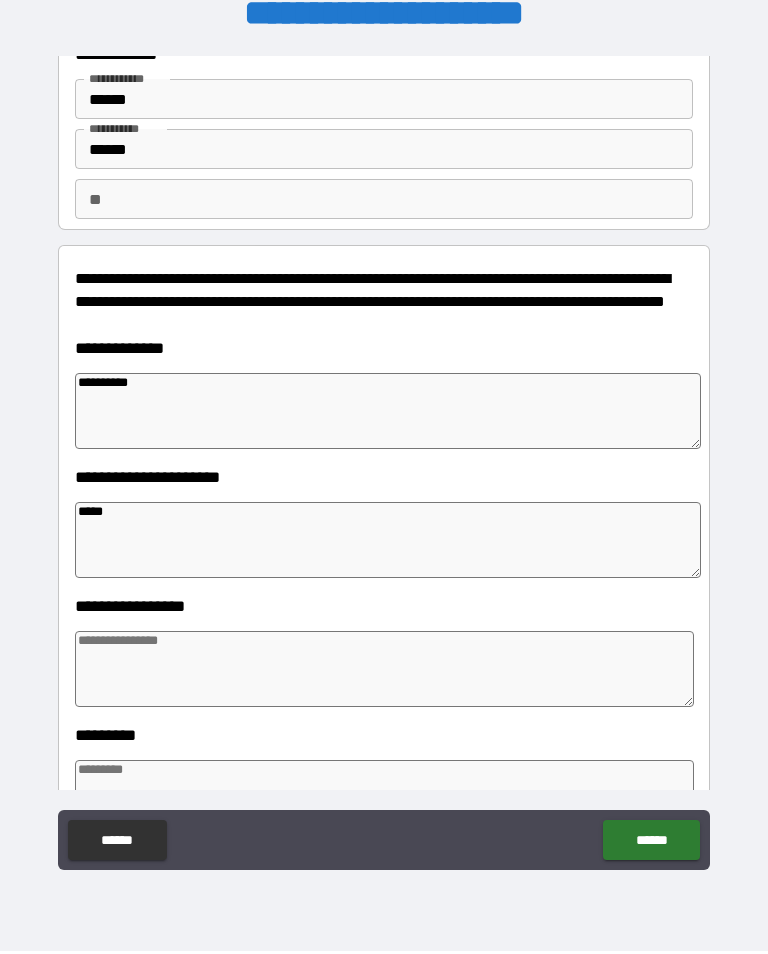type on "*" 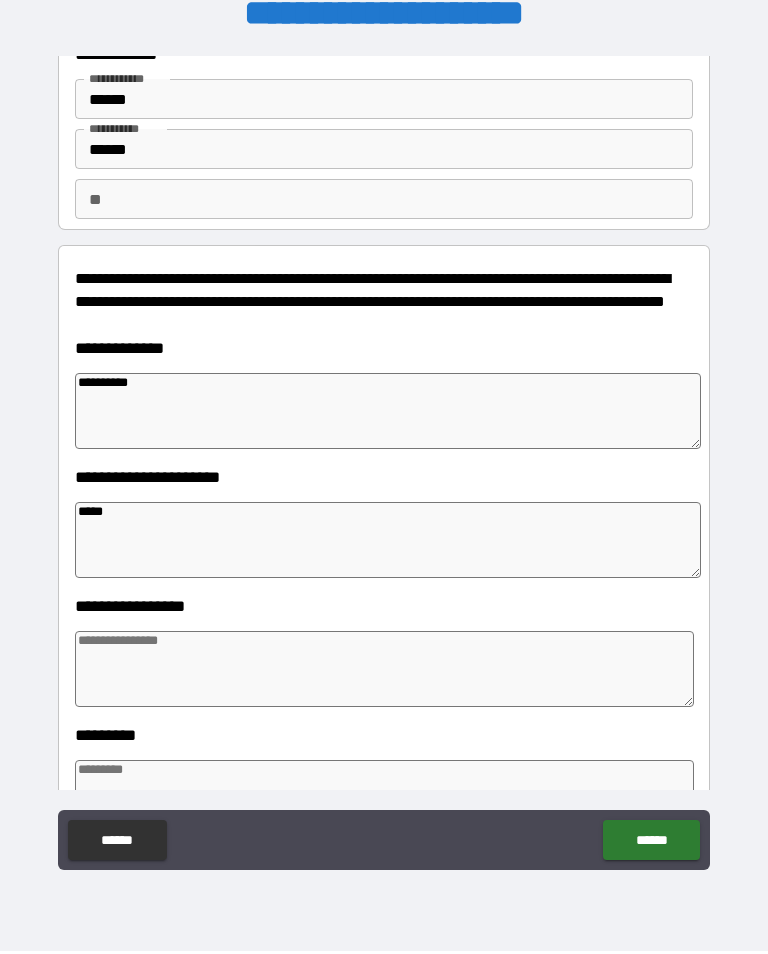 type on "******" 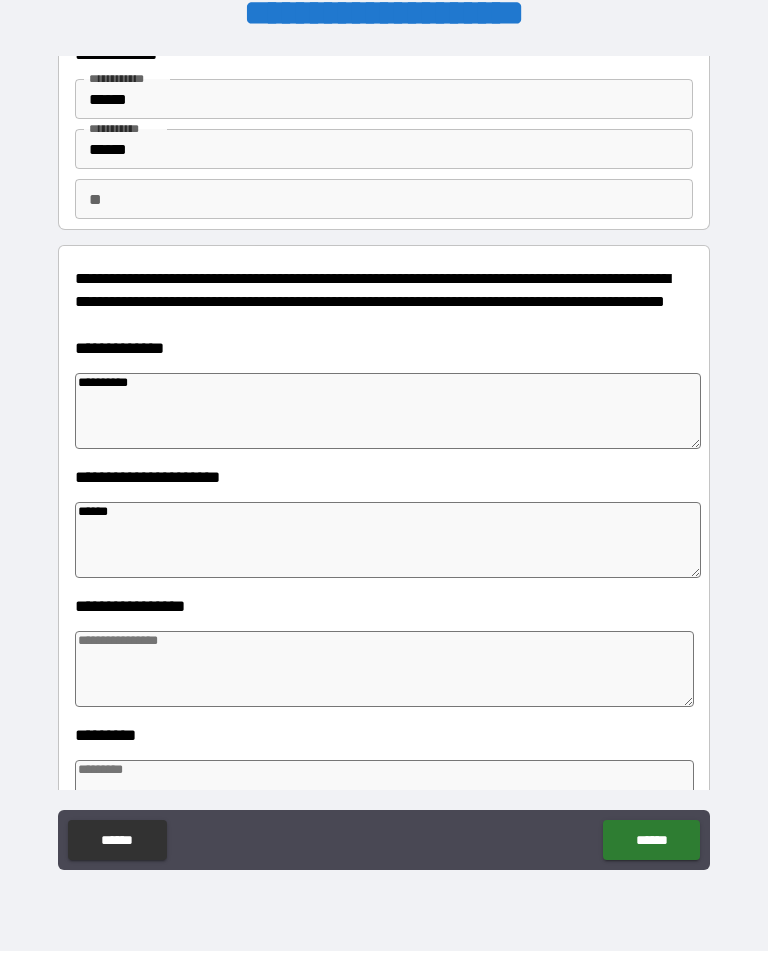 type on "*" 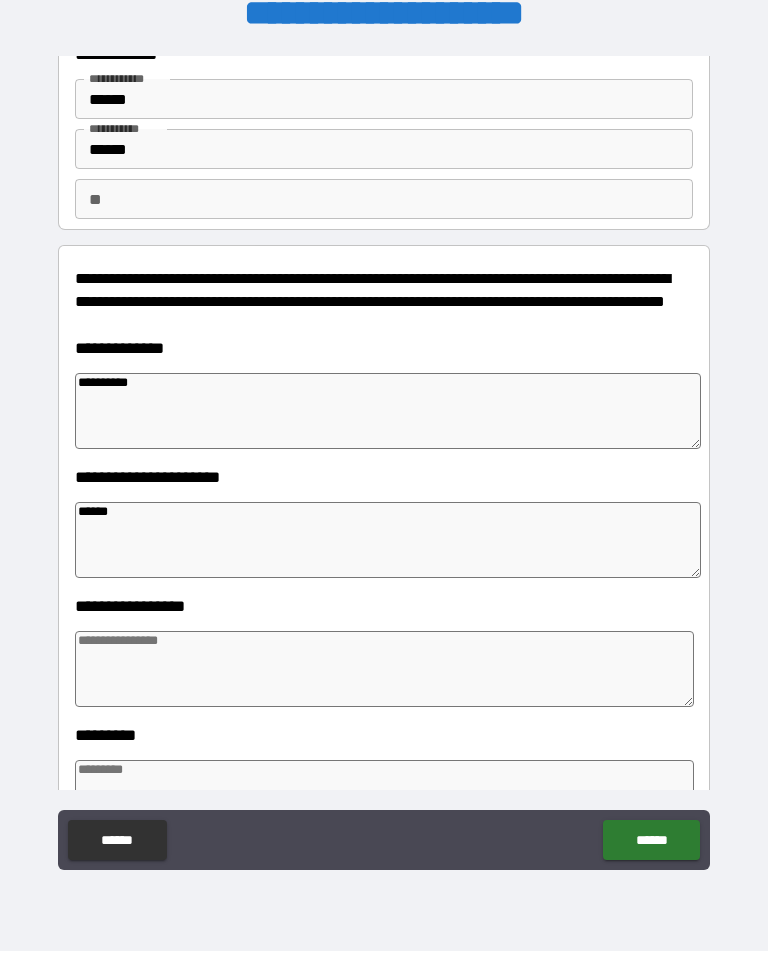 type on "*" 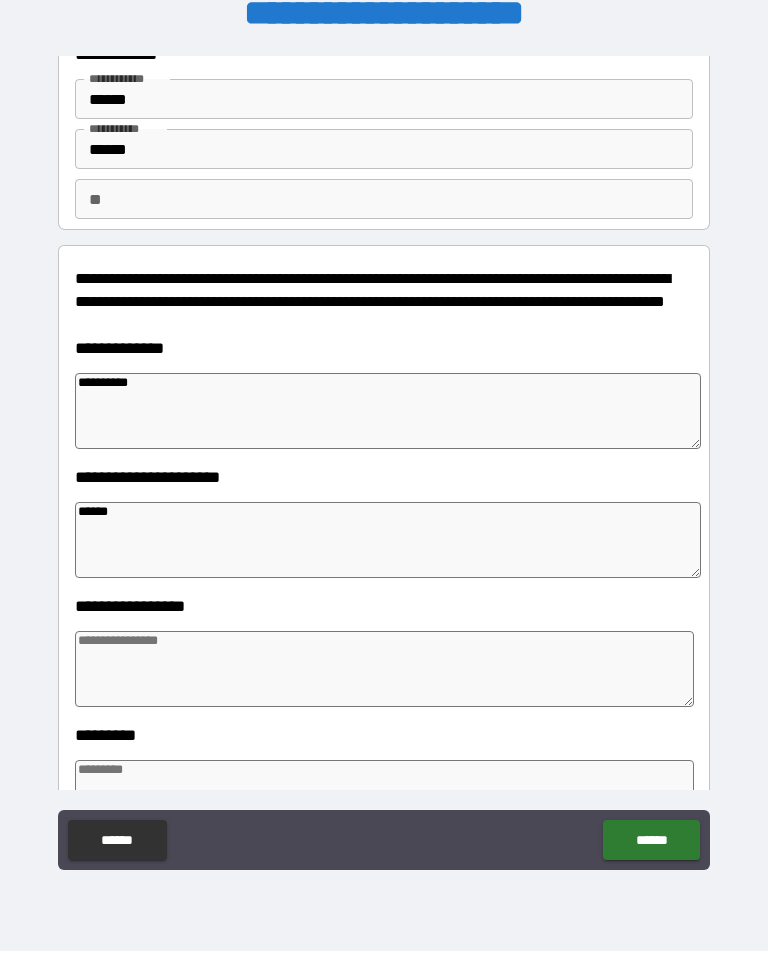 type on "*" 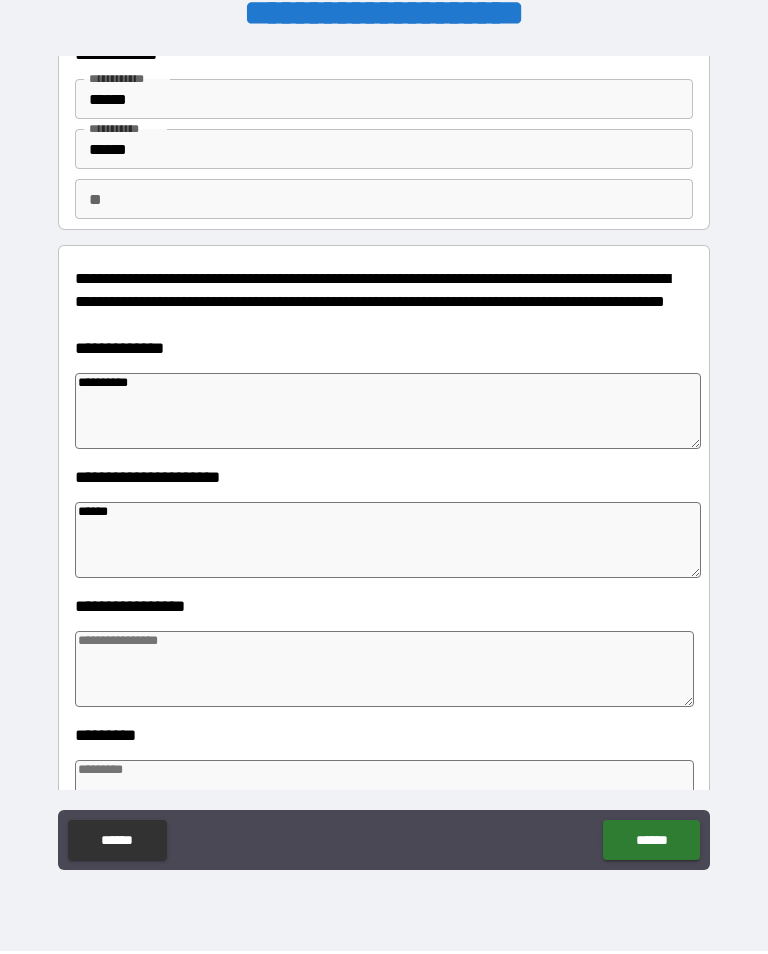 type on "*******" 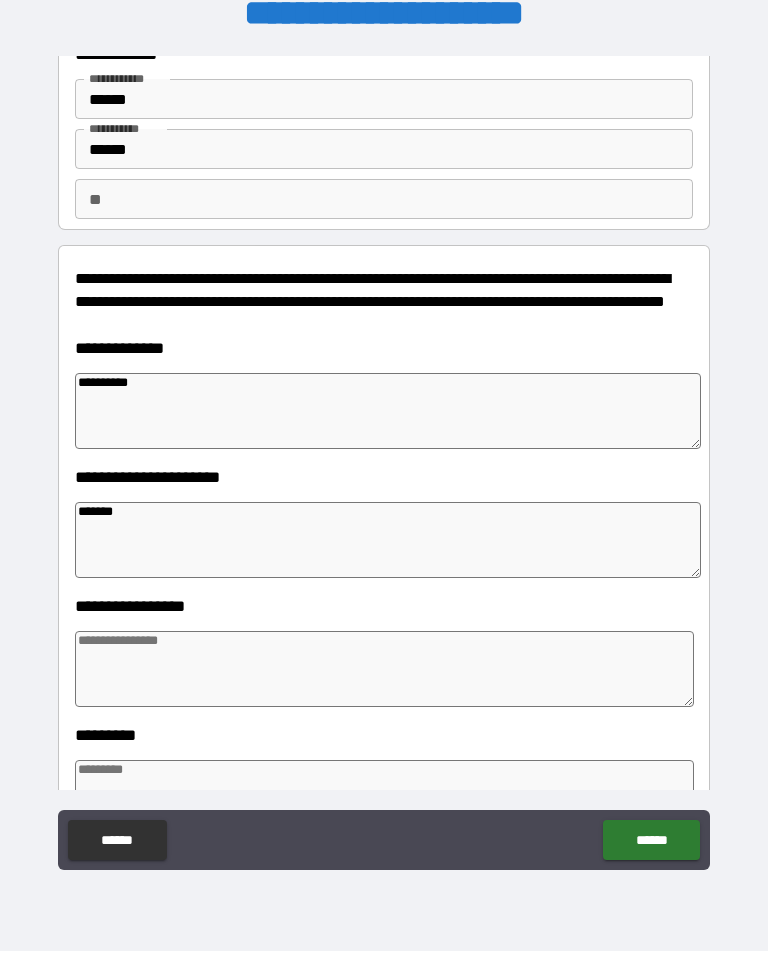 type on "*" 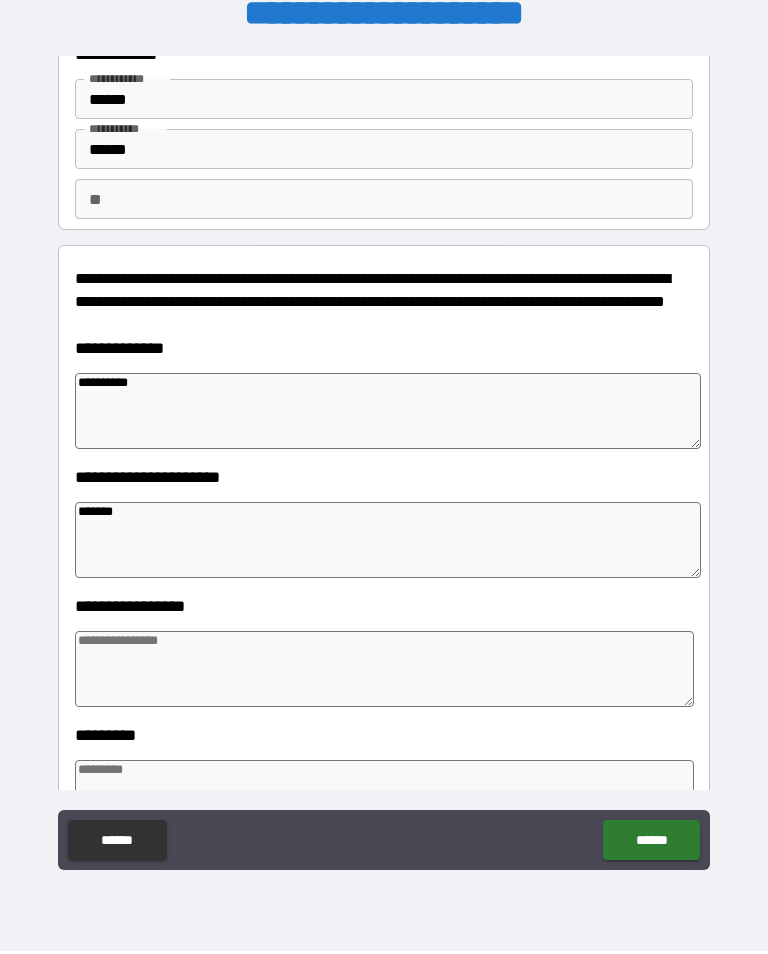type on "*" 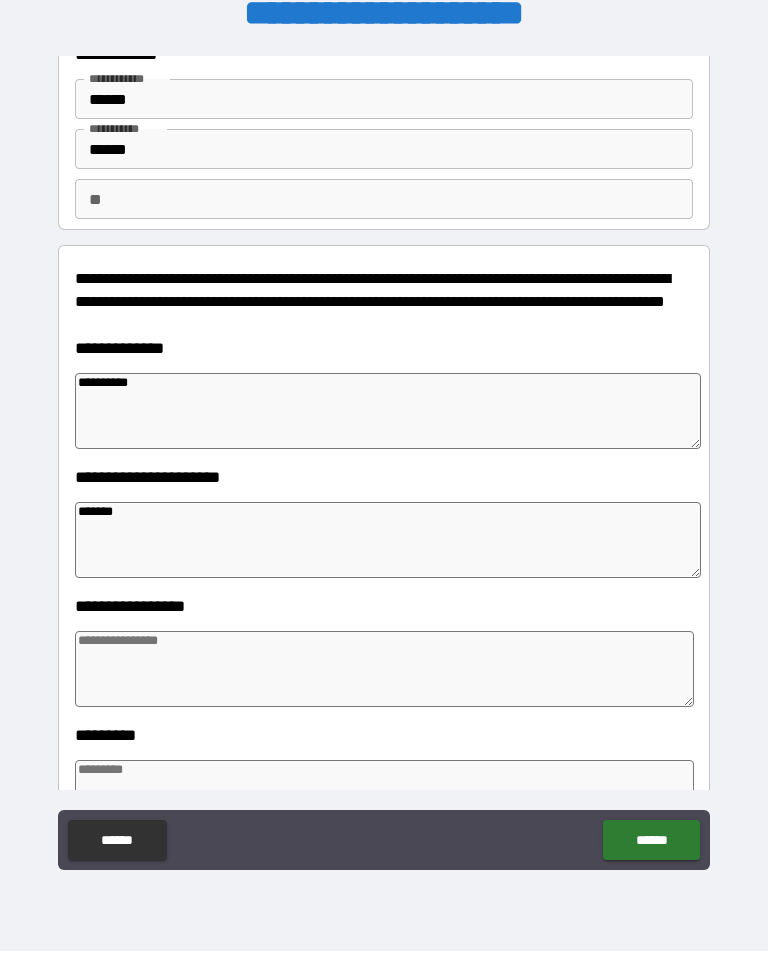 type on "*" 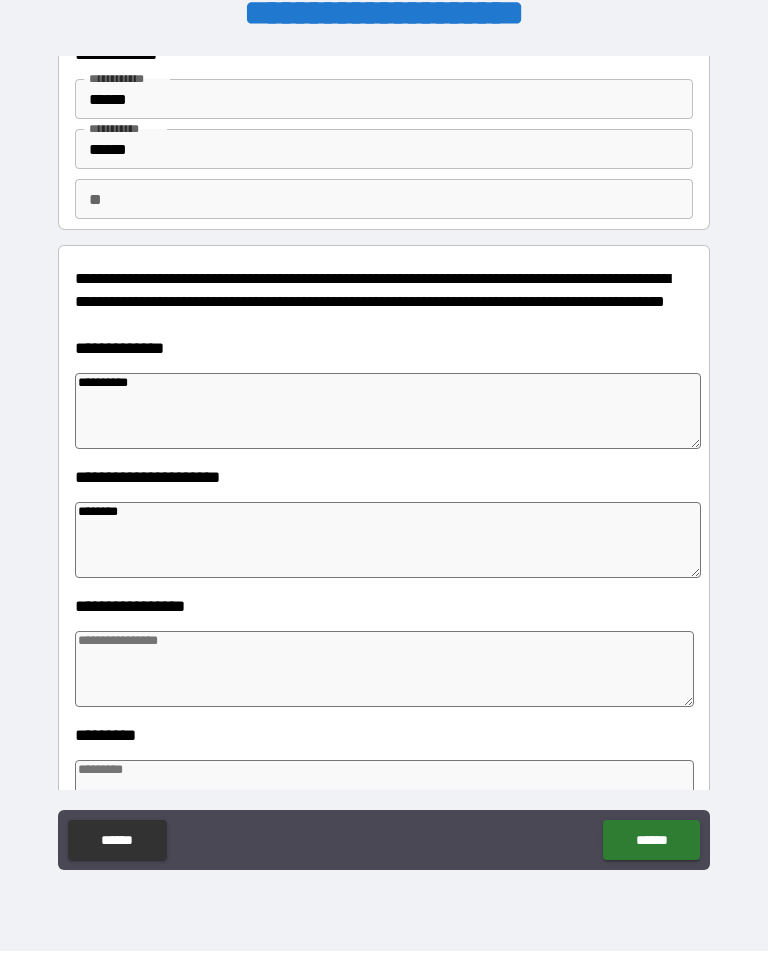 type on "*" 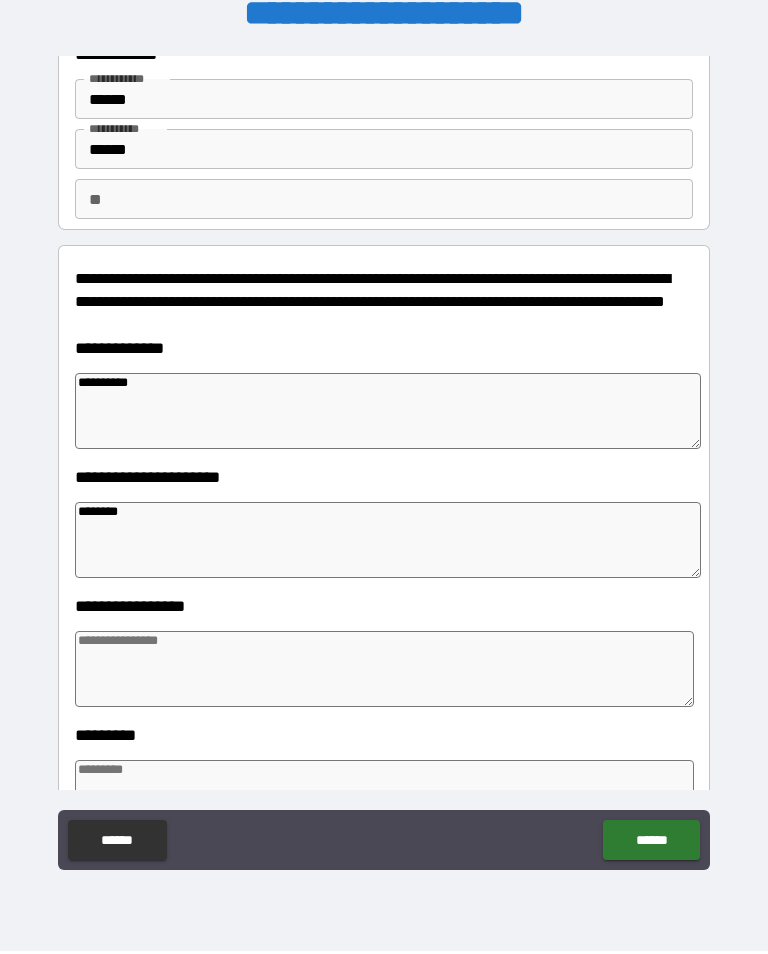 type on "*" 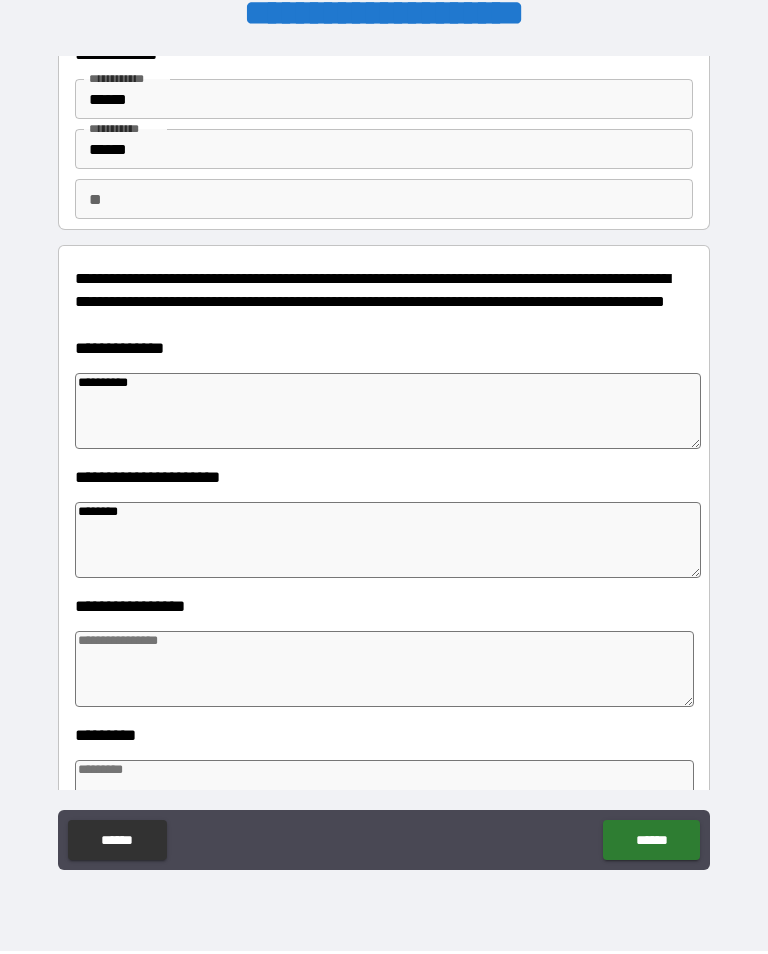 type on "*" 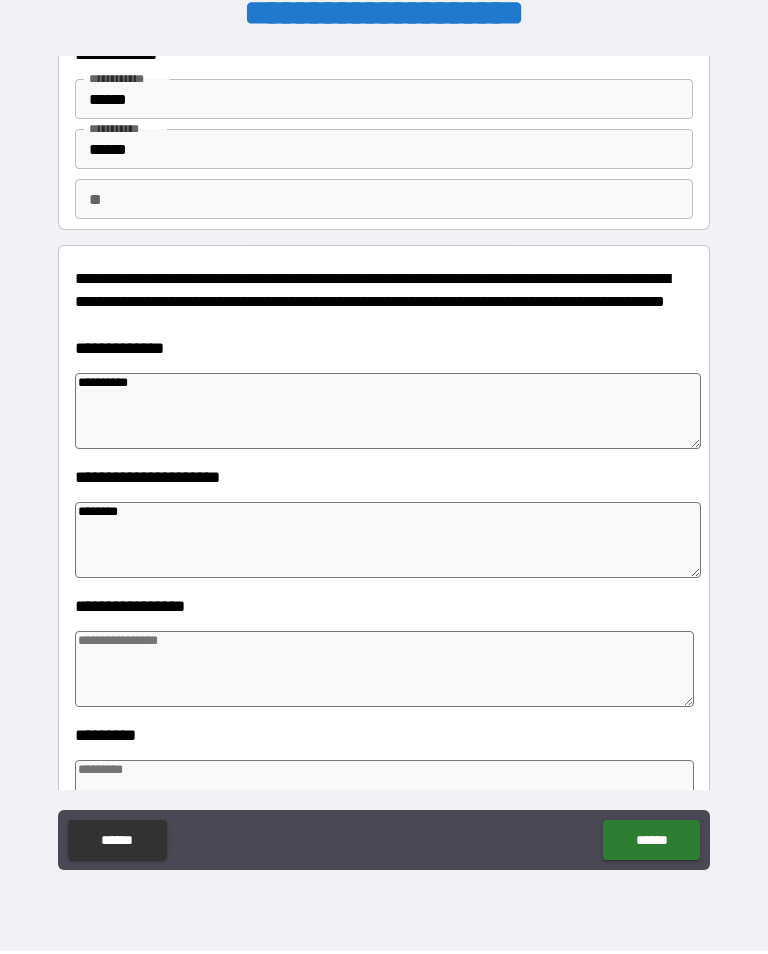 type on "*********" 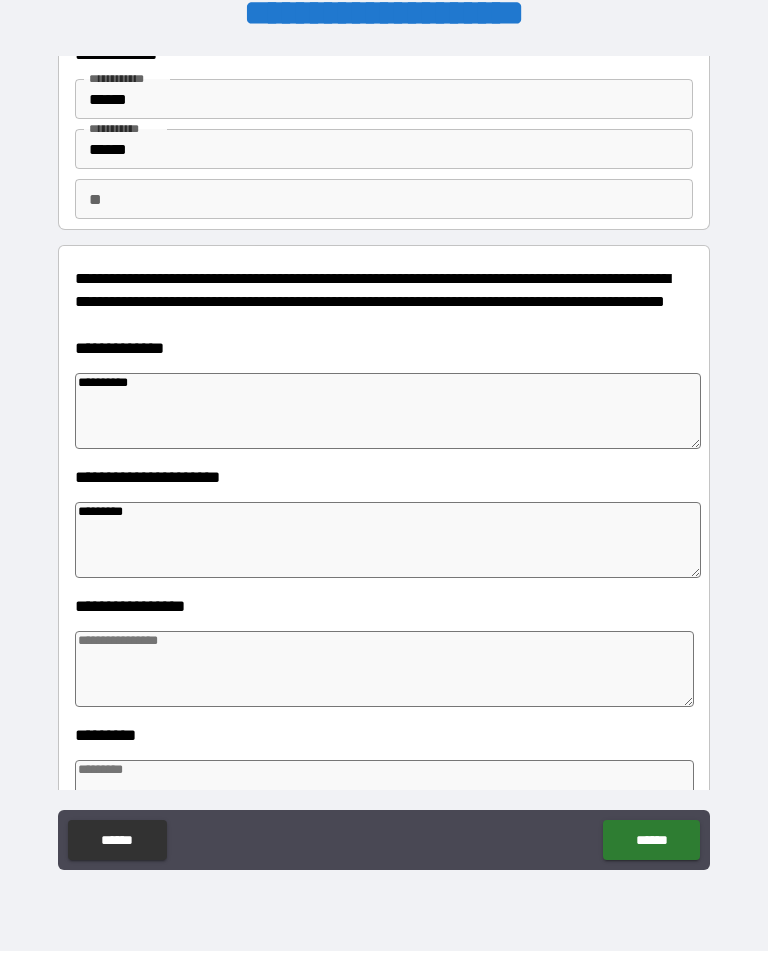 type on "*" 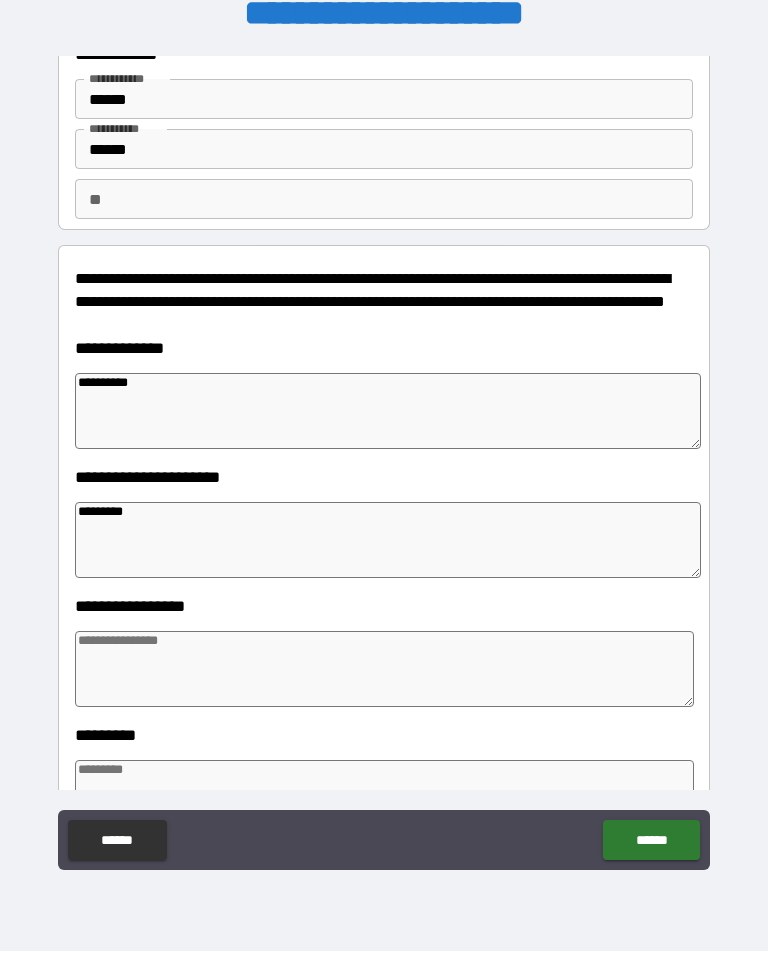 type on "*" 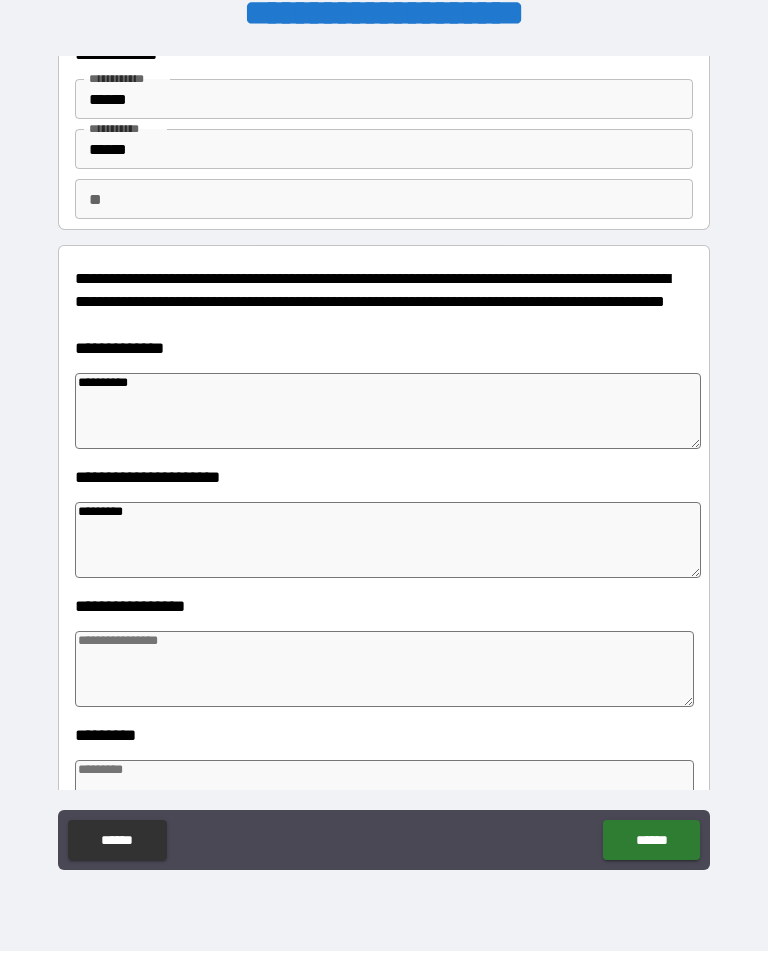 type on "*" 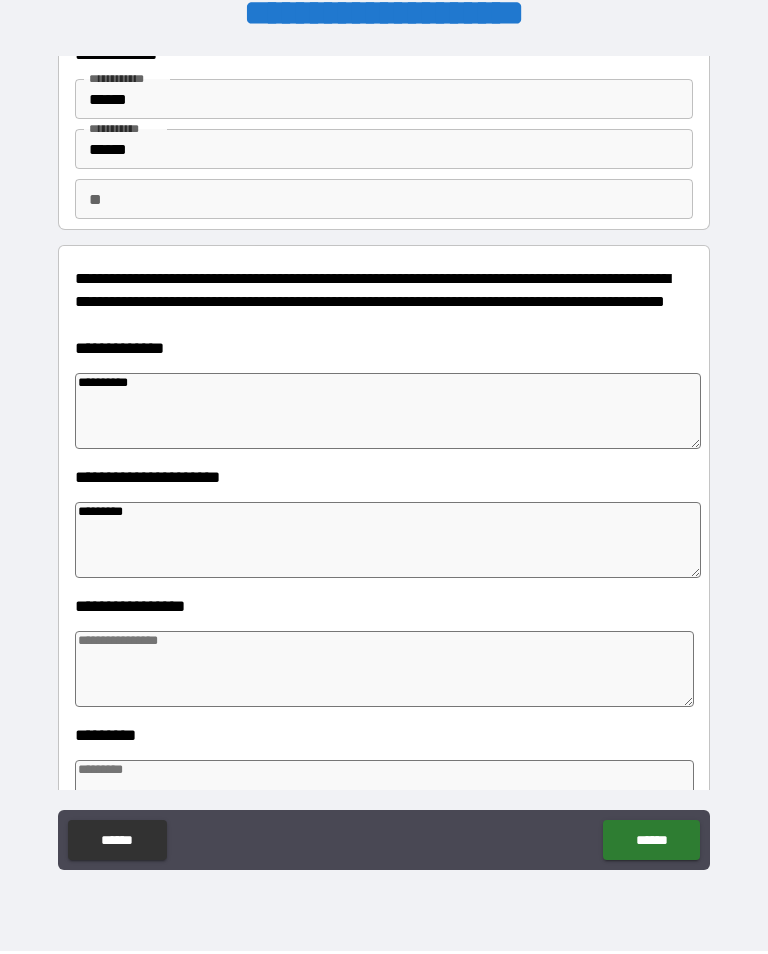 type on "**********" 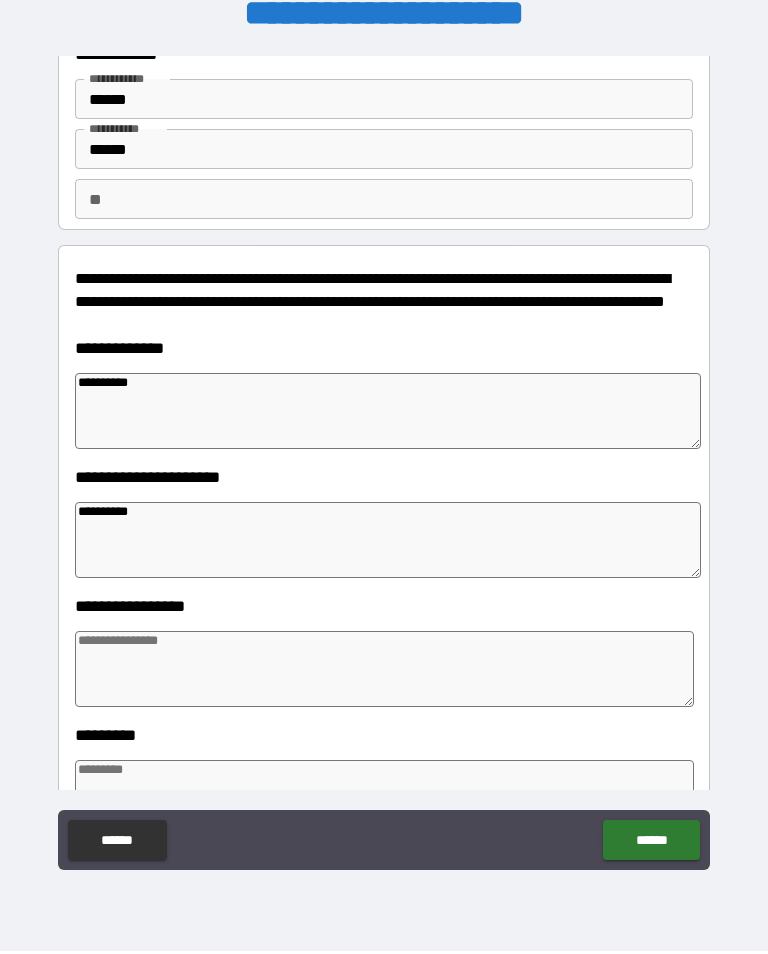 type on "*" 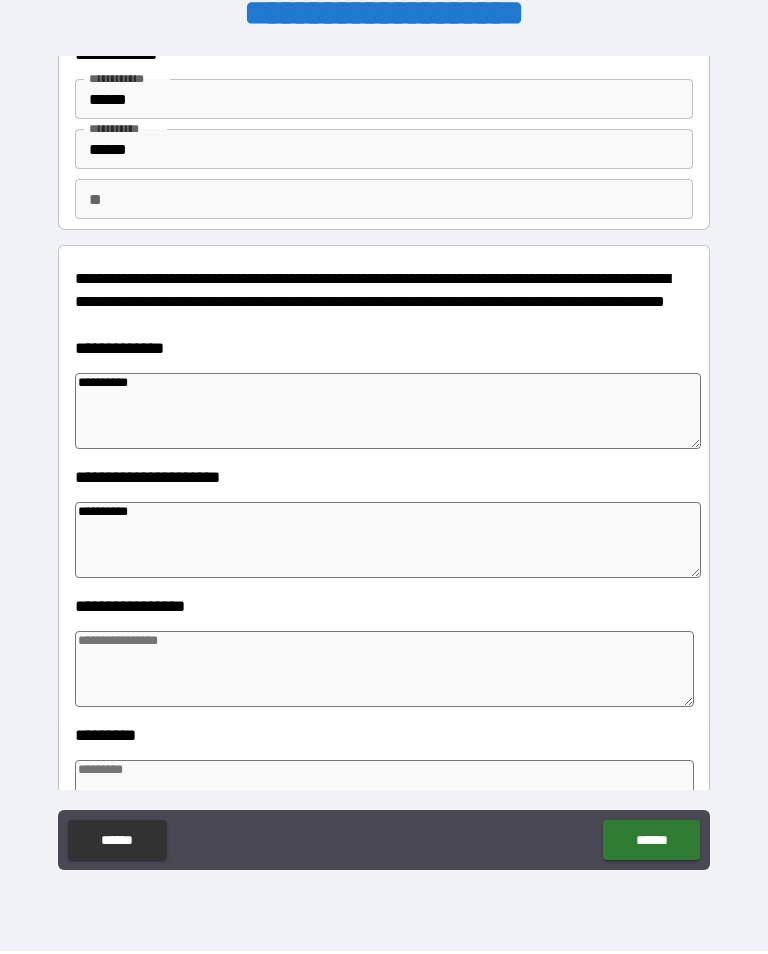 type on "*" 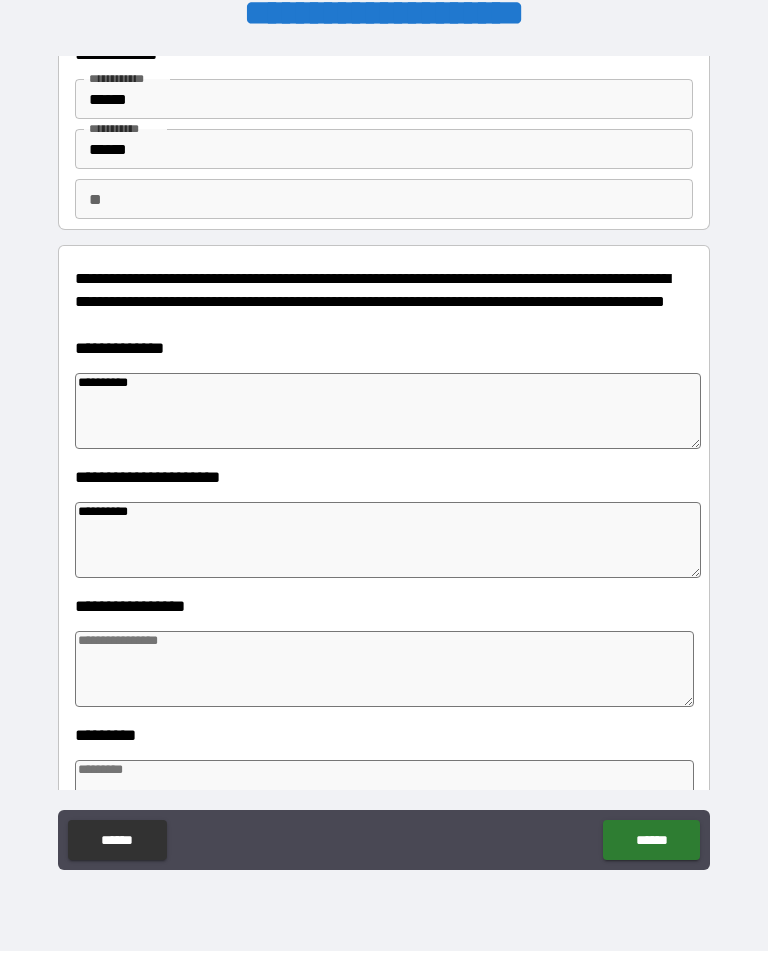 type on "*" 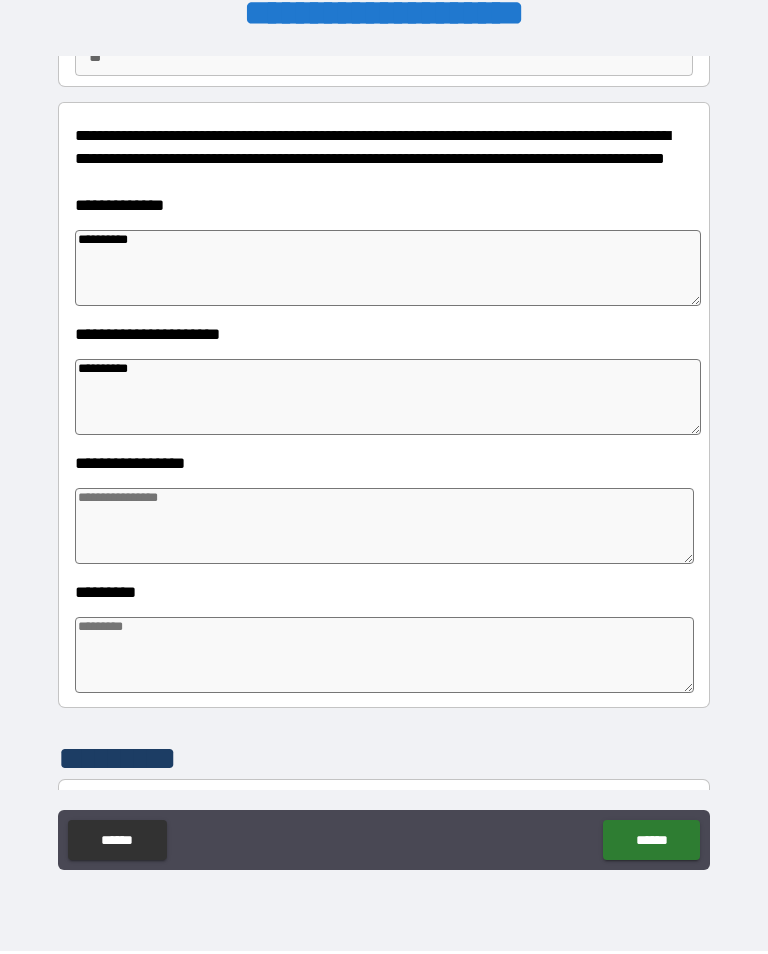 scroll, scrollTop: 213, scrollLeft: 0, axis: vertical 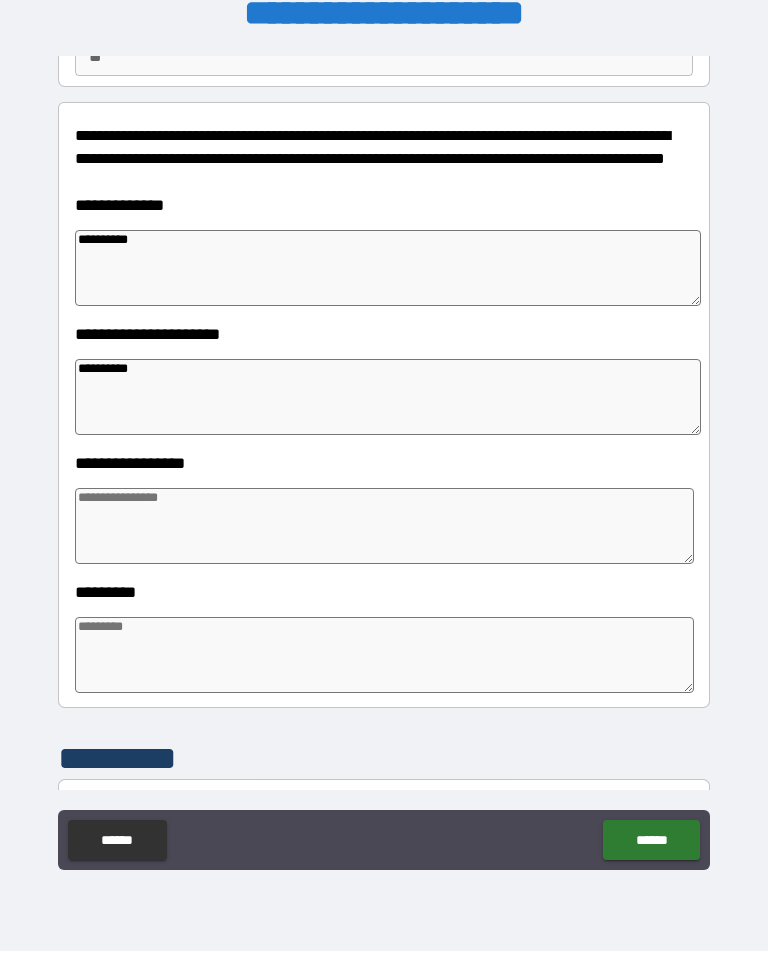 type on "**********" 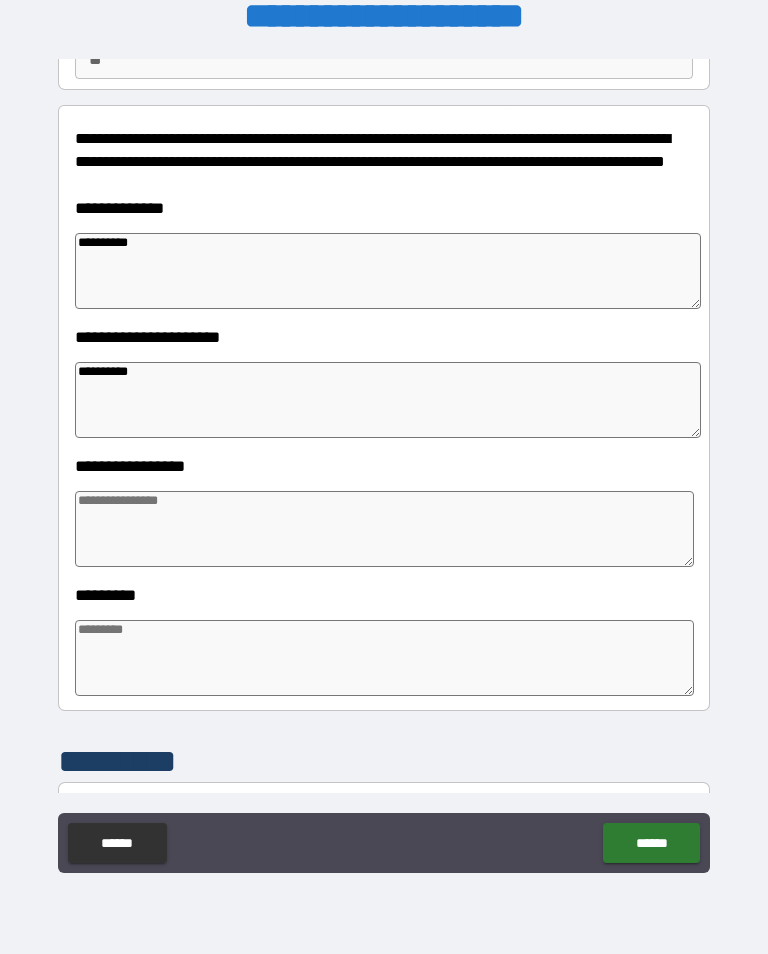 type on "*" 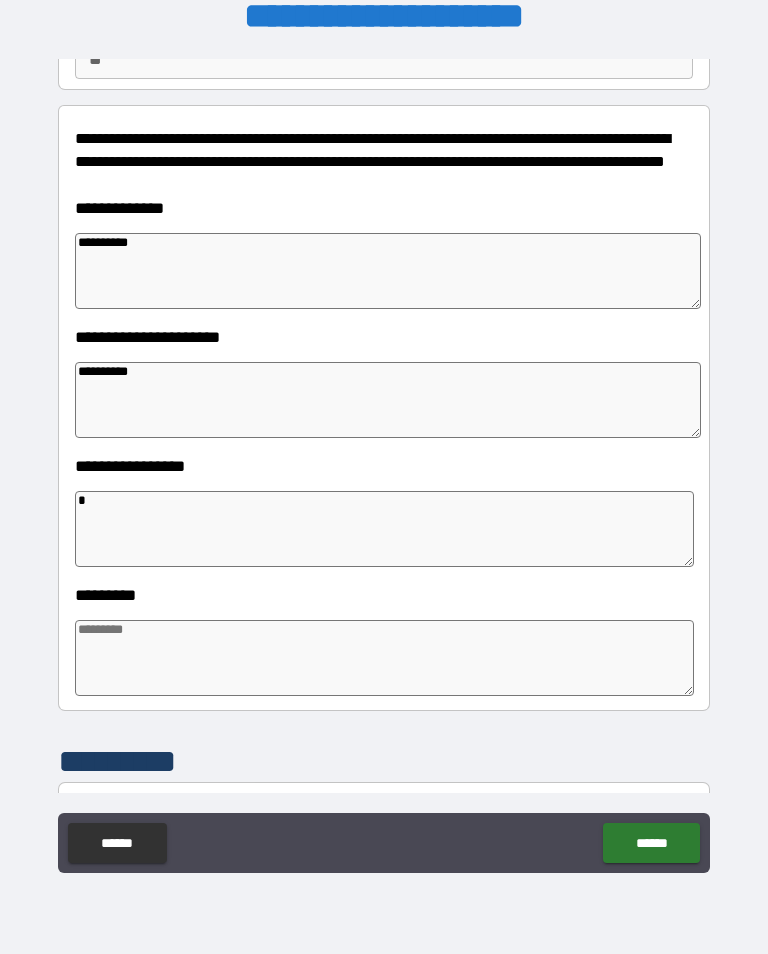 type on "*" 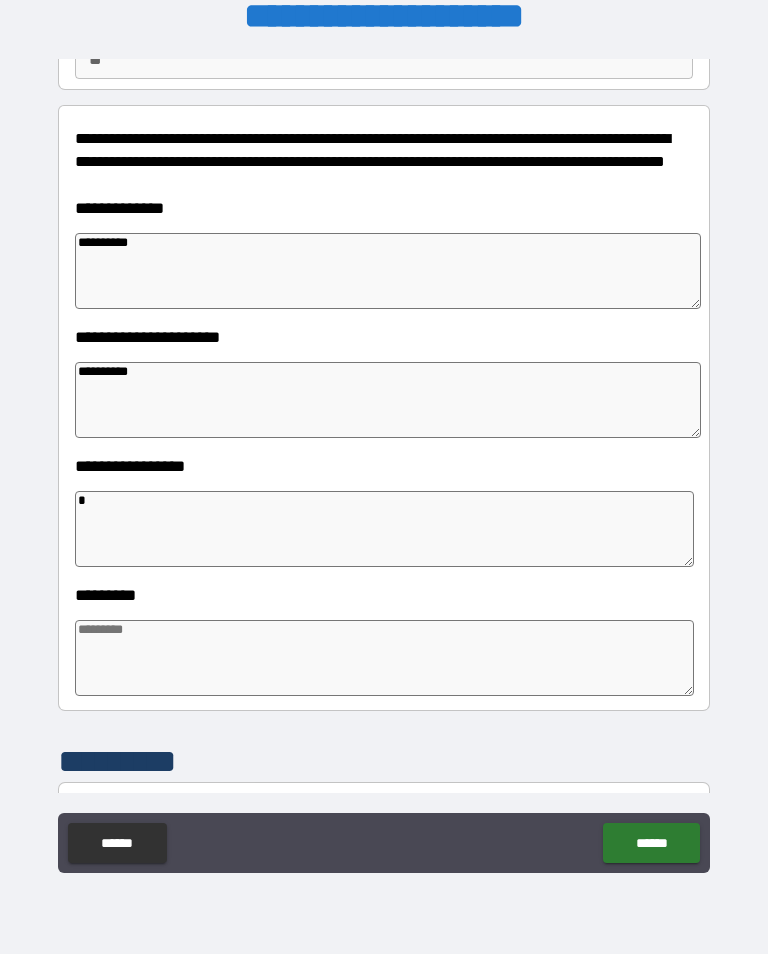 type on "*" 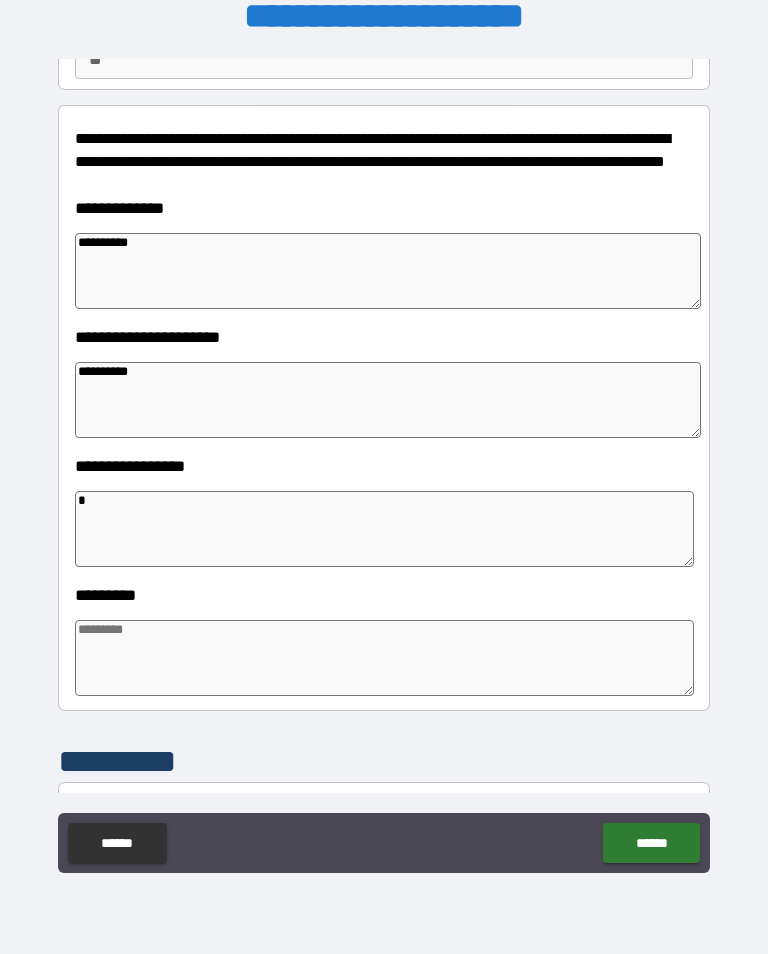 type on "*" 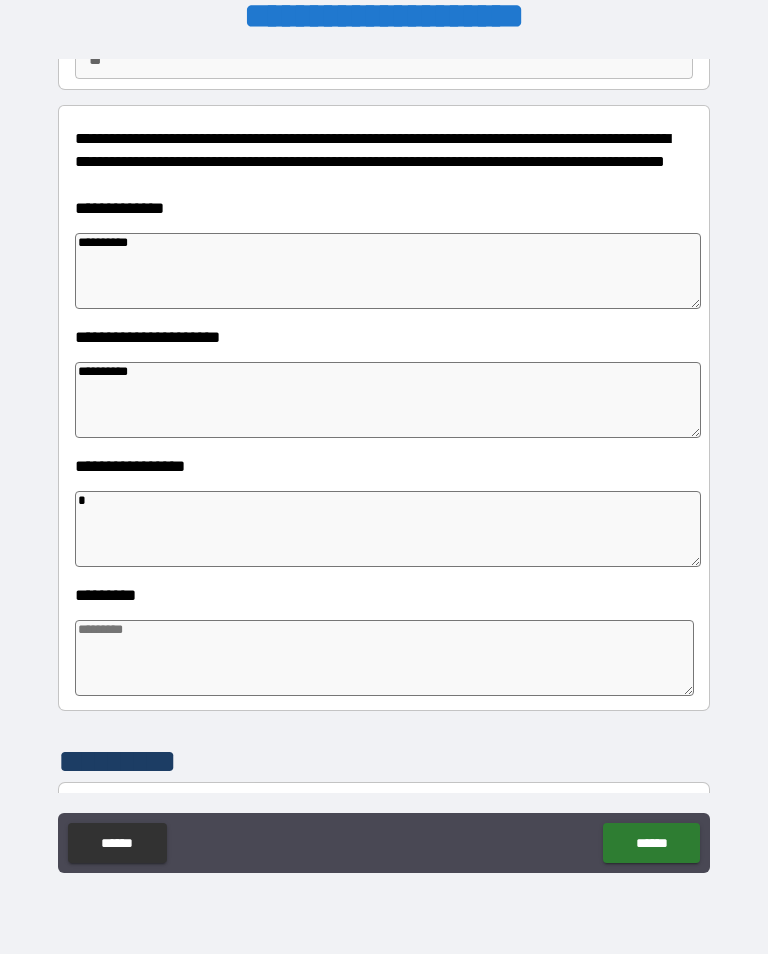 type on "**" 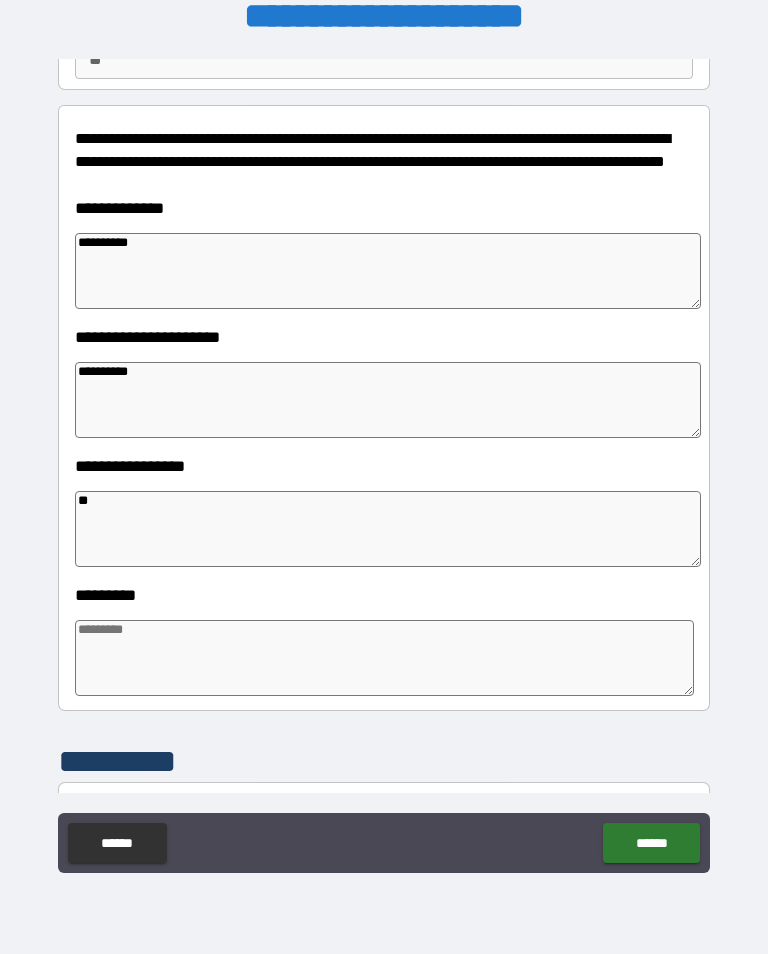 type on "*" 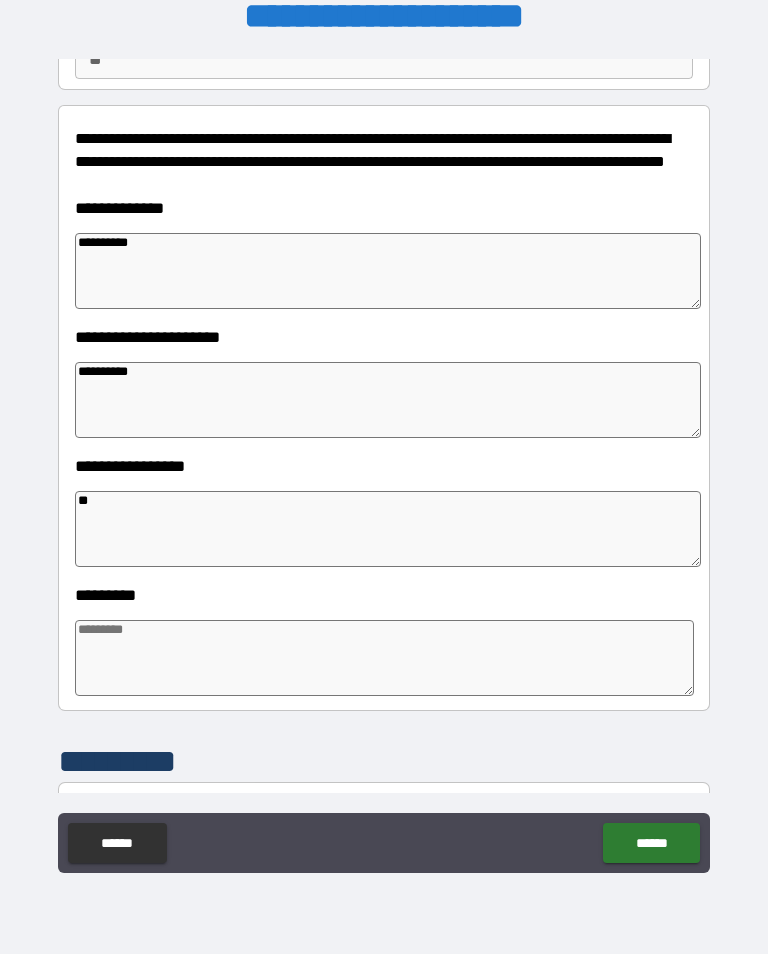 type on "*" 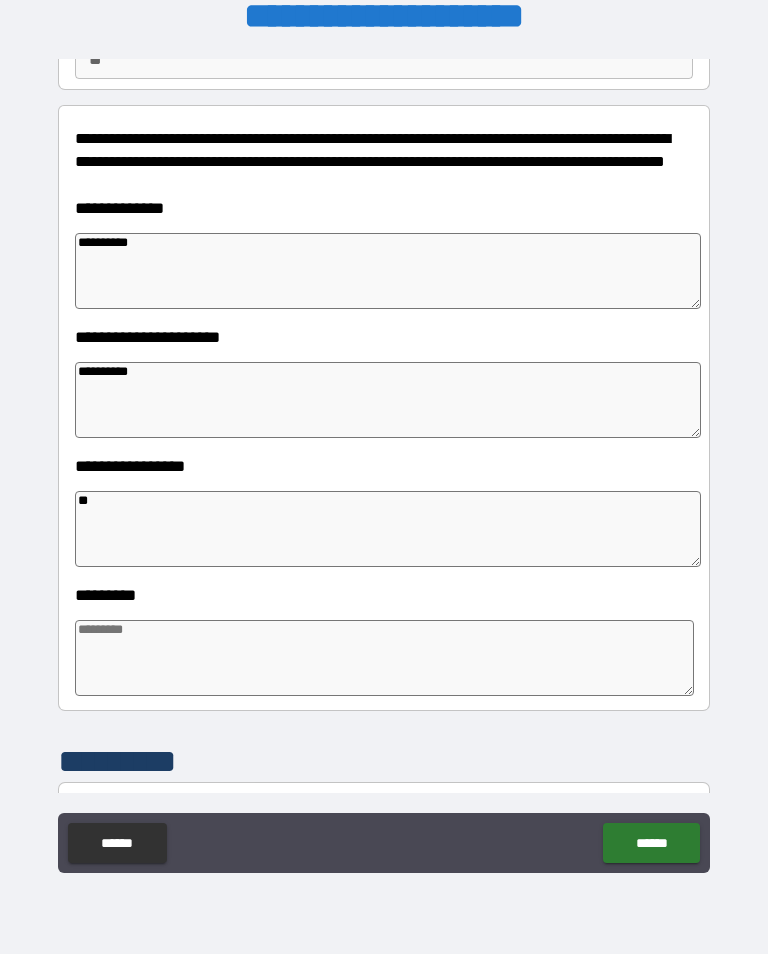 type on "*" 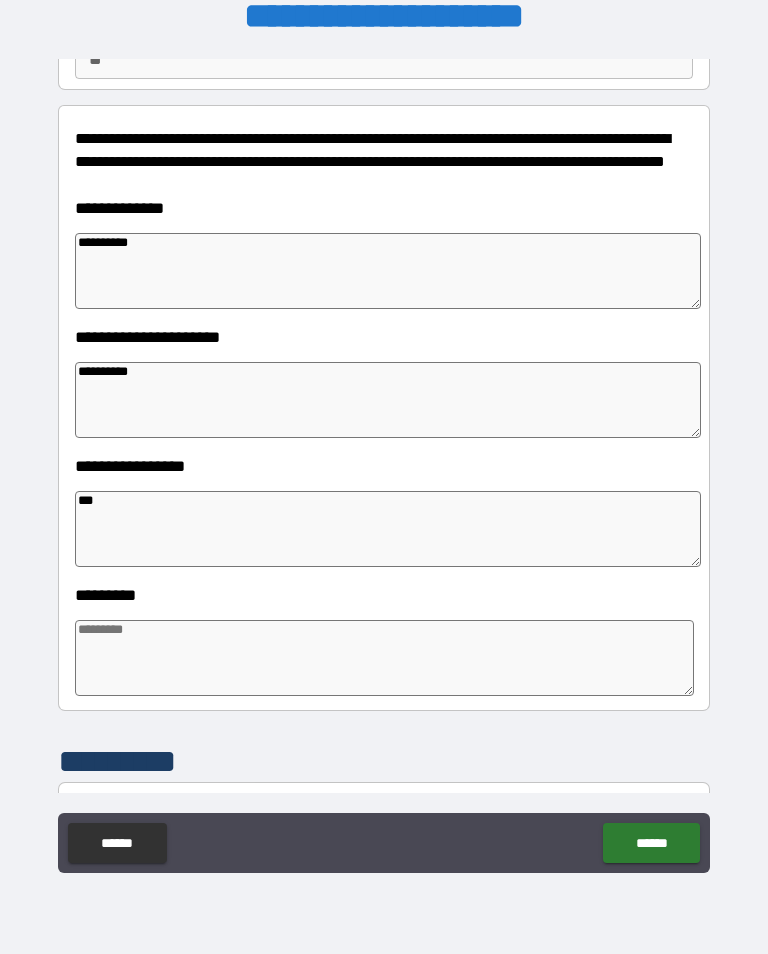 type on "*" 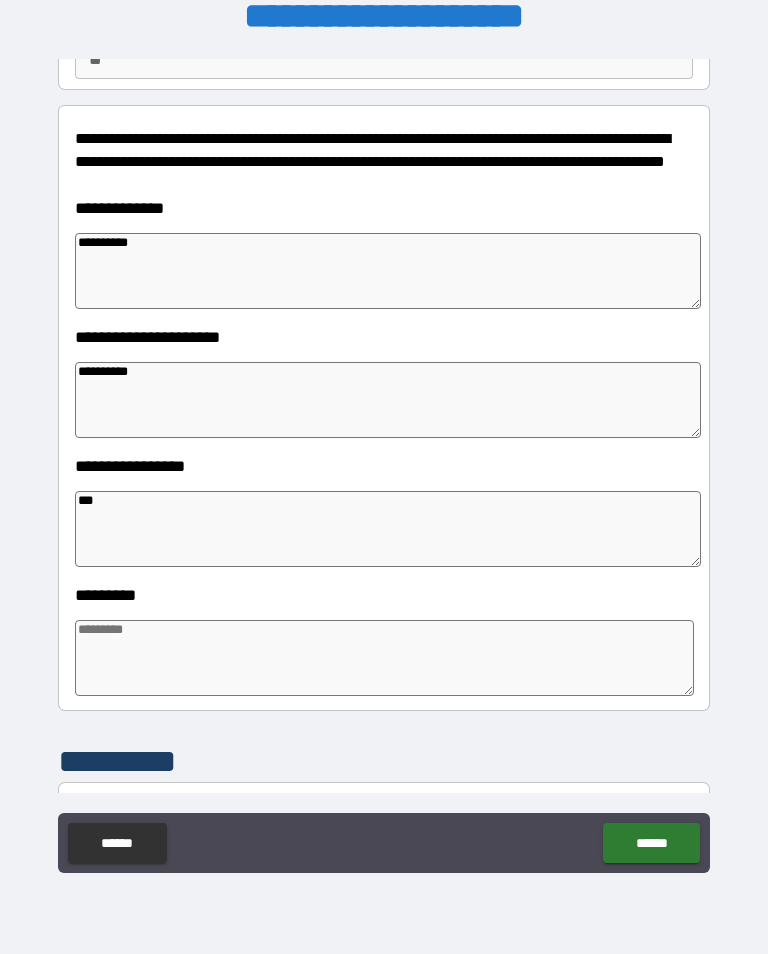 type on "*" 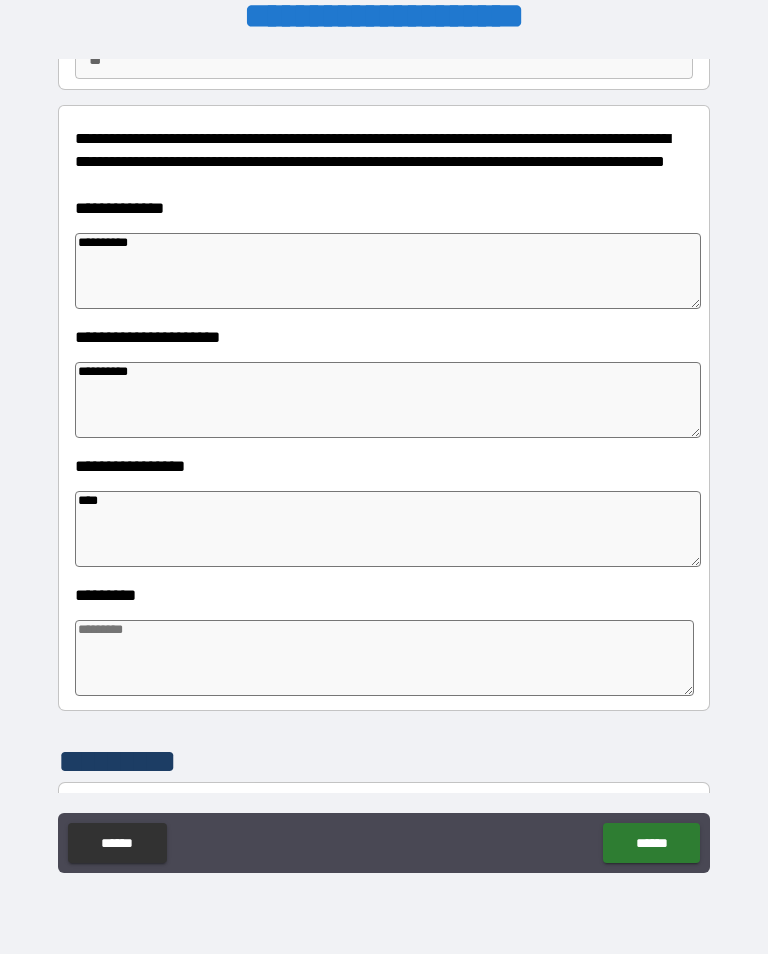 type on "*" 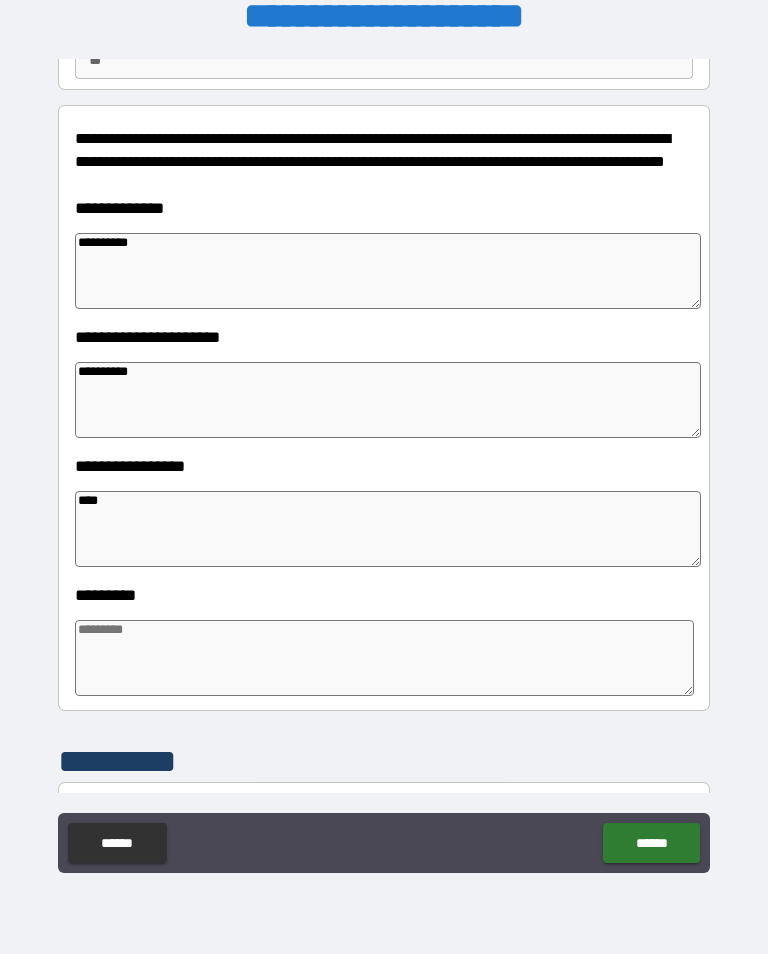 type on "*" 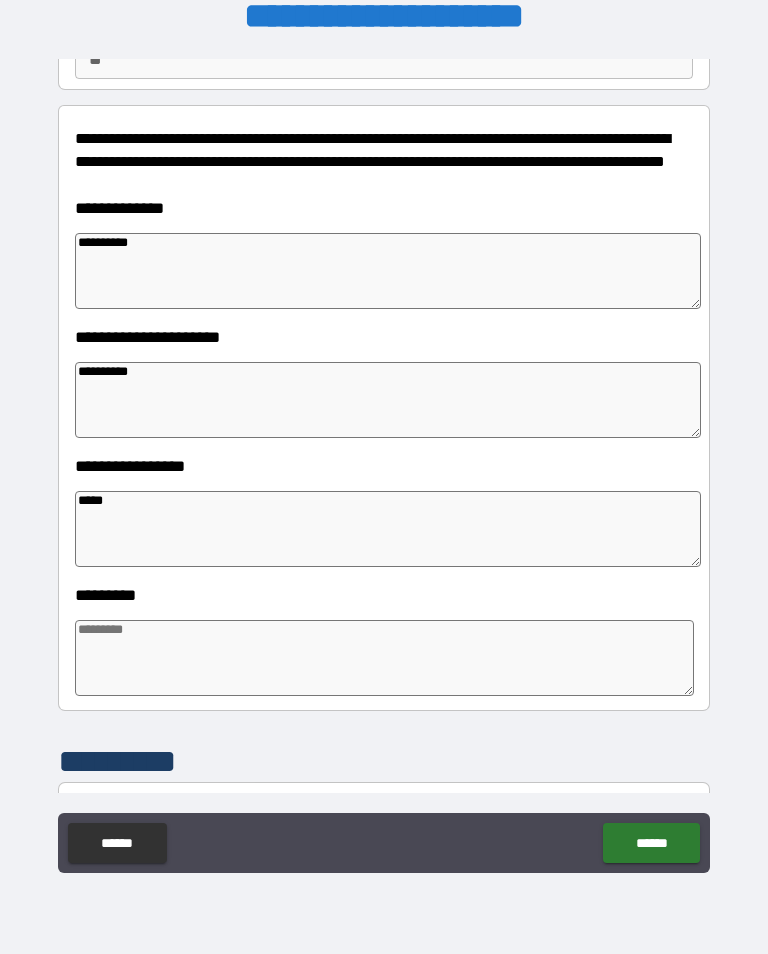 type on "*" 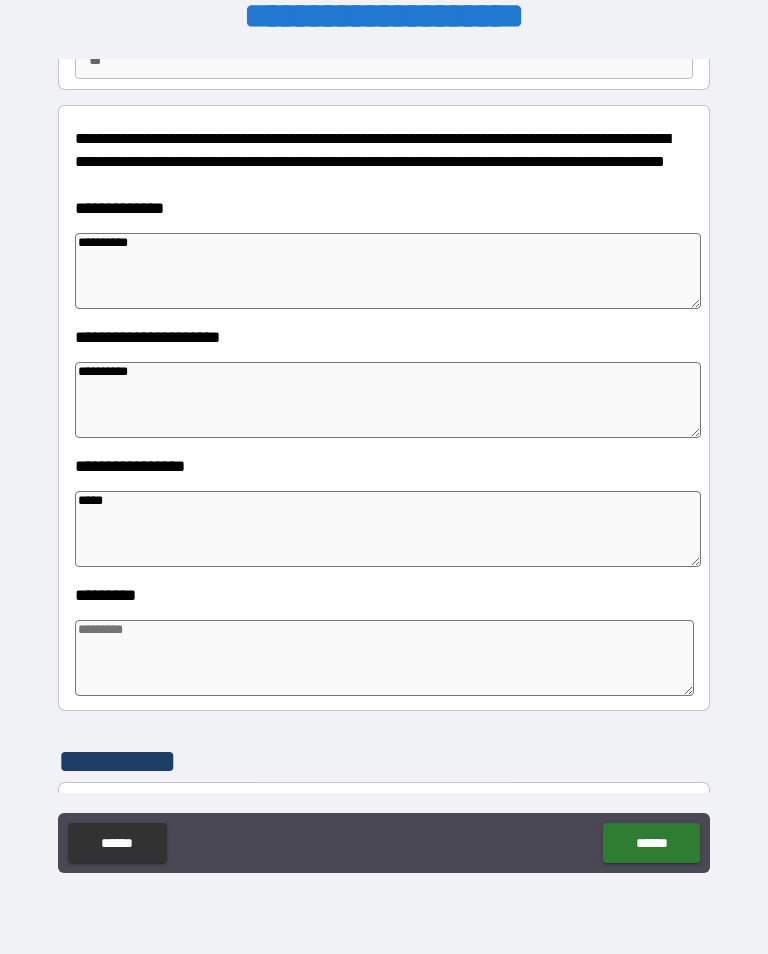 type on "*" 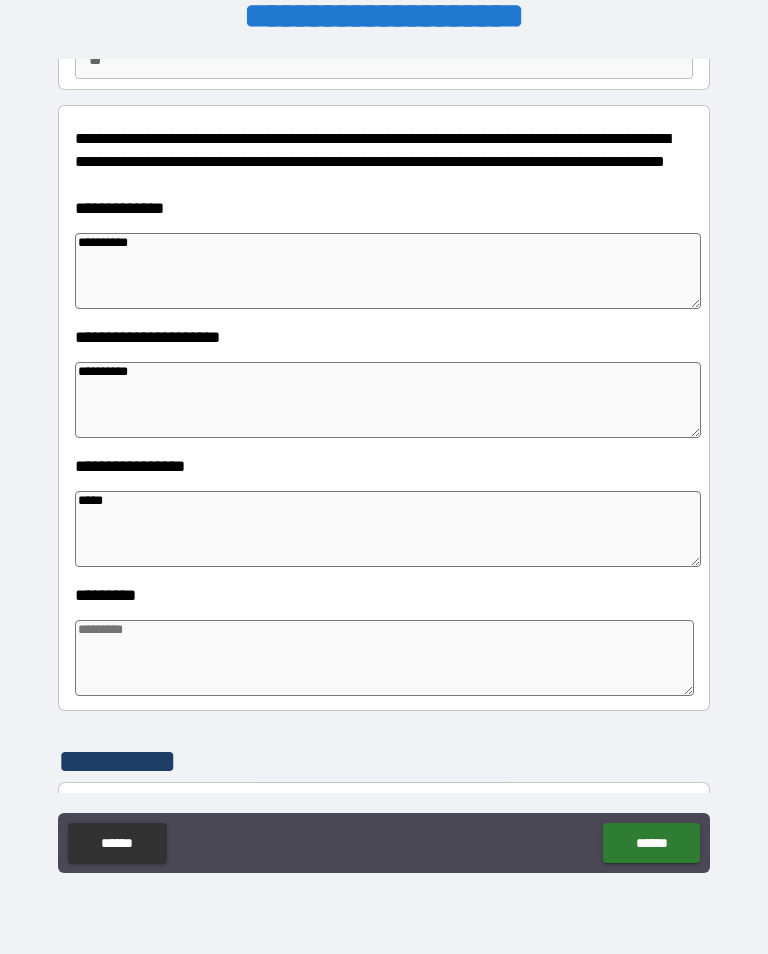 type on "*" 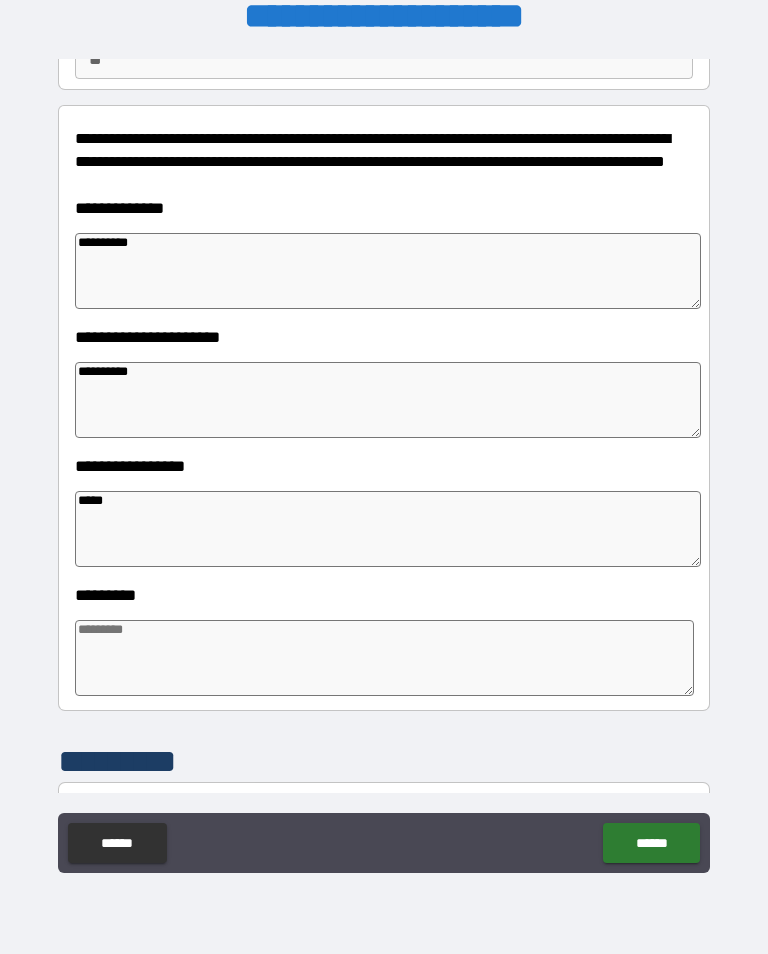 type on "*" 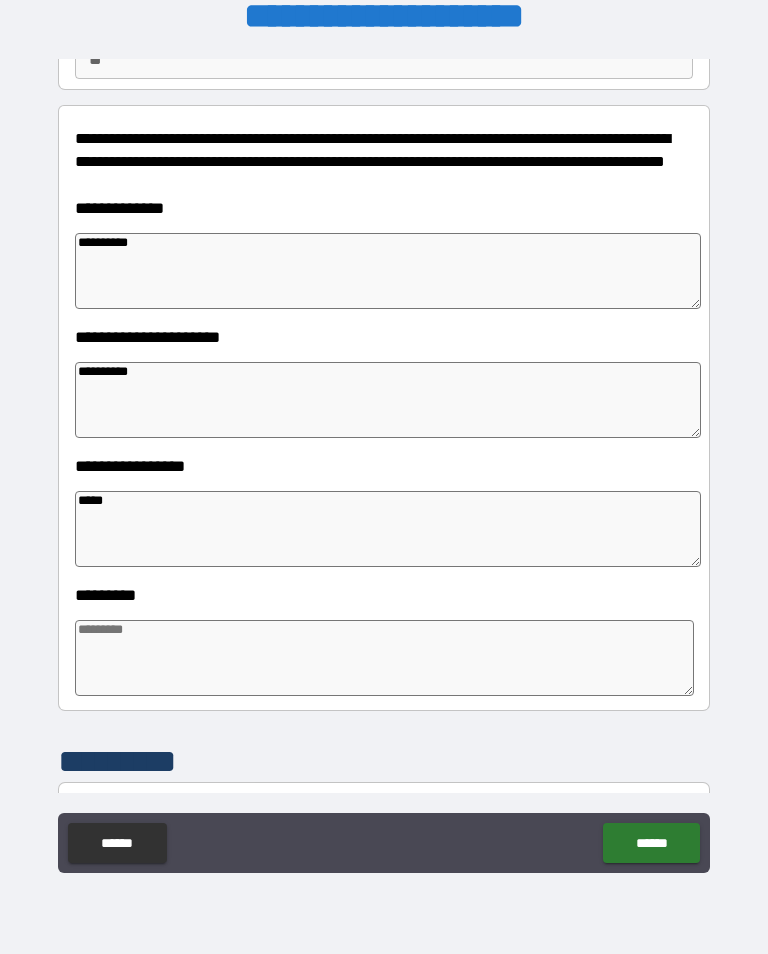 type on "*" 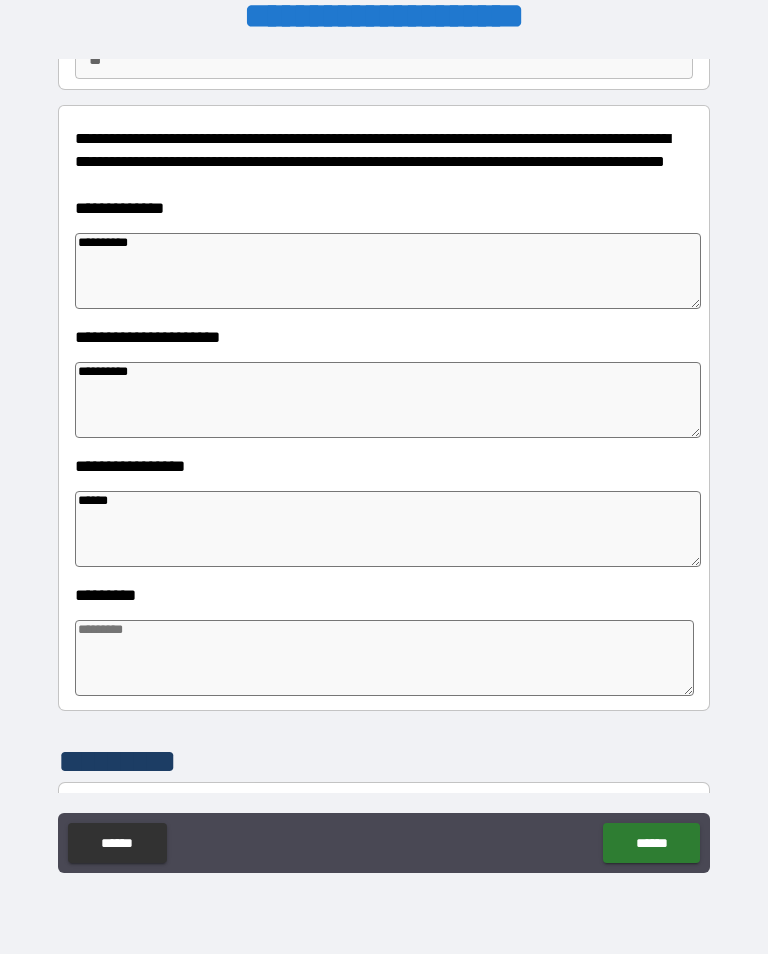 type on "*" 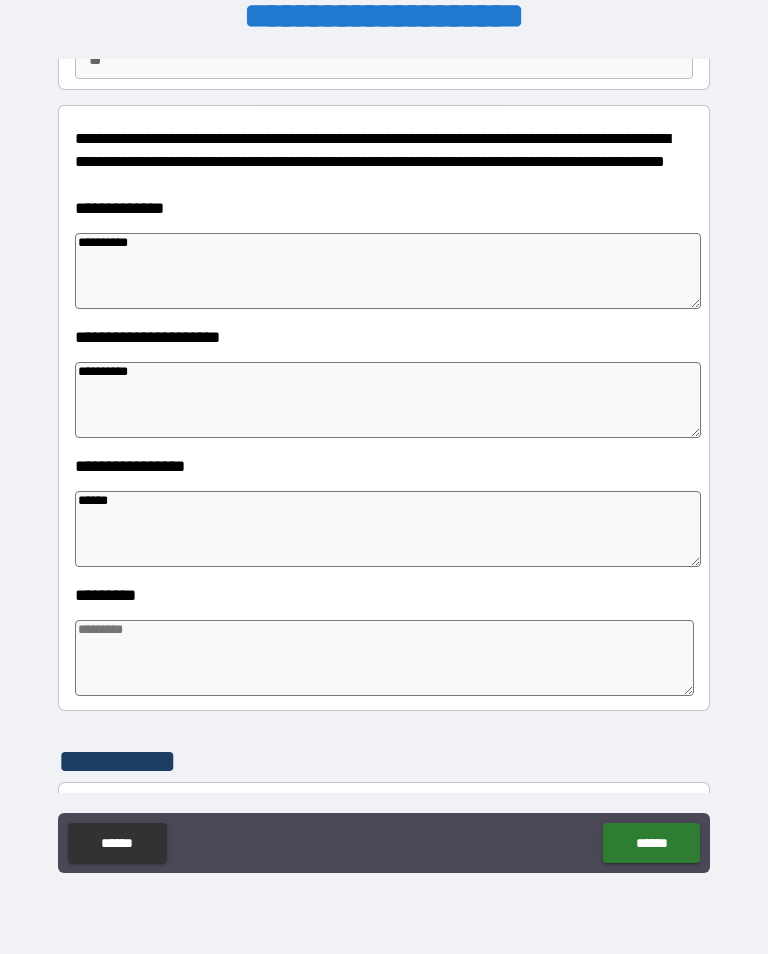 type on "*" 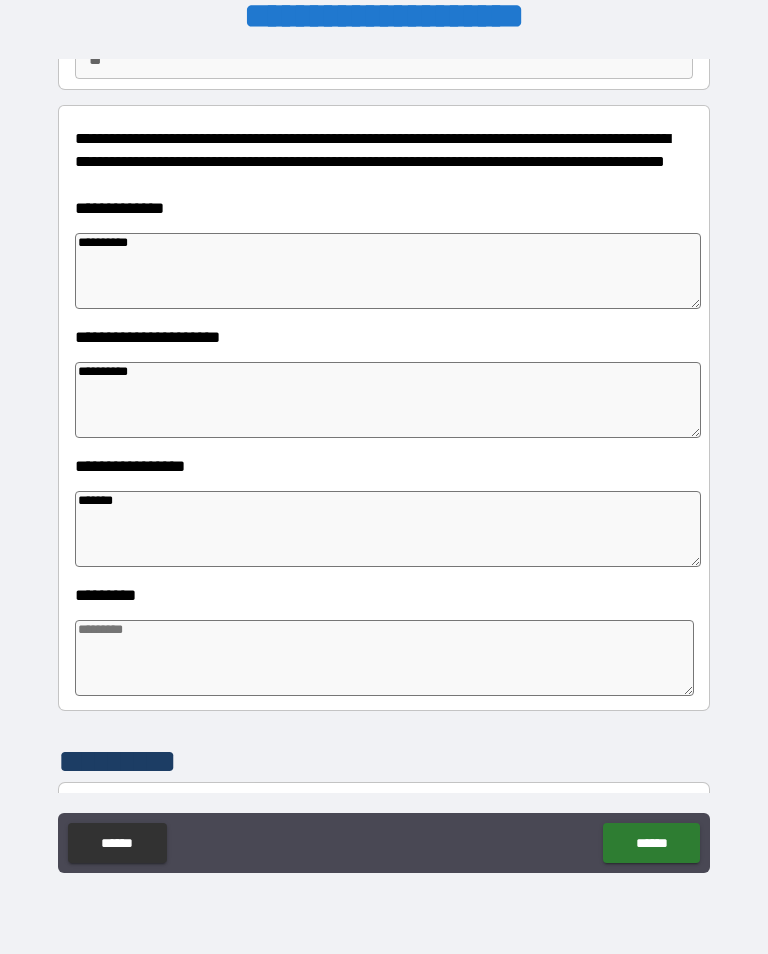 type 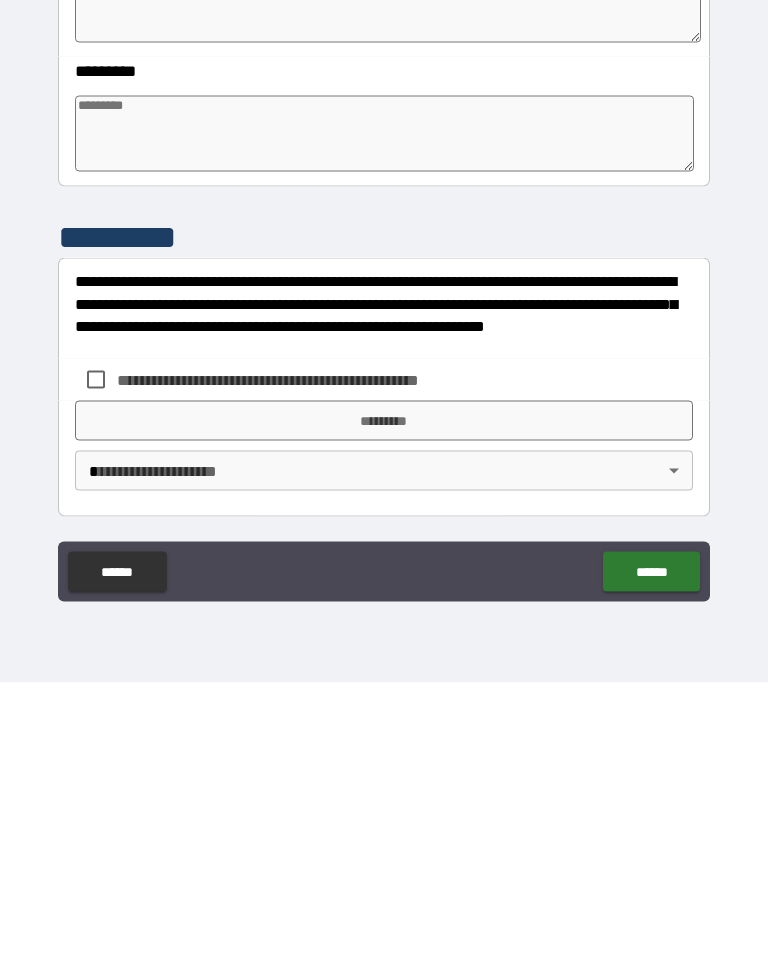 scroll, scrollTop: 466, scrollLeft: 0, axis: vertical 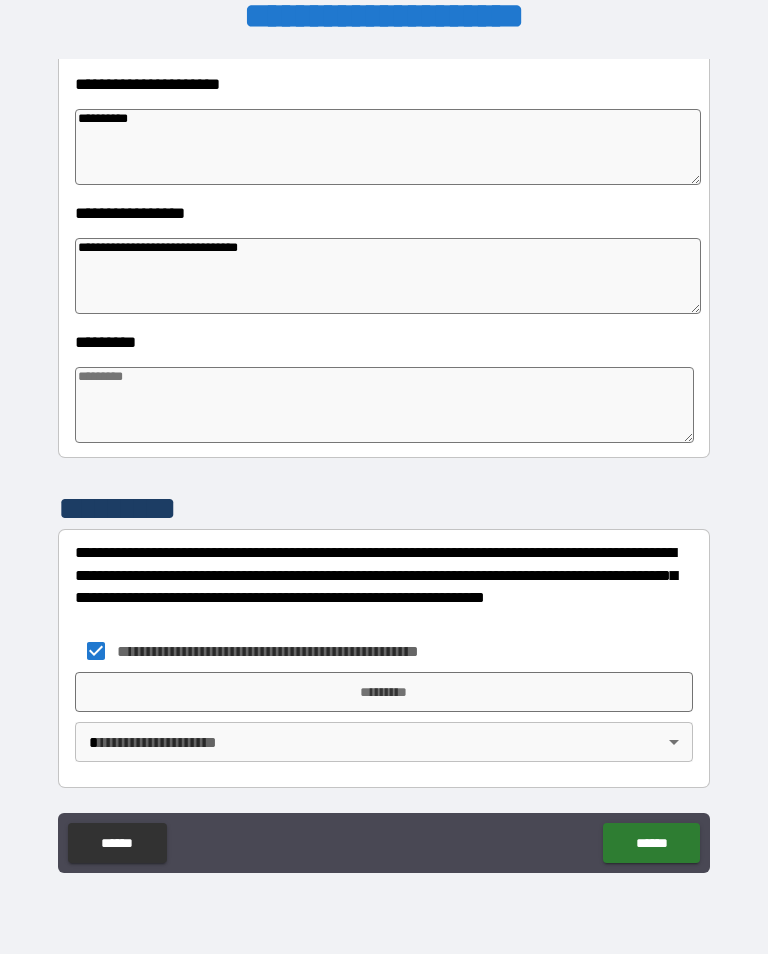 click on "*********" at bounding box center [384, 692] 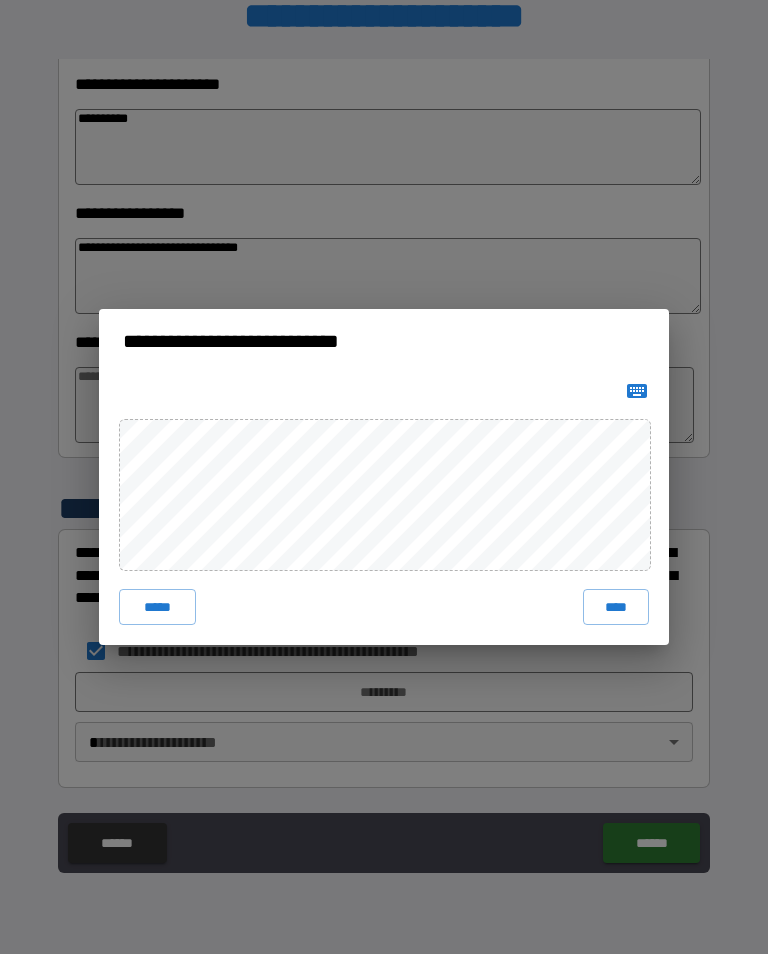 click on "****" at bounding box center (616, 607) 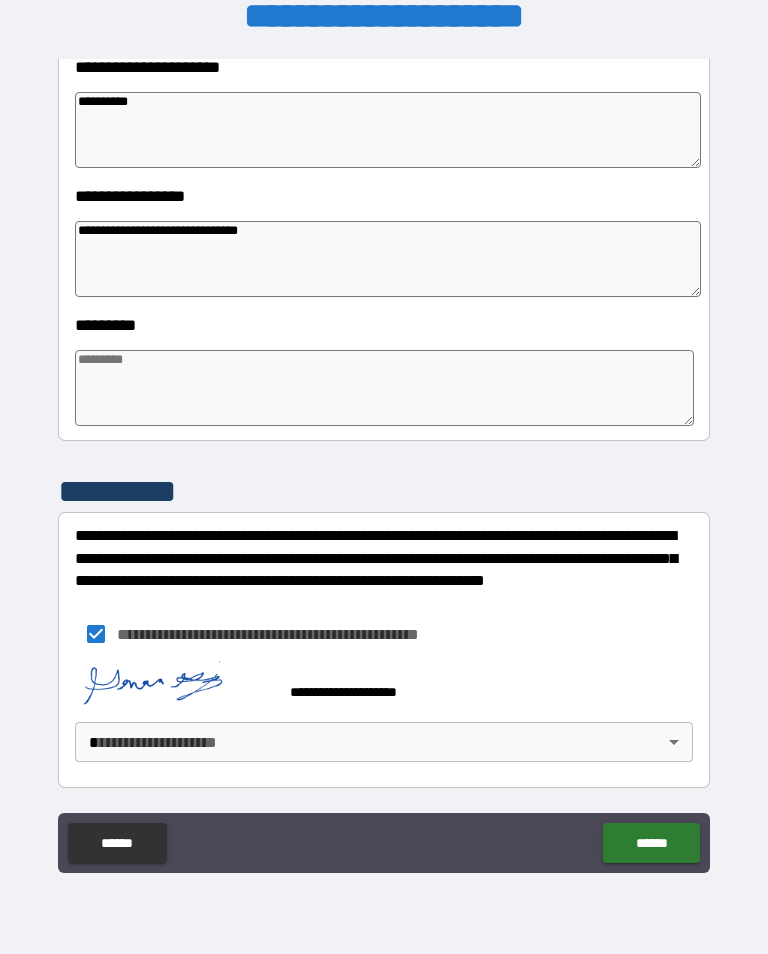 scroll, scrollTop: 483, scrollLeft: 0, axis: vertical 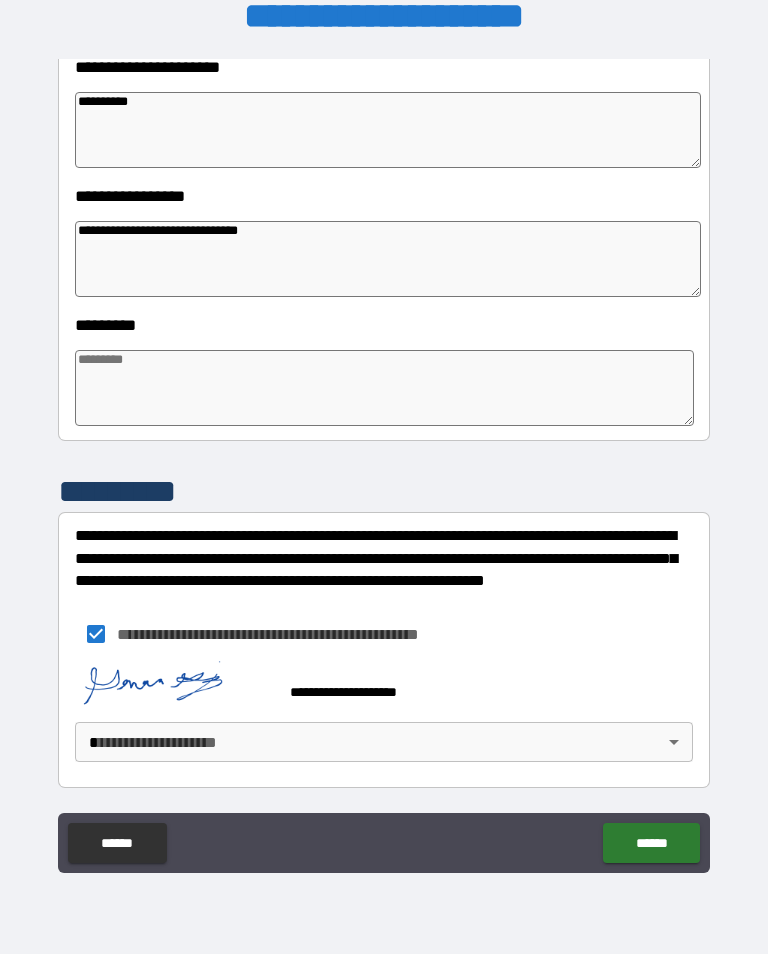 click on "**********" at bounding box center (384, 461) 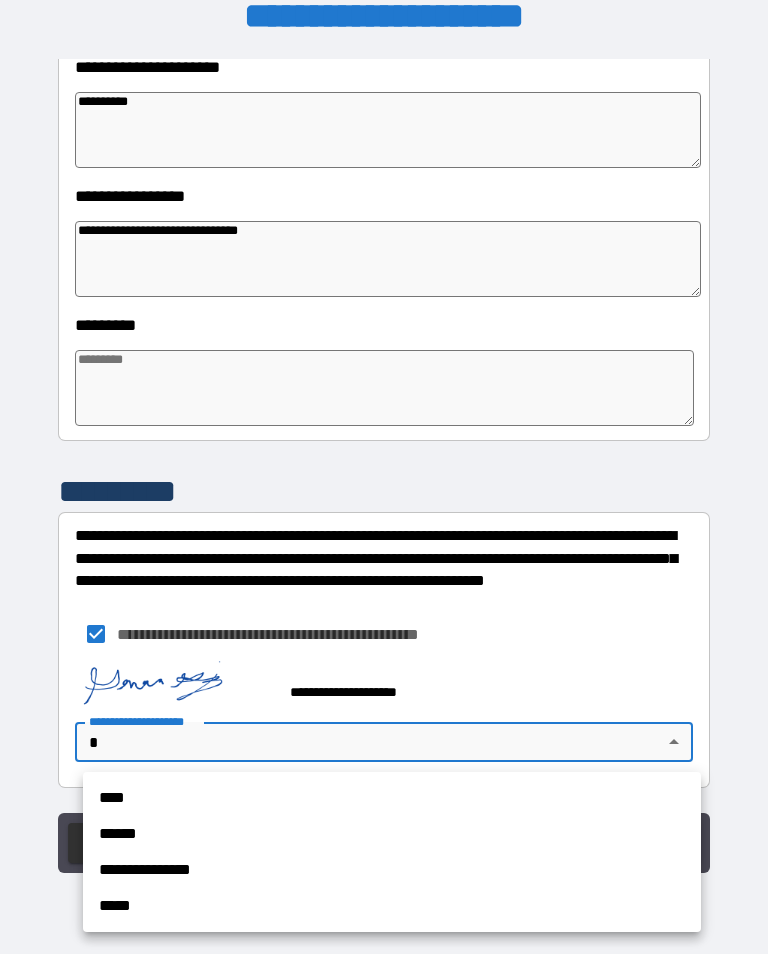 click on "****" at bounding box center [392, 798] 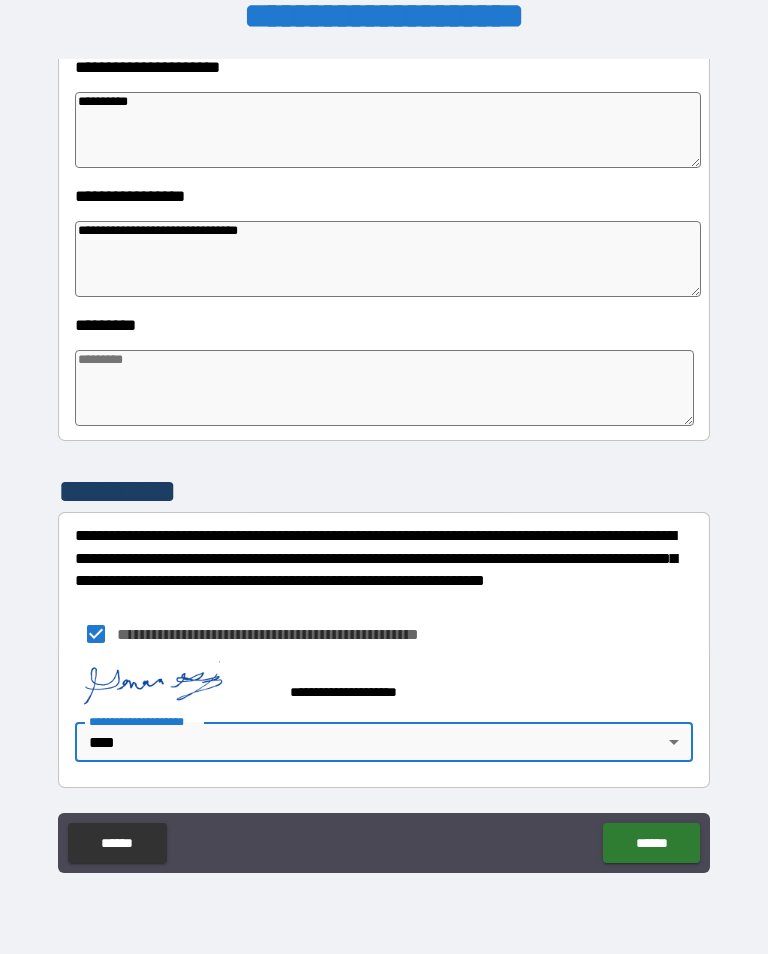 click on "******" at bounding box center [651, 843] 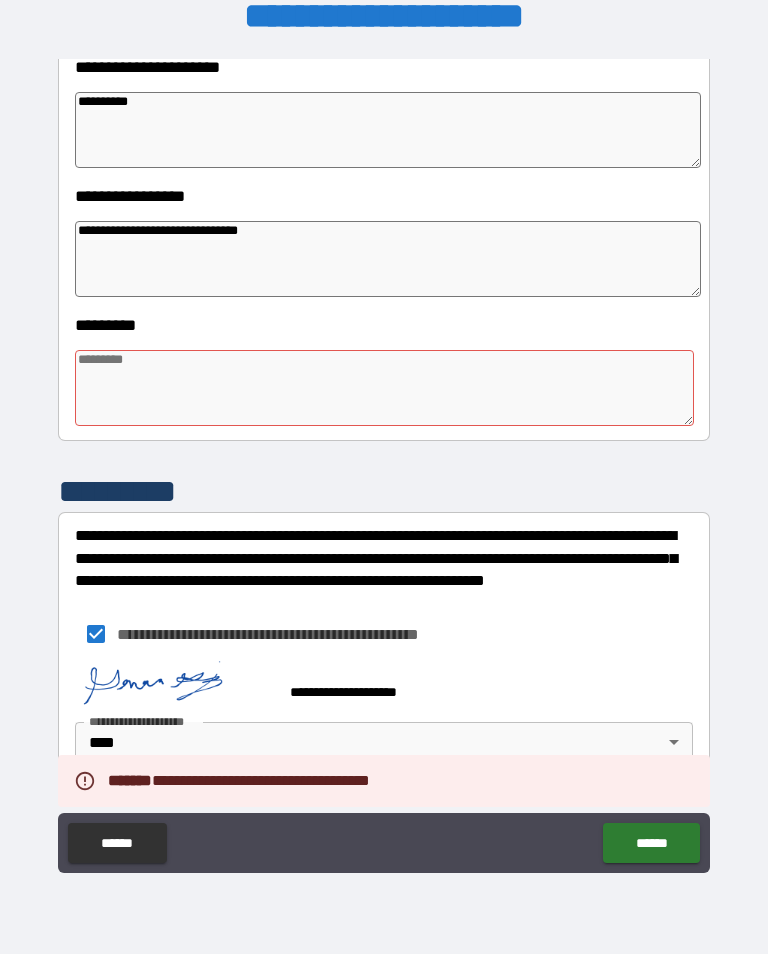 click at bounding box center [384, 388] 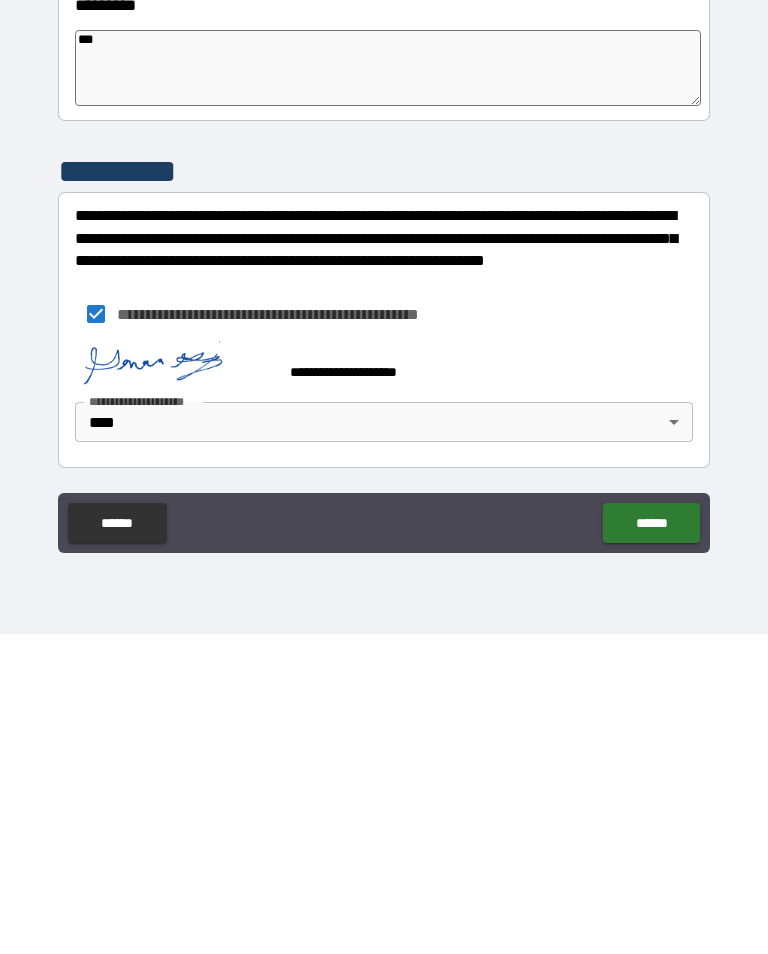 click on "******" at bounding box center (651, 843) 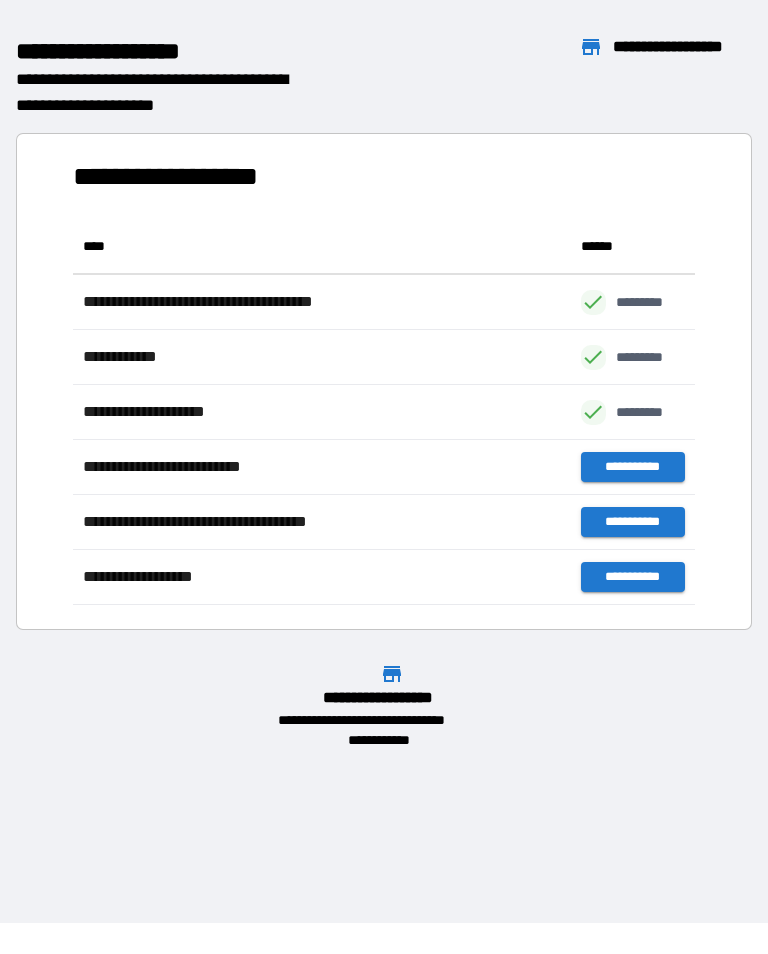 scroll, scrollTop: 1, scrollLeft: 1, axis: both 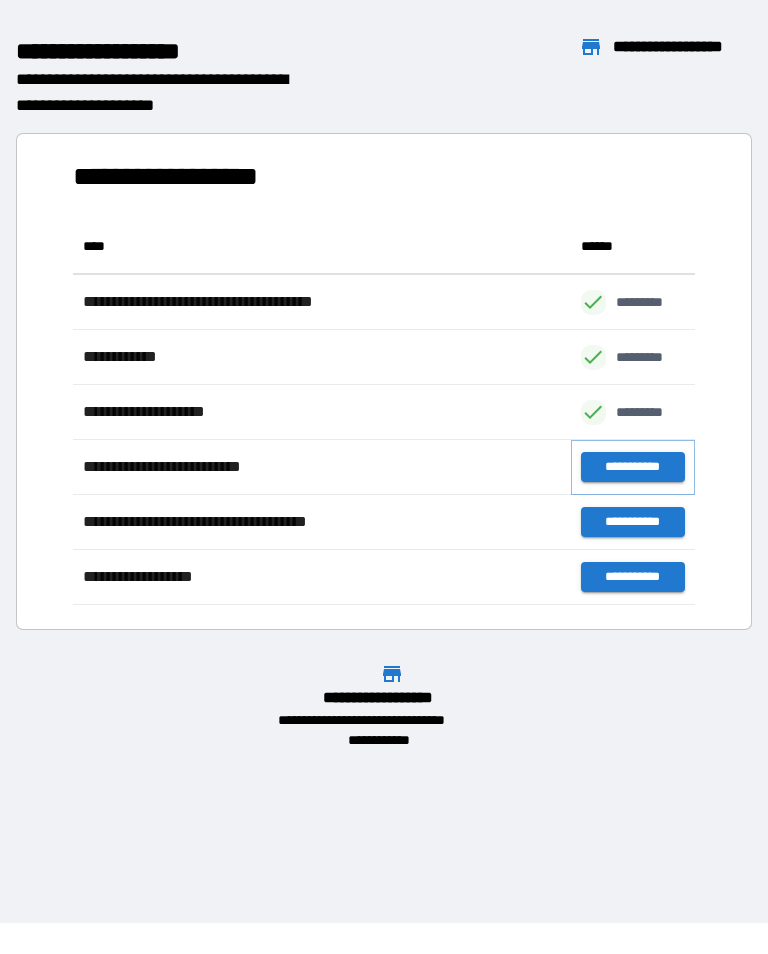click on "**********" at bounding box center (633, 467) 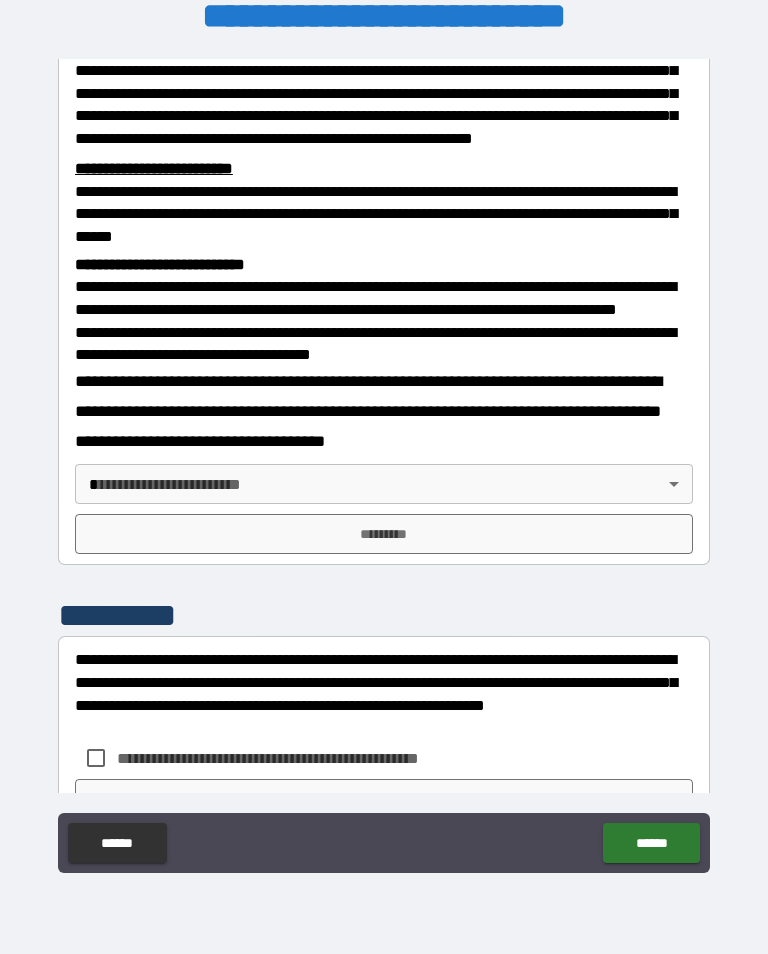 scroll, scrollTop: 577, scrollLeft: 0, axis: vertical 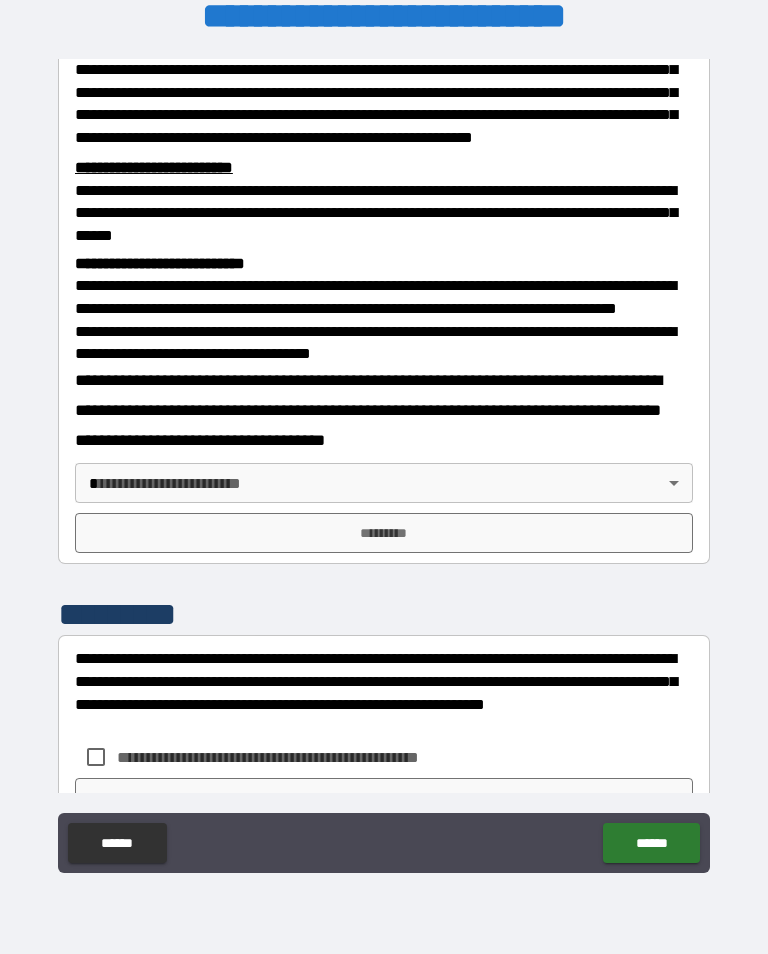 click on "**********" at bounding box center (384, 461) 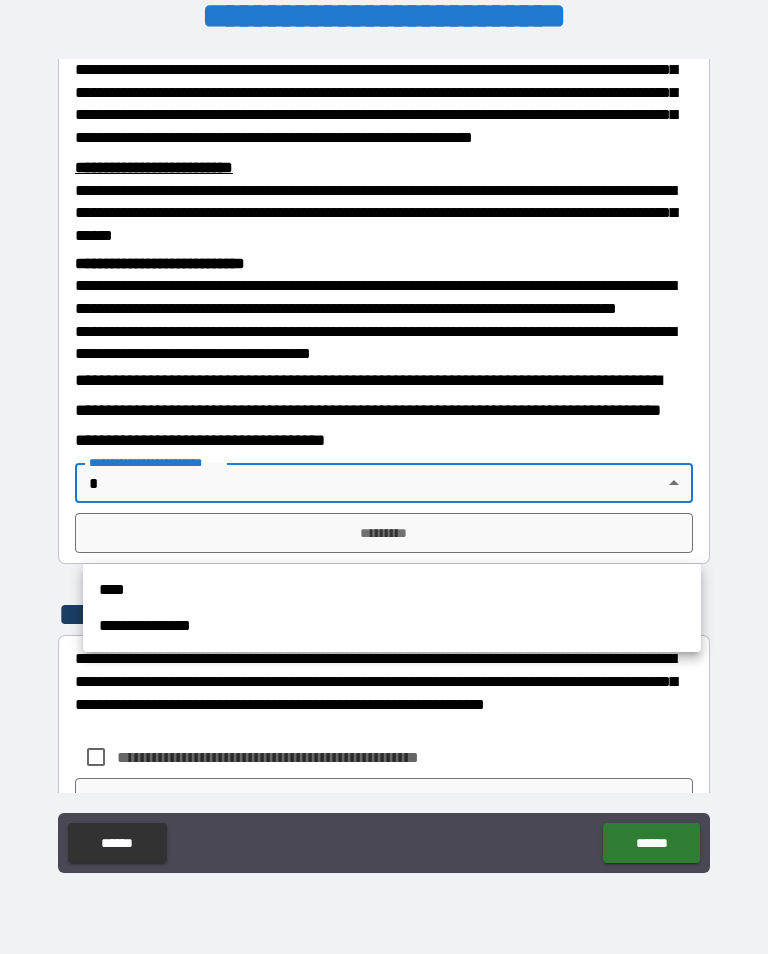 click on "****" at bounding box center [392, 590] 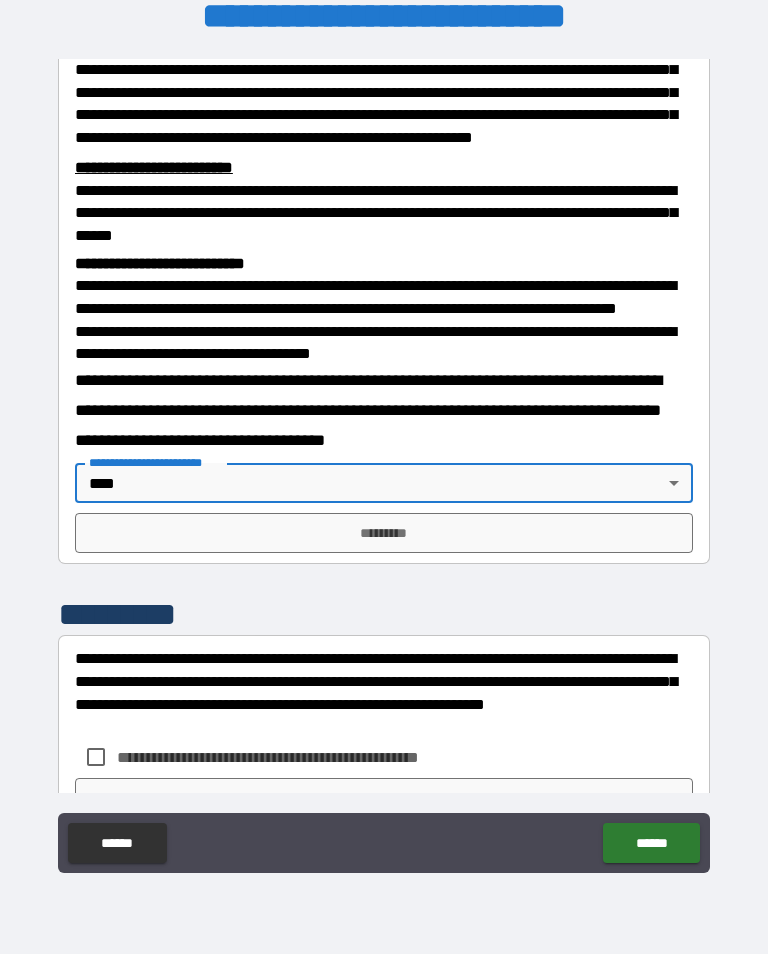 click on "*********" at bounding box center [384, 533] 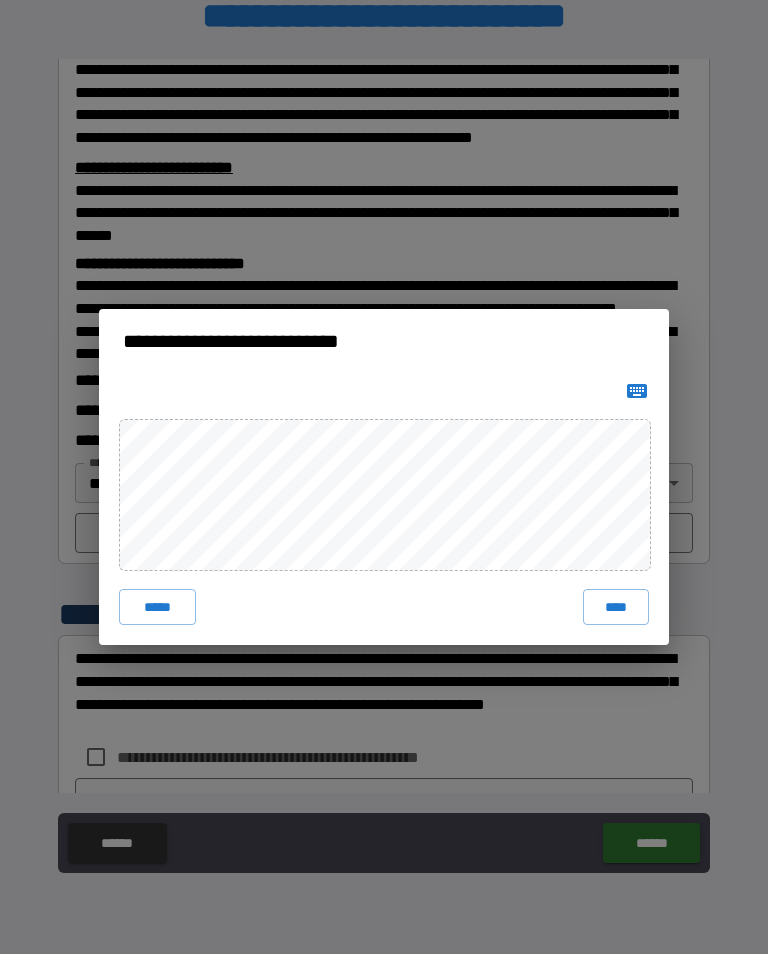 click on "*****" at bounding box center (157, 607) 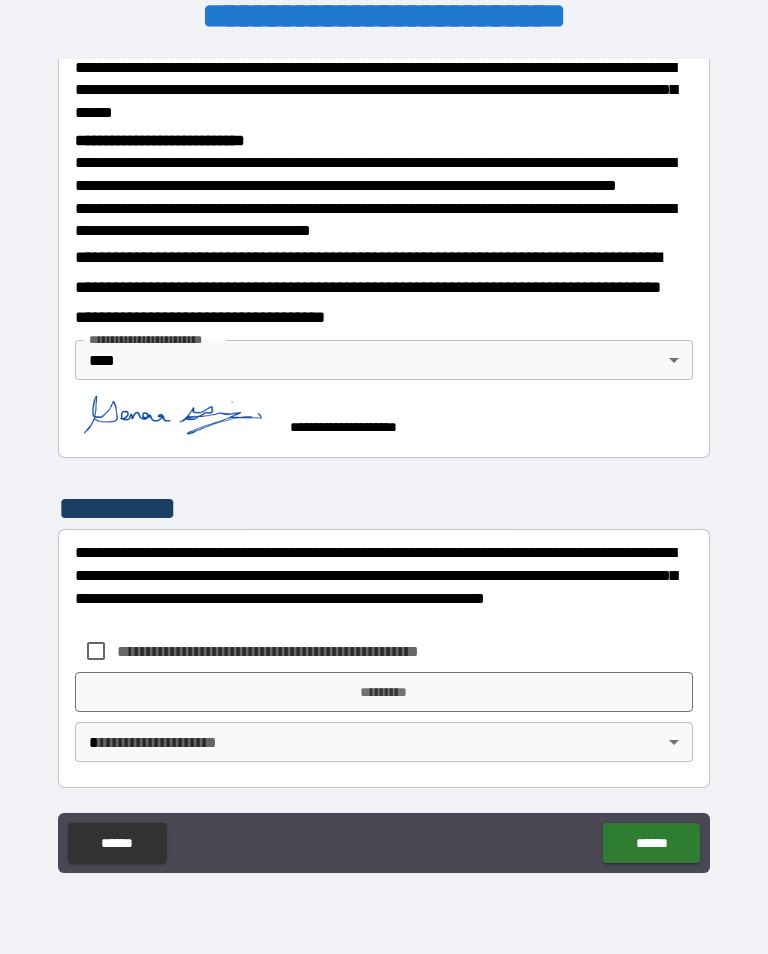 scroll, scrollTop: 751, scrollLeft: 0, axis: vertical 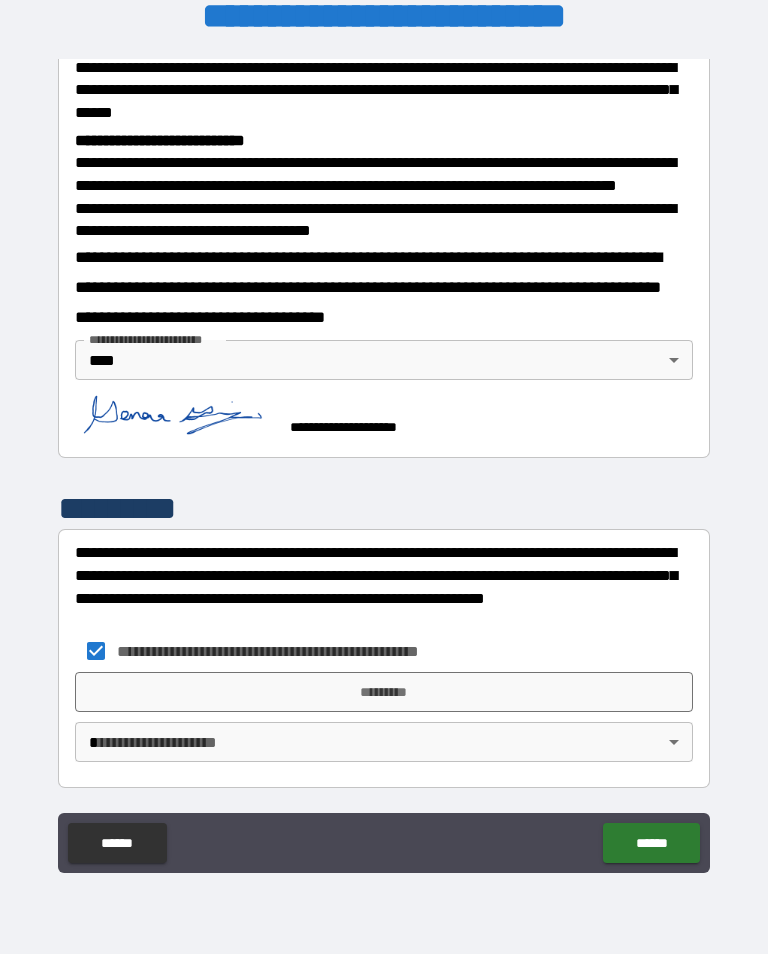 click on "*********" at bounding box center (384, 692) 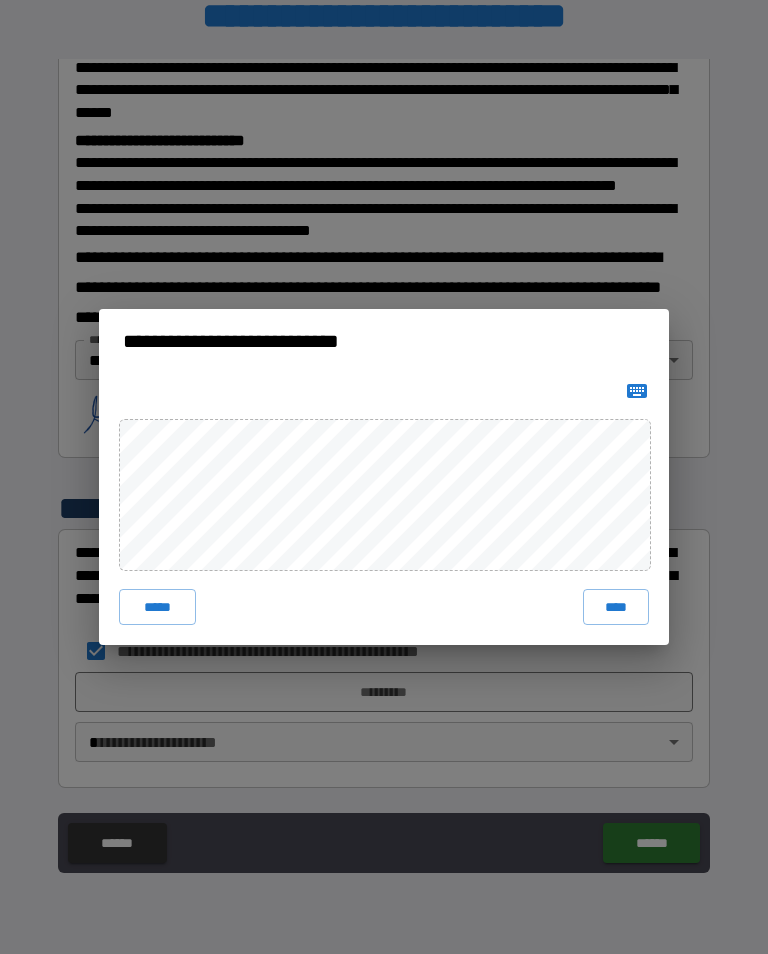 click on "****" at bounding box center [616, 607] 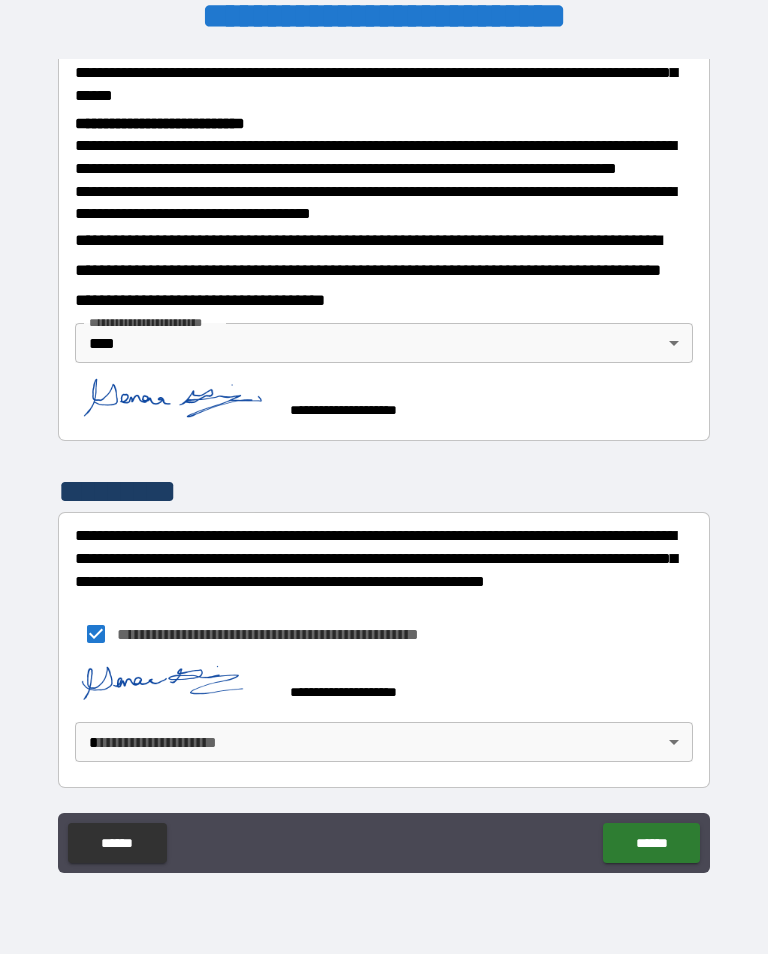 scroll, scrollTop: 768, scrollLeft: 0, axis: vertical 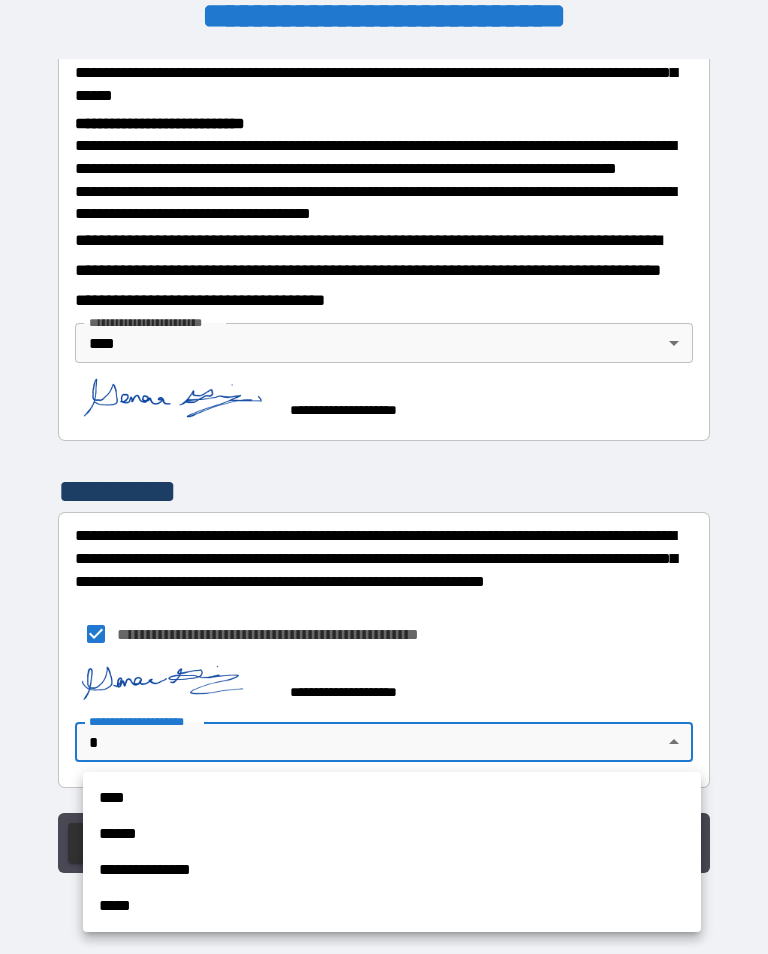 click on "****" at bounding box center [392, 798] 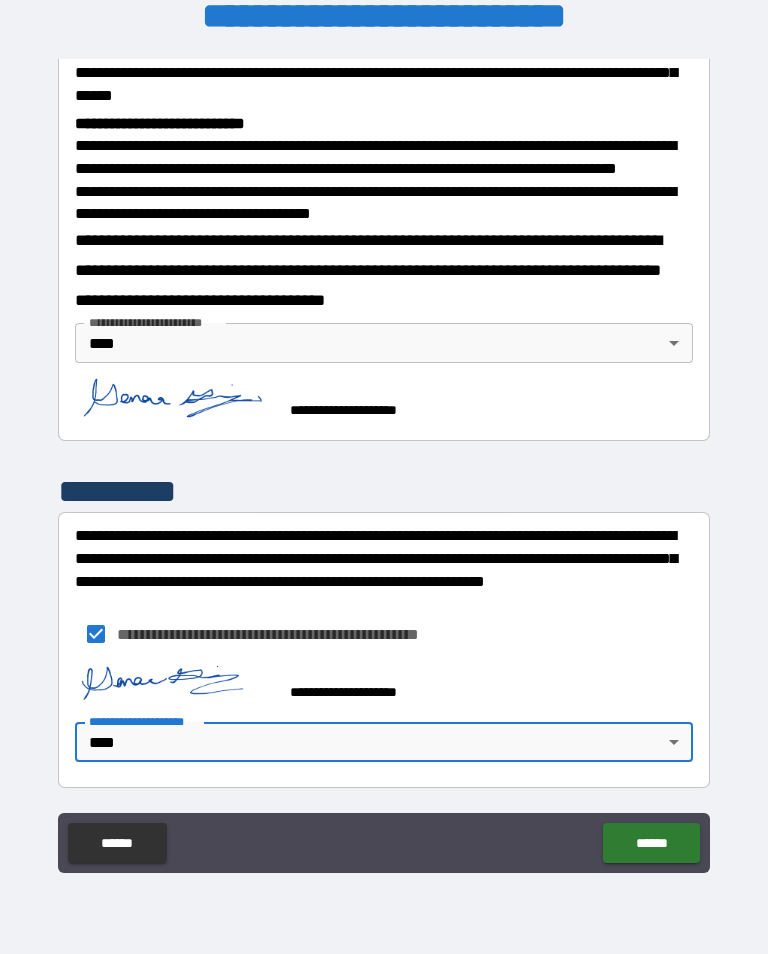 click on "******" at bounding box center (651, 843) 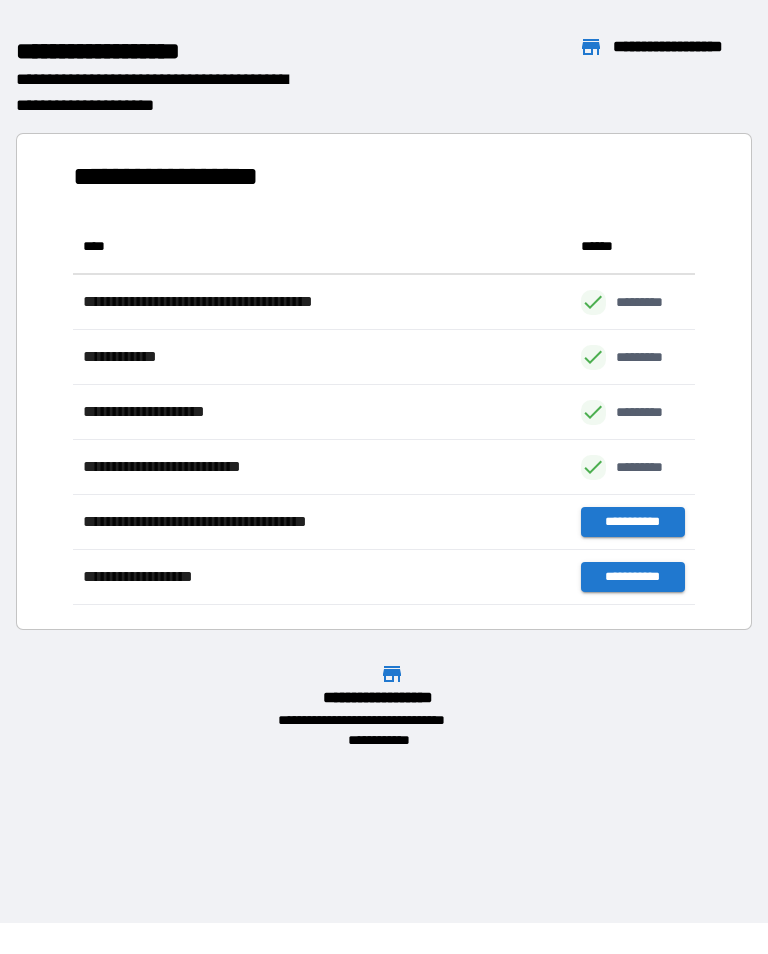 scroll, scrollTop: 1, scrollLeft: 1, axis: both 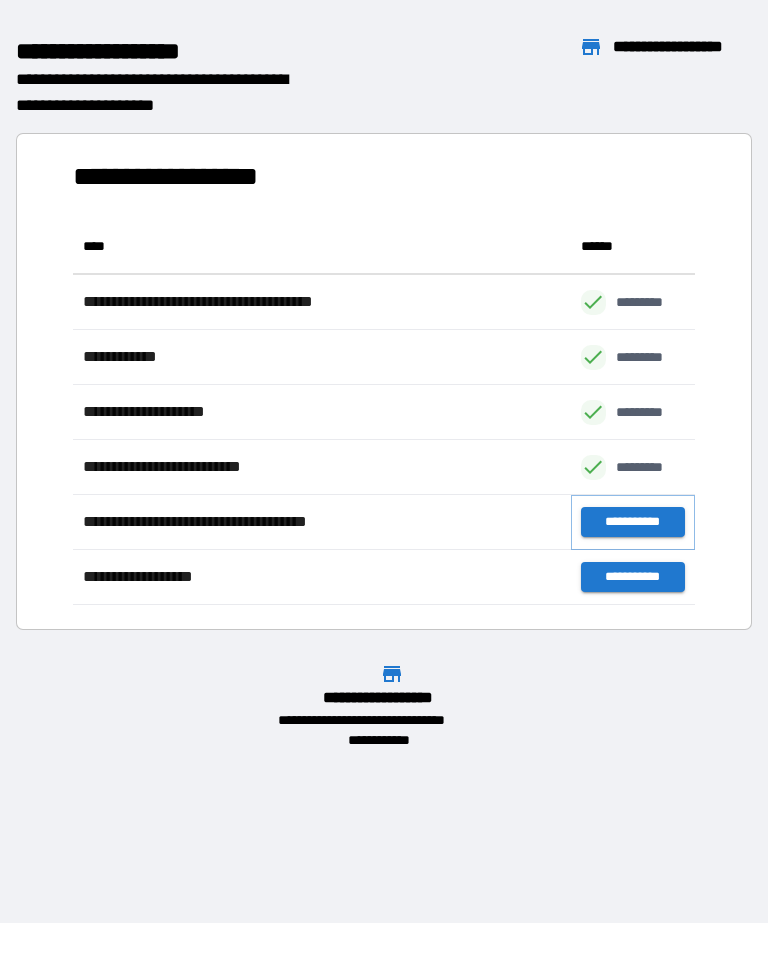 click on "**********" at bounding box center [633, 522] 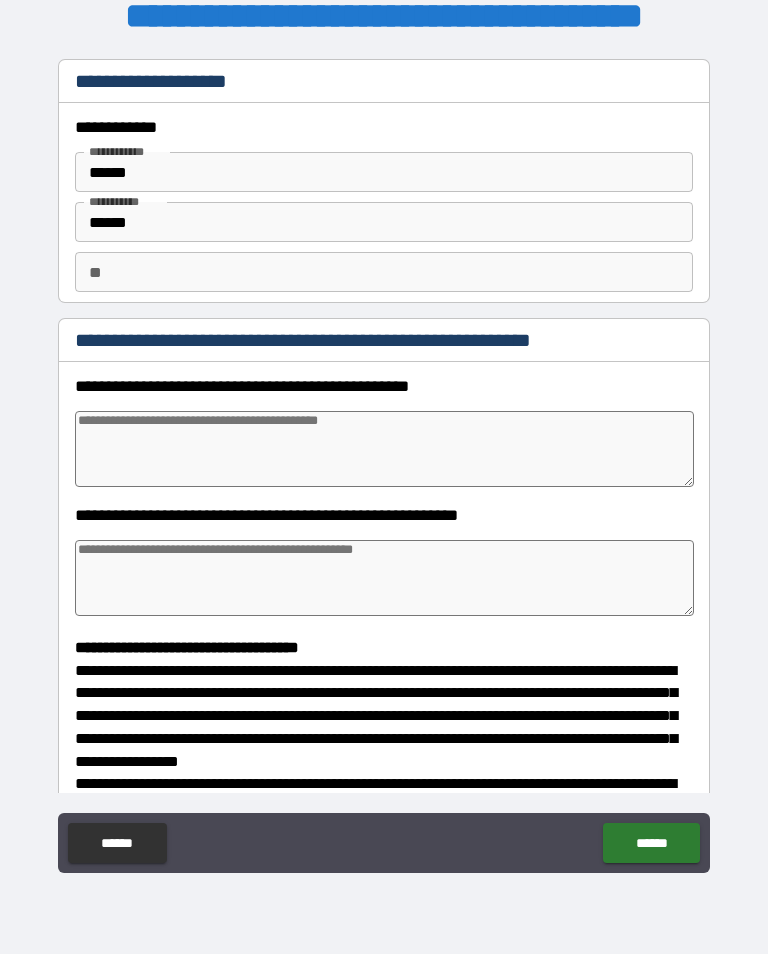 click at bounding box center (384, 449) 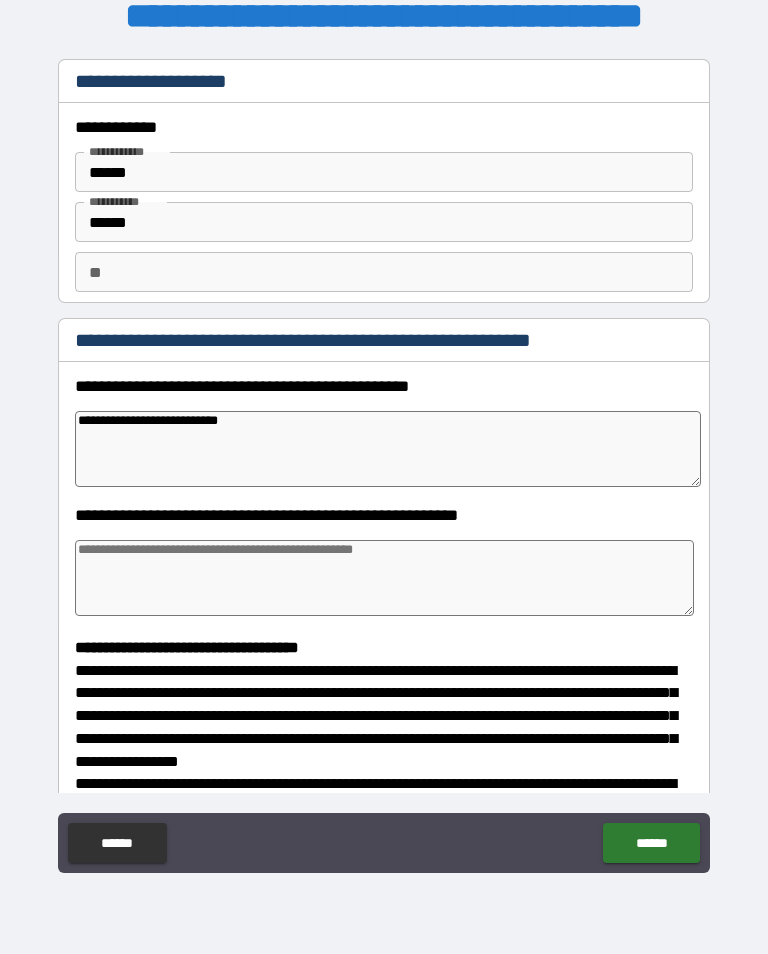 click at bounding box center (384, 578) 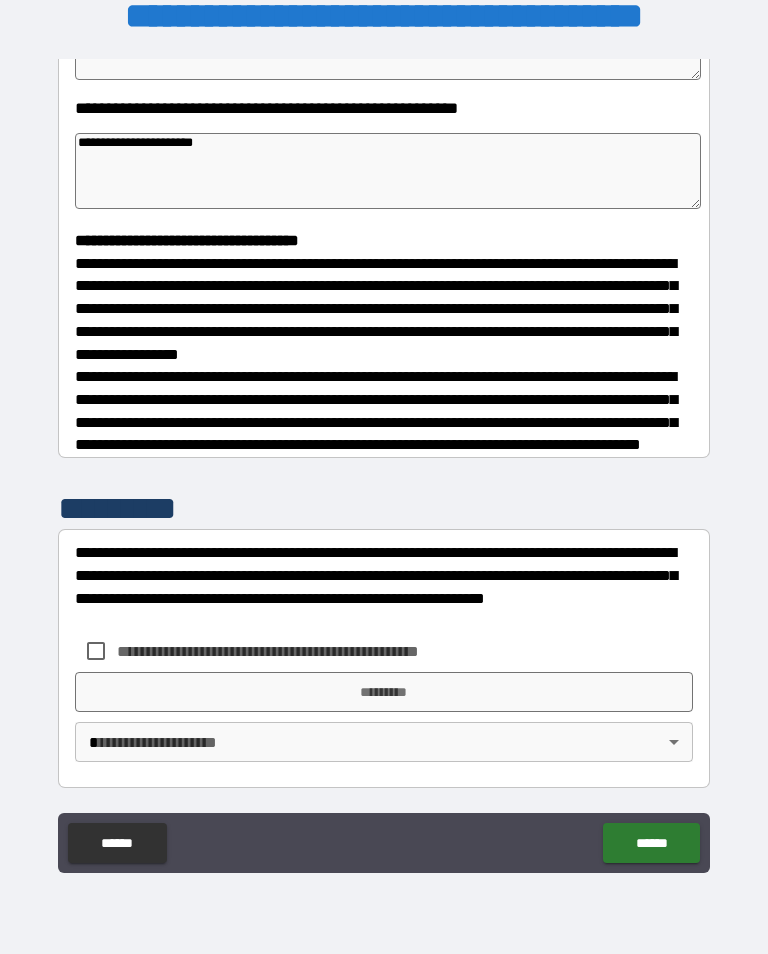 scroll, scrollTop: 422, scrollLeft: 0, axis: vertical 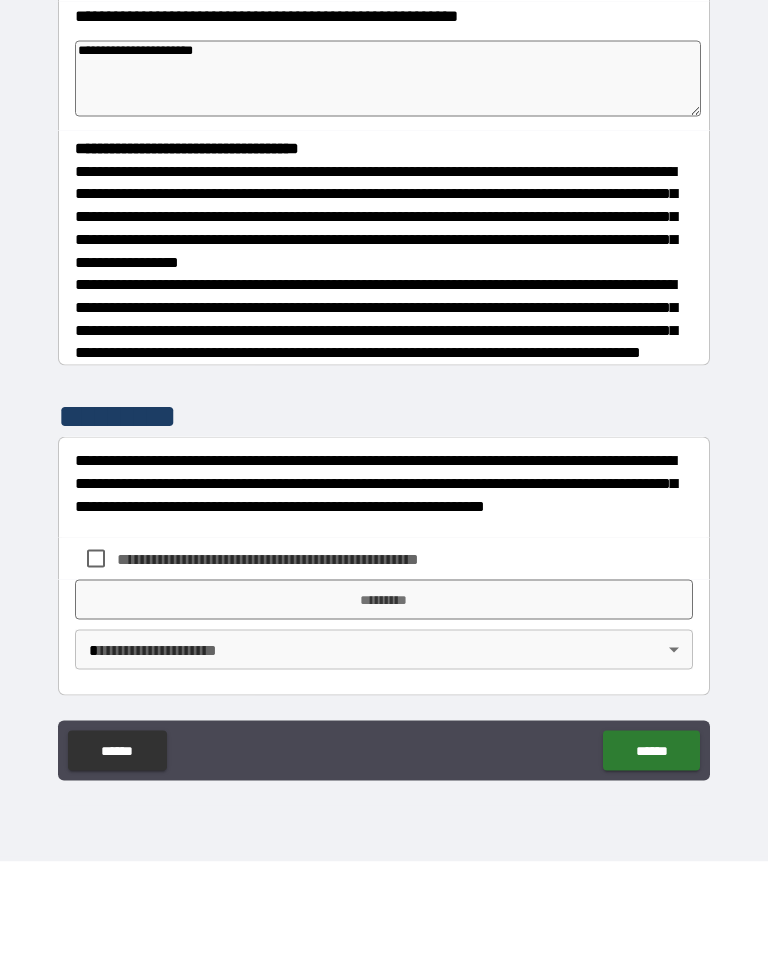 click on "**********" at bounding box center (388, 171) 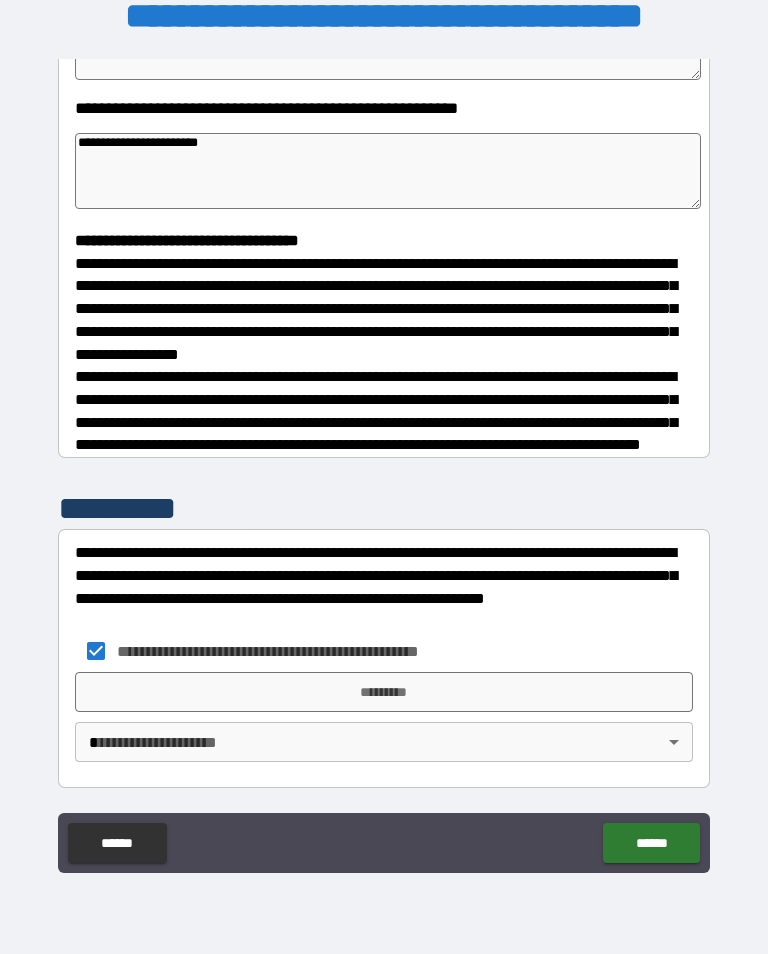 click on "*********" at bounding box center [384, 692] 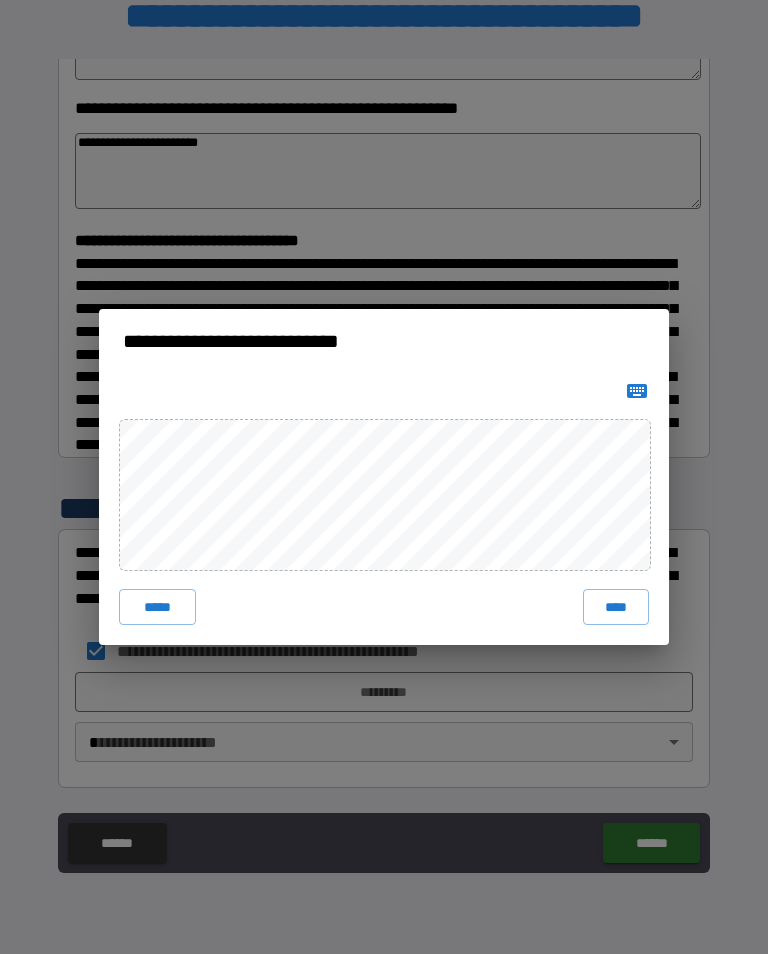 click on "****" at bounding box center [616, 607] 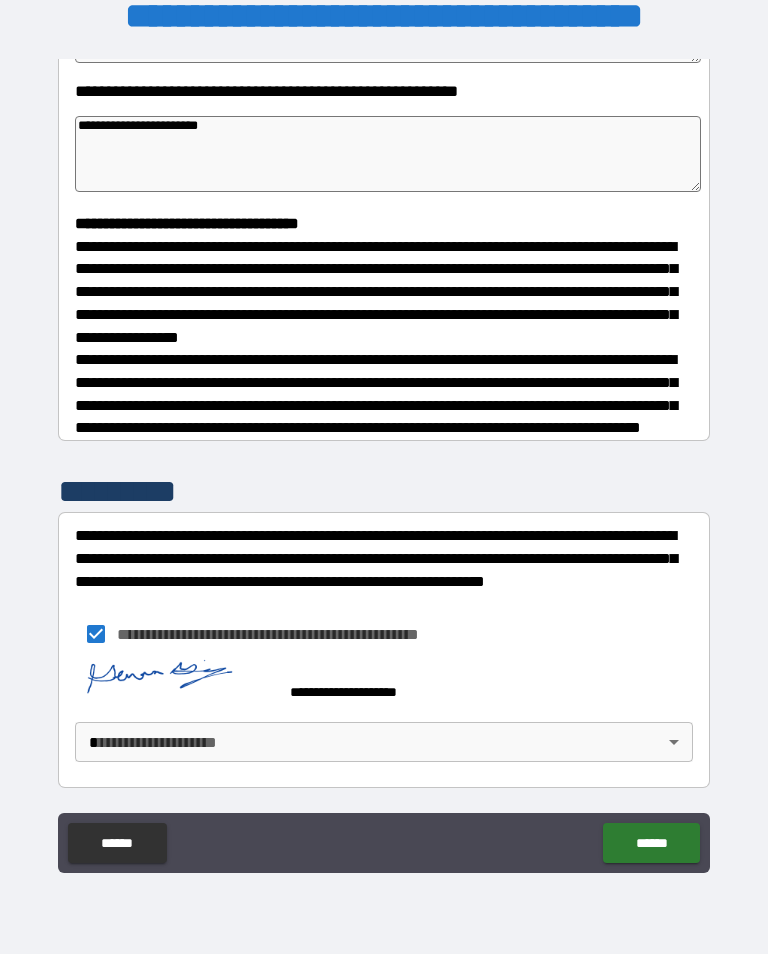 scroll, scrollTop: 439, scrollLeft: 0, axis: vertical 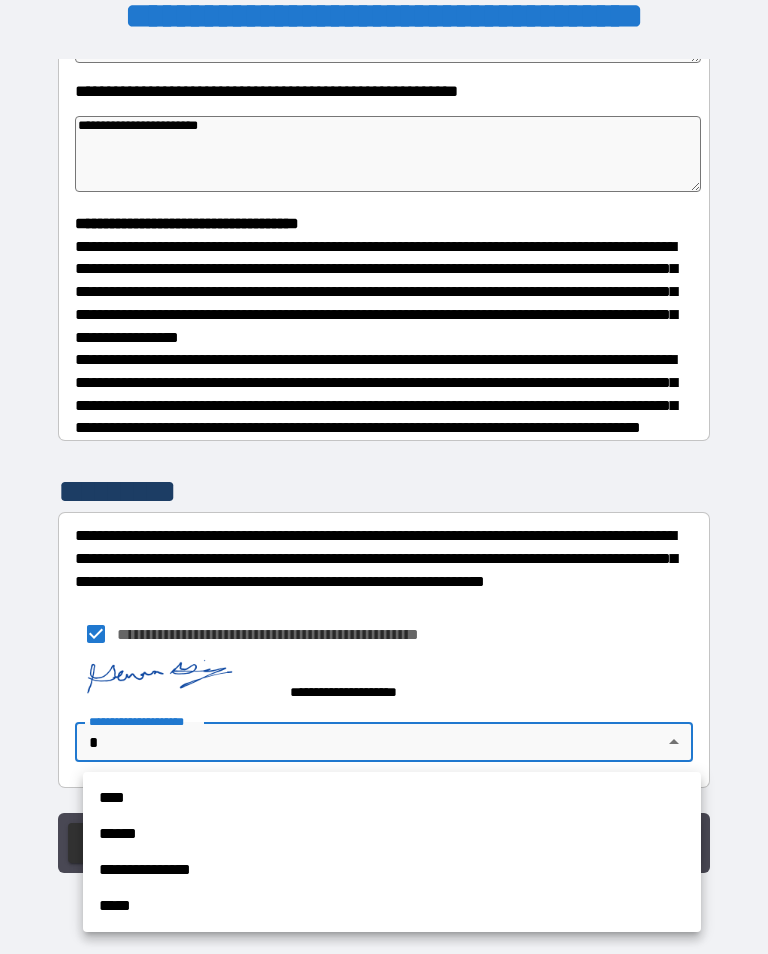 click on "****" at bounding box center (392, 798) 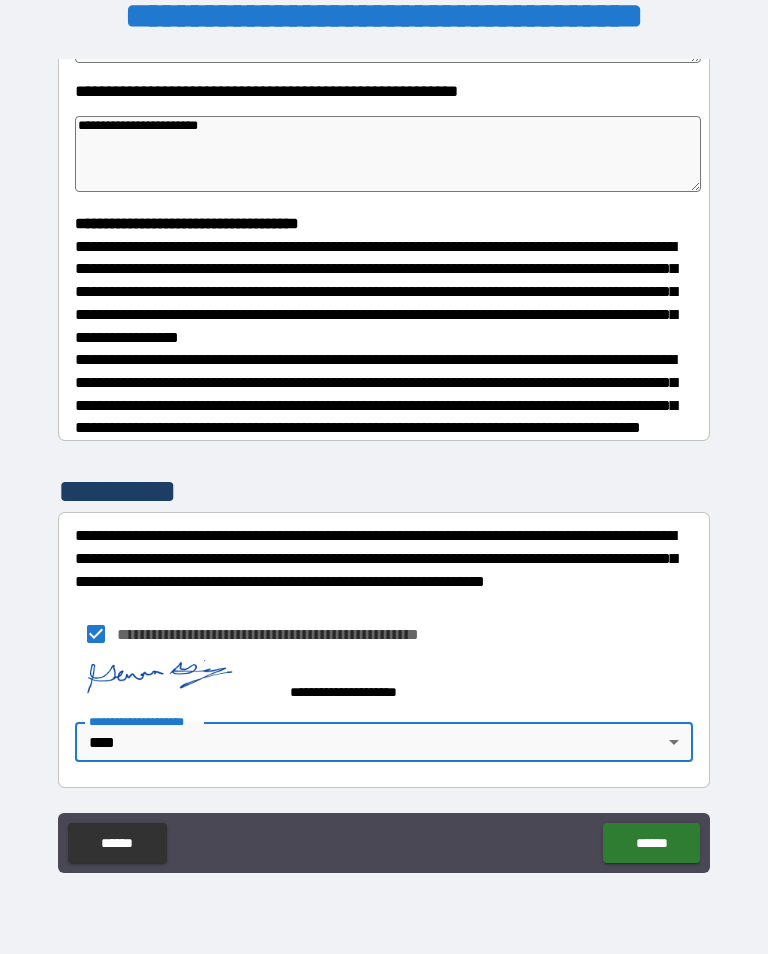 click on "******" at bounding box center (651, 843) 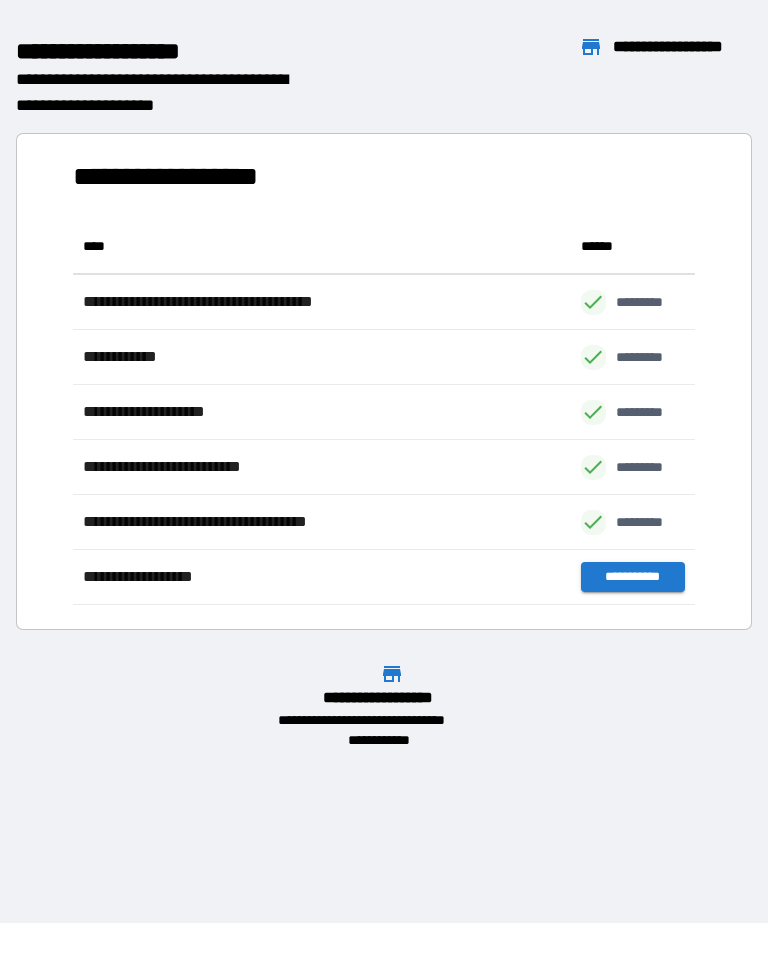 scroll, scrollTop: 1, scrollLeft: 1, axis: both 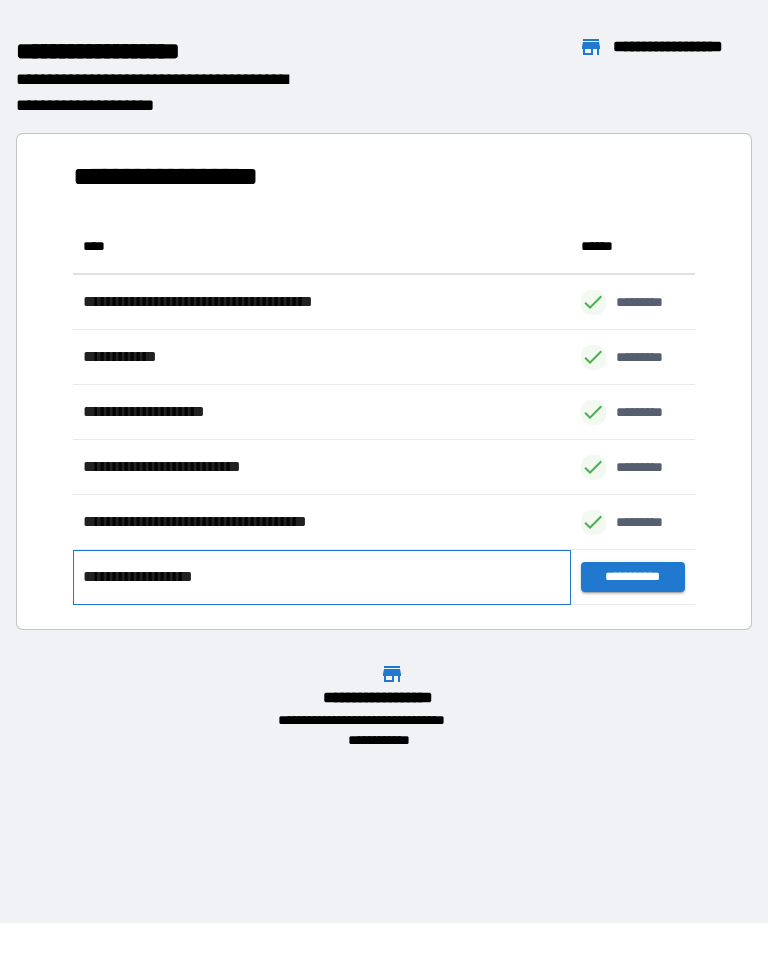 click on "**********" at bounding box center (160, 577) 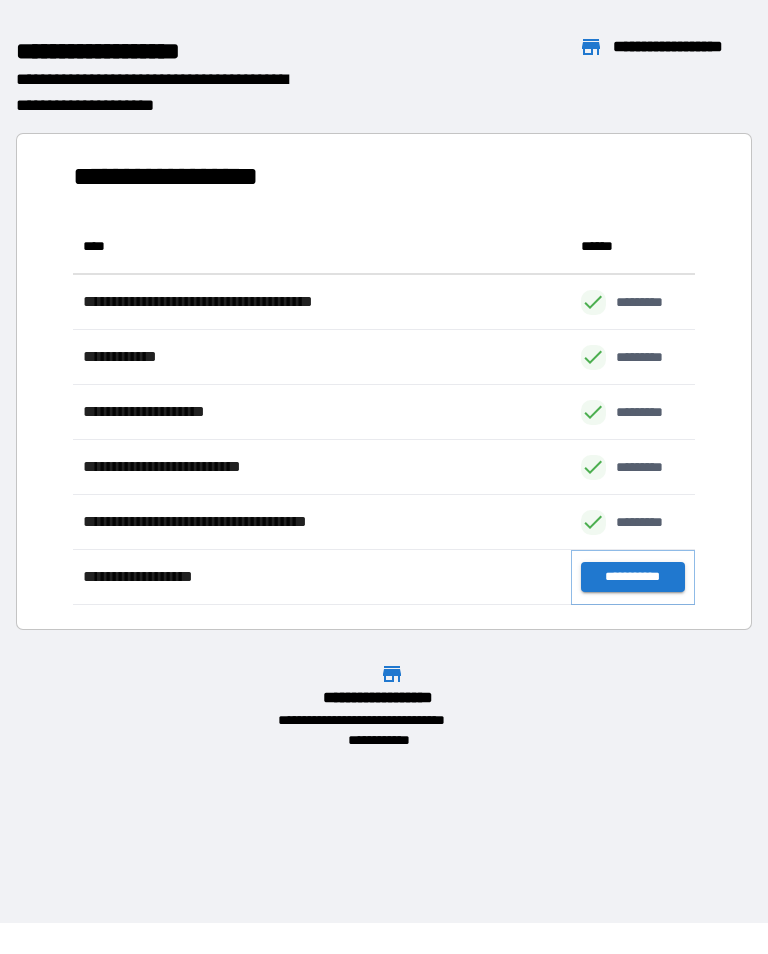 click on "**********" at bounding box center [633, 577] 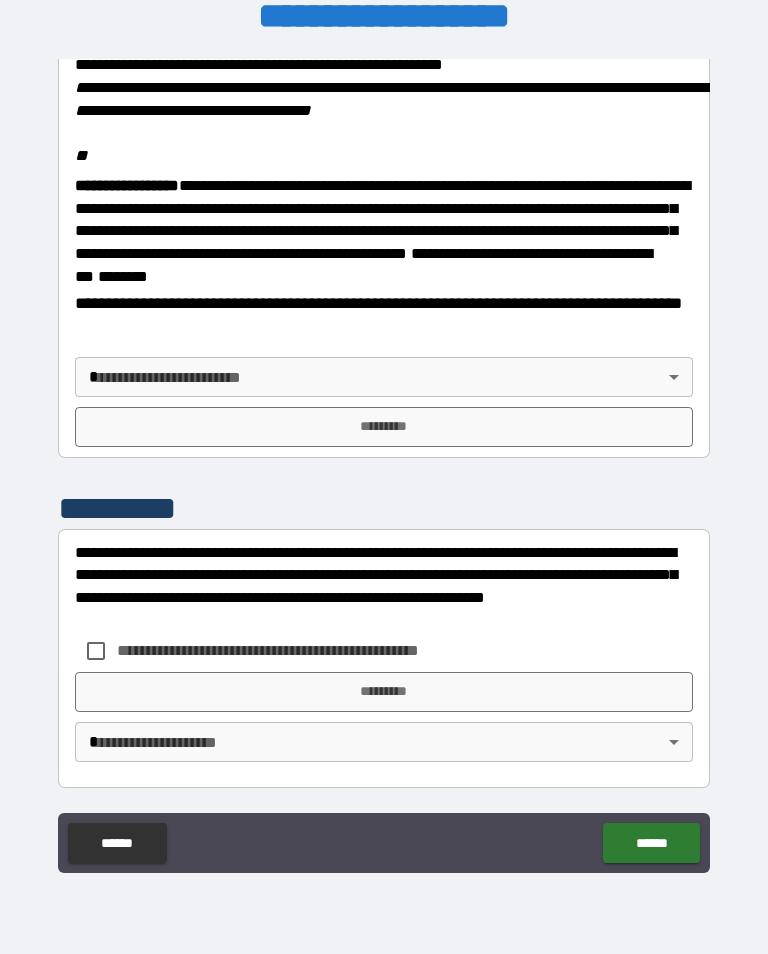 scroll, scrollTop: 2377, scrollLeft: 0, axis: vertical 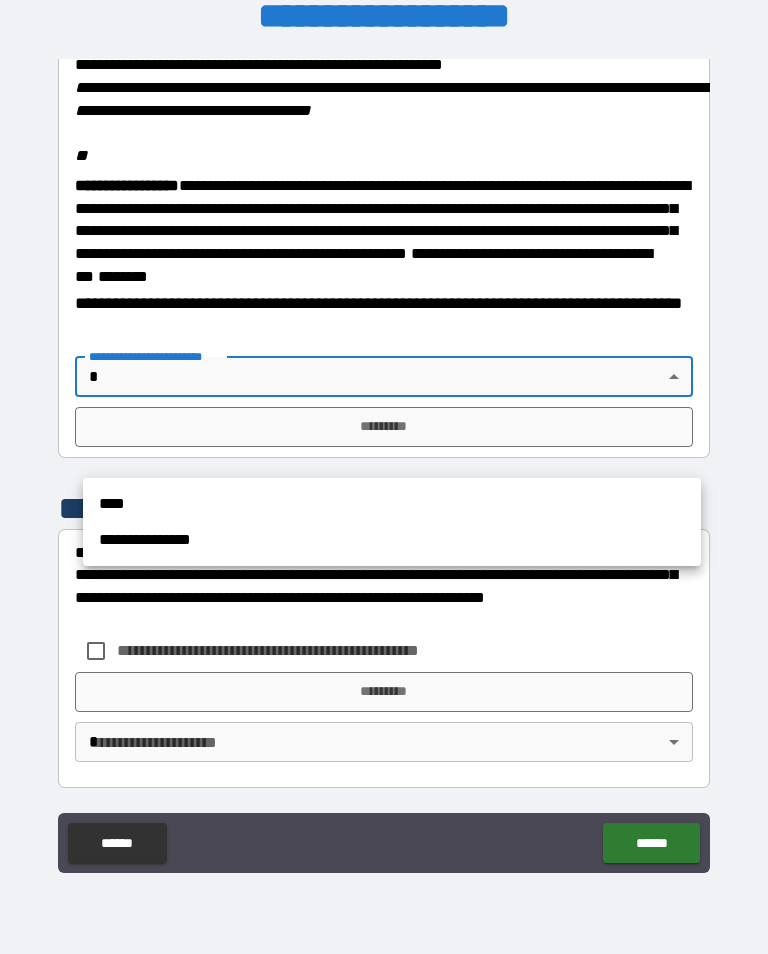 click on "****" at bounding box center (392, 504) 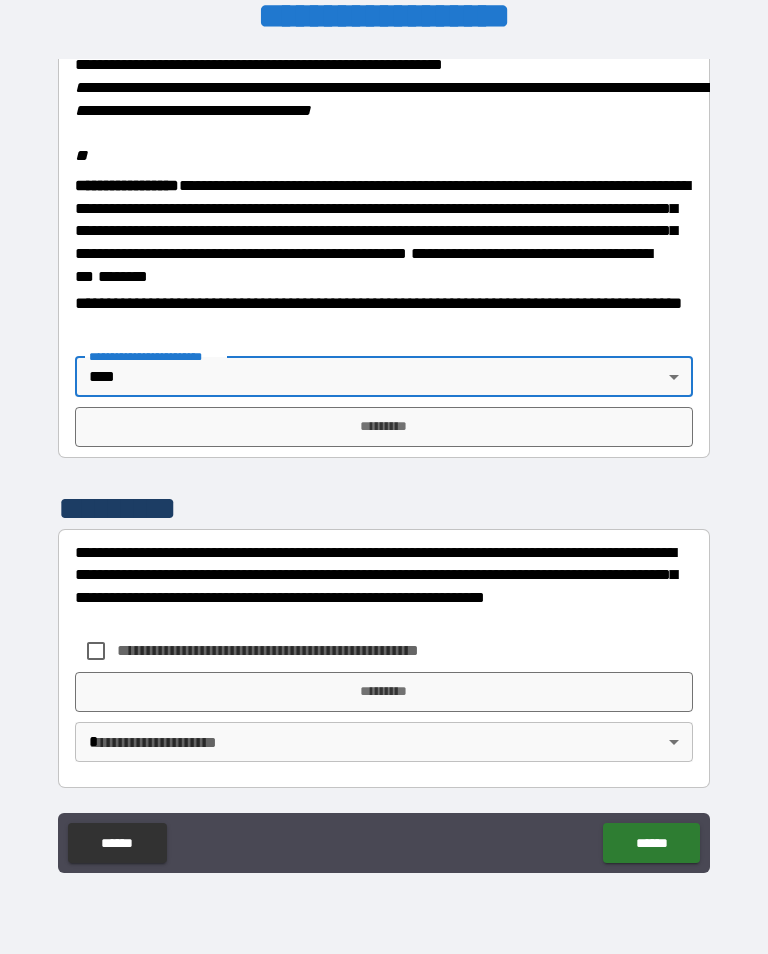 click on "*********" at bounding box center (384, 427) 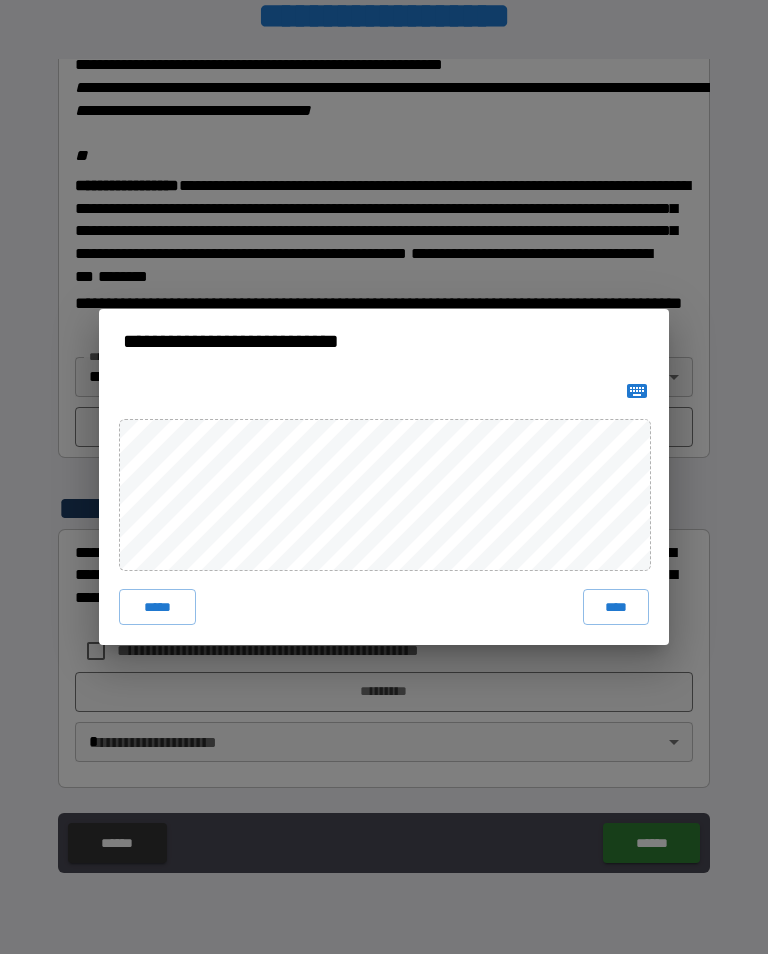 click on "****" at bounding box center [616, 607] 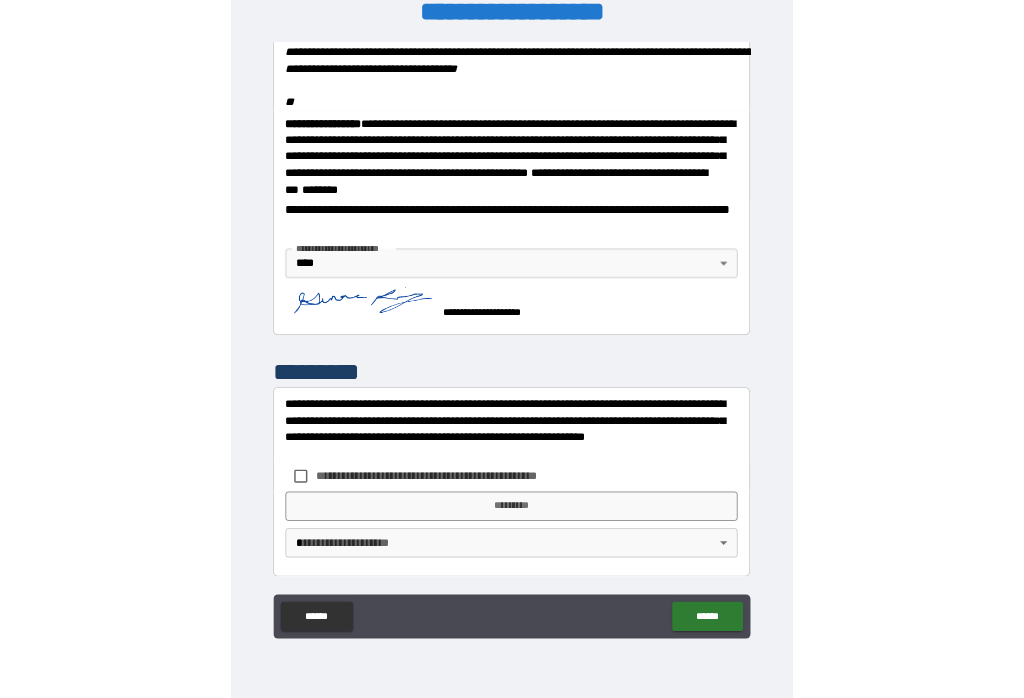 scroll, scrollTop: 2437, scrollLeft: 0, axis: vertical 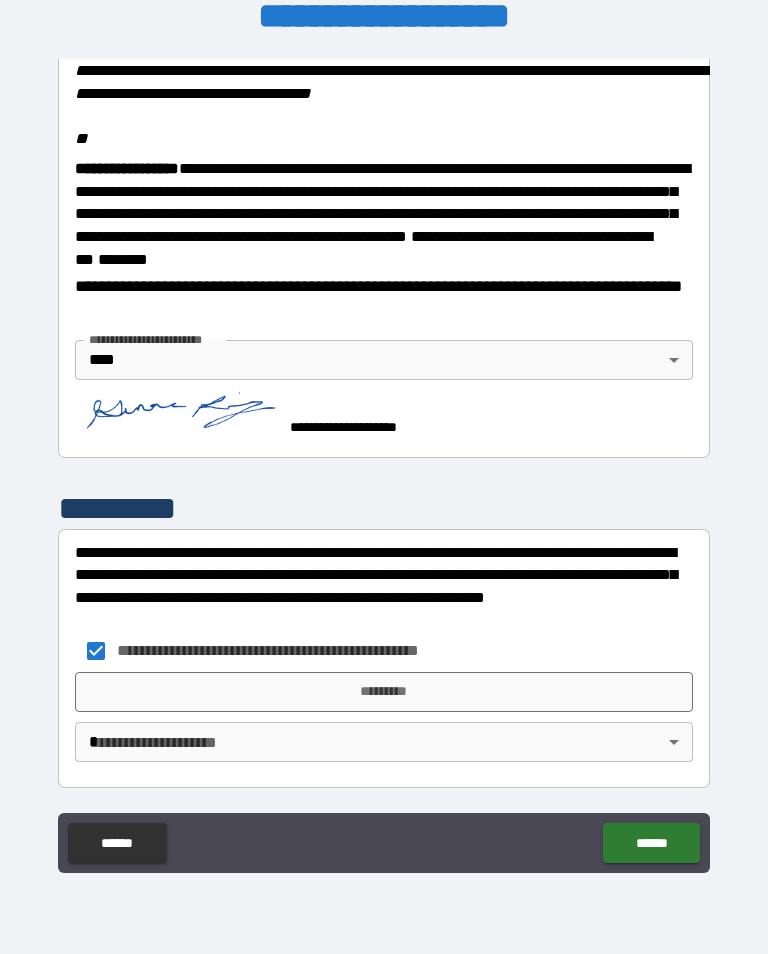 click on "*********" at bounding box center (384, 692) 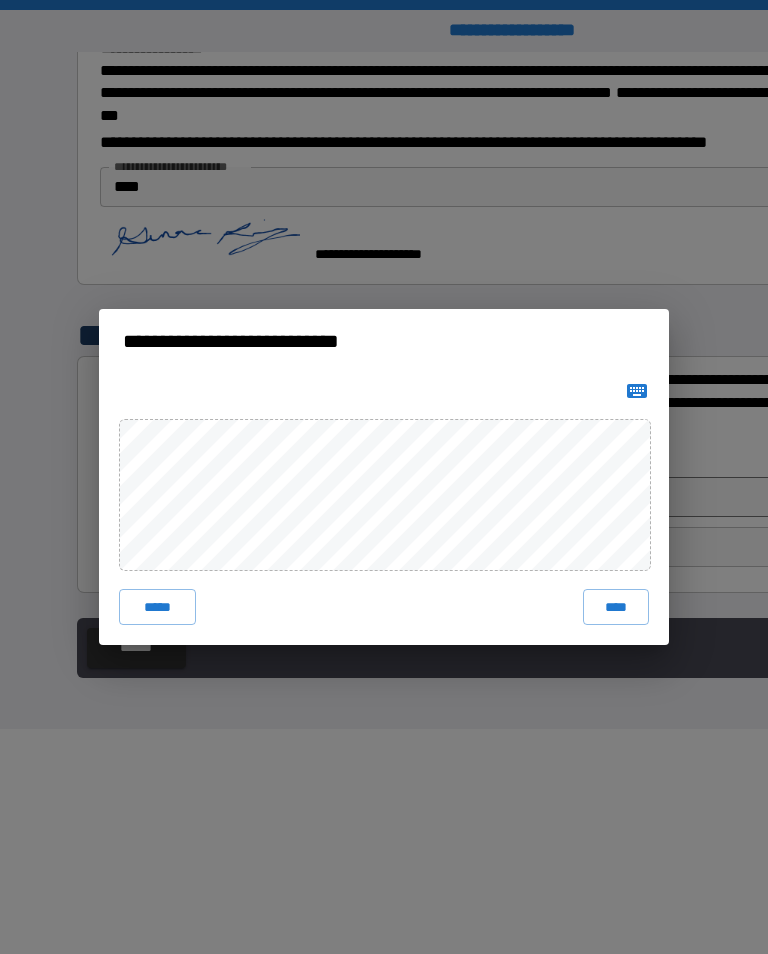 scroll, scrollTop: 2316, scrollLeft: 0, axis: vertical 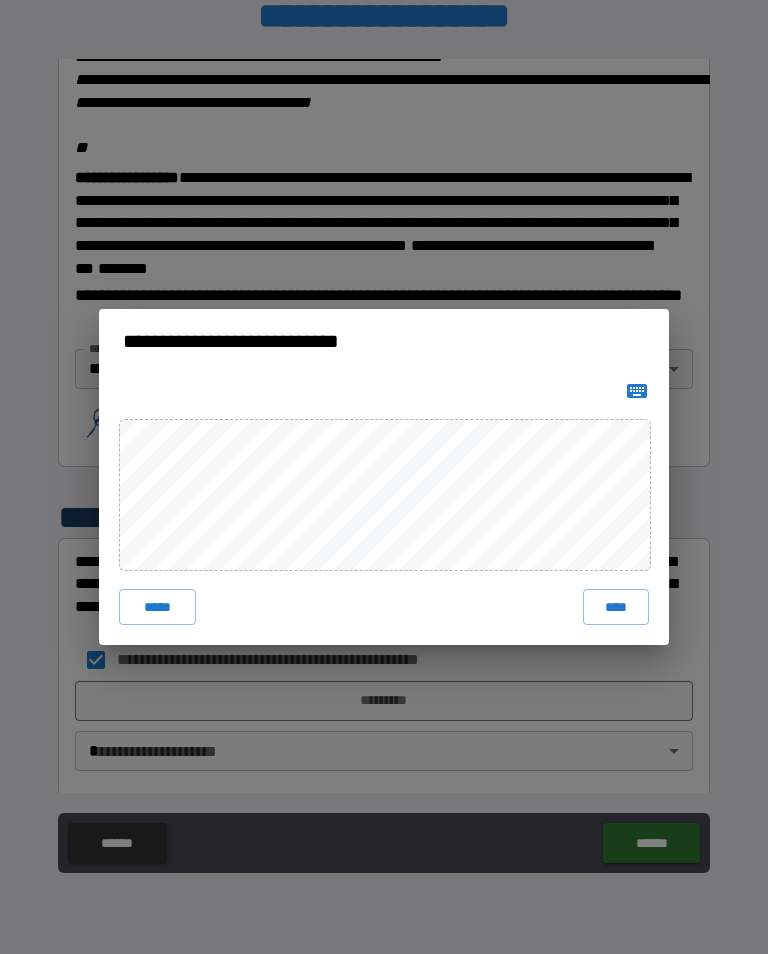 click on "***** ****" at bounding box center (384, 509) 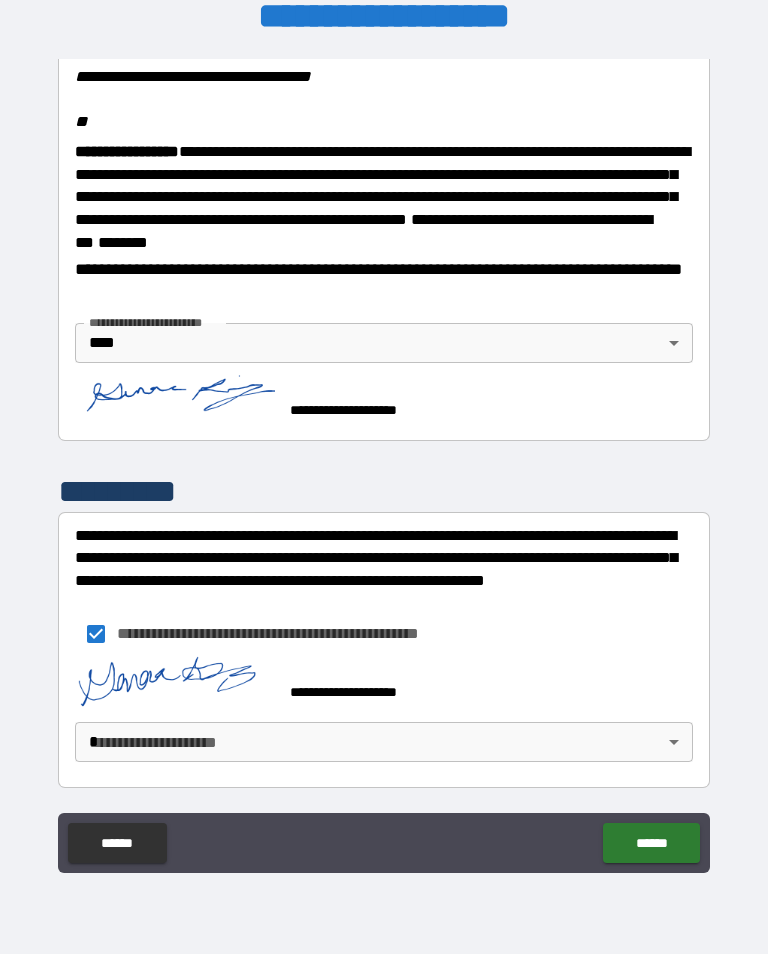 scroll, scrollTop: 2482, scrollLeft: 0, axis: vertical 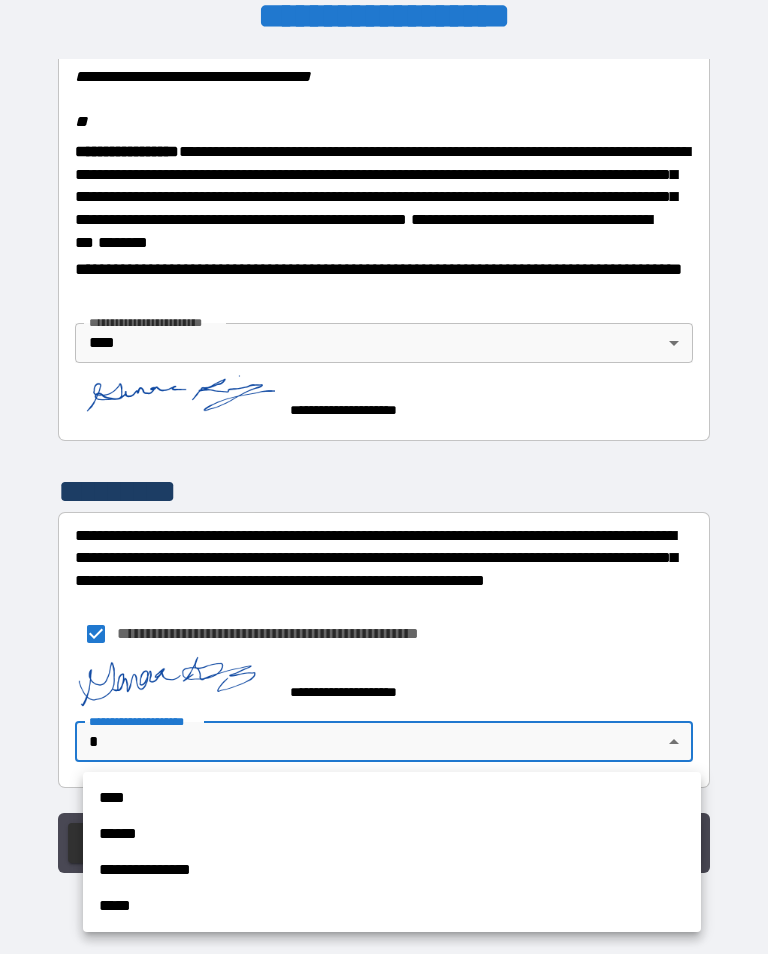 click on "****" at bounding box center [392, 798] 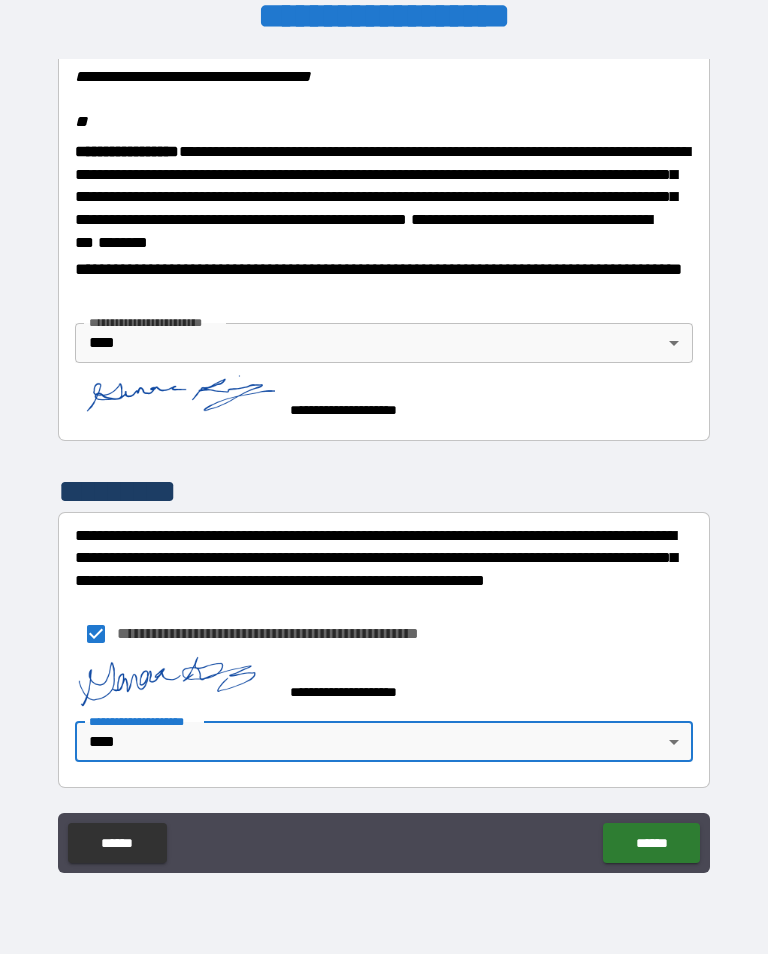 click at bounding box center [175, 401] 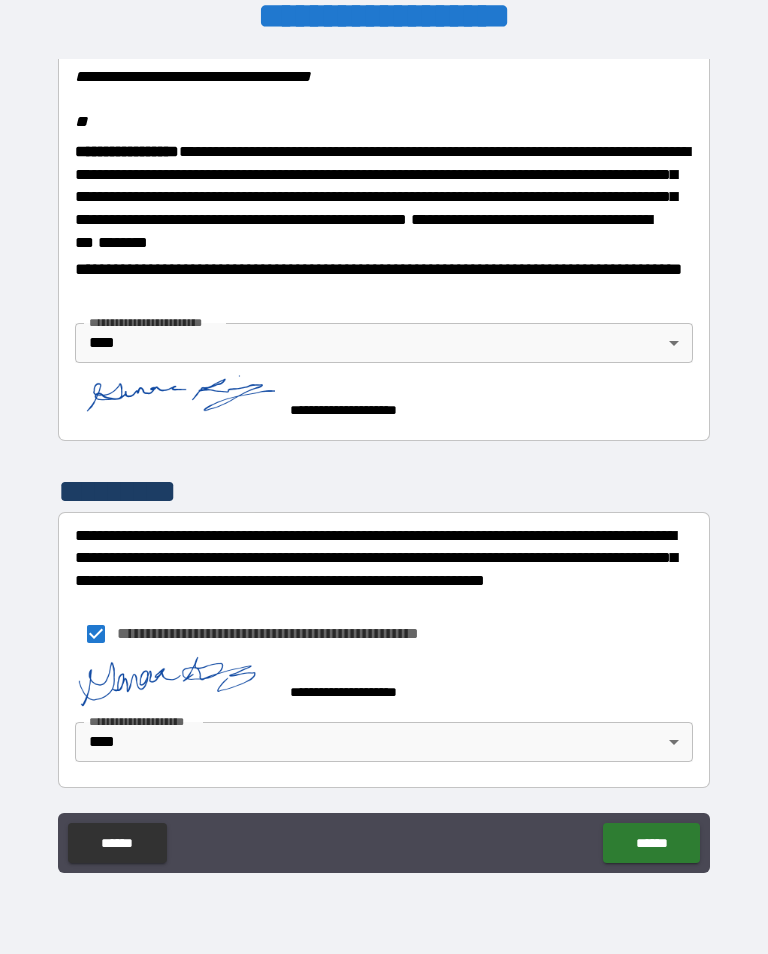 click at bounding box center [175, 401] 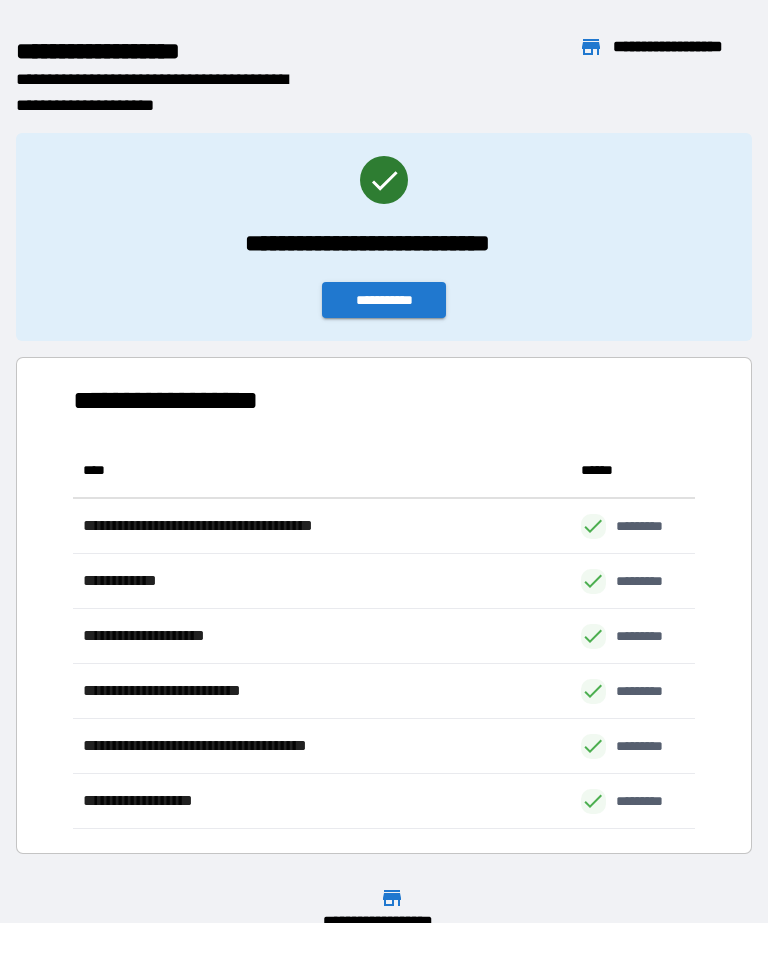 scroll, scrollTop: 386, scrollLeft: 622, axis: both 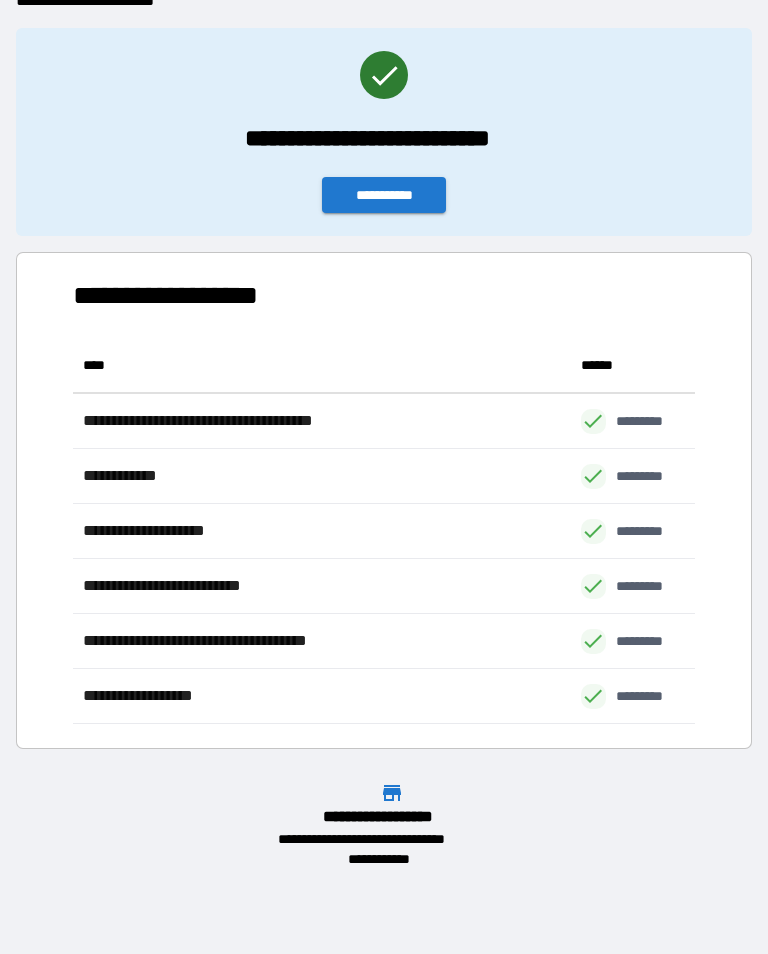 click on "**********" at bounding box center [384, 195] 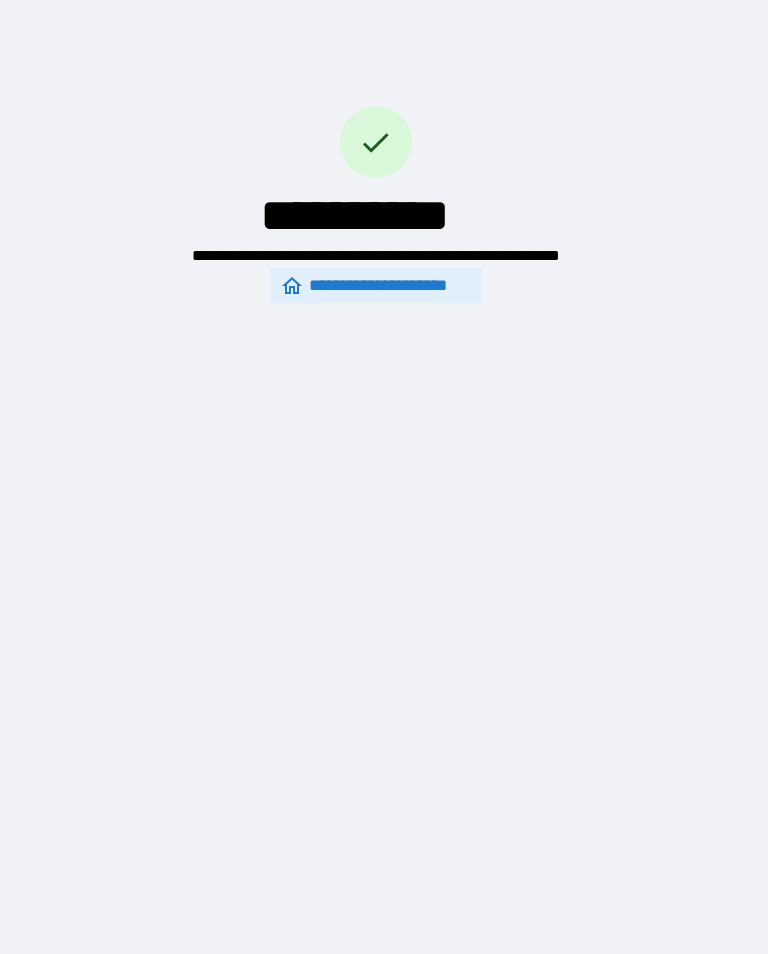 scroll, scrollTop: 0, scrollLeft: 0, axis: both 